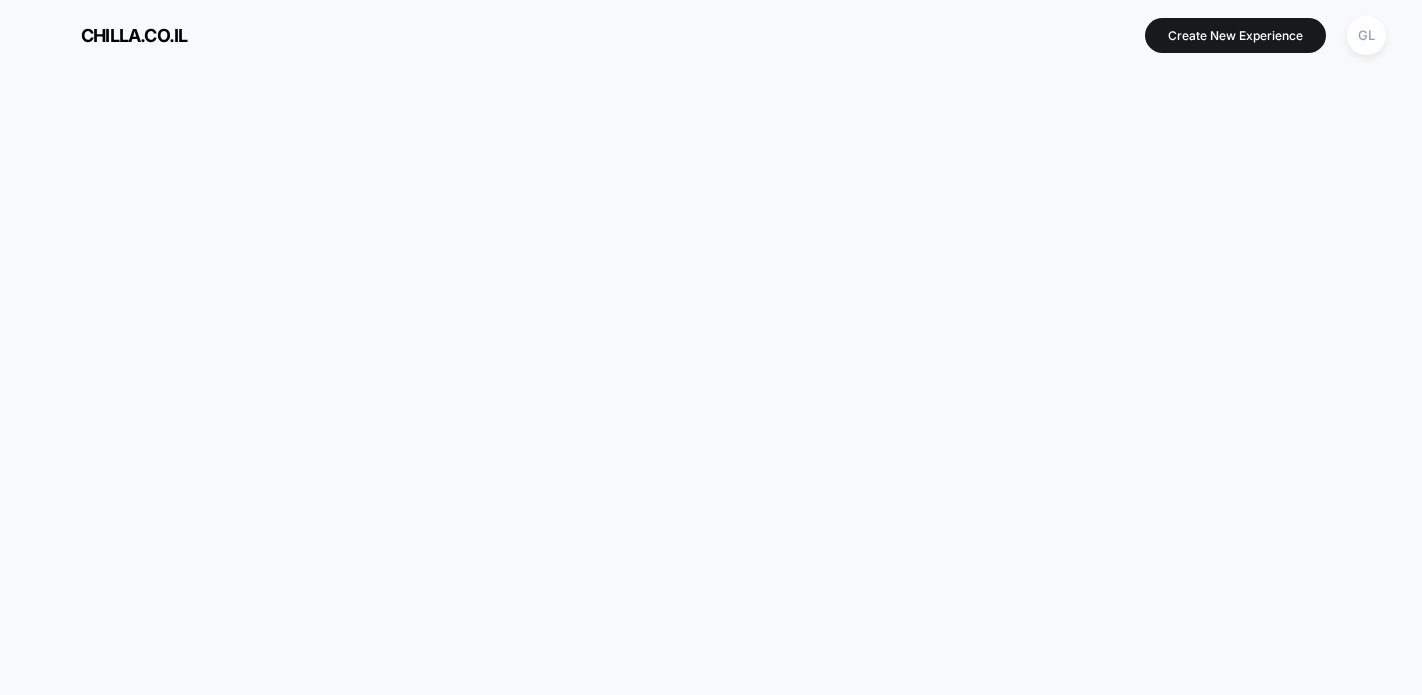scroll, scrollTop: 0, scrollLeft: 0, axis: both 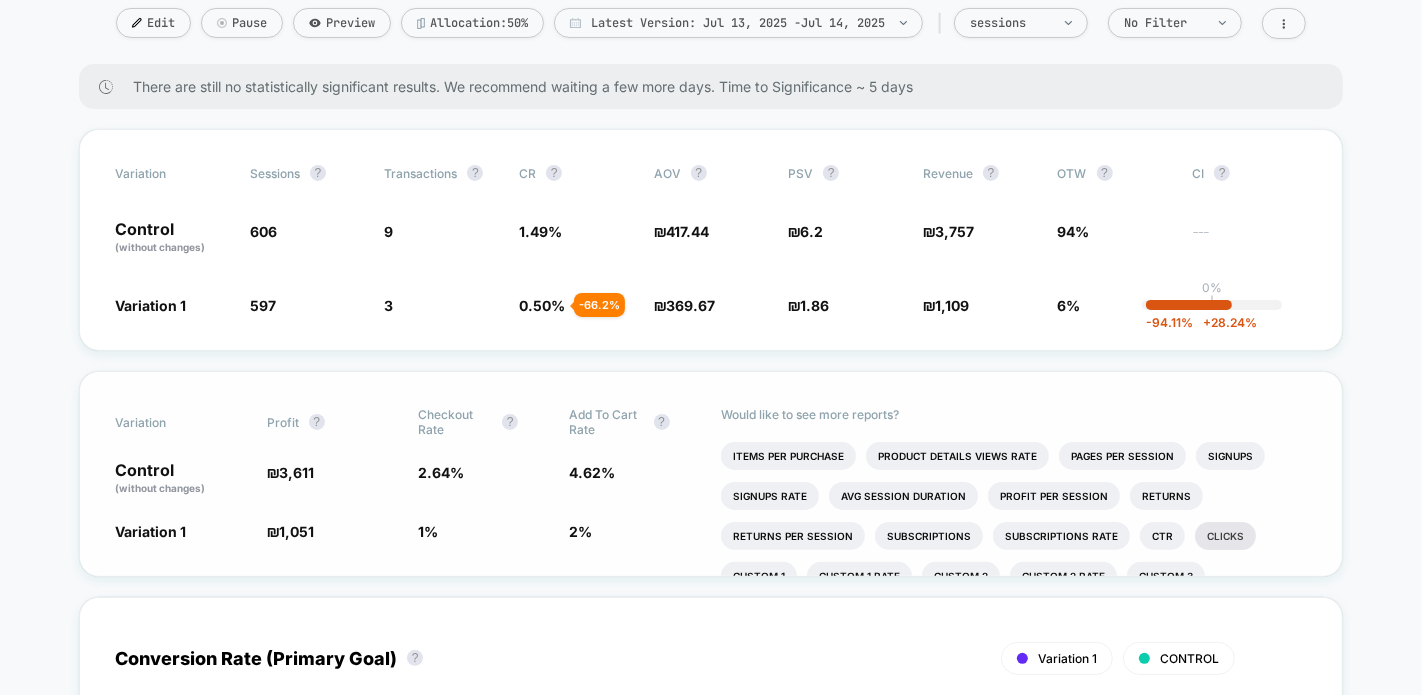 drag, startPoint x: 78, startPoint y: 143, endPoint x: 1235, endPoint y: 535, distance: 1221.6027 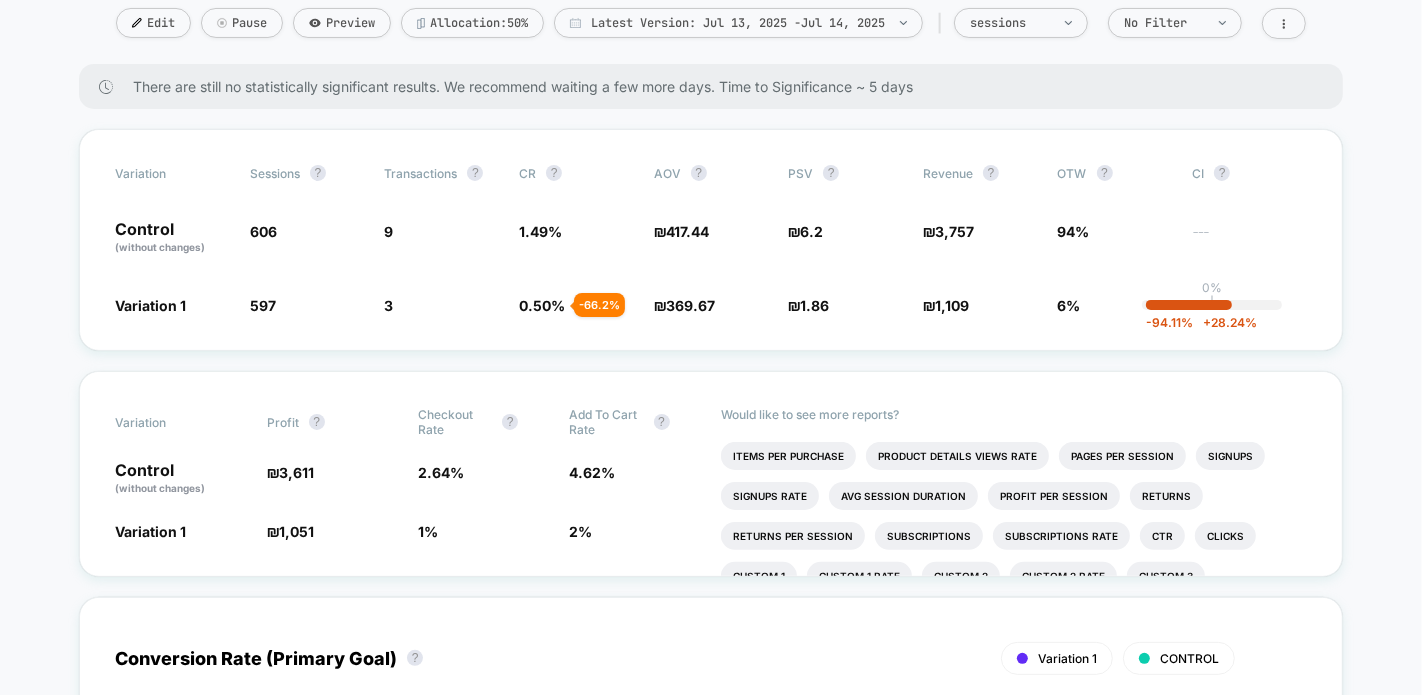 drag, startPoint x: 43, startPoint y: 142, endPoint x: 0, endPoint y: 147, distance: 43.289722 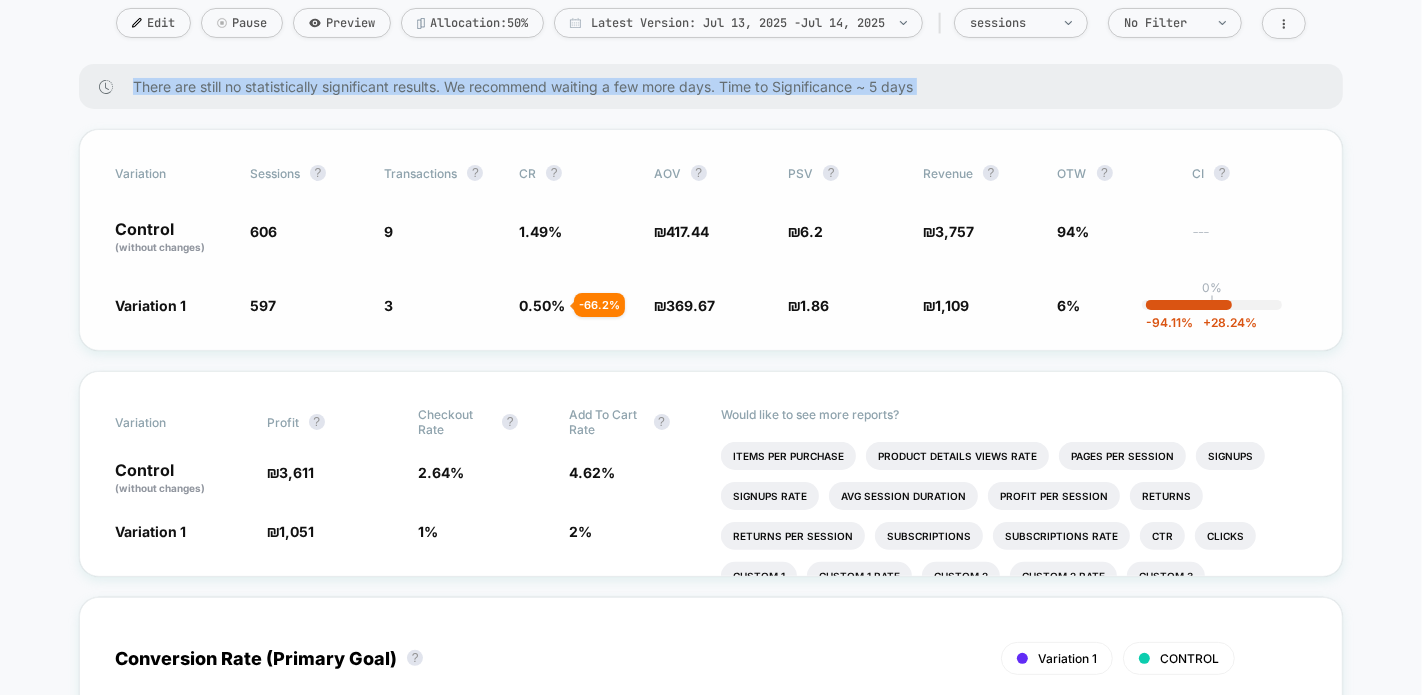 drag, startPoint x: 116, startPoint y: 114, endPoint x: 172, endPoint y: 301, distance: 195.20502 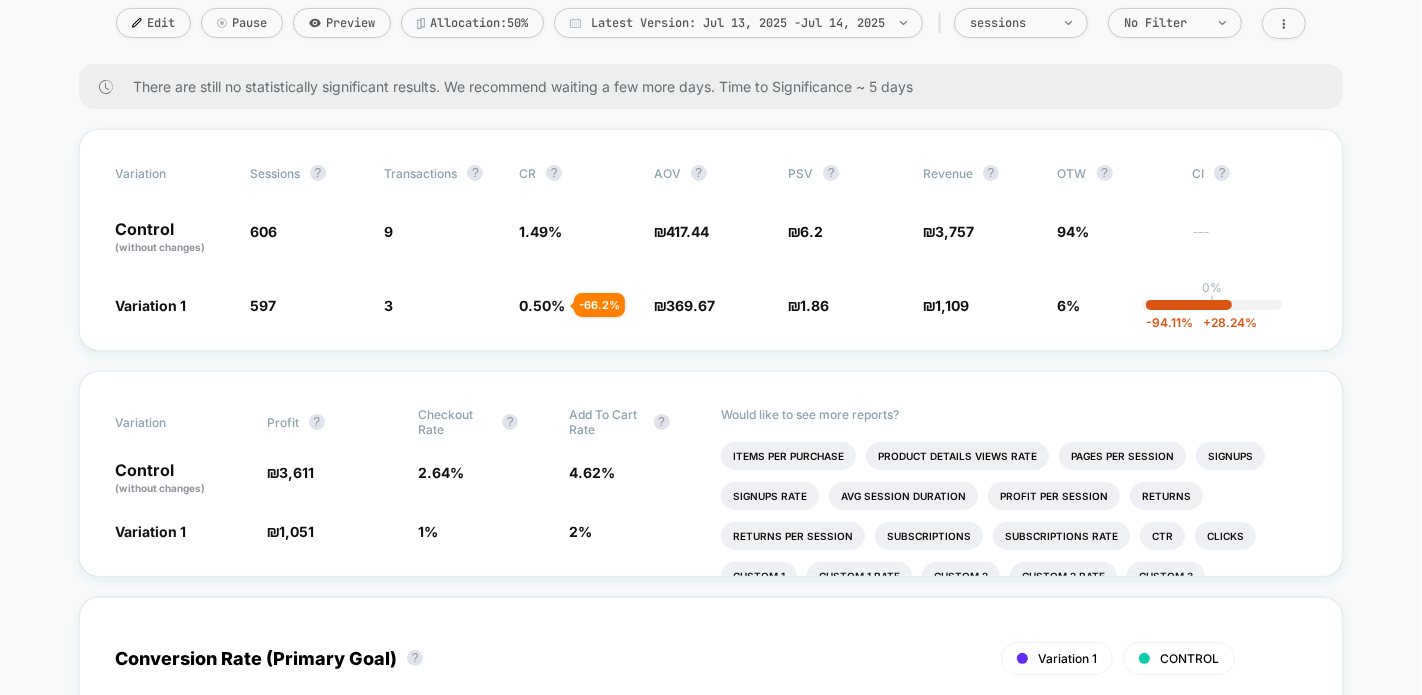click on "Edit Pause  Preview Allocation:  50% Latest Version:     [DATE]    -    [DATE] |   sessions   No Filter" at bounding box center (711, 23) 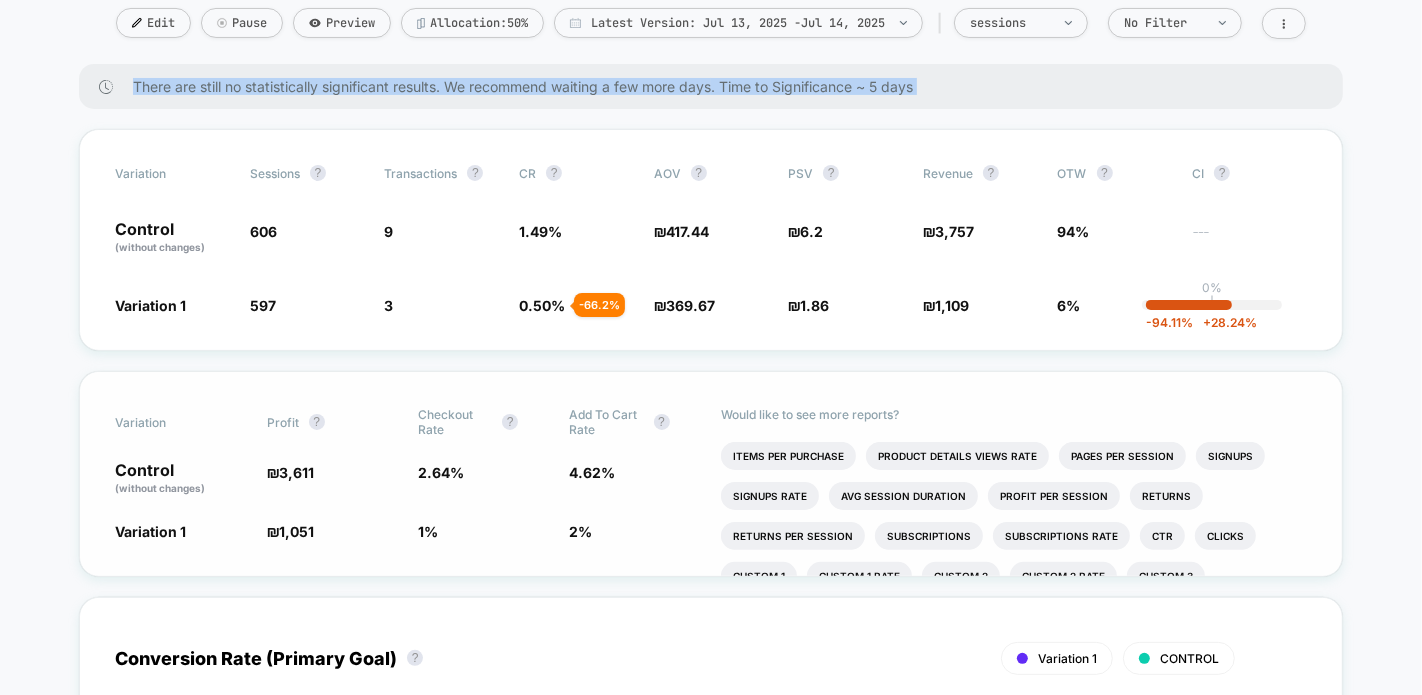 drag, startPoint x: 1018, startPoint y: 62, endPoint x: 701, endPoint y: 540, distance: 573.5617 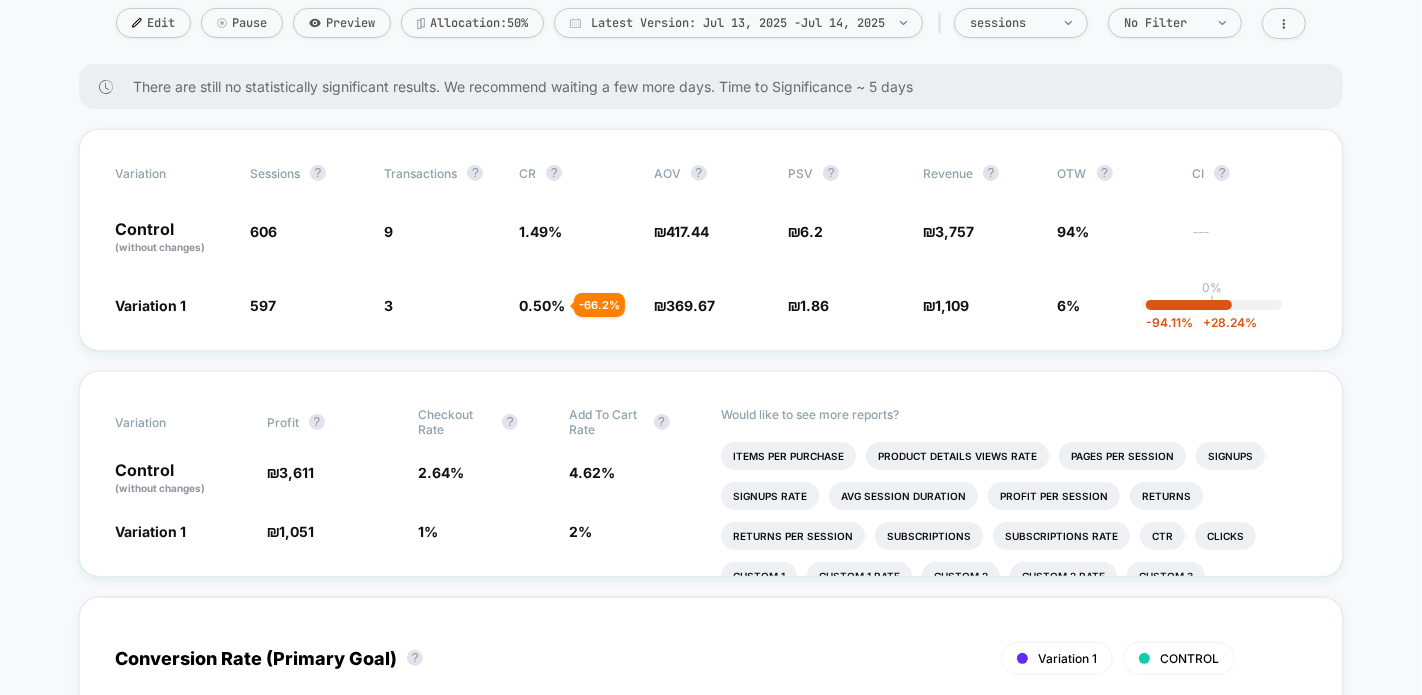 click on "An item purchased on the website can be returned up to 14 days after receipt. The item can be returned independently to our store at [STREET_ADDRESS], [CITY]. You can also return it by courier for a fee of 29 NIS. A 5% cancellation fee (charged by our credit card company) will be deducted from the refund. There are still no statistically significant results. We recommend waiting a few more days . Time to Significance ~ 5 days Variation Sessions ? Transactions ? CR ? AOV ? PSV ? Revenue ? OTW ? CI ? Control (without changes) 606 9 1.49 % ₪ 417.44 ₪ 6.2 ₪ 3,757 94% --- Variation 1 597 - 1.5 % 3 - 66.2 % 0.50 % - 66.2 % ₪ 369.67 - 11.4 % ₪ 1.86 - 70 % ₪ 1,109 - 70 % 6% 0% | -94.11 % + 28.24 % Variation Profit ? Checkout Rate ? Add To Cart Rate ? Control (without changes) ₪ 3,611 2.64 % 4.62 % Variation 1 ₪ 1,051 - 70.5 % 1 % - 61.9 % 2 % - 56.5 % Would like to see more reports? Items Per Purchase Product Details Views Rate Signups Returns" at bounding box center (711, 2975) 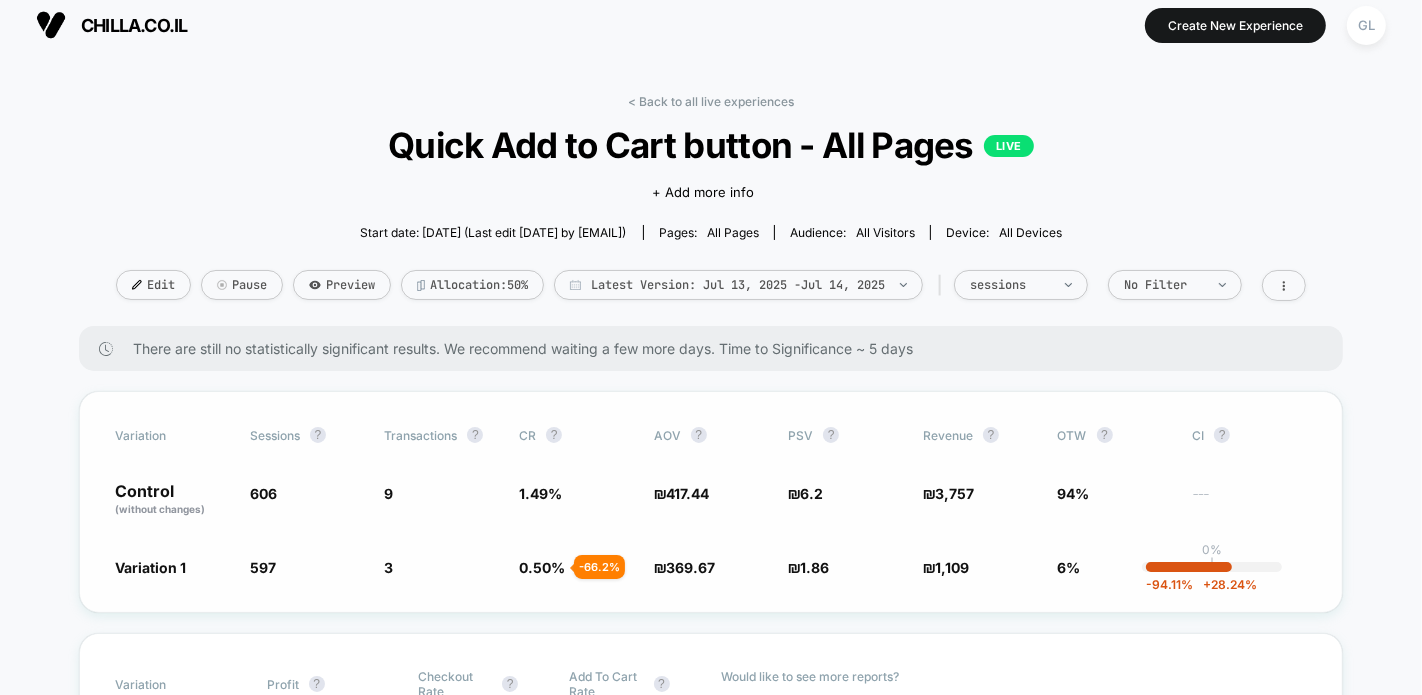 scroll, scrollTop: 0, scrollLeft: 0, axis: both 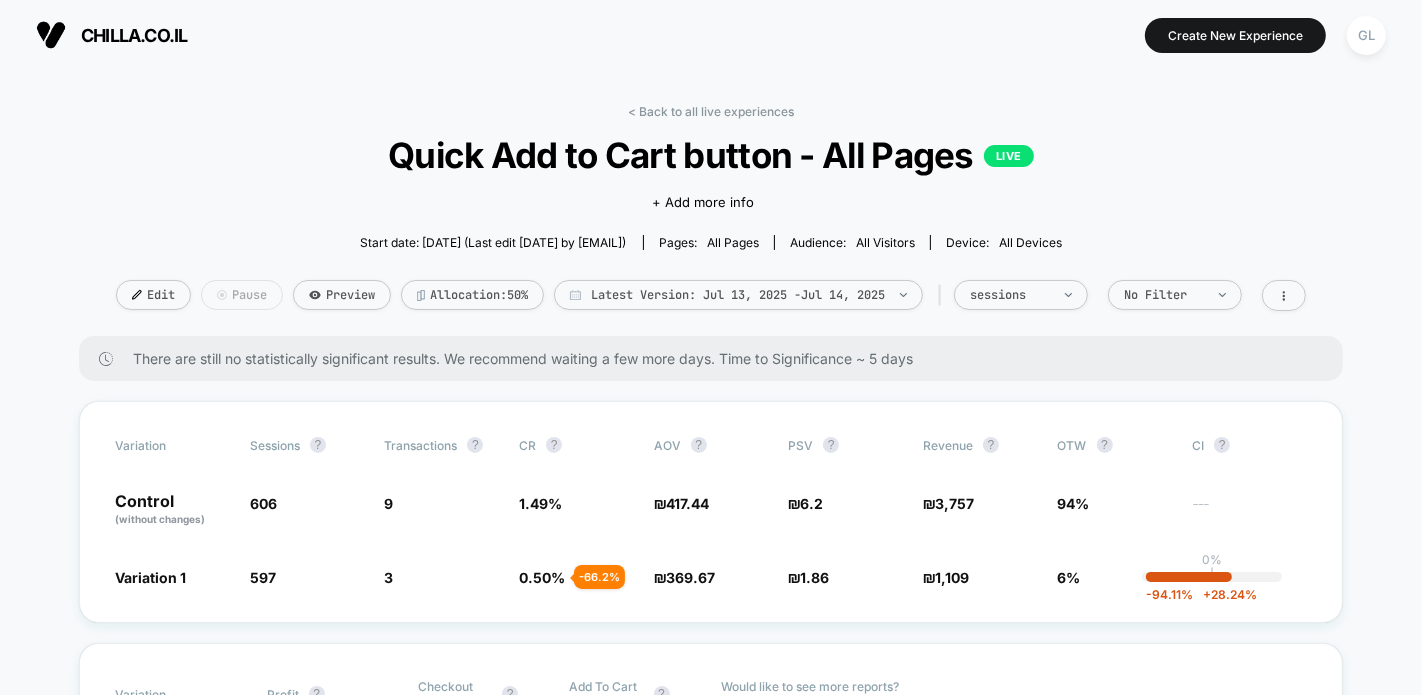 click on "Pause" at bounding box center [242, 295] 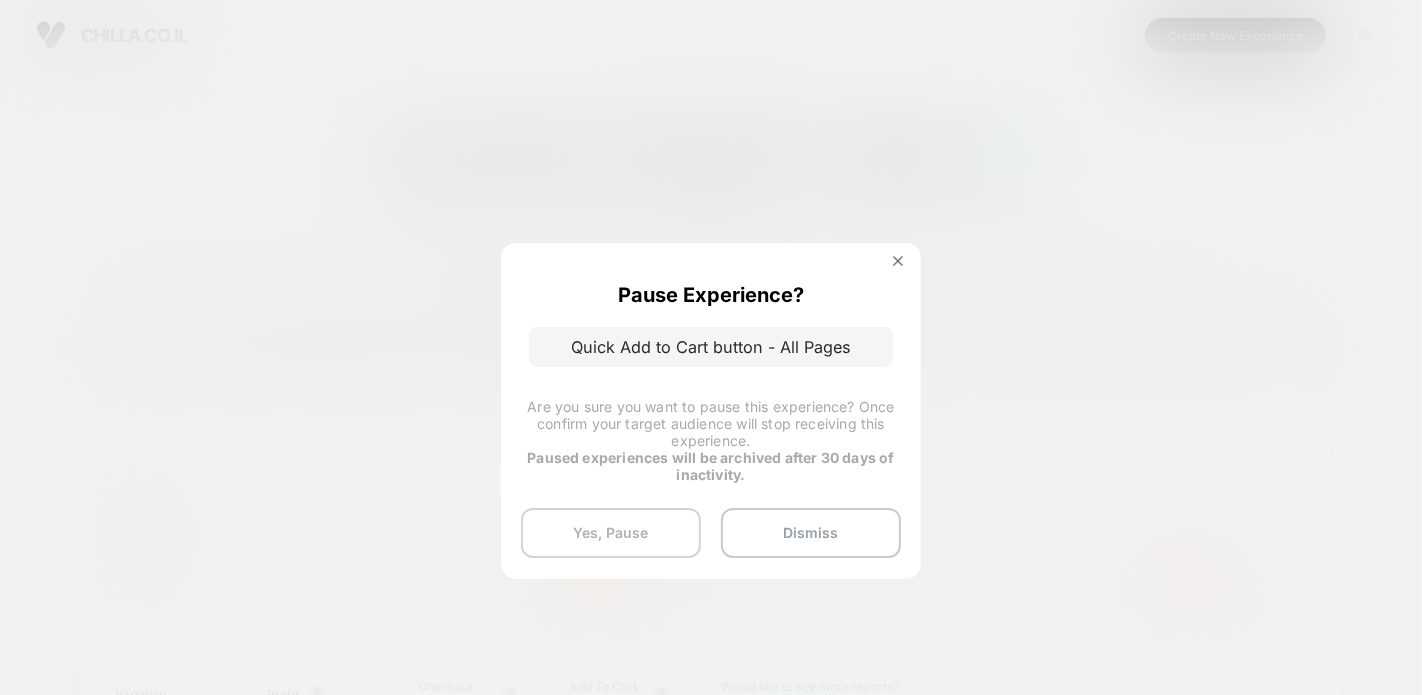 click on "Yes, Pause" at bounding box center [611, 533] 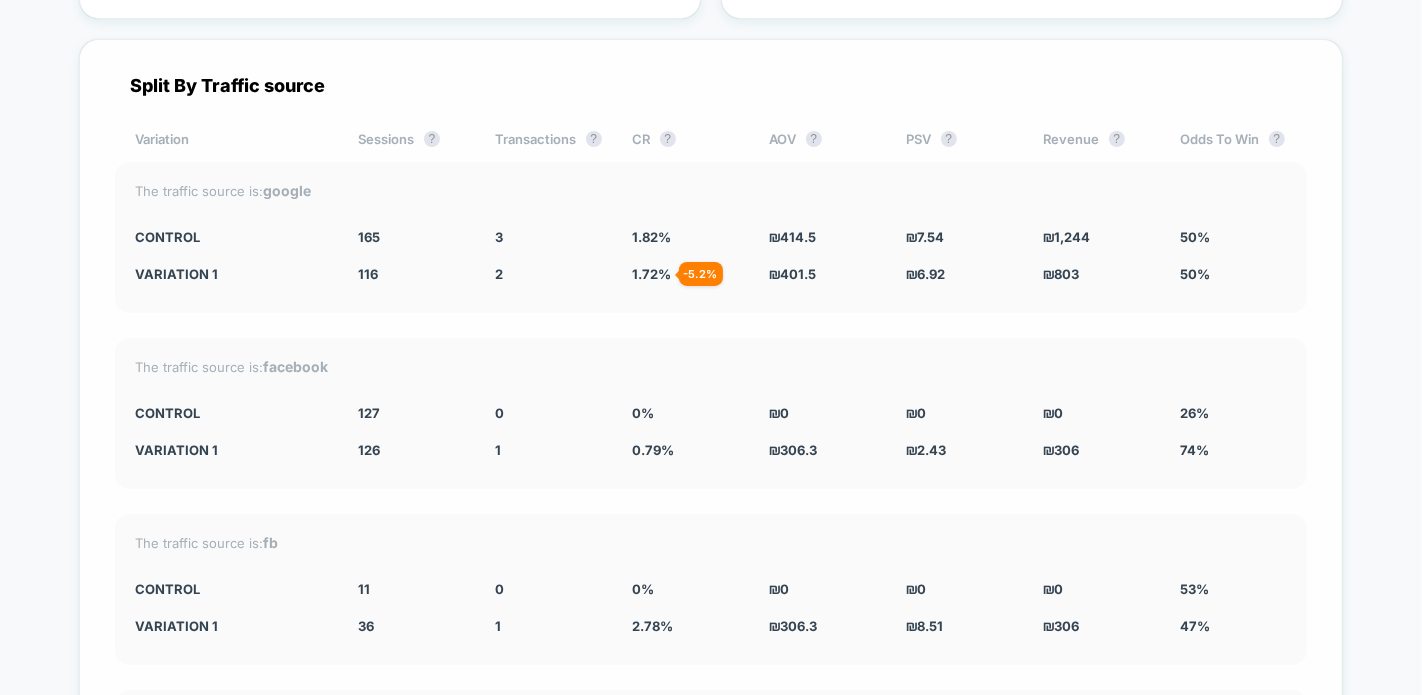 scroll, scrollTop: 4938, scrollLeft: 0, axis: vertical 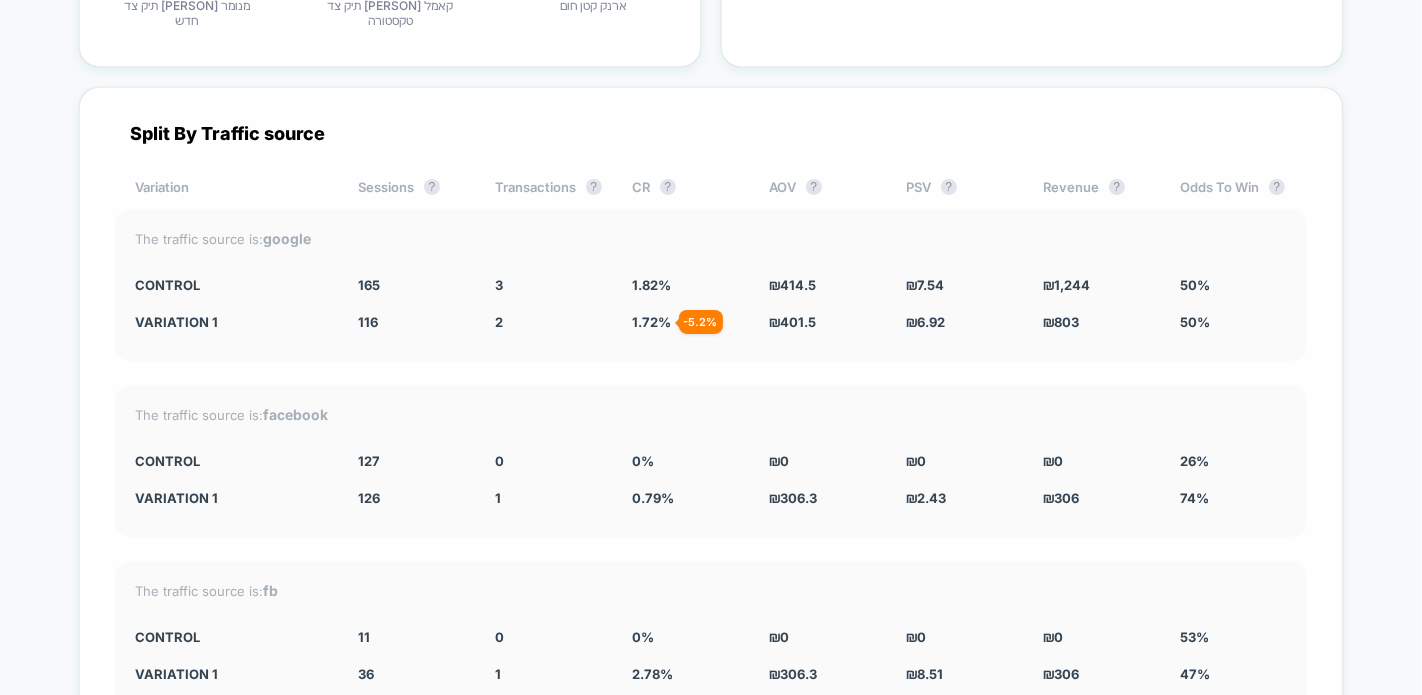 drag, startPoint x: 108, startPoint y: 102, endPoint x: 615, endPoint y: 611, distance: 718.4219 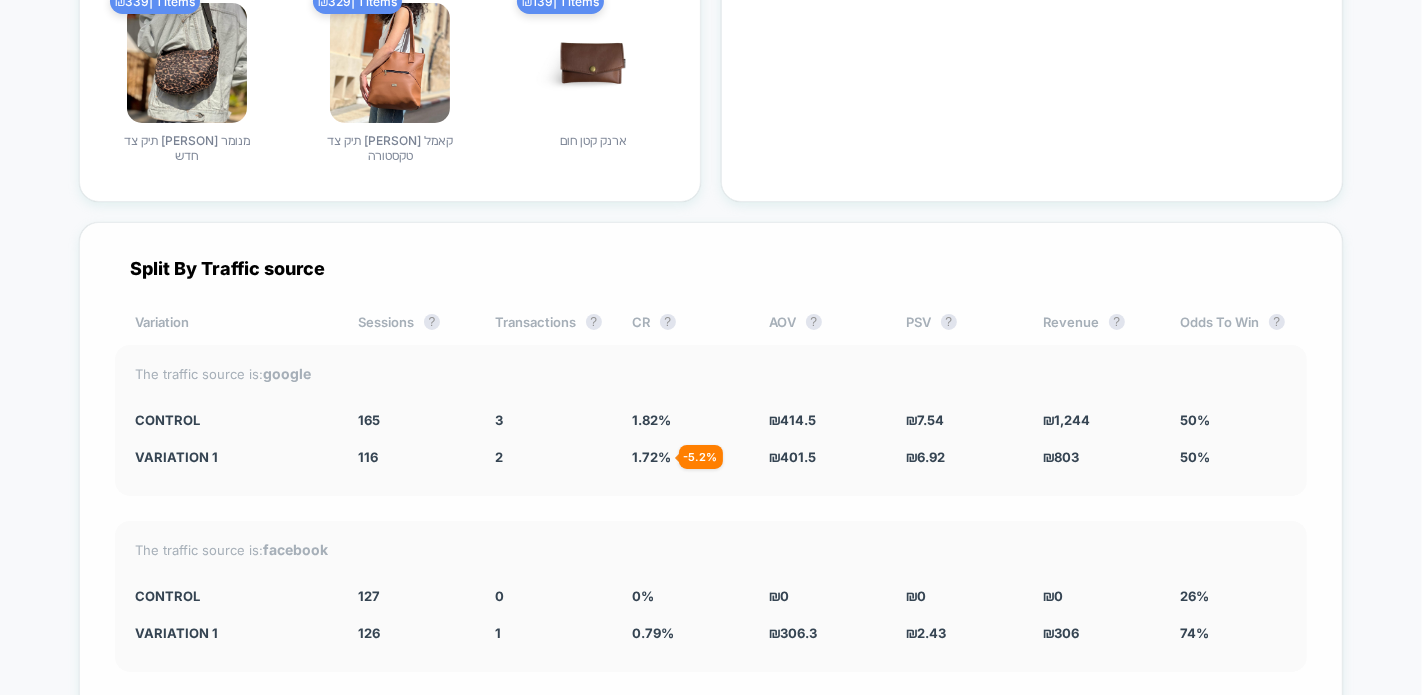 scroll, scrollTop: 4769, scrollLeft: 0, axis: vertical 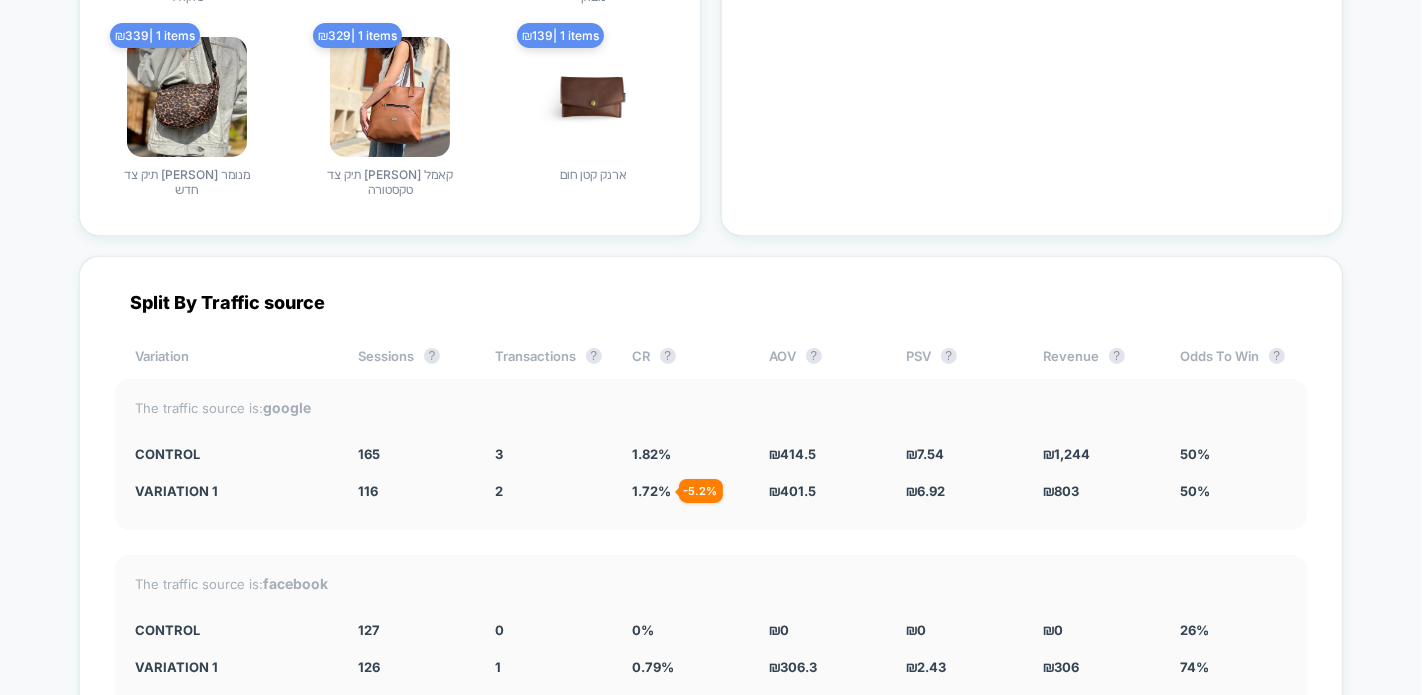drag, startPoint x: 45, startPoint y: 223, endPoint x: 1408, endPoint y: 192, distance: 1363.3525 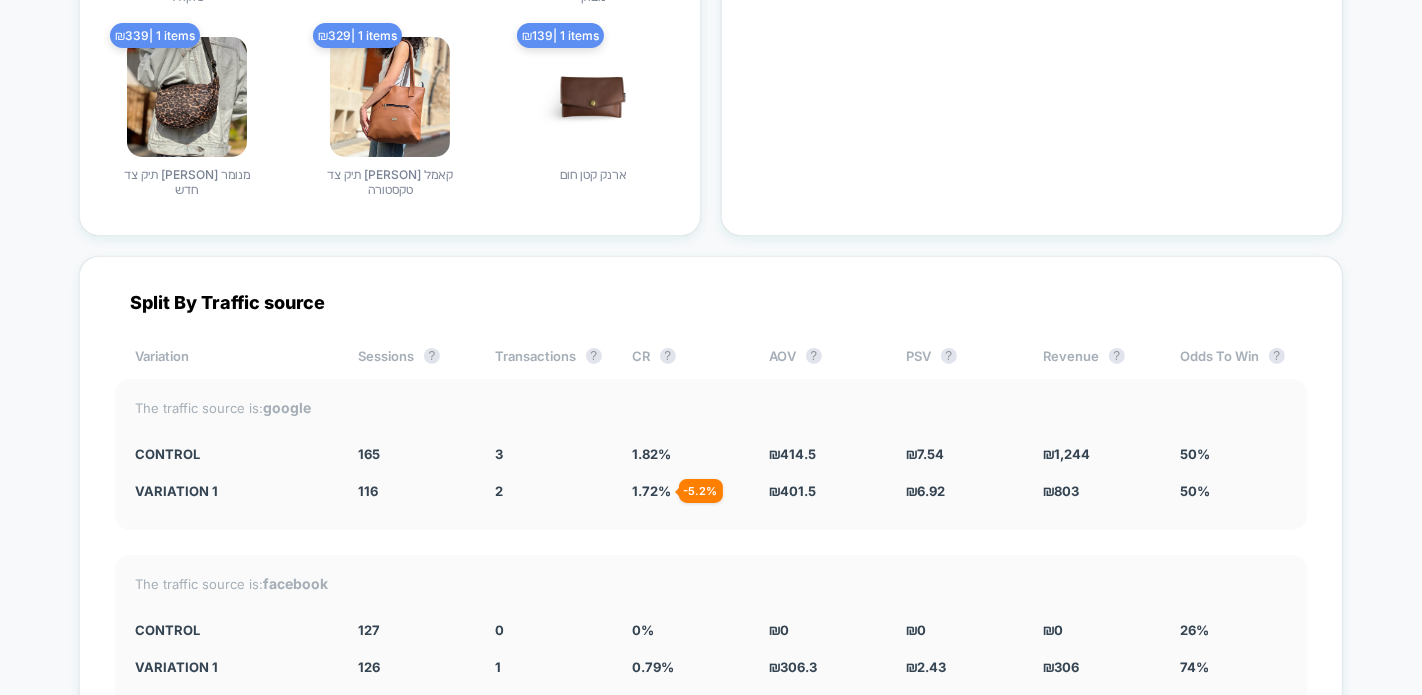 click on "< Back to all live experiences  Quick Add to Cart button - All Pages PAUSED Click to edit experience details + Add more info Start date: [DATE] (Last edit [DATE] by [EMAIL]) Pages: all pages Audience: All Visitors Device: all devices Edit Archive  Preview Latest Version:     [DATE]    -    [DATE] |   sessions   No Filter Variation Sessions ? Transactions ? CR ? AOV ? PSV ? Revenue ? OTW ? CI ? Control (without changes) 606 9 1.49 % ₪ 417.44 ₪ 6.2 ₪ 3,757 94% --- Variation 1 597 - 1.5 % 3 - 66.2 % 0.50 % - 66.2 % ₪ 369.67 - 11.4 % ₪ 1.86 - 70 % ₪ 1,109 - 70 % 6% 0% | -94.11 % + 28.24 % Variation Profit ? Checkout Rate ? Add To Cart Rate ? Control (without changes) ₪ 3,611 2.64 % 4.62 % Variation 1 ₪ 1,051 - 70.5 % 1 % - 61.9 % 2 % - 56.5 % Would like to see more reports? Items Per Purchase Product Details Views Rate Pages Per Session Signups Signups Rate Avg Session Duration Profit Per Session Returns Returns Per Session Subscriptions Subscriptions Rate Ctr Clicks Custom 1 Custom 1 Rate Custom 2 Custom 2 Rate Custom 3 Custom 3 Rate" at bounding box center (711, -1554) 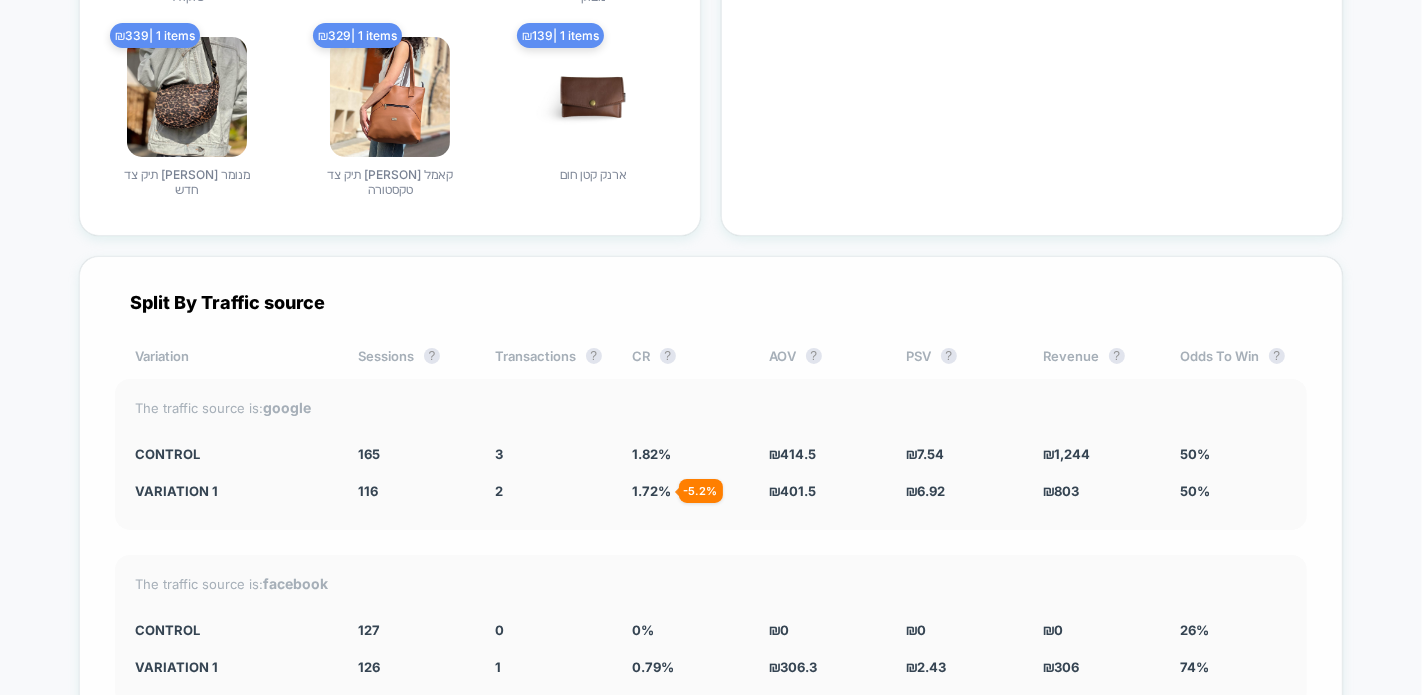 drag, startPoint x: 1395, startPoint y: 213, endPoint x: 1246, endPoint y: 438, distance: 269.8629 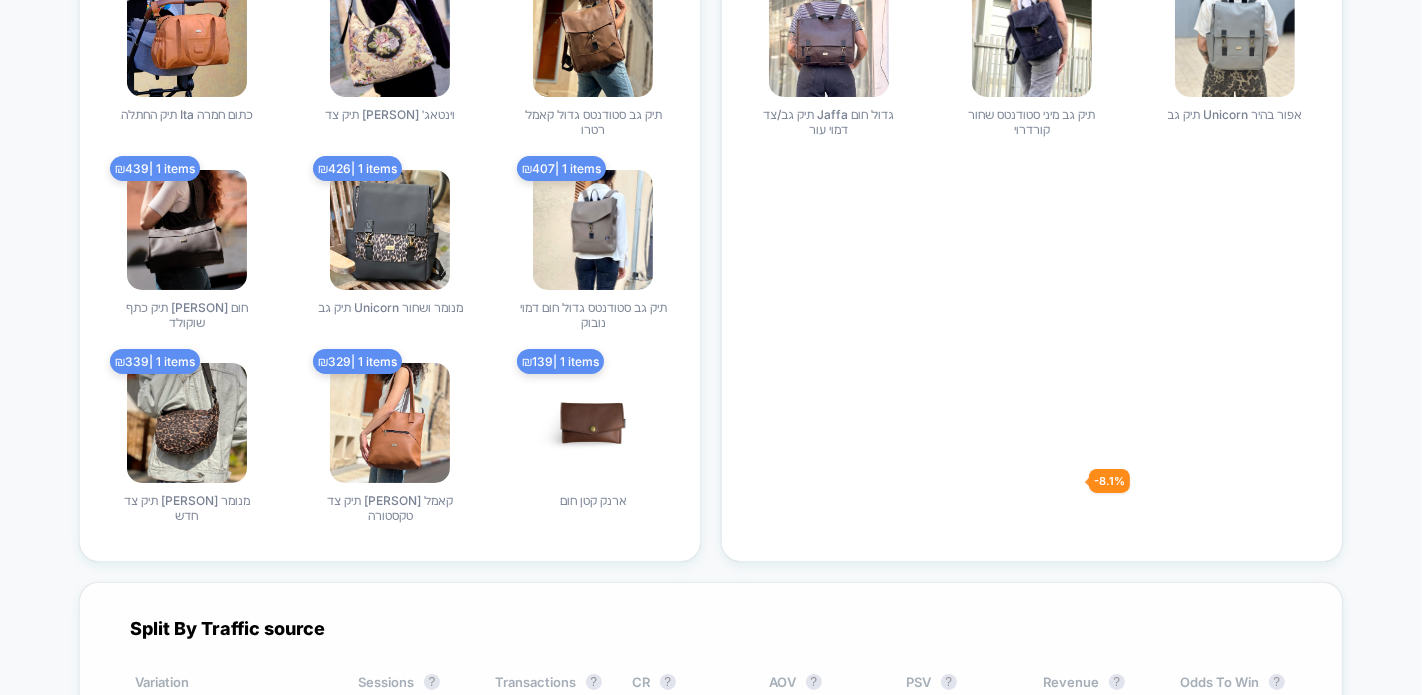scroll, scrollTop: 4407, scrollLeft: 0, axis: vertical 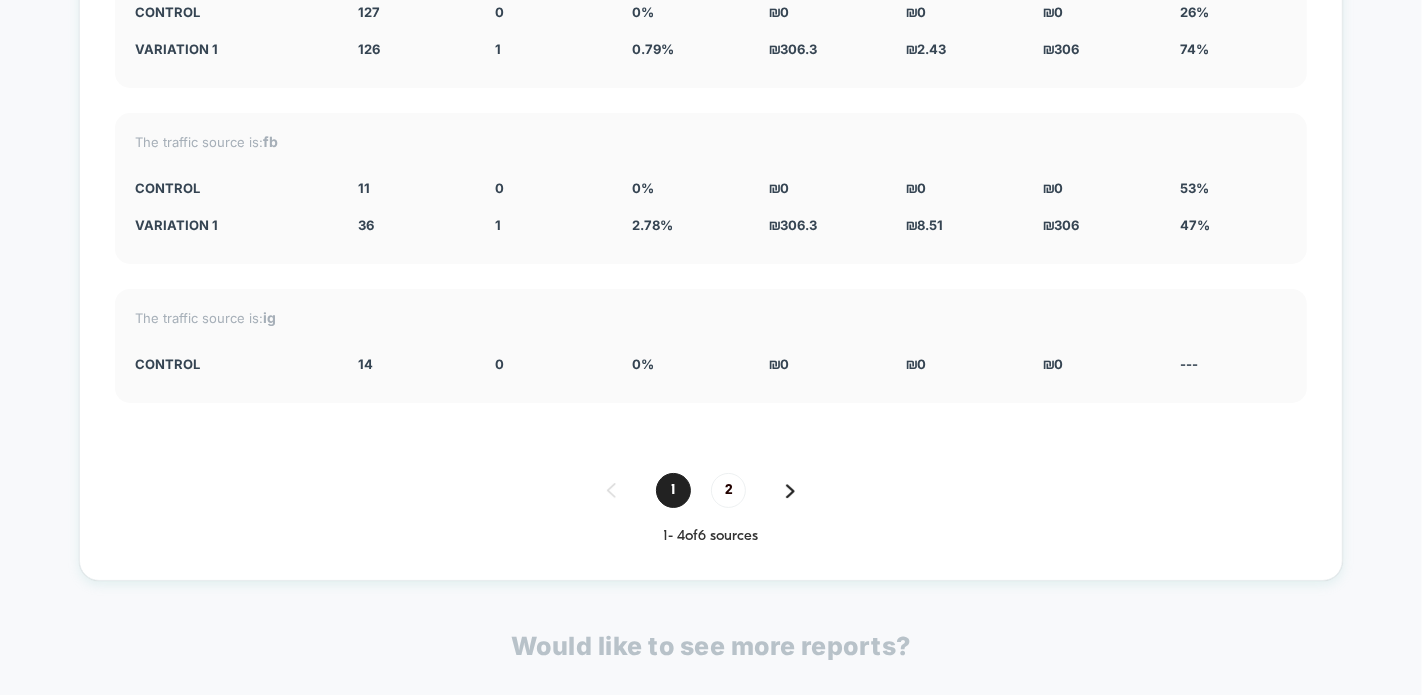 drag, startPoint x: 17, startPoint y: 179, endPoint x: 359, endPoint y: 764, distance: 677.6349 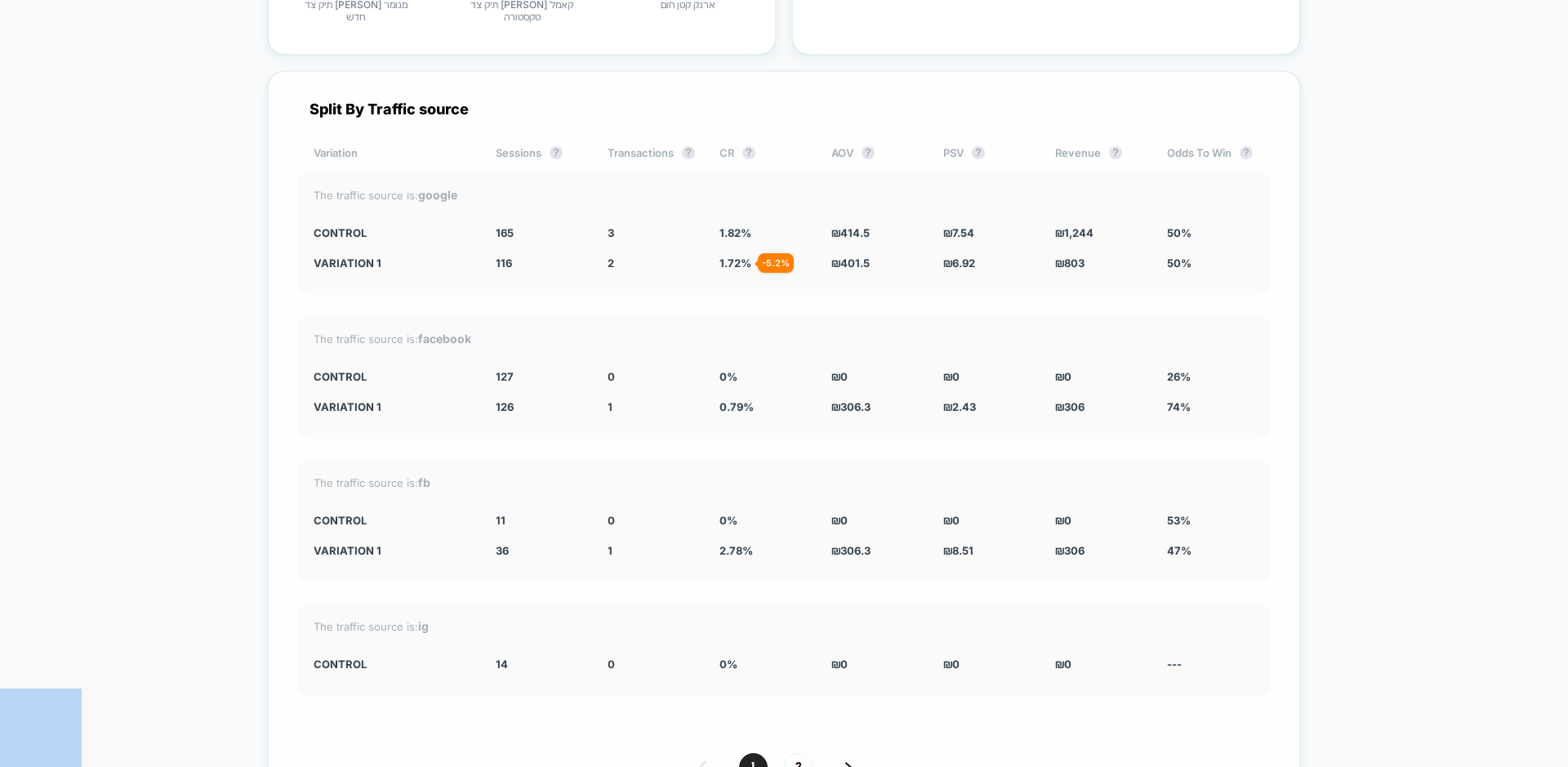 scroll, scrollTop: 4033, scrollLeft: 0, axis: vertical 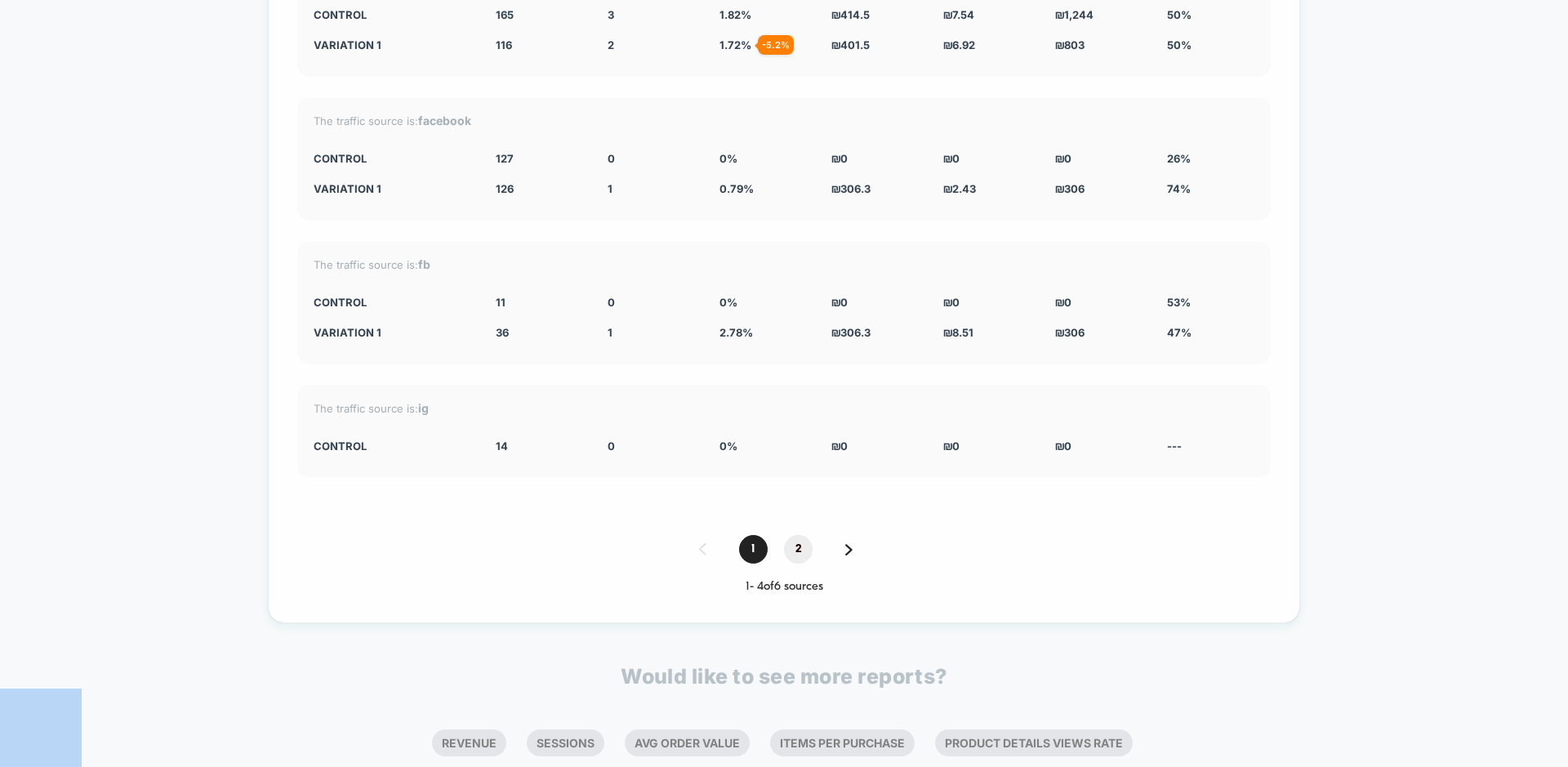 click on "2" at bounding box center (798, 549) 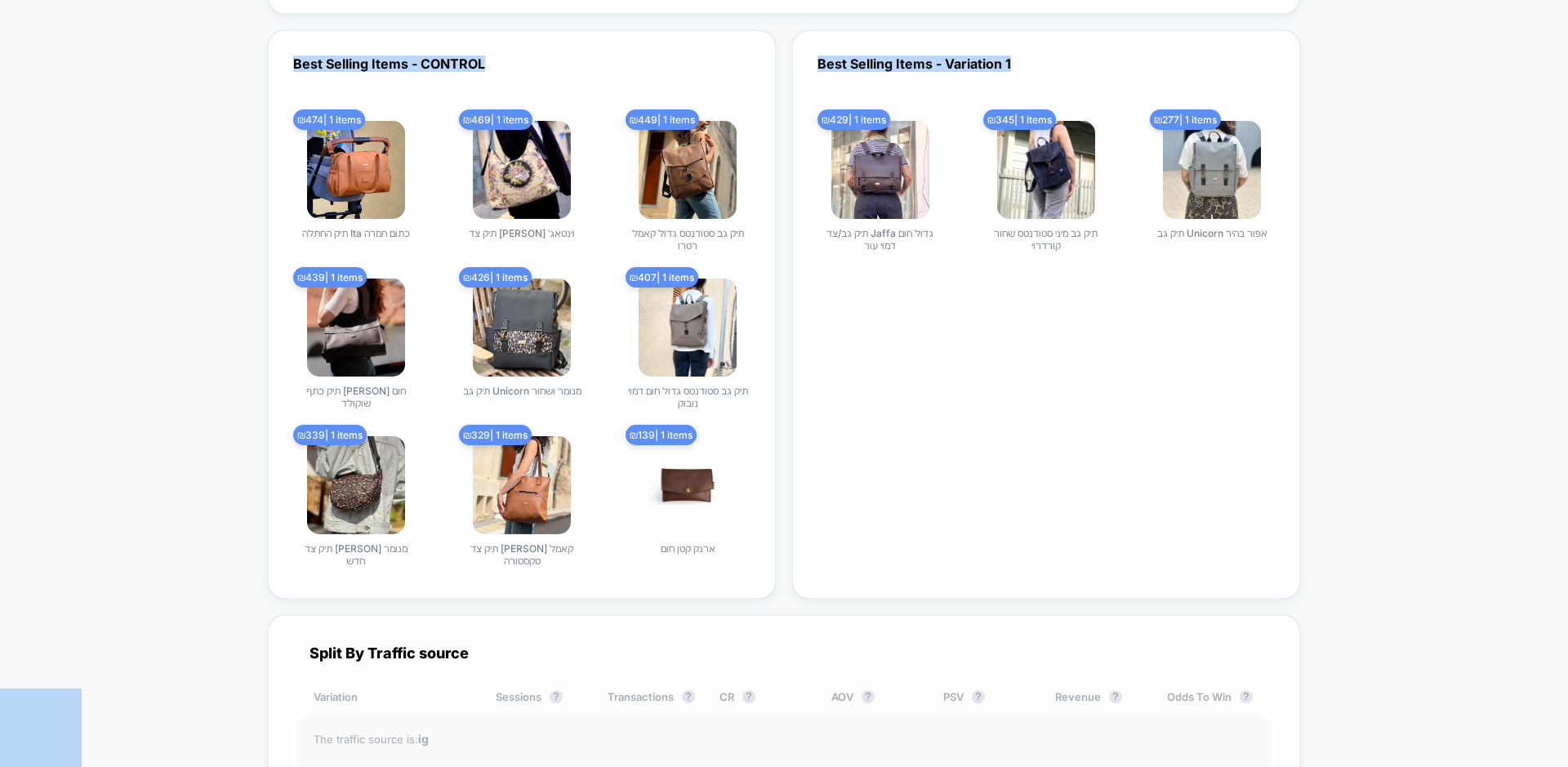 scroll, scrollTop: 3487, scrollLeft: 0, axis: vertical 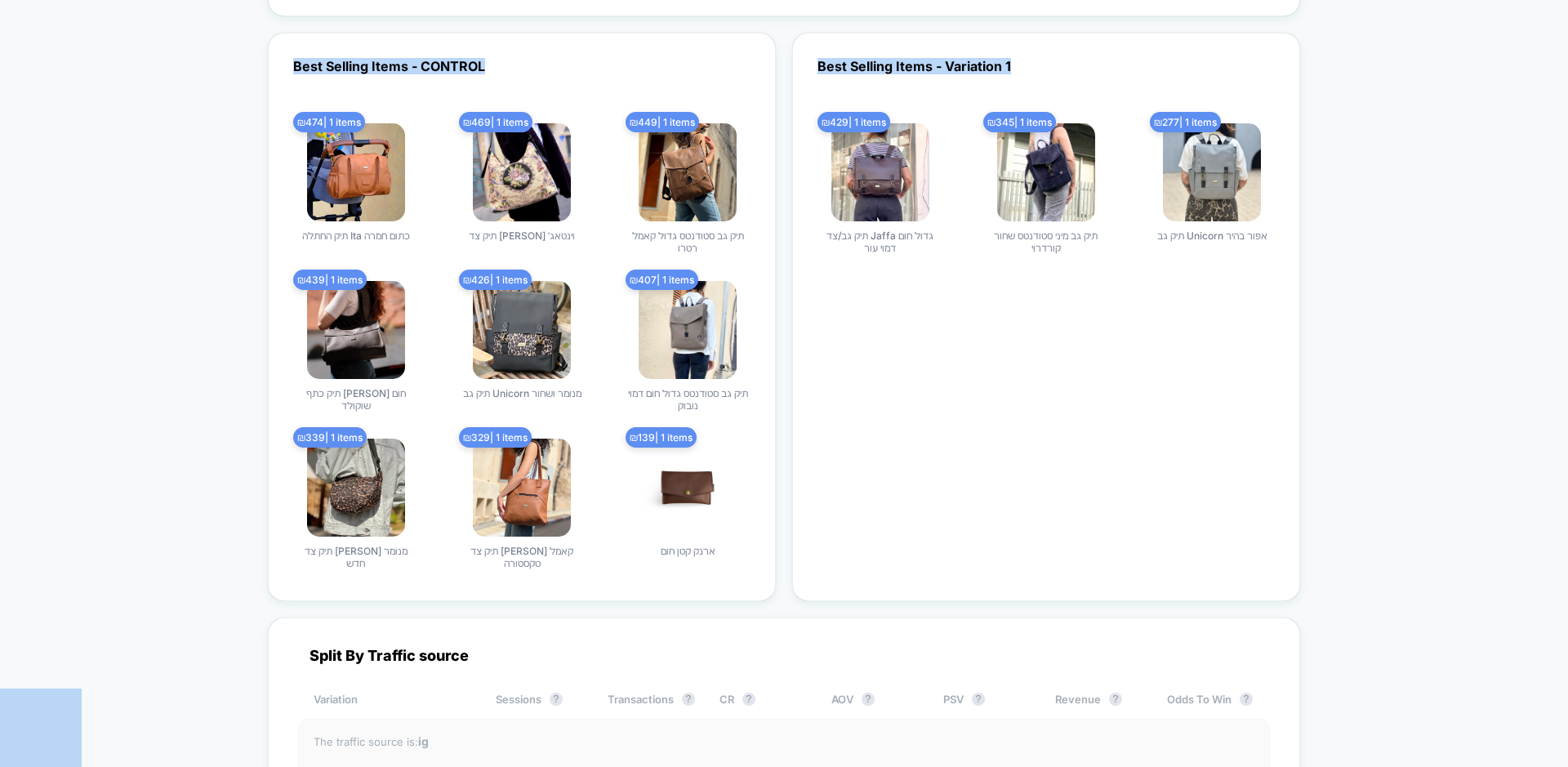 click on "< Back to all live experiences  Quick Add to Cart button - All Pages PAUSED Click to edit experience details + Add more info Start date: [DATE] (Last edit [DATE] by [EMAIL]) Pages: all pages Audience: All Visitors Device: all devices Edit Archive  Preview Latest Version:     [DATE]    -    [DATE] |   sessions   No Filter Variation Sessions ? Transactions ? CR ? AOV ? PSV ? Revenue ? OTW ? CI ? Control (without changes) 606 9 1.49 % ₪ 417.44 ₪ 6.2 ₪ 3,757 94% --- Variation 1 597 - 1.5 % 3 - 66.2 % 0.50 % - 66.2 % ₪ 369.67 - 11.4 % ₪ 1.86 - 70 % ₪ 1,109 - 70 % 6% 0% | -94.11 % + 28.24 % Variation Profit ? Checkout Rate ? Add To Cart Rate ? Control (without changes) ₪ 3,611 2.64 % 4.62 % Variation 1 ₪ 1,051 - 70.5 % 1 % - 61.9 % 2 % - 56.5 % Would like to see more reports? Items Per Purchase Product Details Views Rate Pages Per Session Signups Signups Rate Avg Session Duration Profit Per Session Returns Returns Per Session Subscriptions Subscriptions Rate Ctr Clicks Custom 1 Custom 1 Rate Custom 2 Custom 2 Rate Custom 3 Custom 3 Rate" at bounding box center [784, -1005] 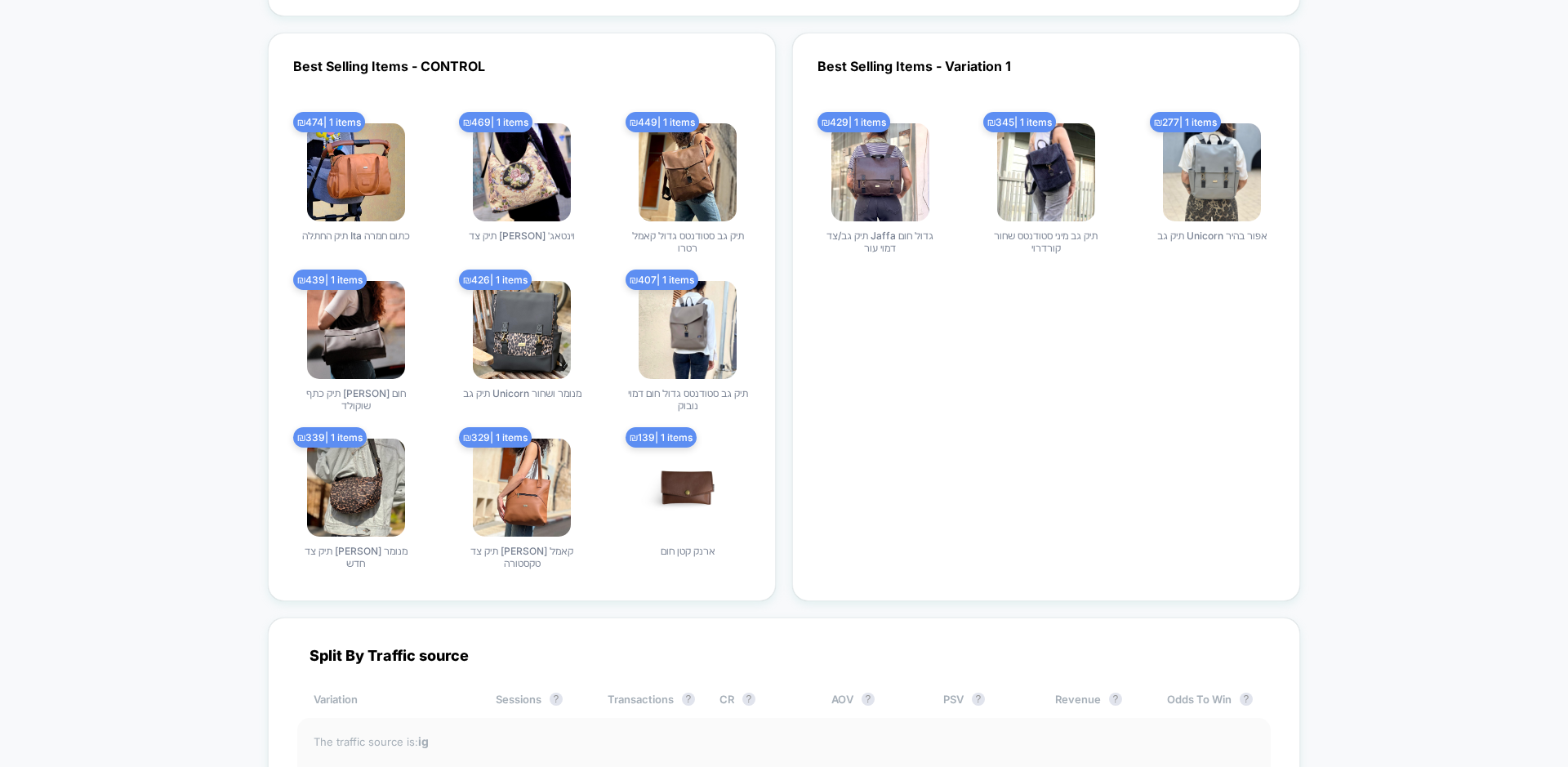 scroll, scrollTop: 3449, scrollLeft: 0, axis: vertical 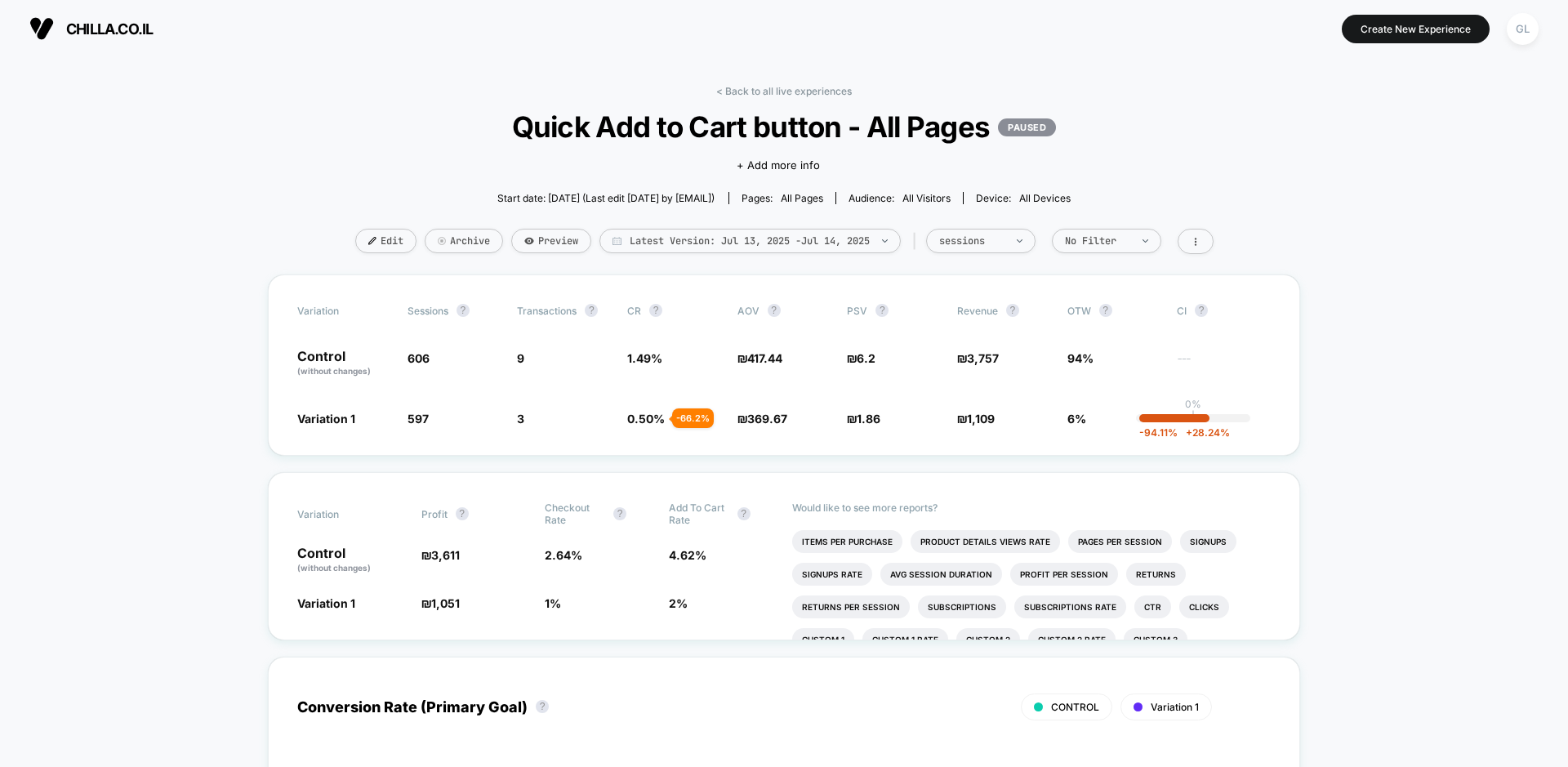 click on "chilla.co.il" at bounding box center [109, 29] 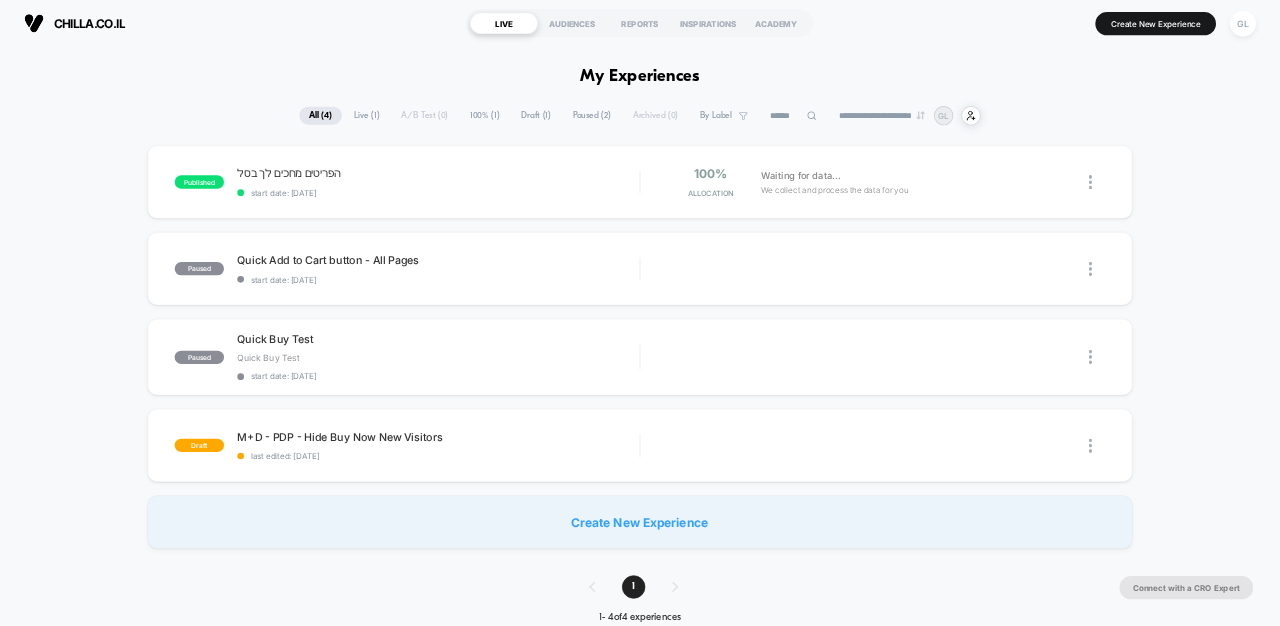 scroll, scrollTop: 0, scrollLeft: 0, axis: both 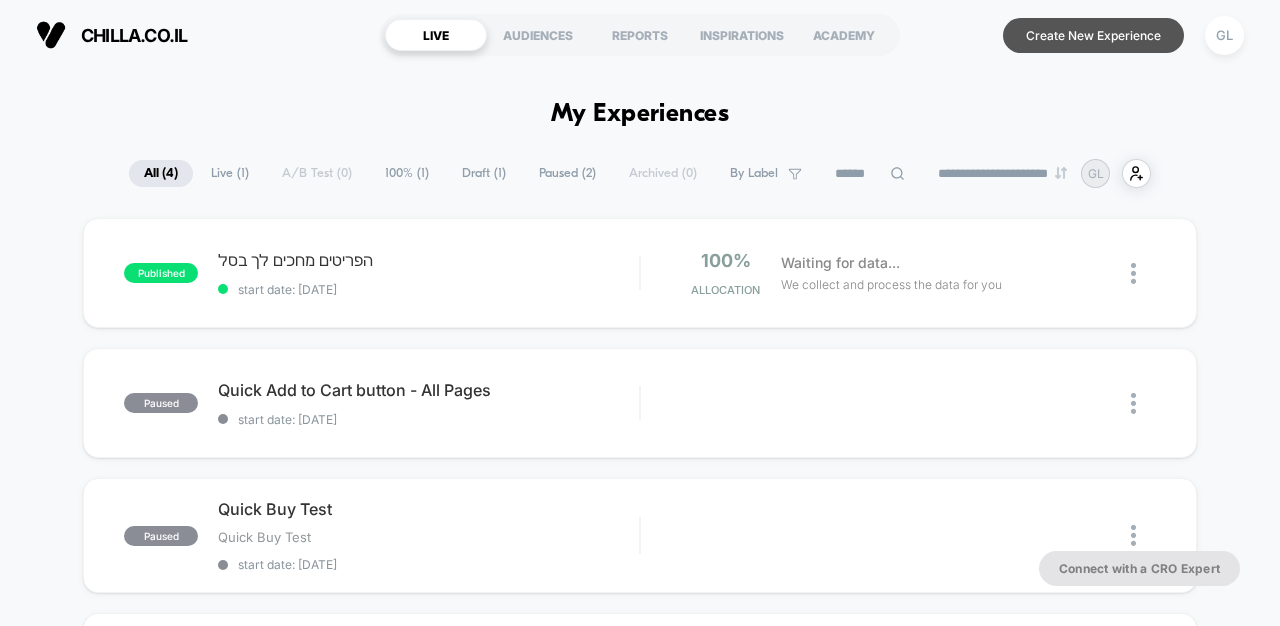 click on "Create New Experience" at bounding box center [1093, 35] 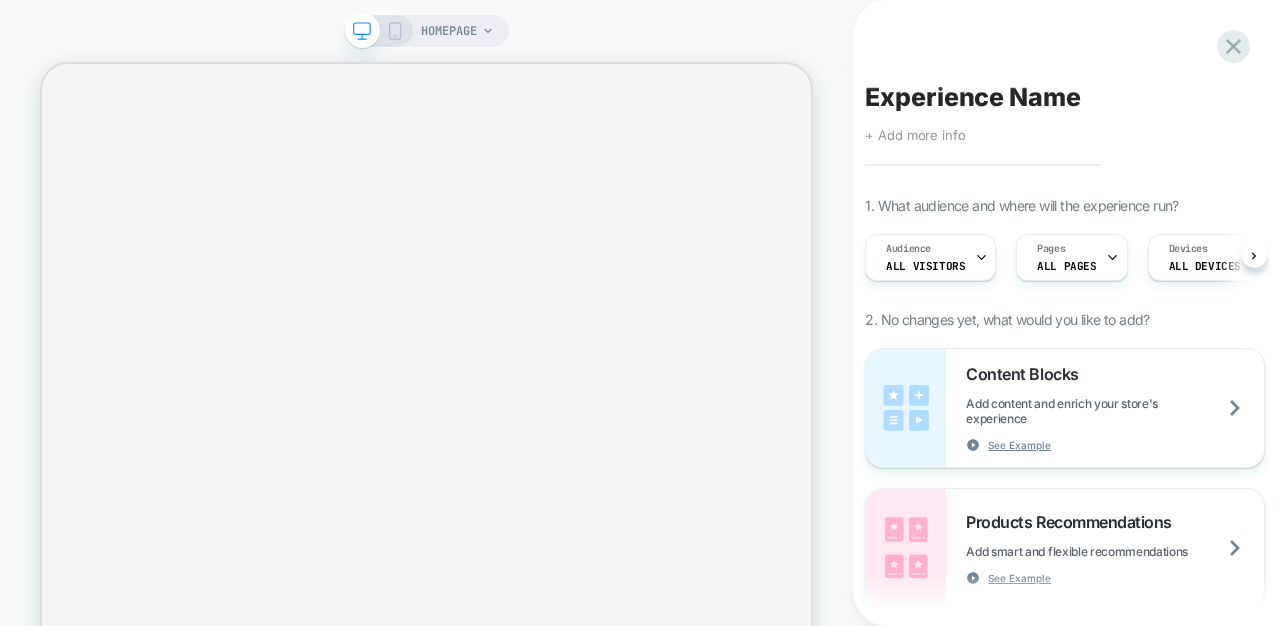 click on "Experience Name" at bounding box center (972, 97) 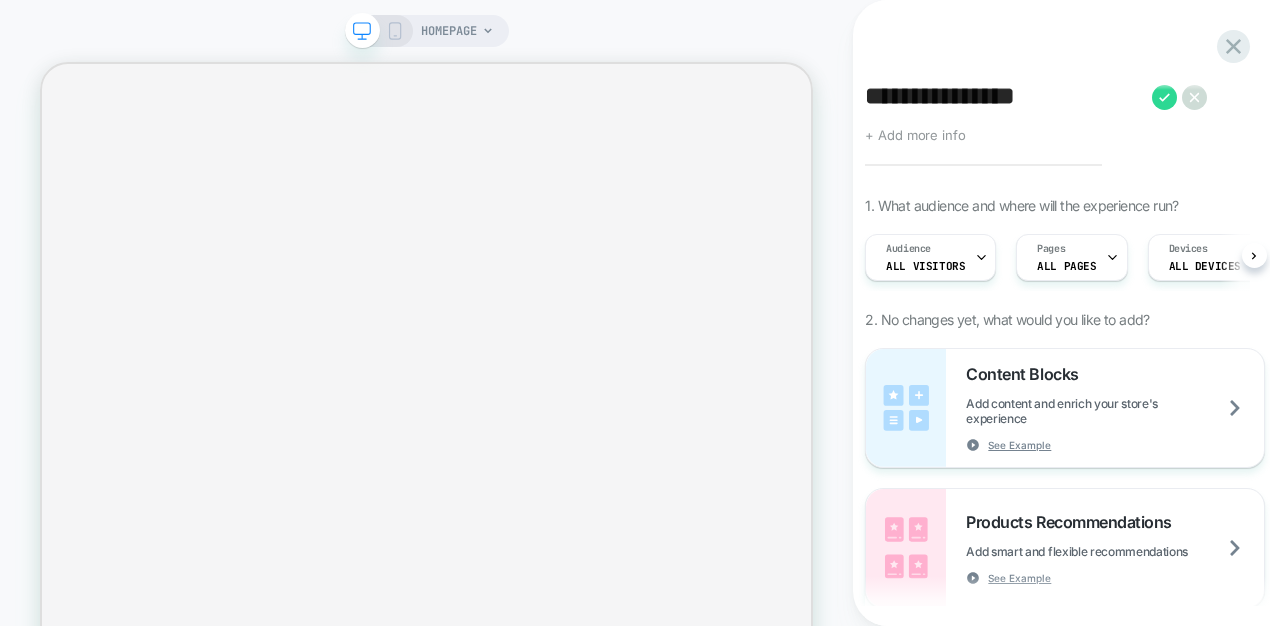 scroll, scrollTop: 0, scrollLeft: 1, axis: horizontal 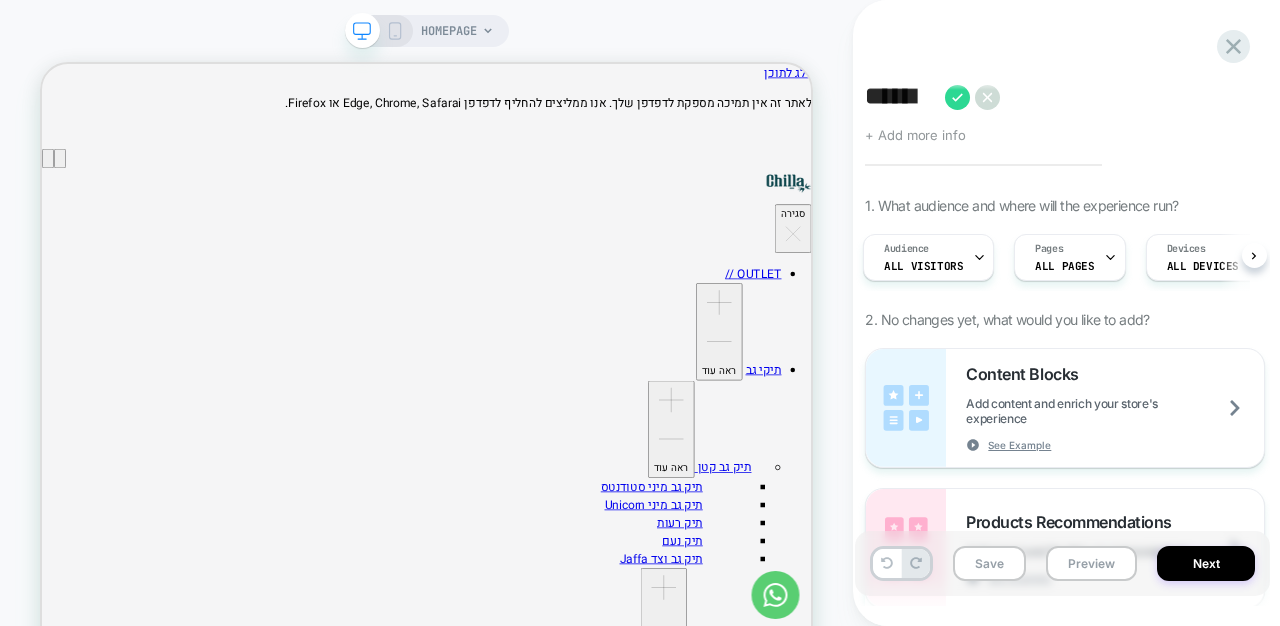 click on "HOMEPAGE" at bounding box center (449, 31) 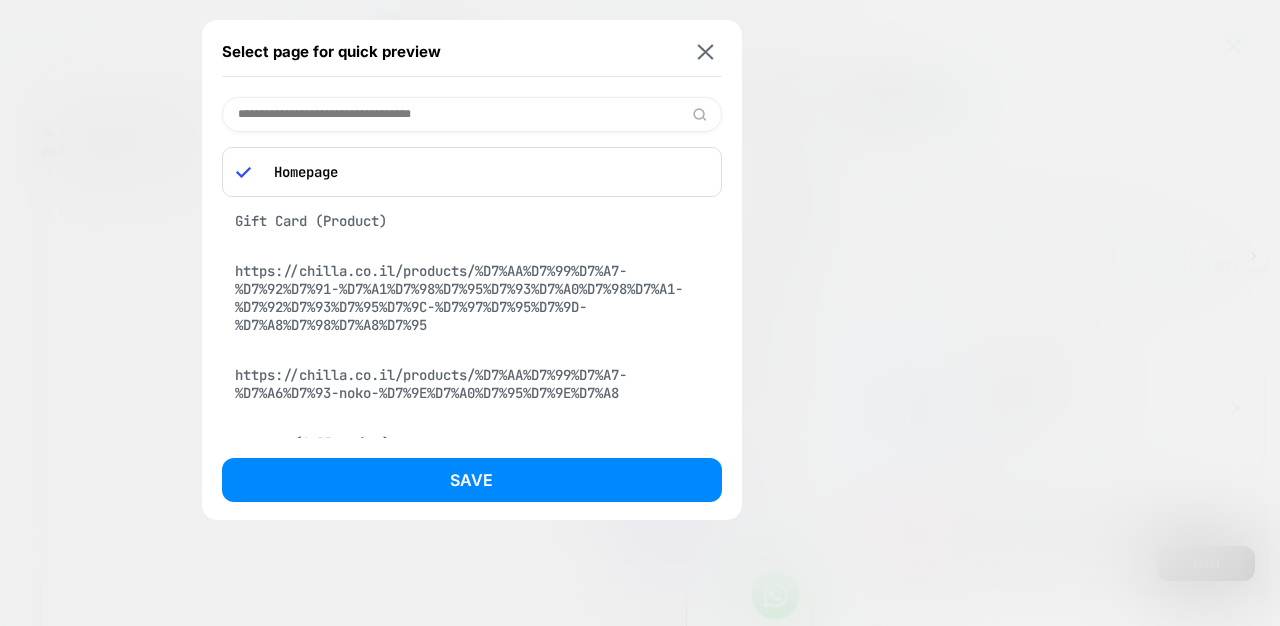 click on "https://chilla.co.il/products/%D7%AA%D7%99%D7%A7-%D7%92%D7%91-%D7%A1%D7%98%D7%95%D7%93%D7%A0%D7%98%D7%A1-%D7%92%D7%93%D7%95%D7%9C-%D7%97%D7%95%D7%9D-%D7%A8%D7%98%D7%A8%D7%95" at bounding box center (472, 298) 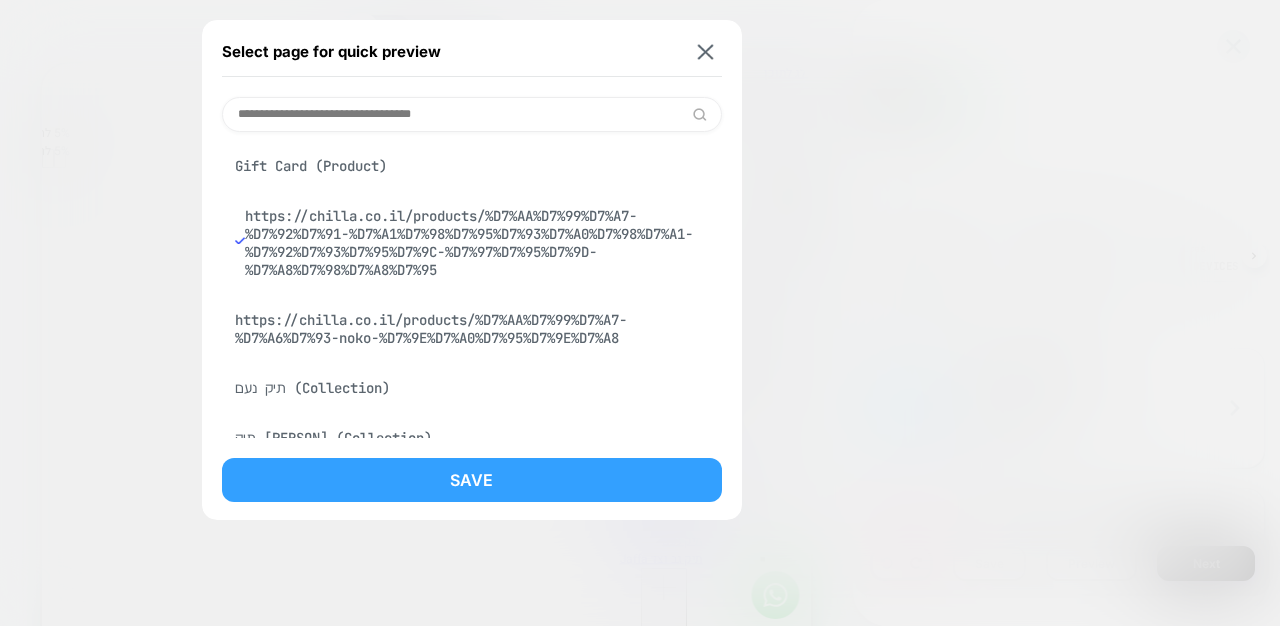 click on "Save" at bounding box center [472, 480] 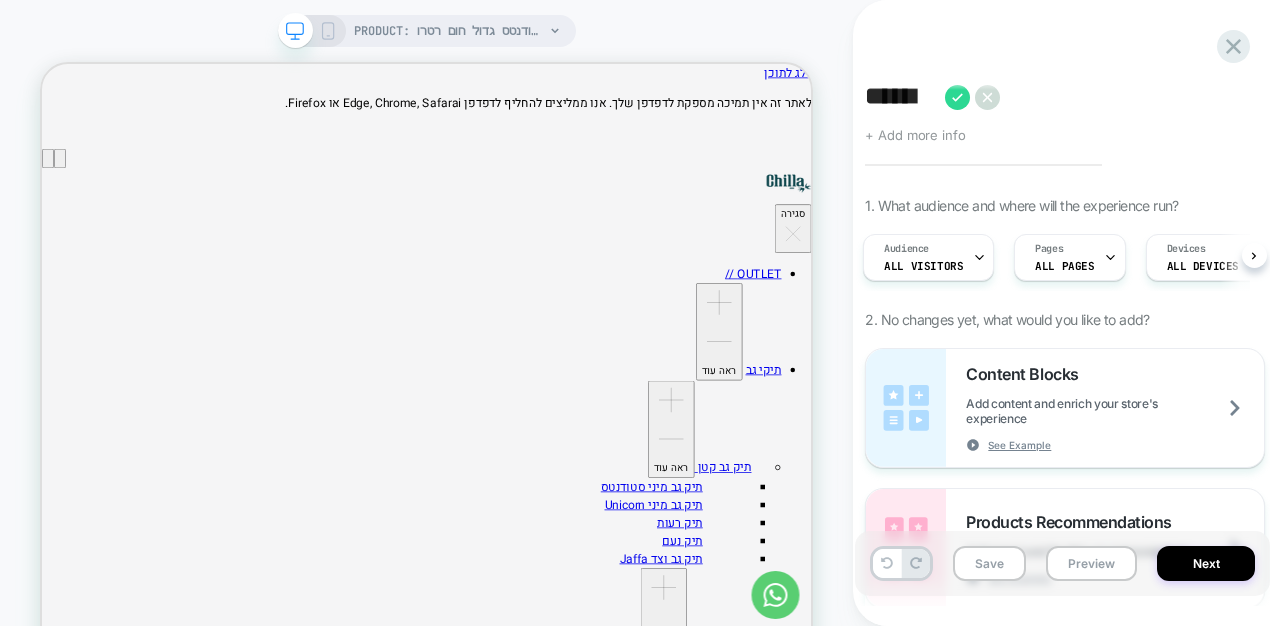 scroll, scrollTop: 0, scrollLeft: 3, axis: horizontal 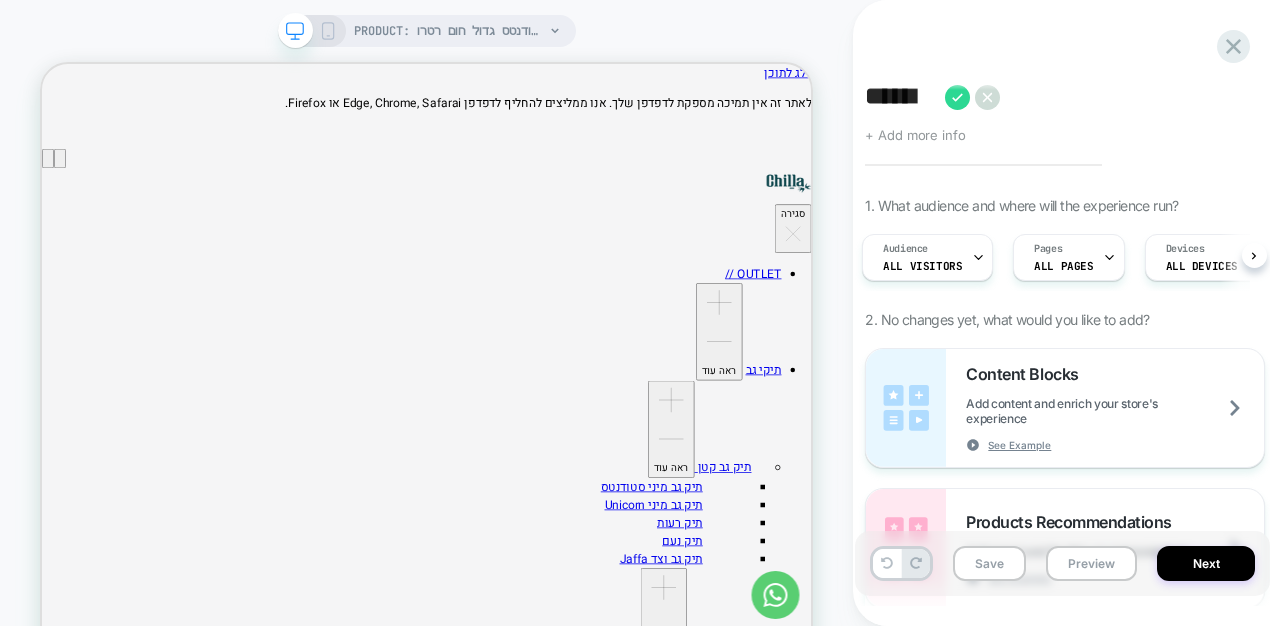 click 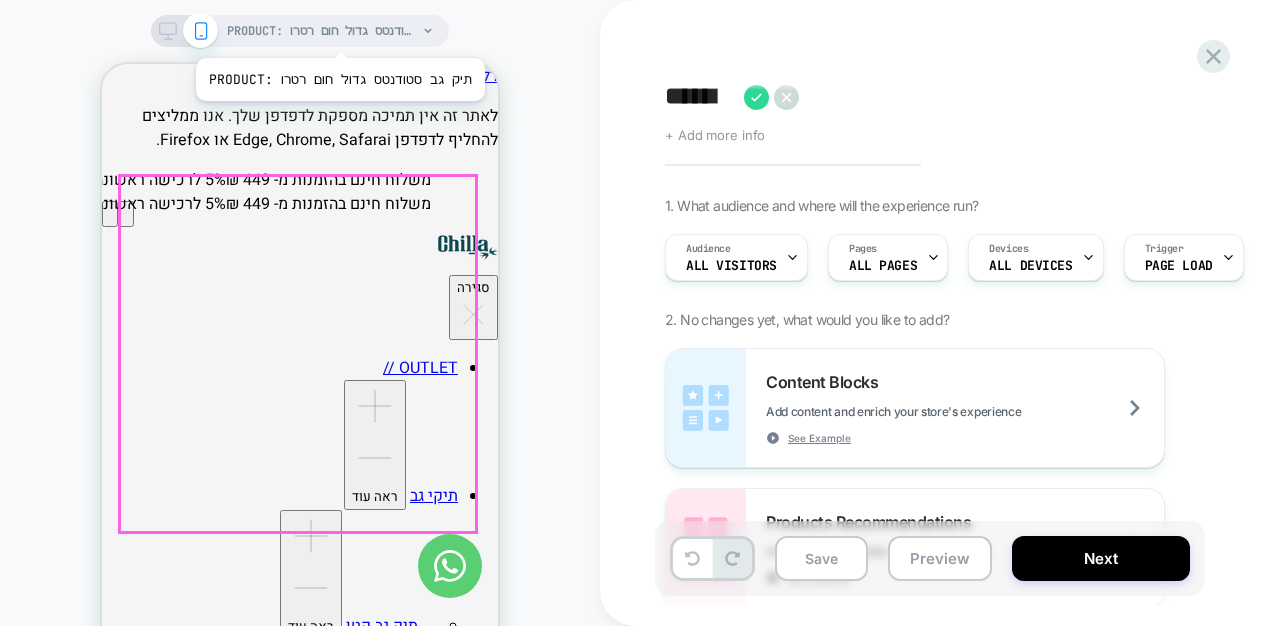 scroll, scrollTop: 28, scrollLeft: 0, axis: vertical 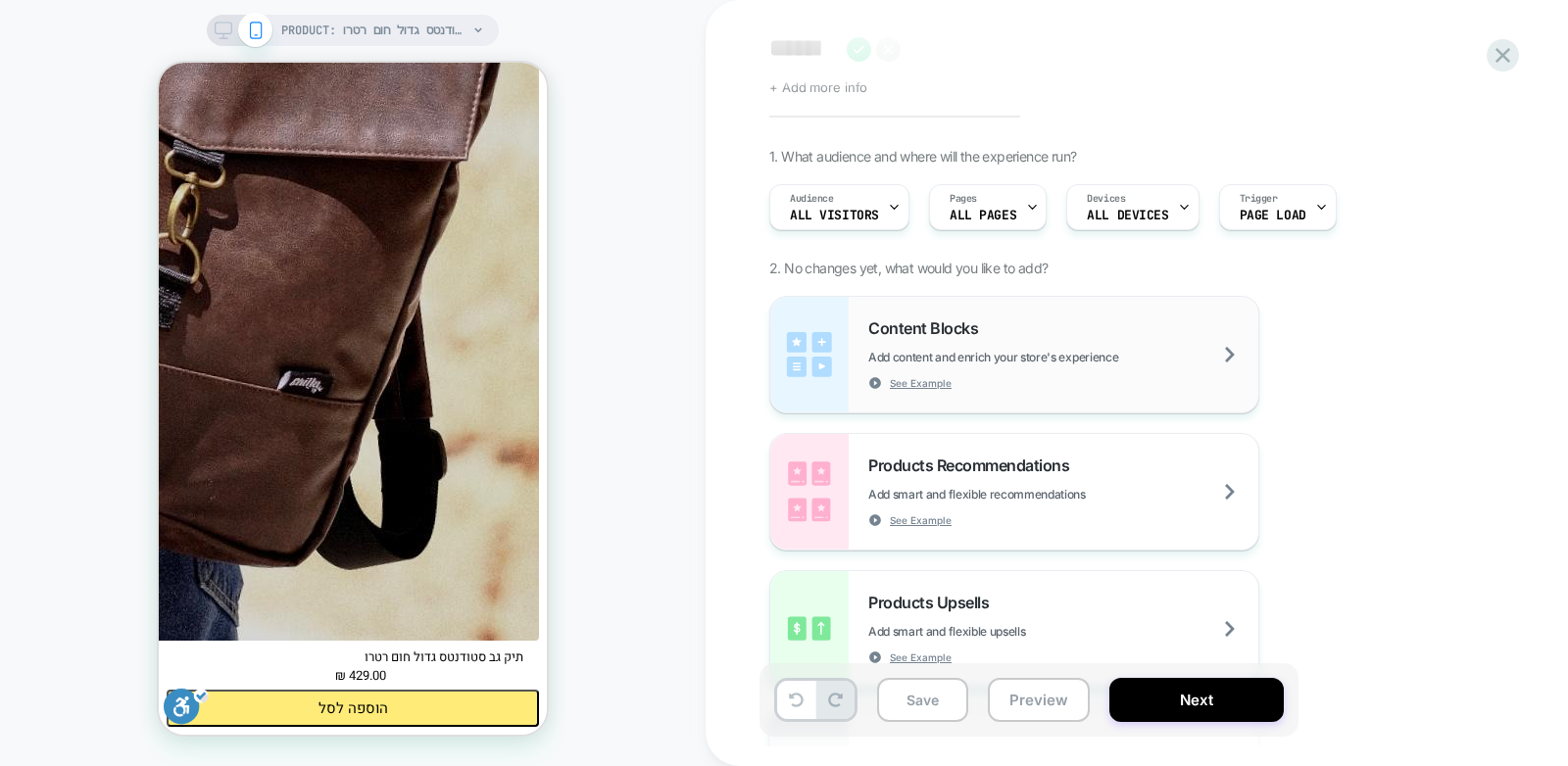 click on "Add content and enrich your store's experience" at bounding box center [1042, 357] 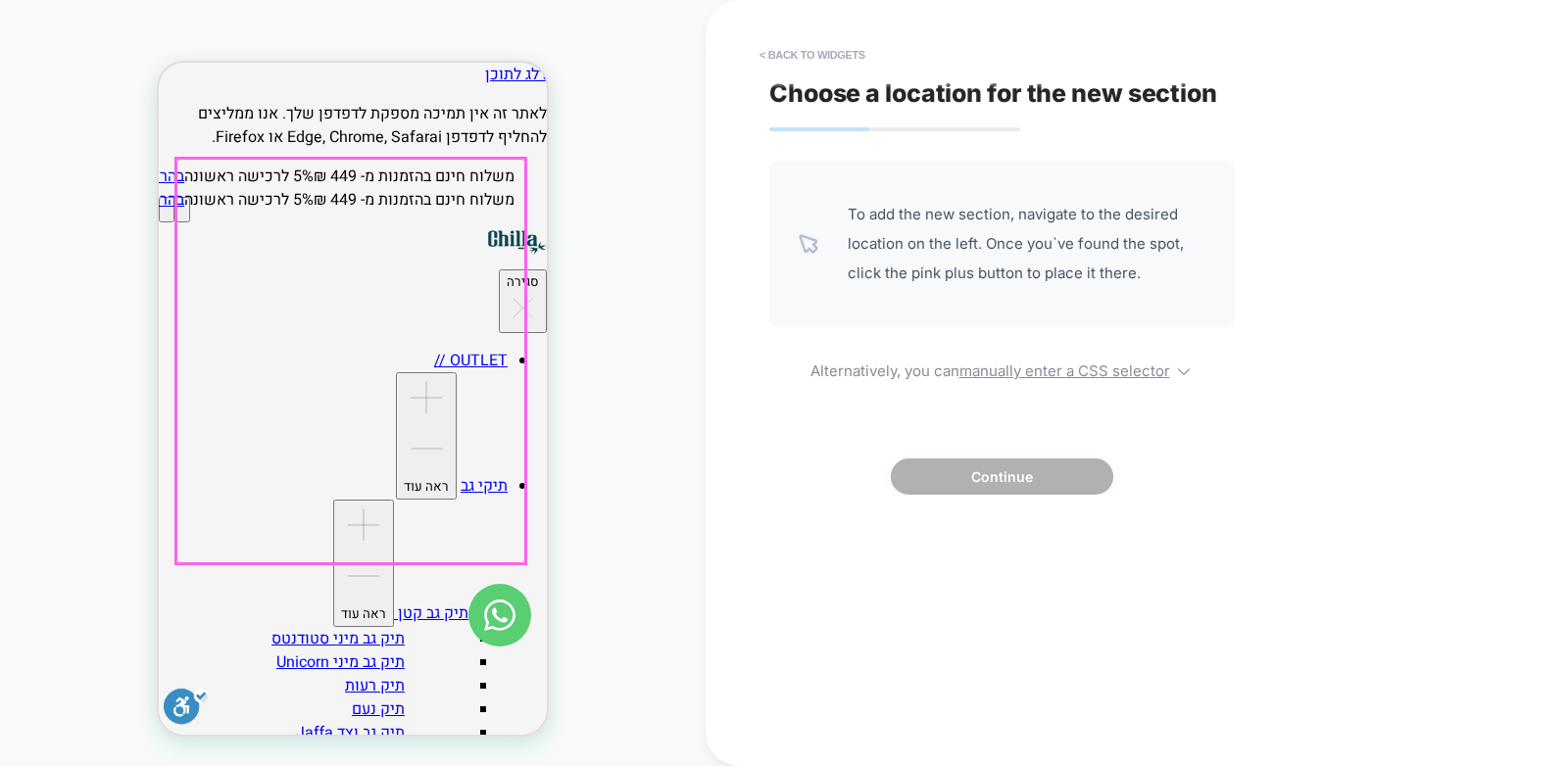 scroll, scrollTop: 164, scrollLeft: 0, axis: vertical 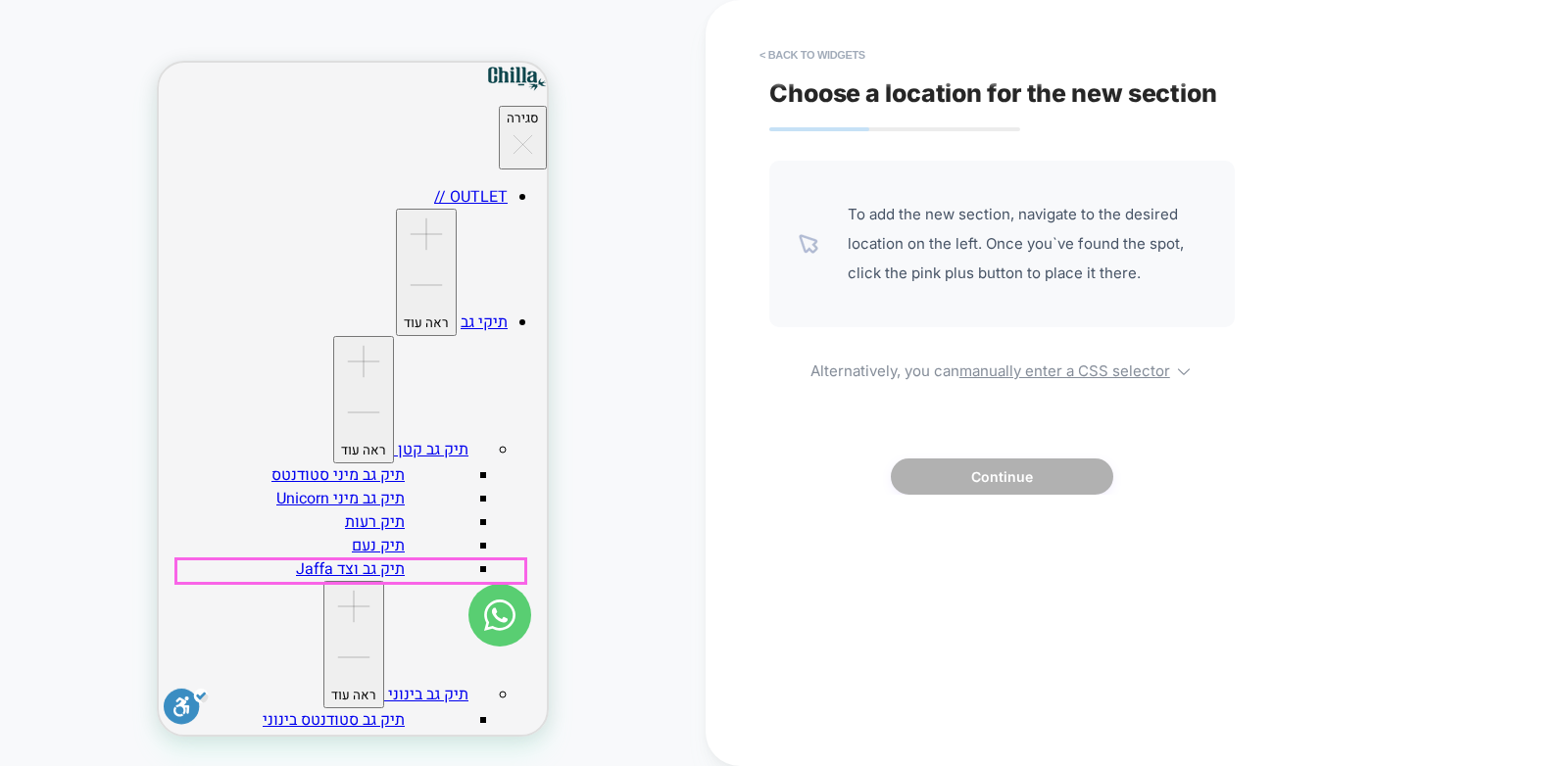 click on "429.00 ₪" at bounding box center (353, 60490) 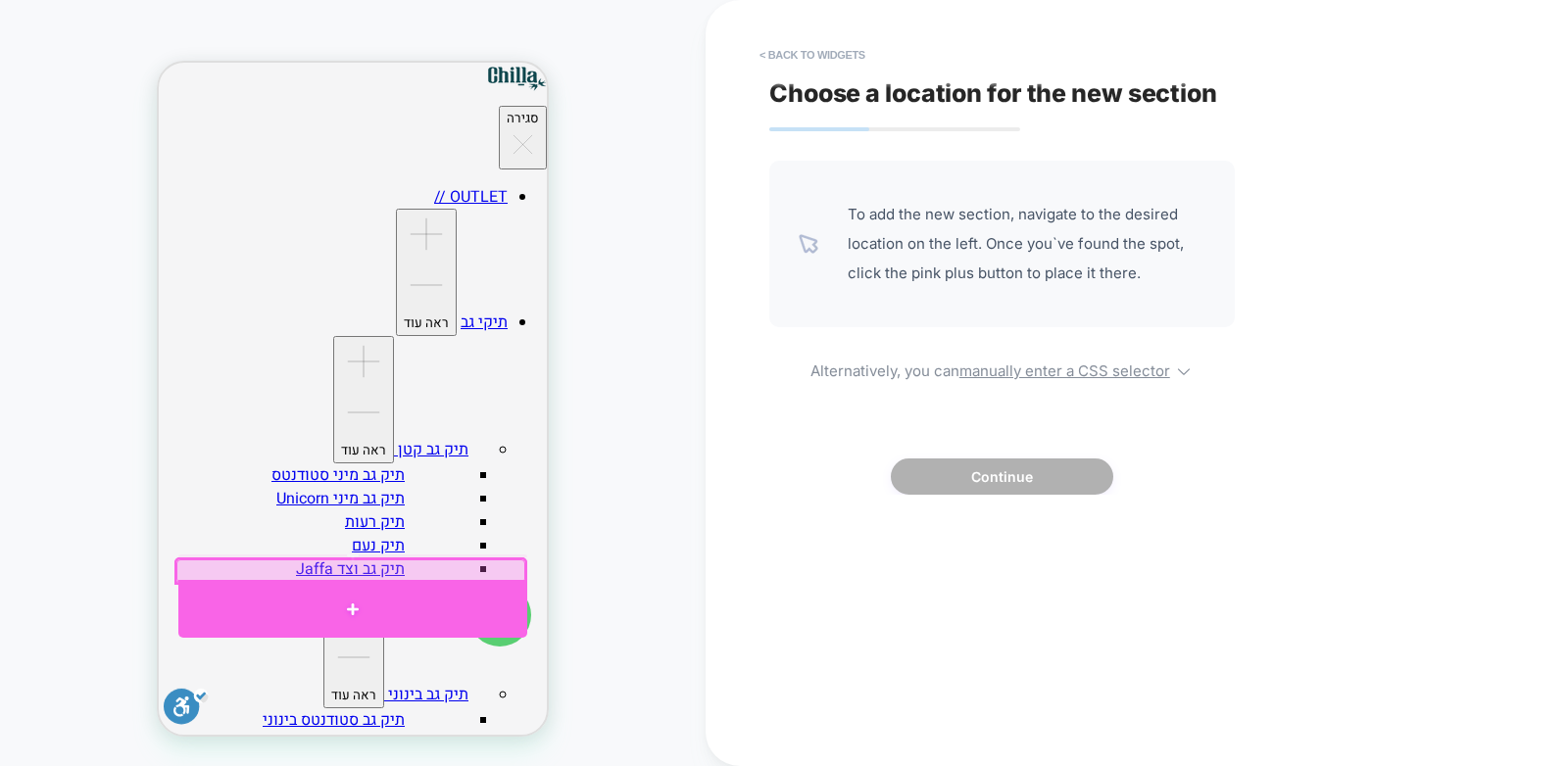 click at bounding box center (353, 608) 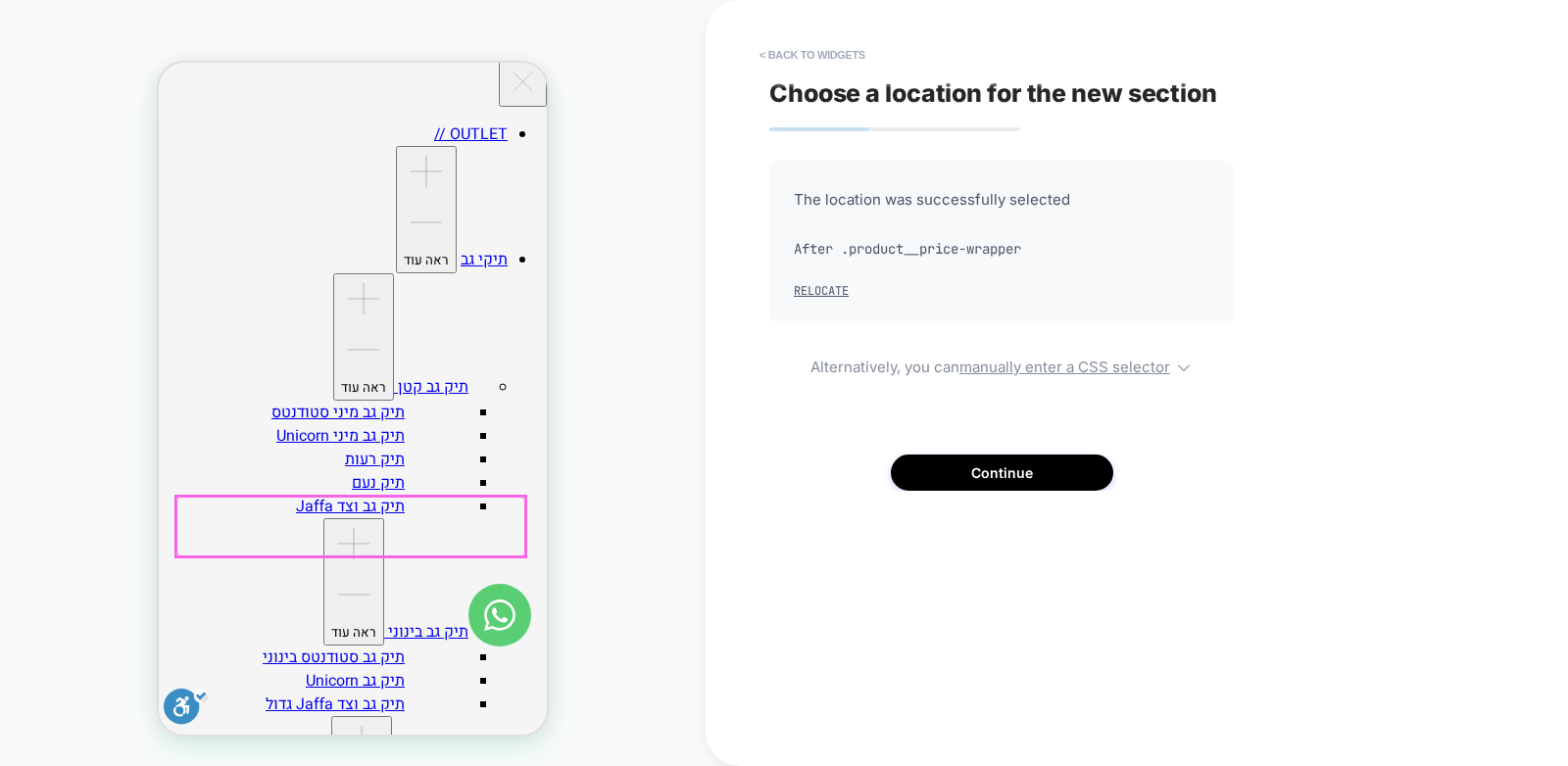 scroll, scrollTop: 388, scrollLeft: 0, axis: vertical 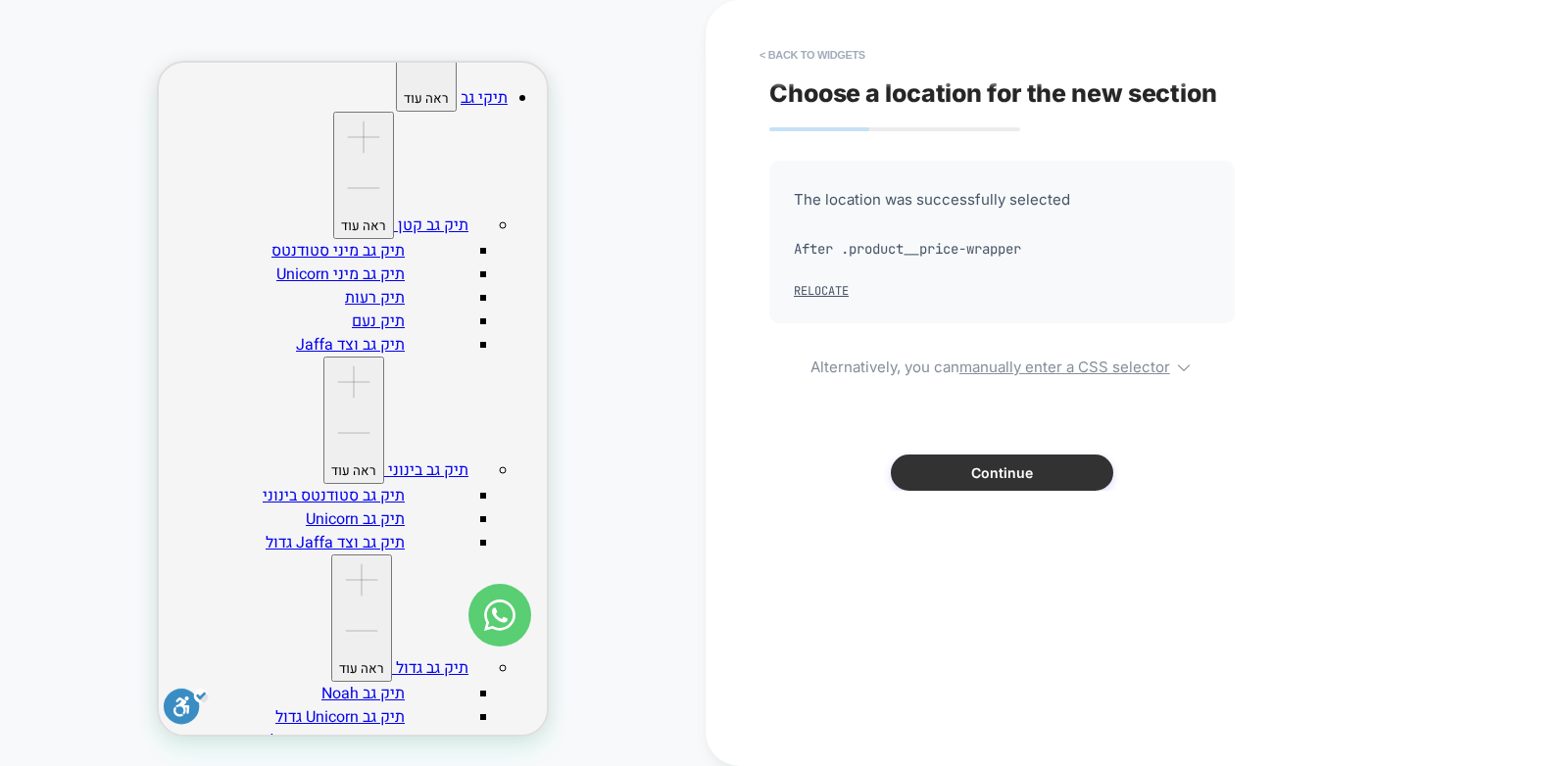 click on "Continue" at bounding box center (1002, 472) 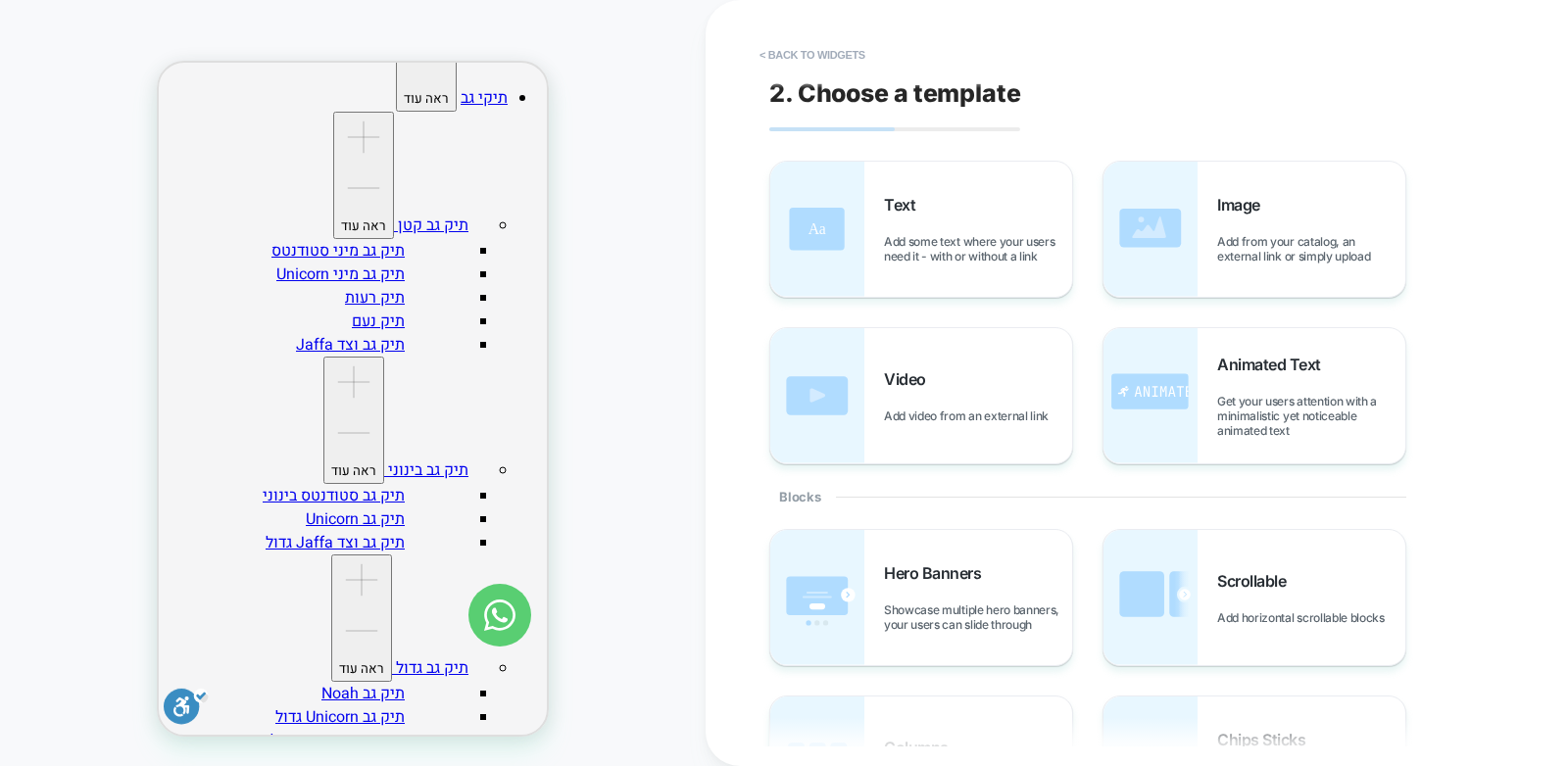scroll, scrollTop: 333, scrollLeft: 0, axis: vertical 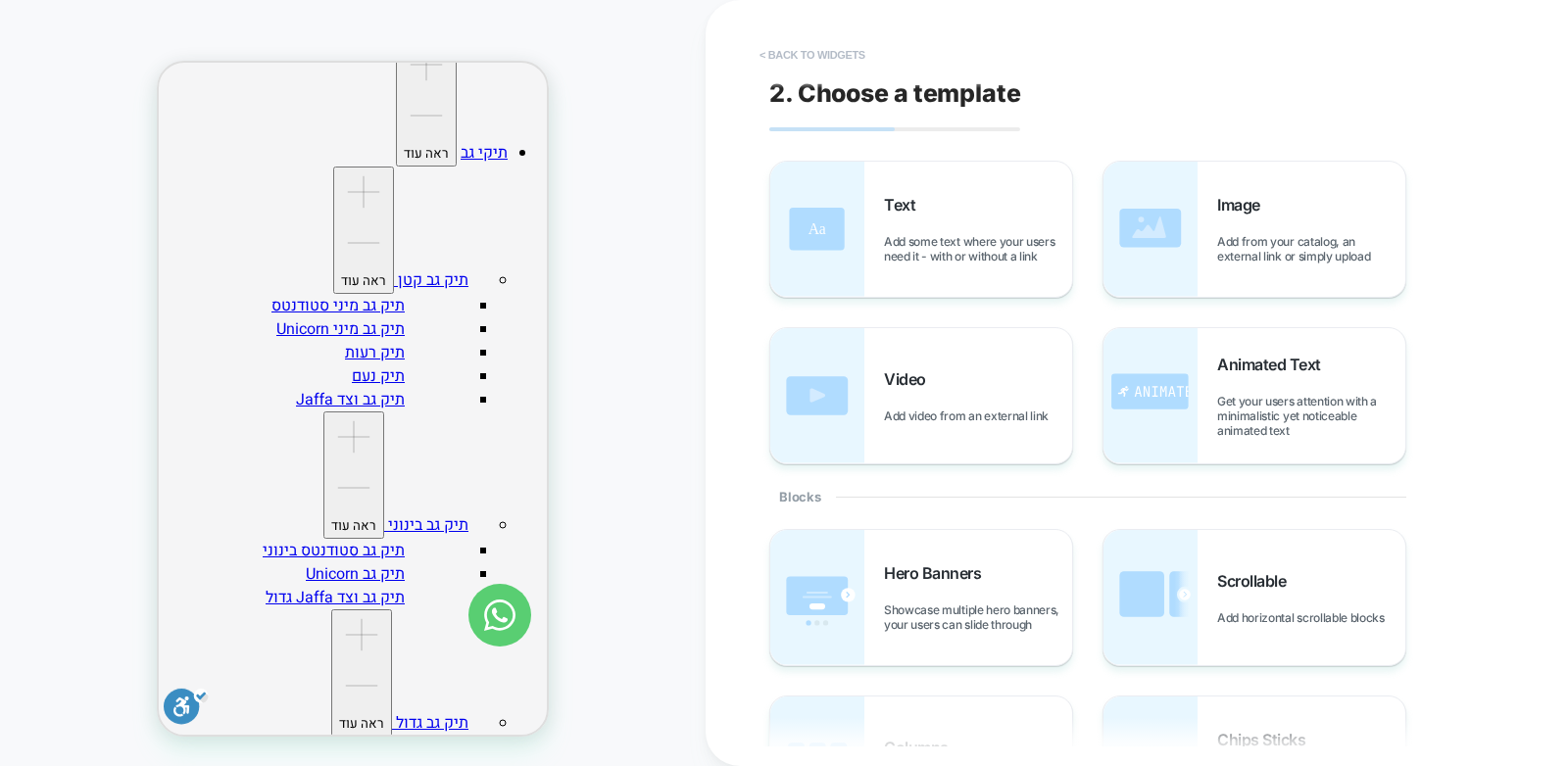 click on "< Back to widgets" at bounding box center [812, 55] 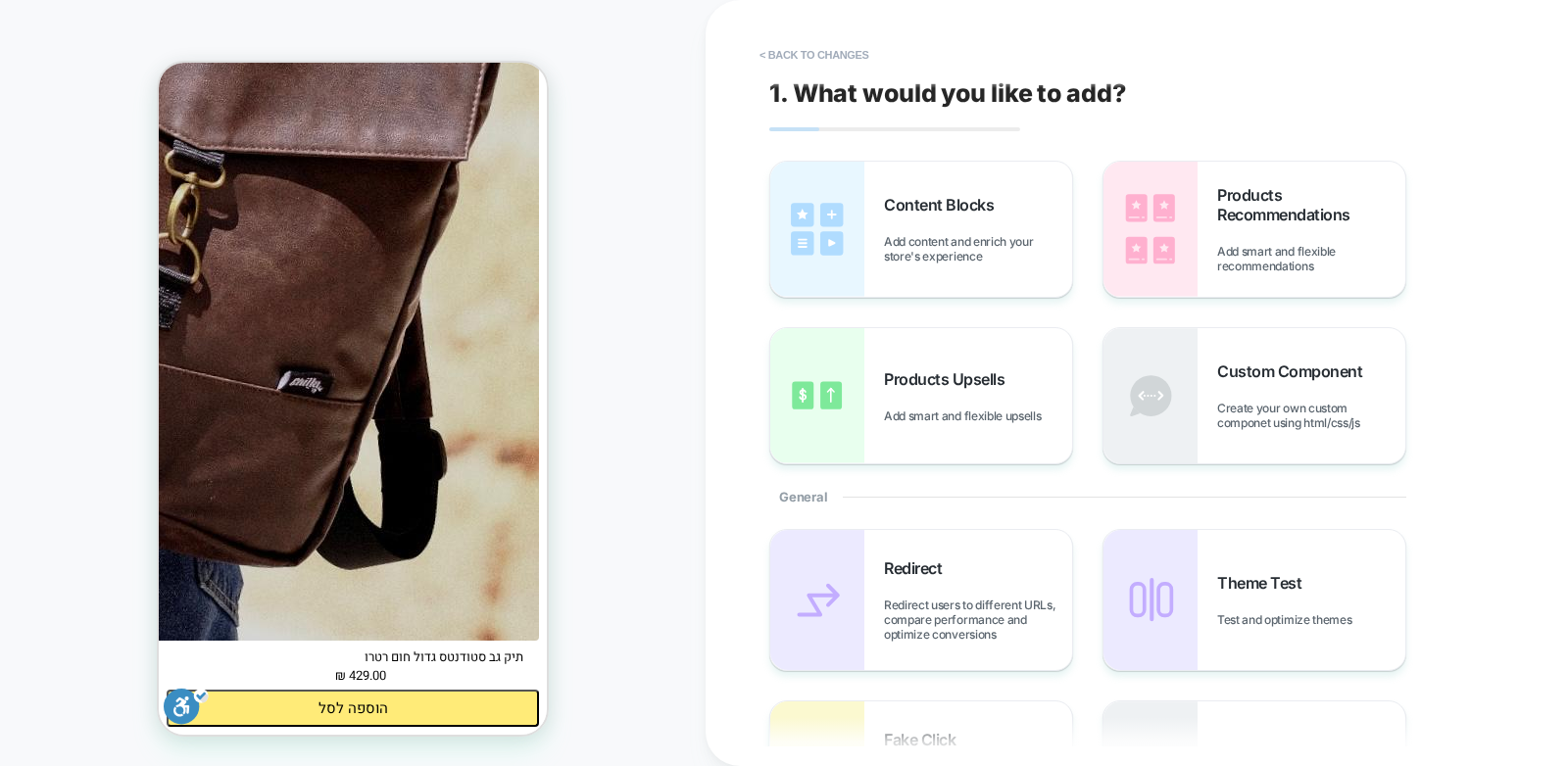 scroll, scrollTop: 955, scrollLeft: 0, axis: vertical 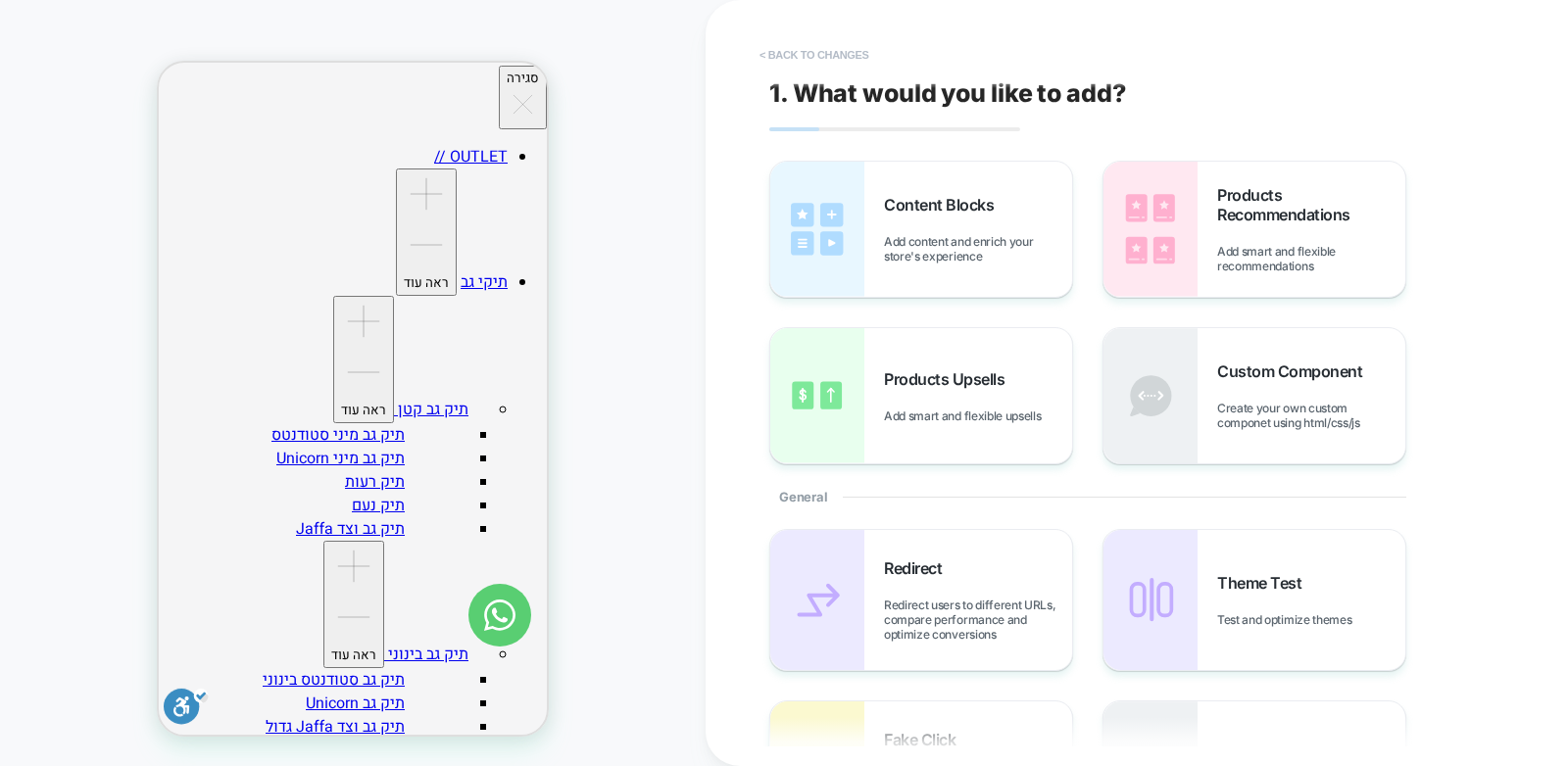 click on "< Back to changes" at bounding box center [814, 55] 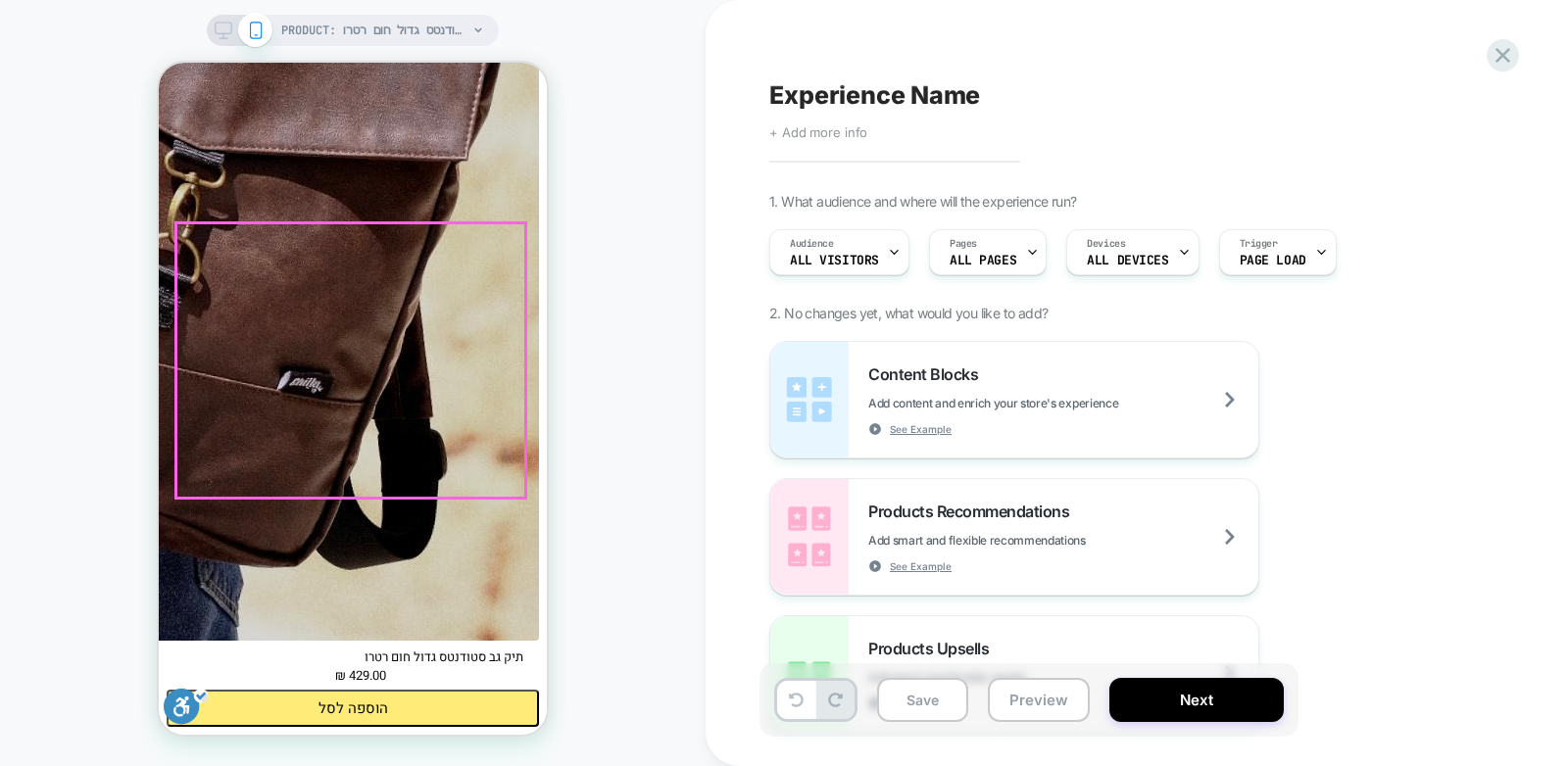 scroll, scrollTop: 1210, scrollLeft: 0, axis: vertical 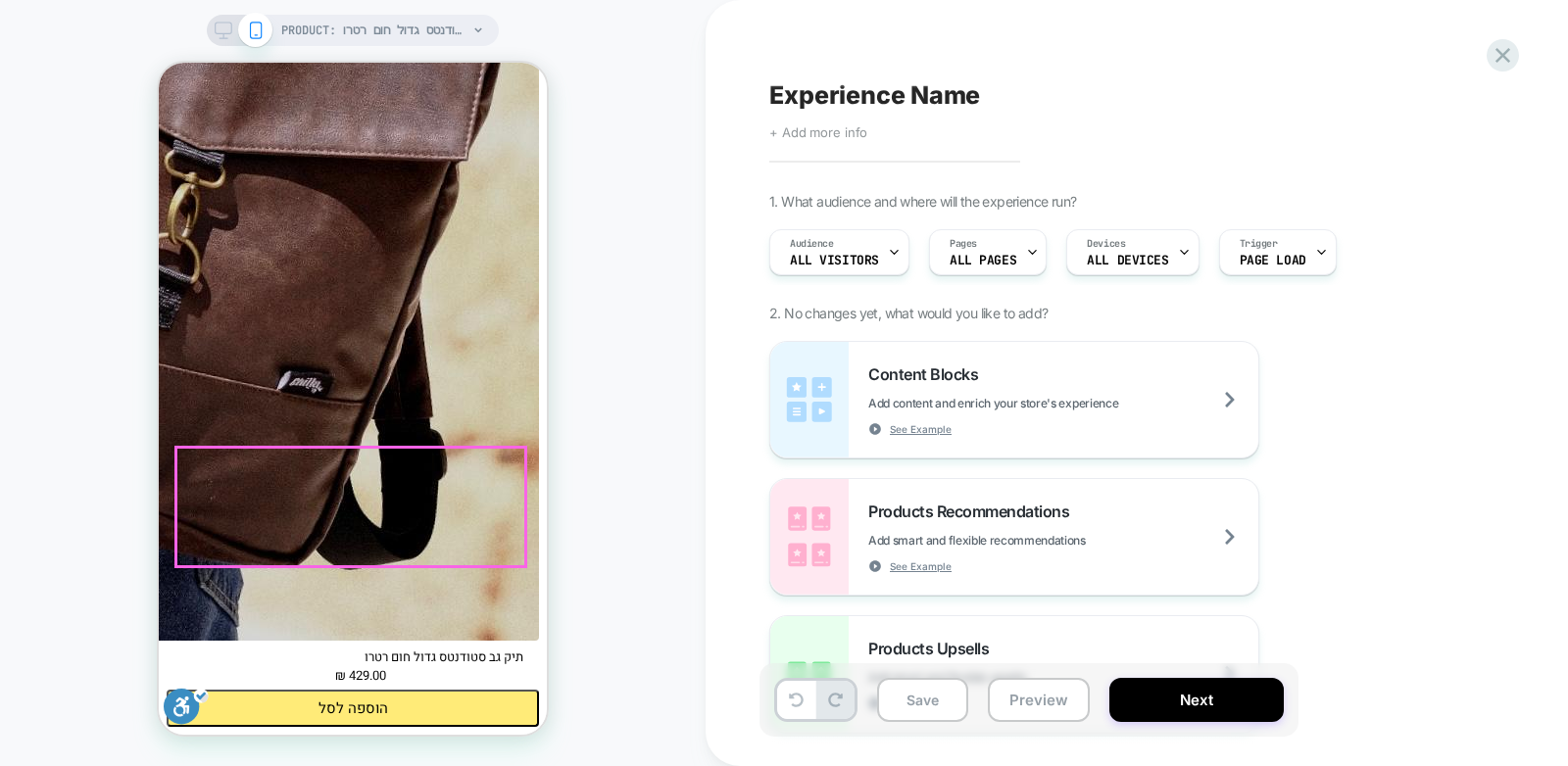 click on "הוסף להזמנה
קנה עכשיו    This item is a recurring or deferred purchase. By continuing, I agree to the  cancellation policy  and authorize you to charge my payment method at the prices, frequency and dates listed on this page until my order is fulfilled or I cancel, if permitted." at bounding box center [353, 60485] 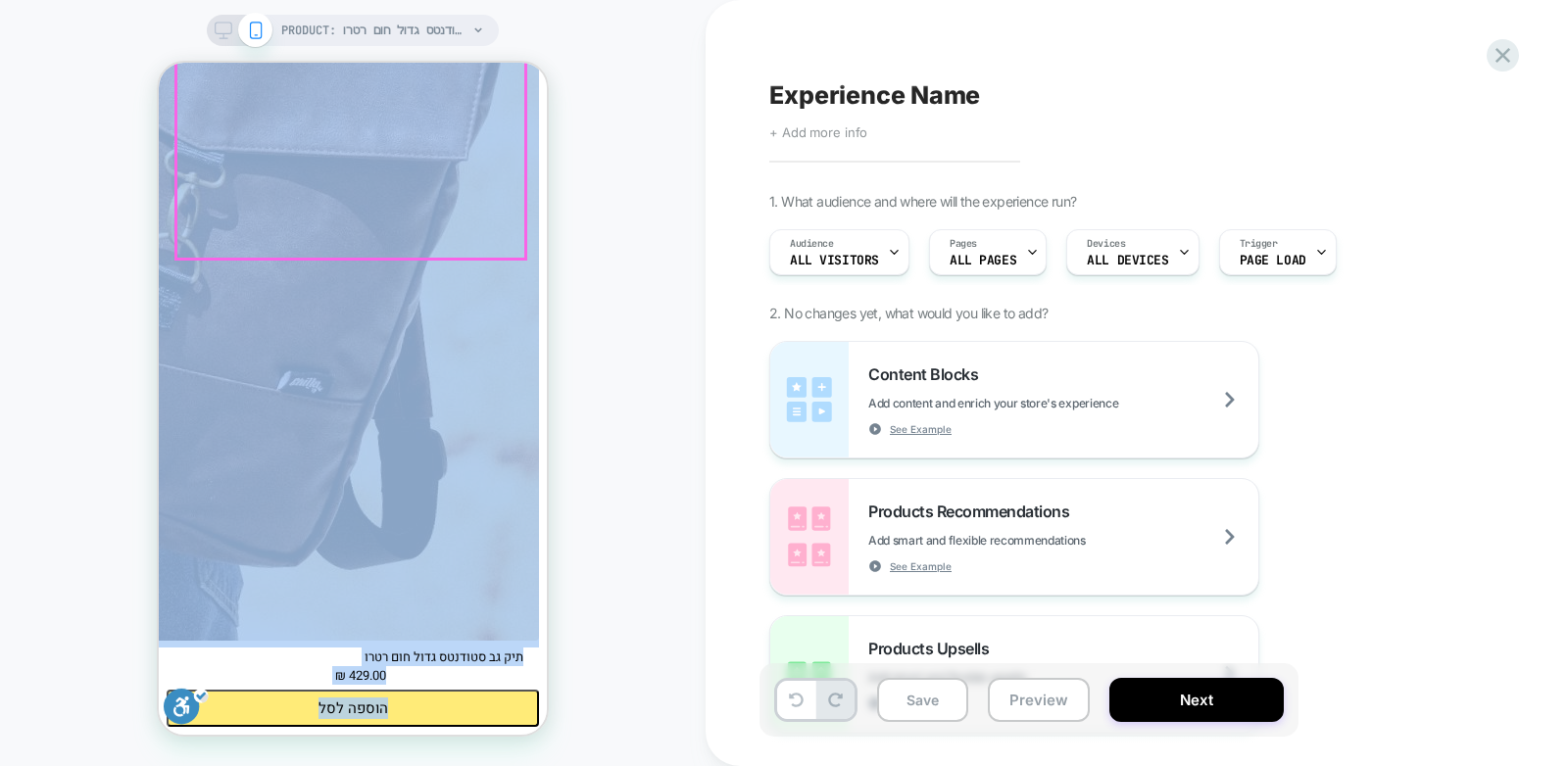 drag, startPoint x: 507, startPoint y: 454, endPoint x: 502, endPoint y: 238, distance: 216.05786 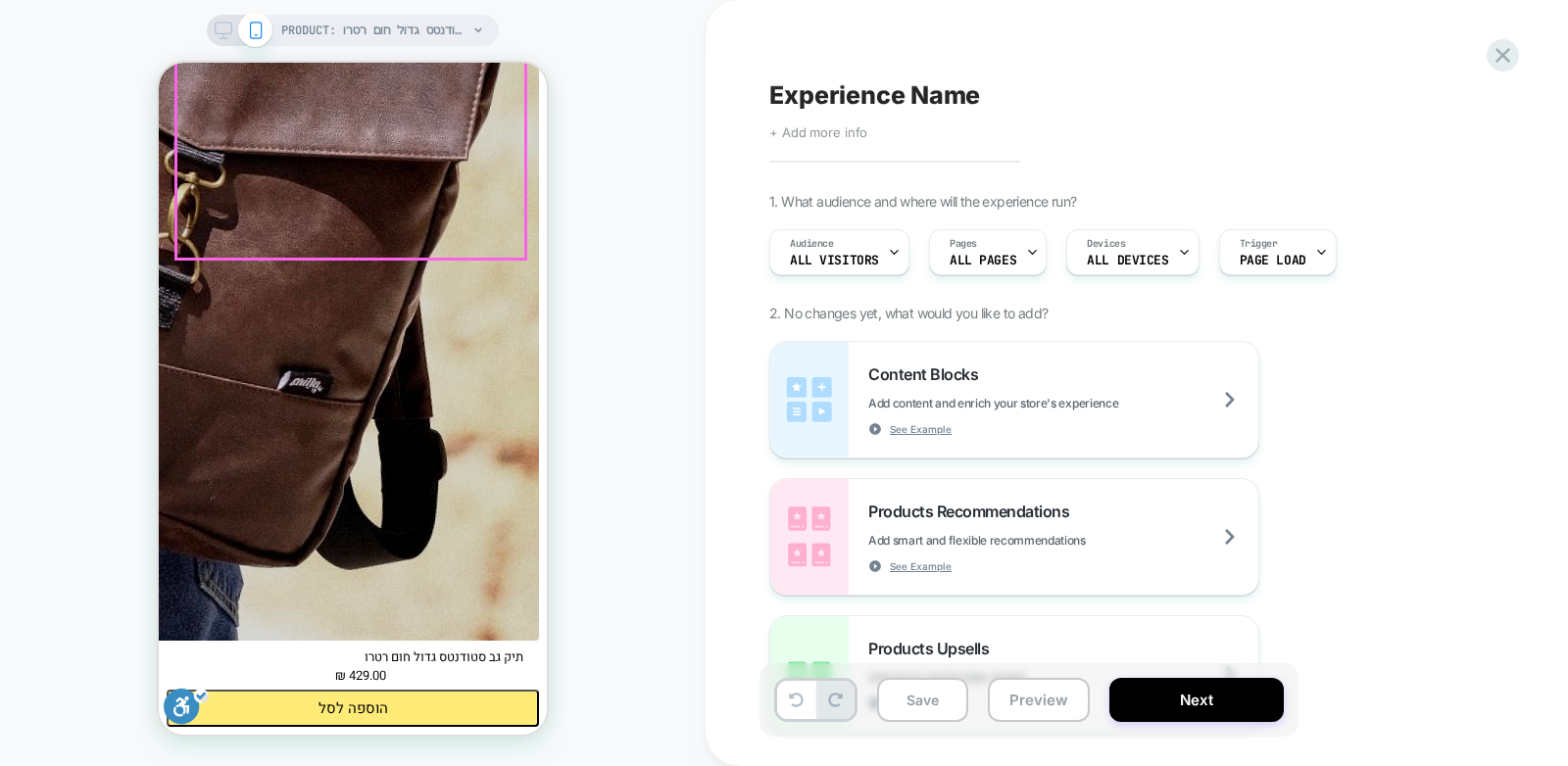 drag, startPoint x: 336, startPoint y: 488, endPoint x: 408, endPoint y: 248, distance: 250.56736 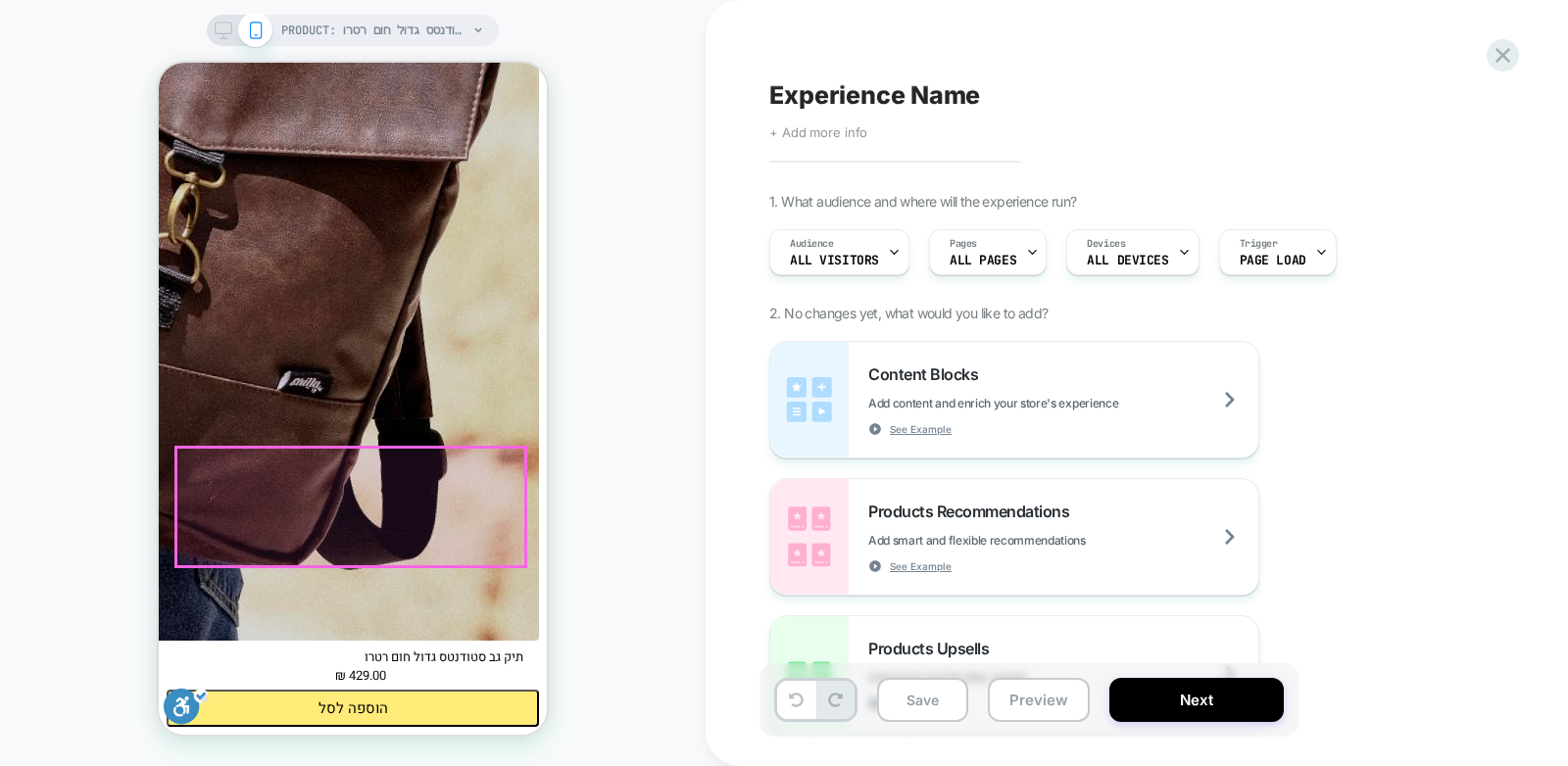 click on "הוסף להזמנה
קנה עכשיו    This item is a recurring or deferred purchase. By continuing, I agree to the  cancellation policy  and authorize you to charge my payment method at the prices, frequency and dates listed on this page until my order is fulfilled or I cancel, if permitted." at bounding box center (353, 60485) 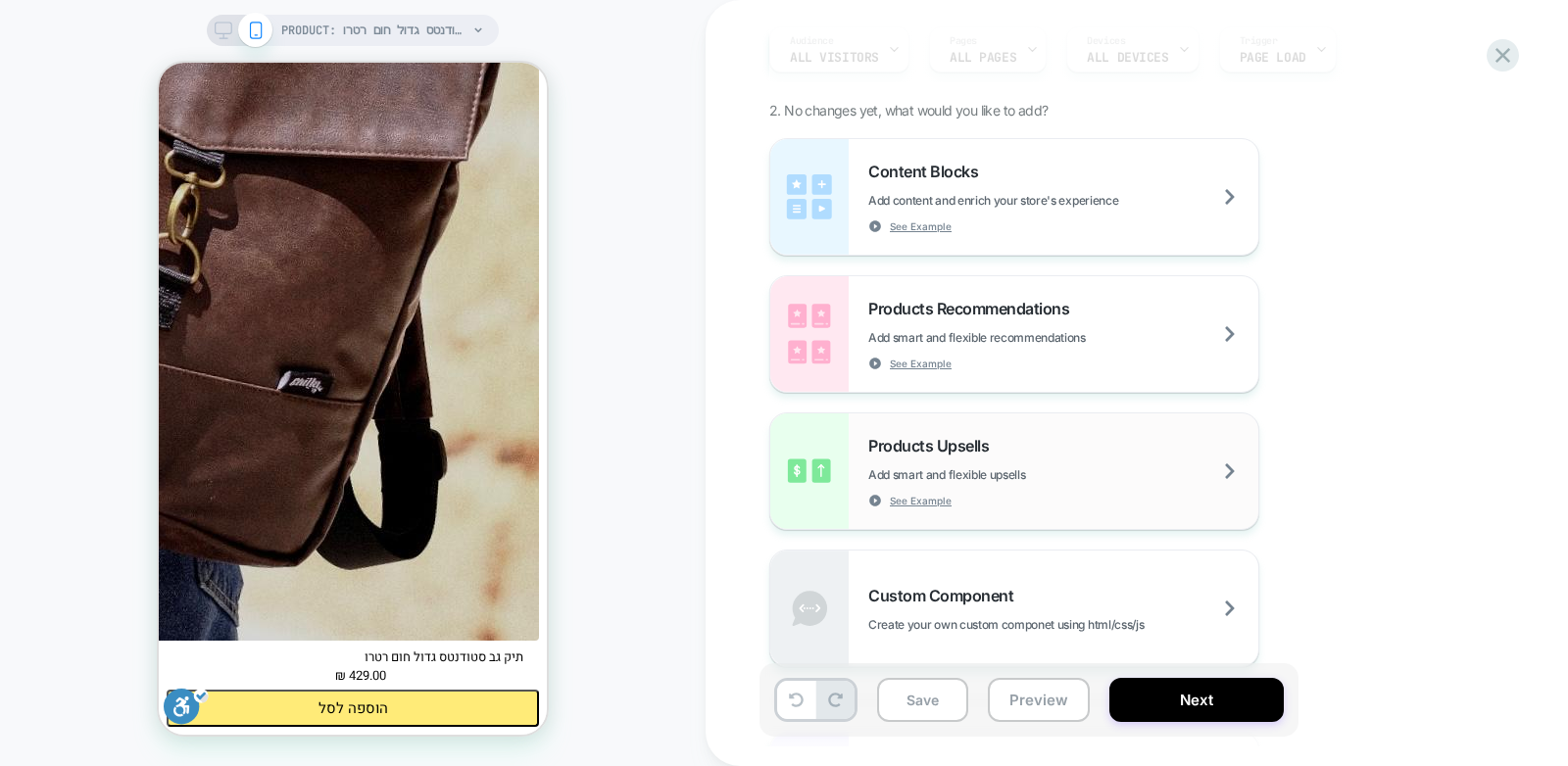 scroll, scrollTop: 106, scrollLeft: 0, axis: vertical 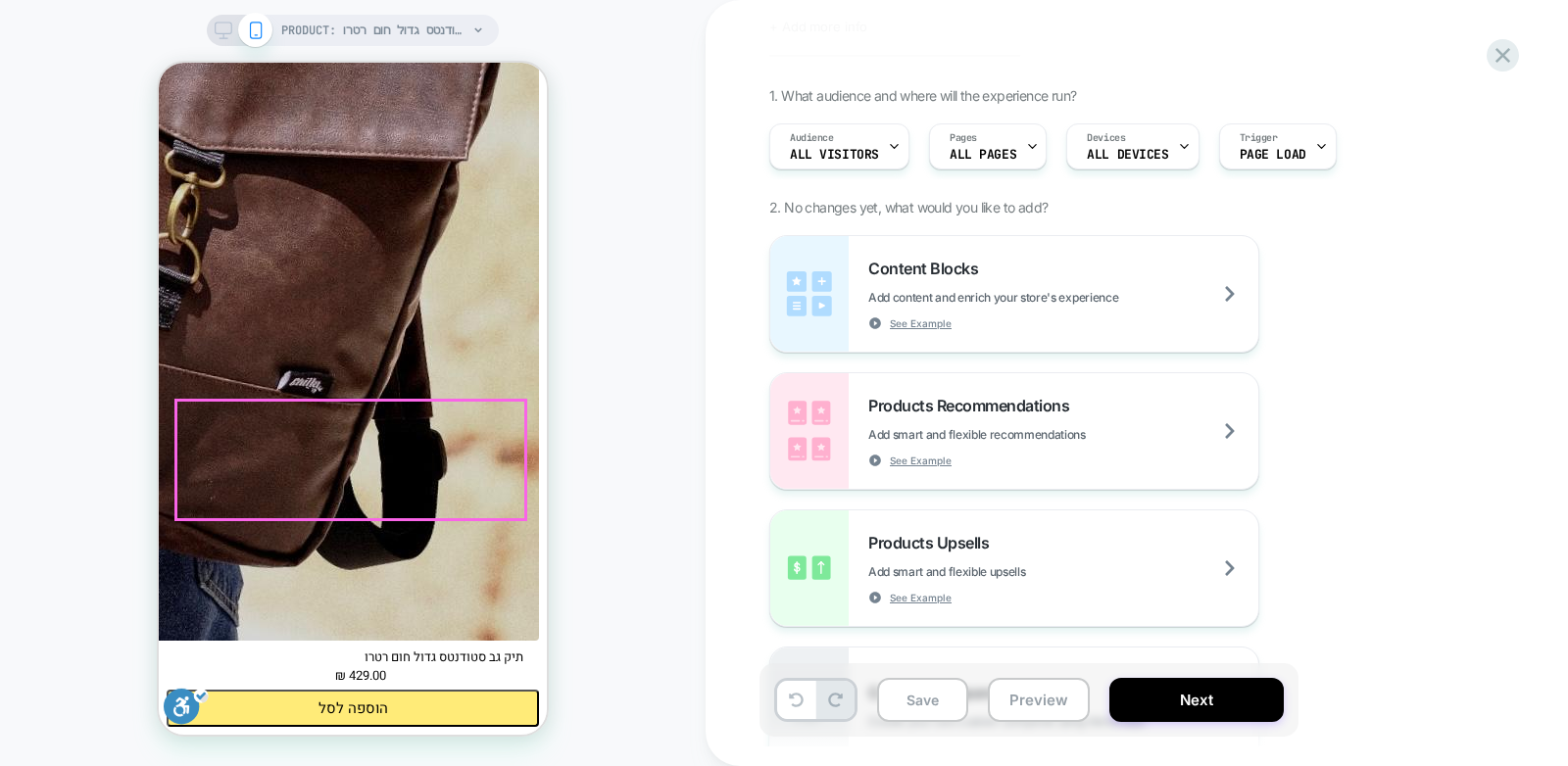 click on "הוסף להזמנה
קנה עכשיו    This item is a recurring or deferred purchase. By continuing, I agree to the  cancellation policy  and authorize you to charge my payment method at the prices, frequency and dates listed on this page until my order is fulfilled or I cancel, if permitted." at bounding box center [353, 60438] 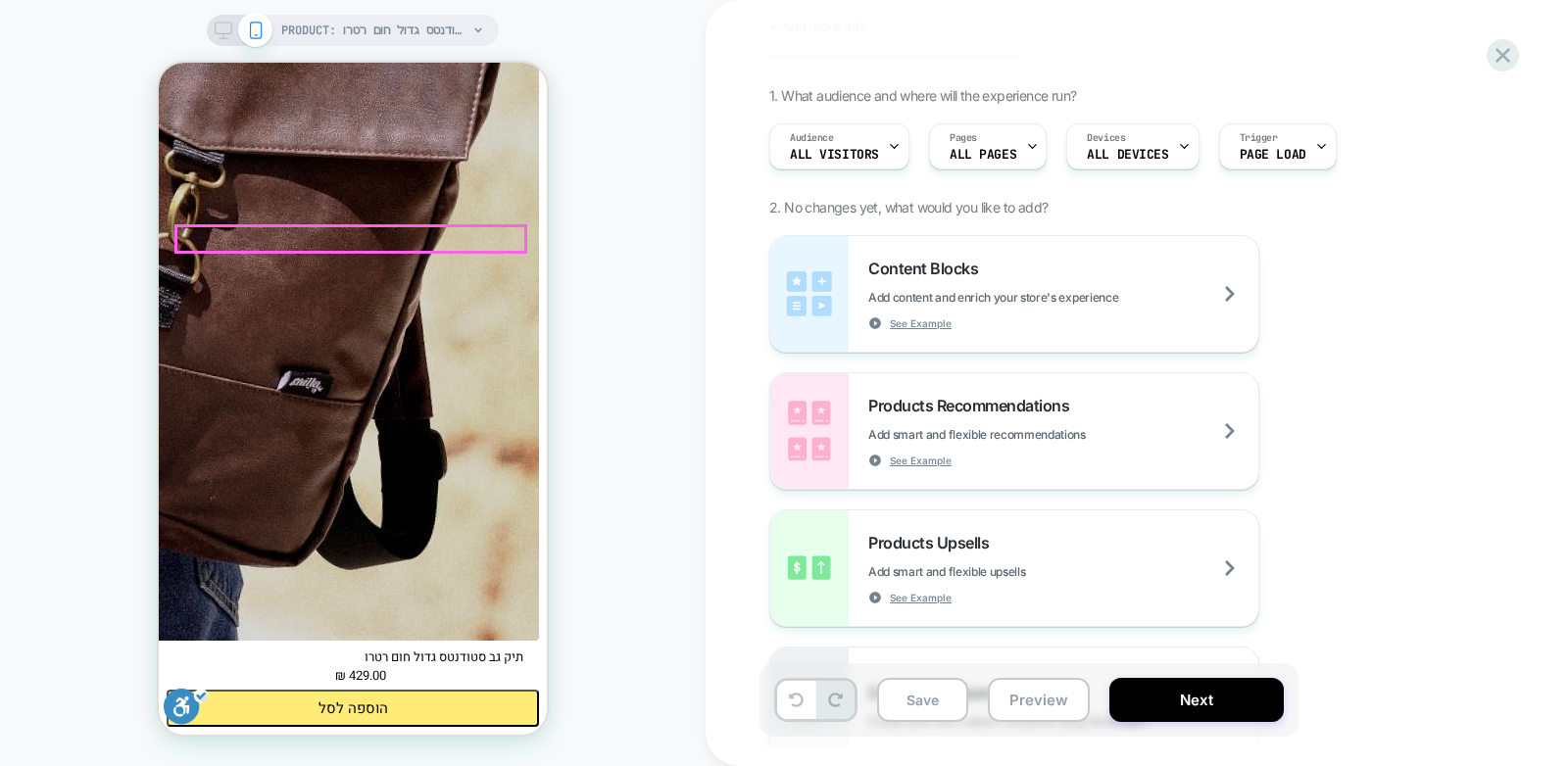 drag, startPoint x: 317, startPoint y: 416, endPoint x: 411, endPoint y: 238, distance: 201.2958 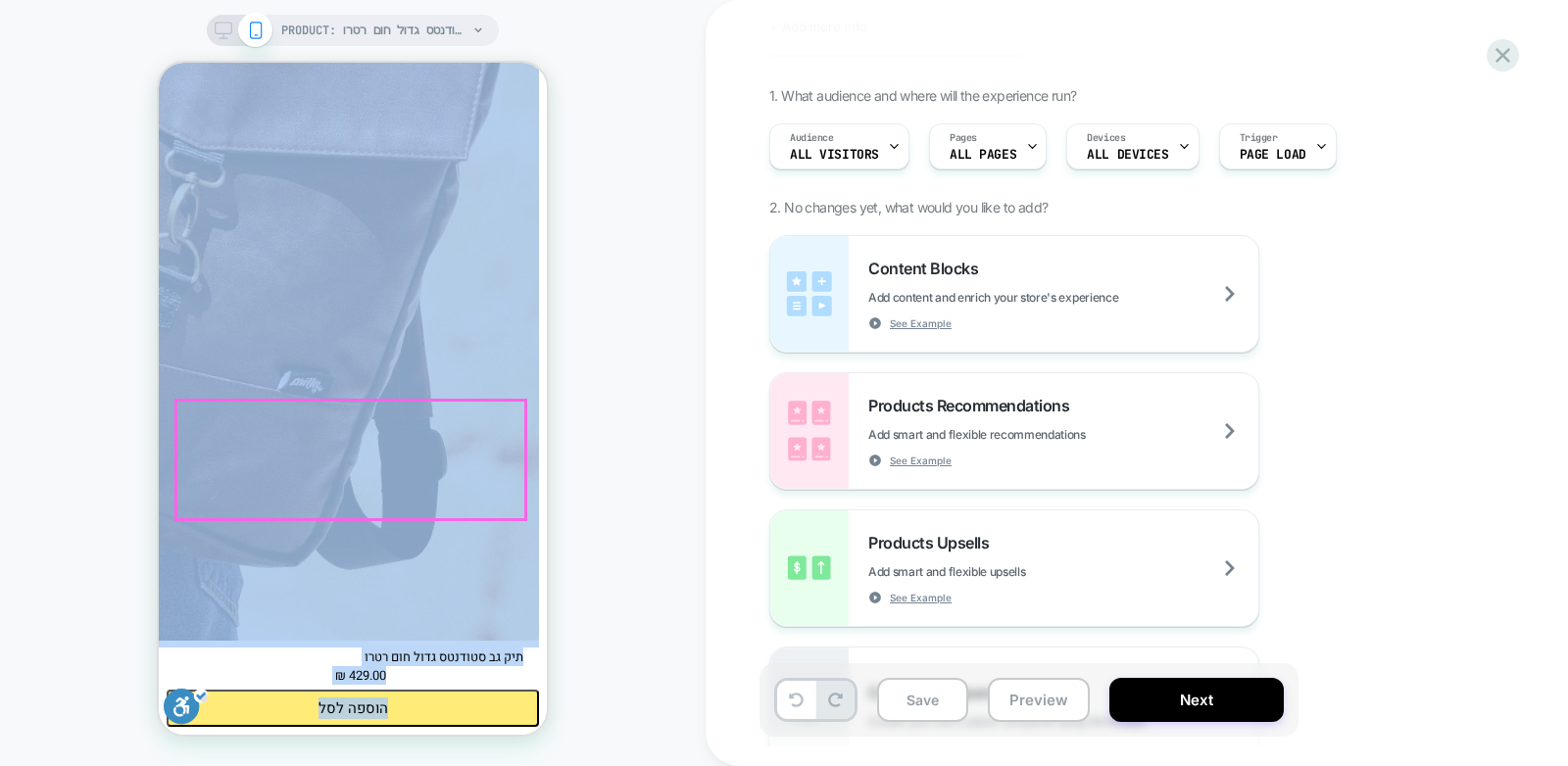 click on "הוסף להזמנה
קנה עכשיו    This item is a recurring or deferred purchase. By continuing, I agree to the  cancellation policy  and authorize you to charge my payment method at the prices, frequency and dates listed on this page until my order is fulfilled or I cancel, if permitted." at bounding box center [353, 60438] 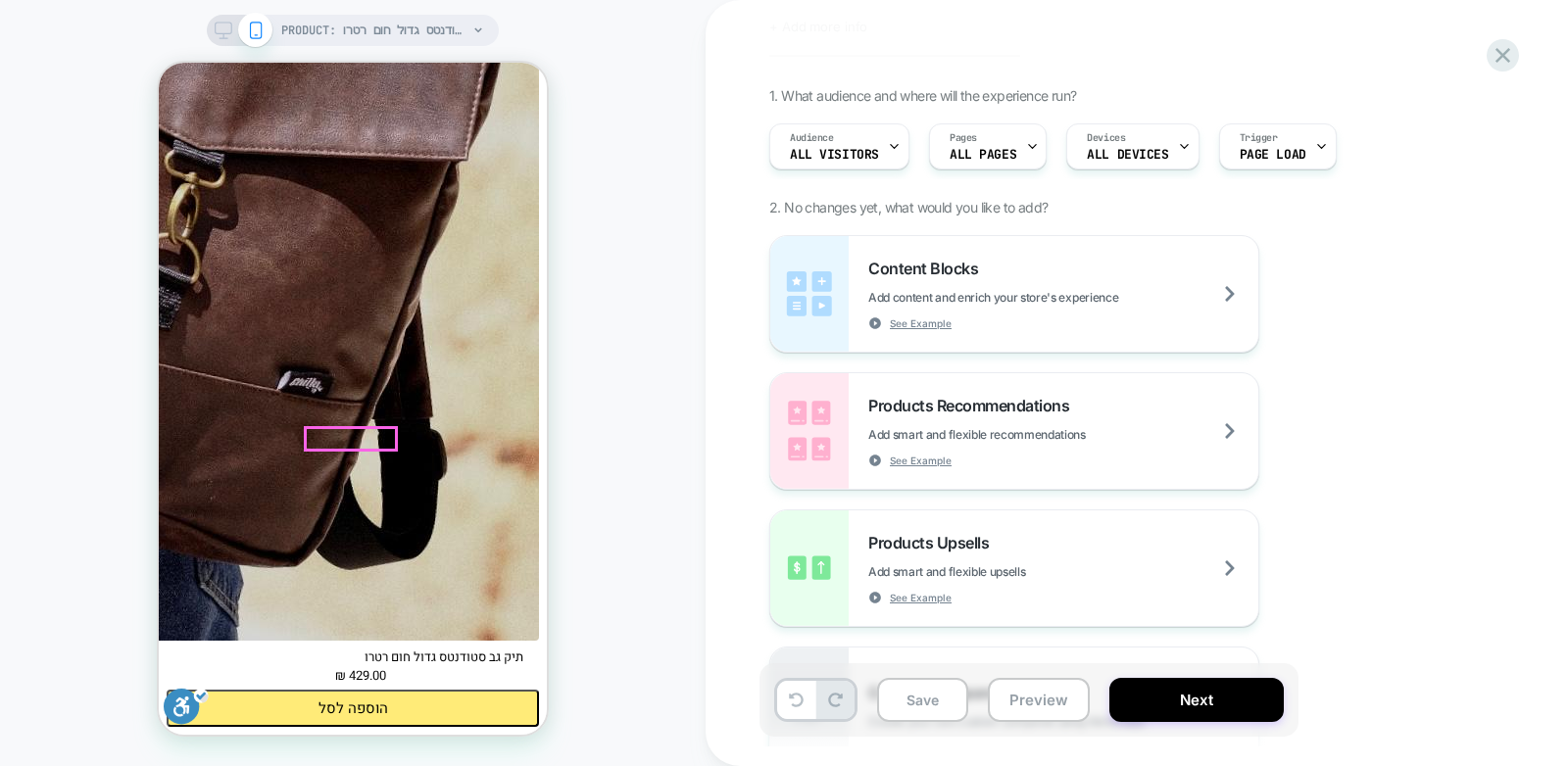 click on "הוסף להזמנה" at bounding box center [503, 60416] 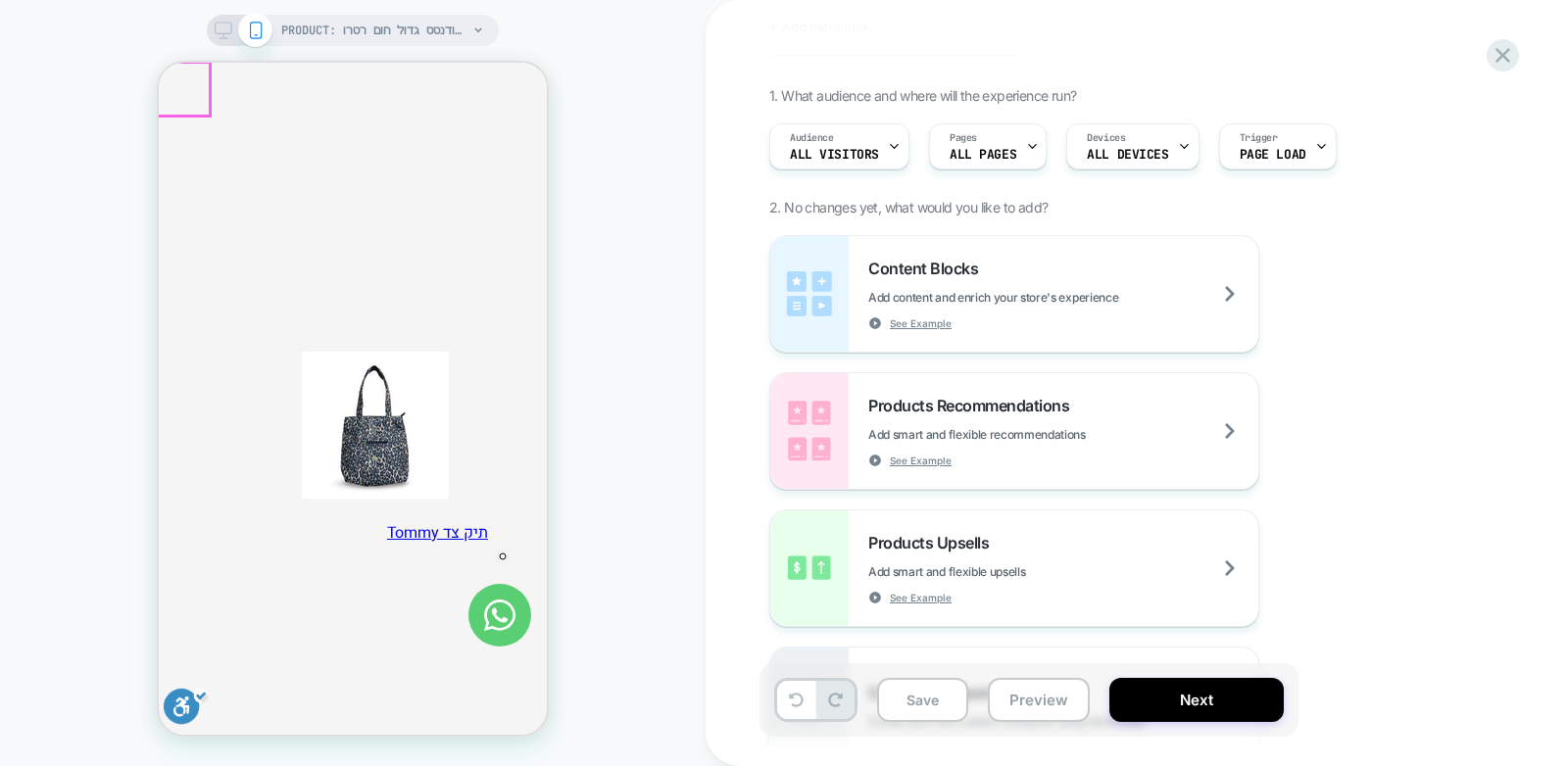 click at bounding box center (745, 28175) 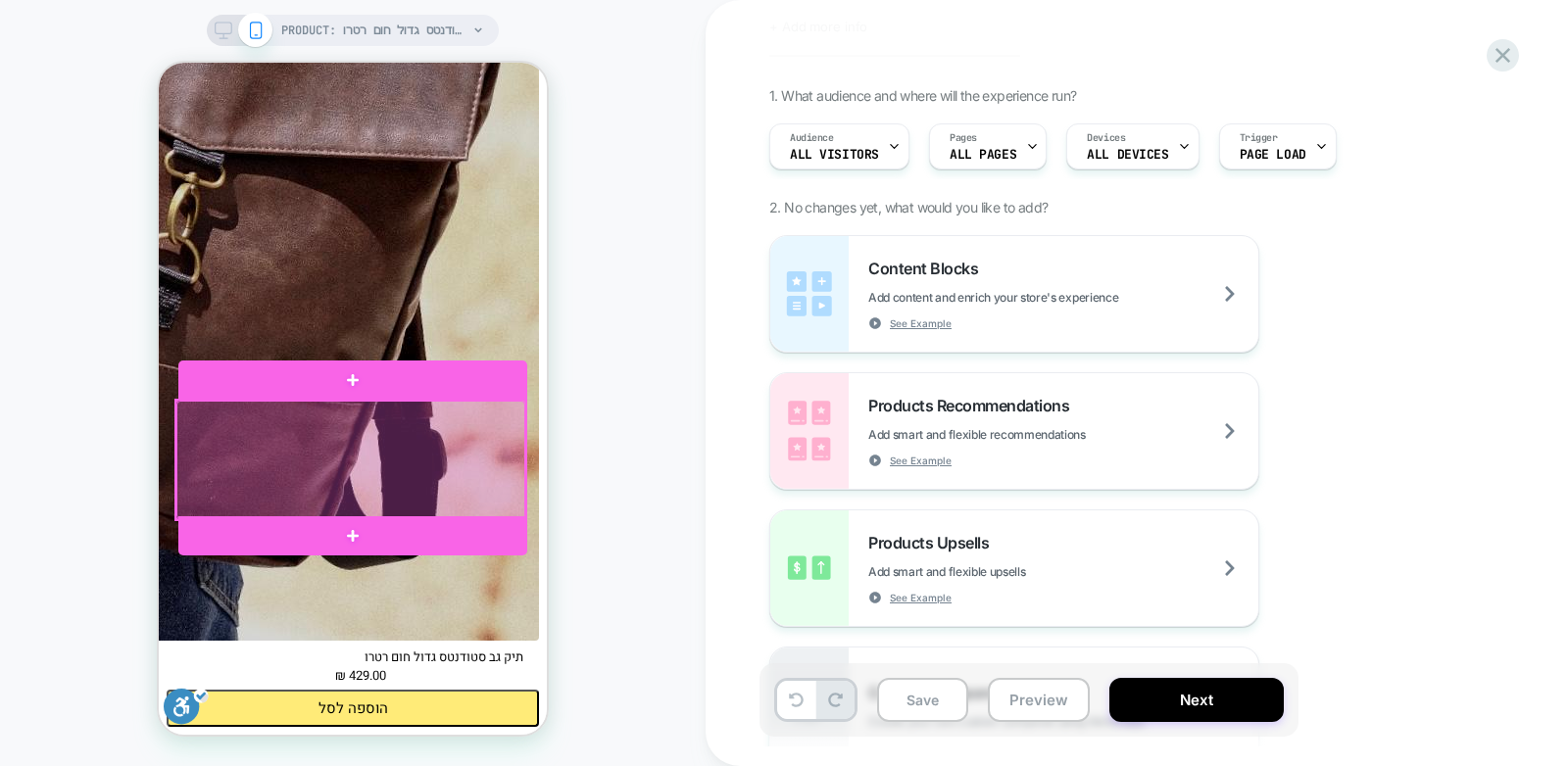 click at bounding box center (351, 459) 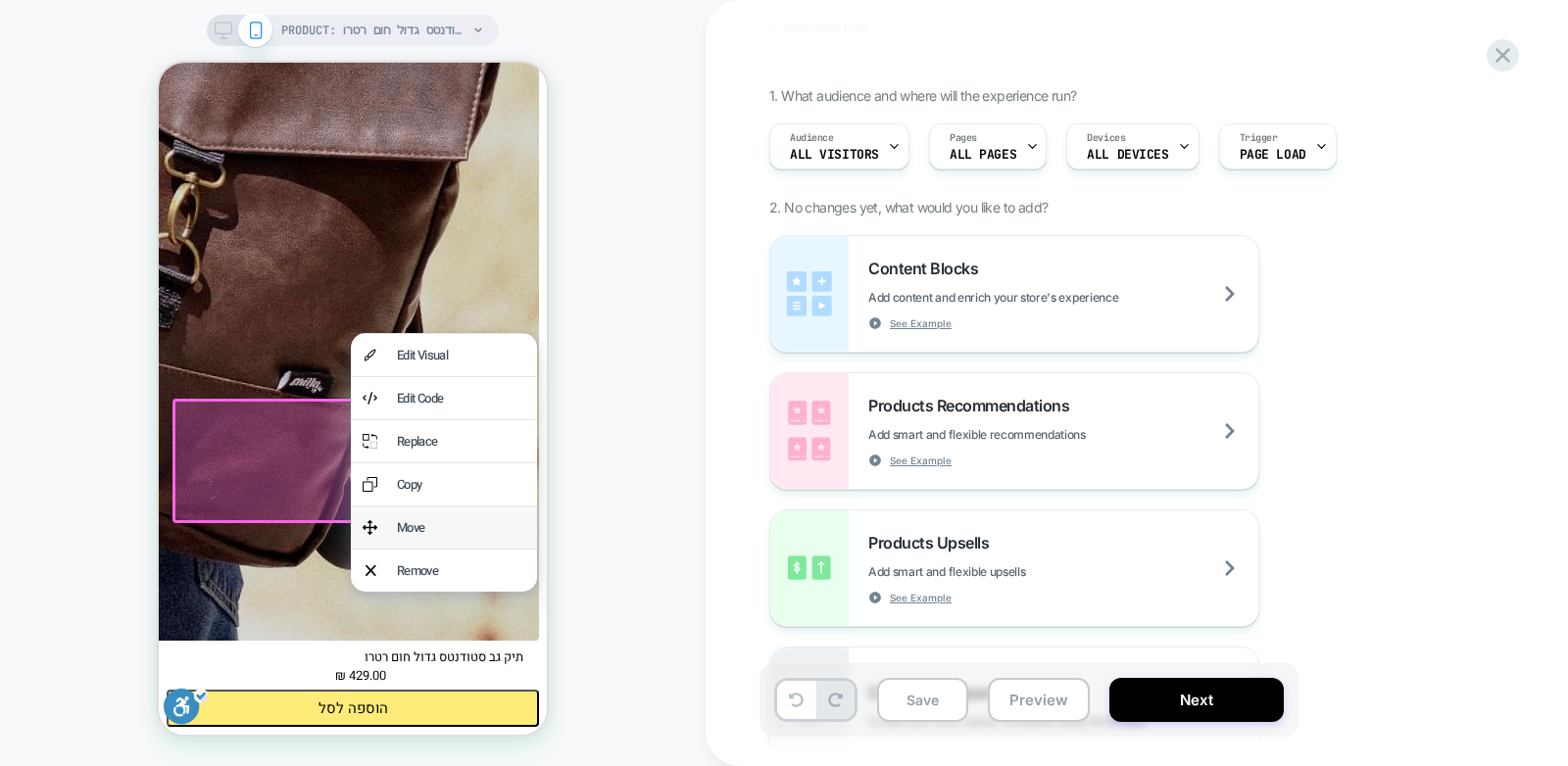 click on "Move" at bounding box center [461, 527] 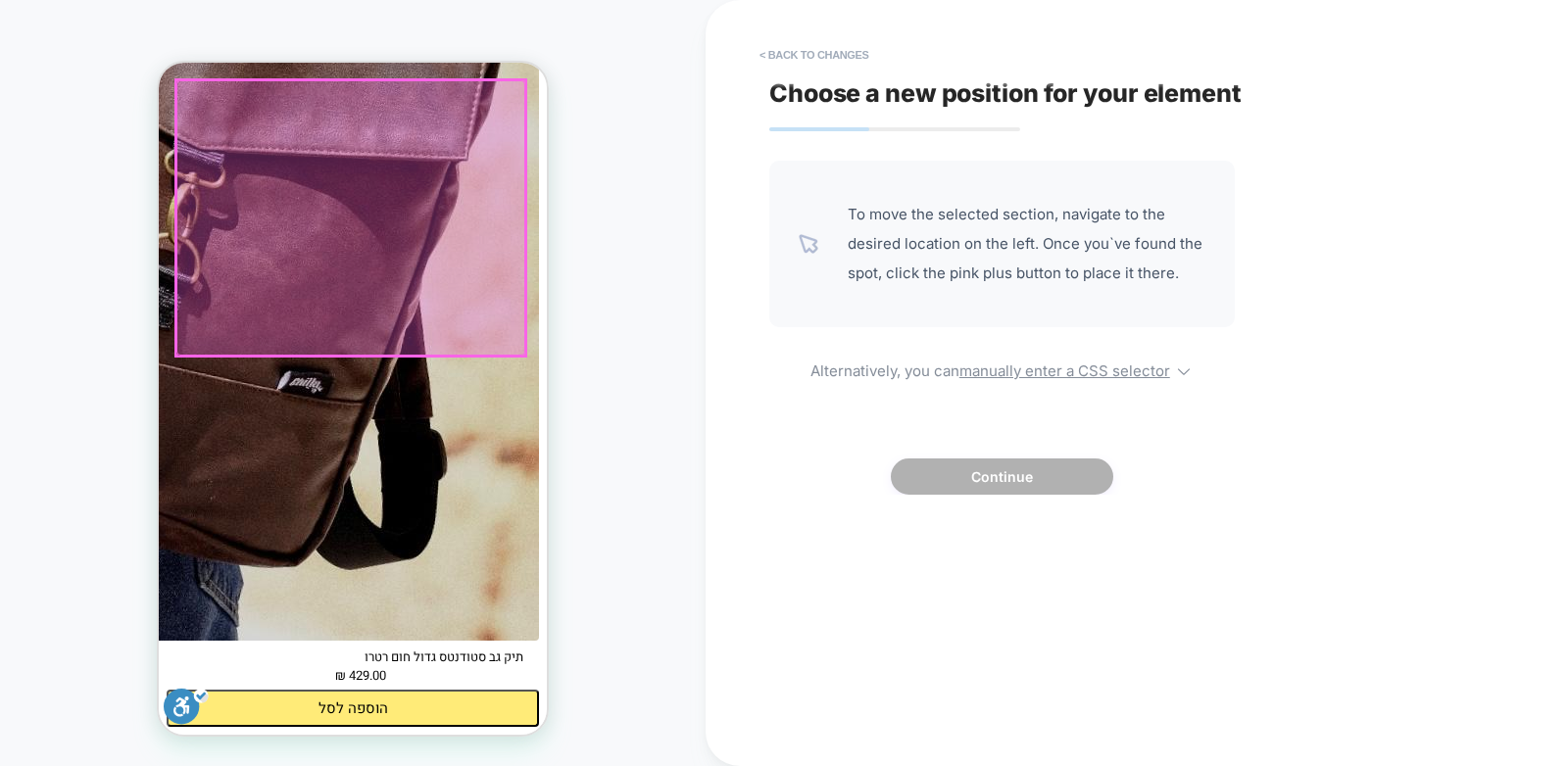 scroll, scrollTop: 425, scrollLeft: 0, axis: vertical 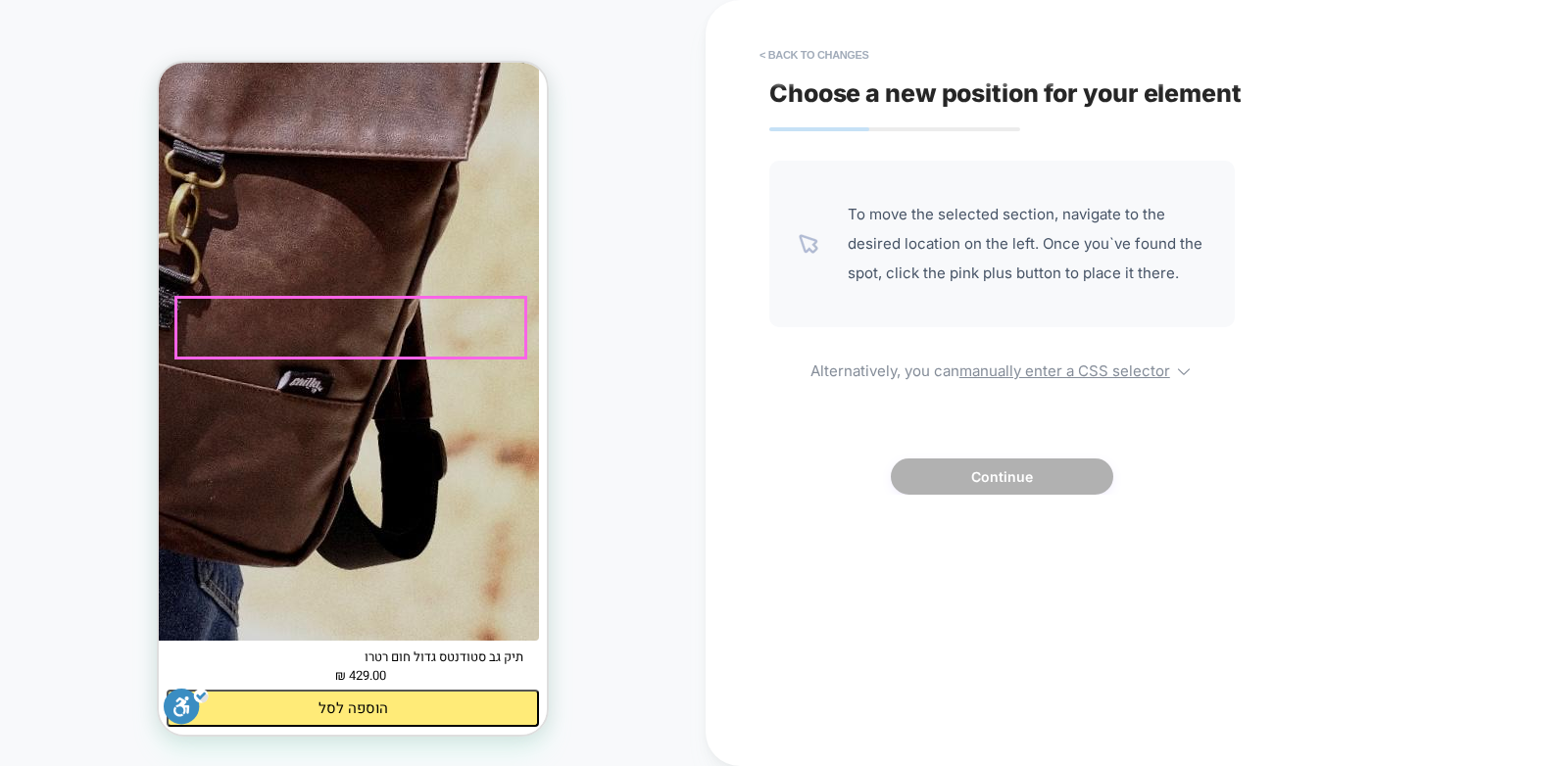 click on "429.00 ₪" at bounding box center [353, 62489] 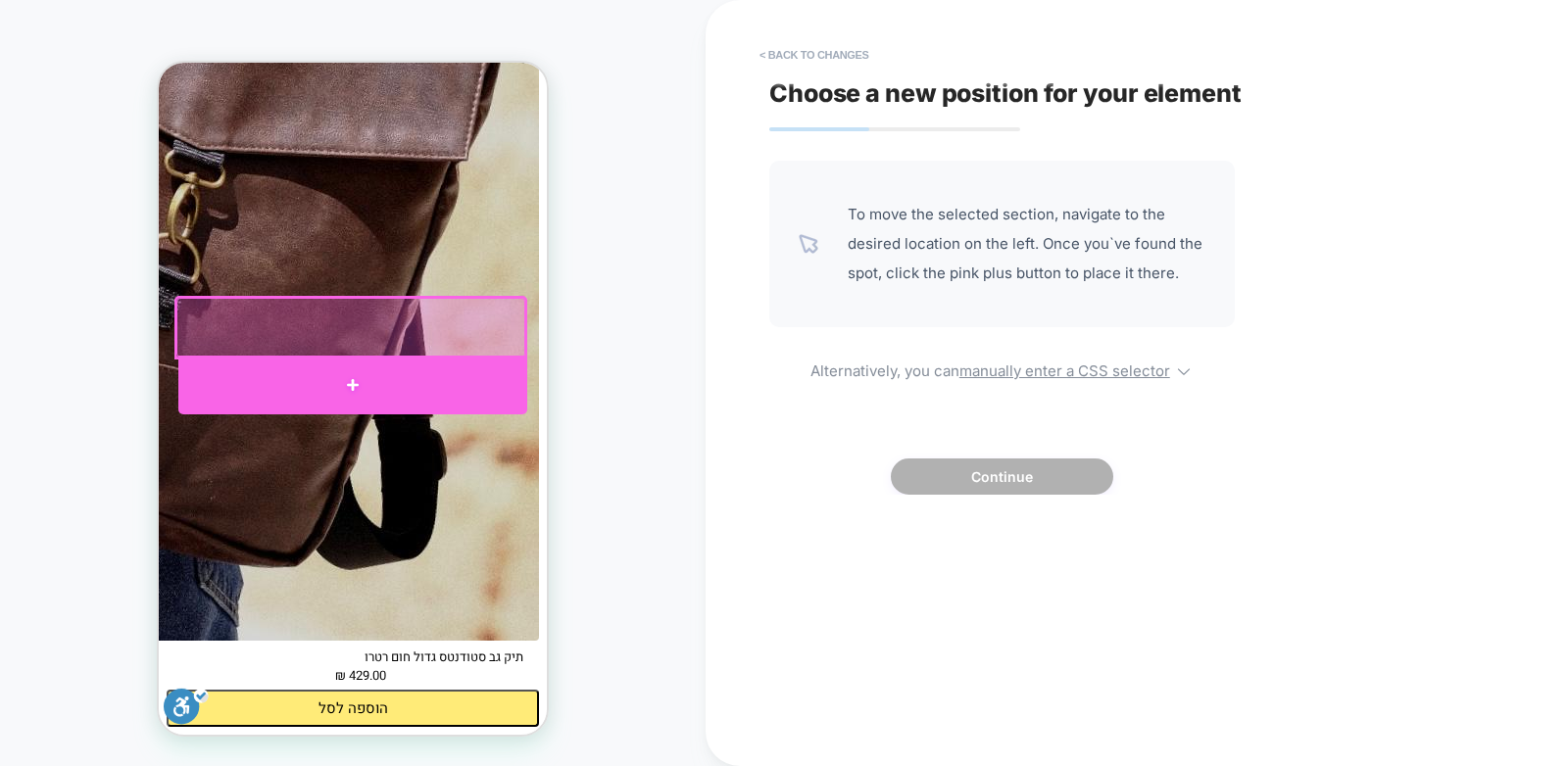click at bounding box center (353, 385) 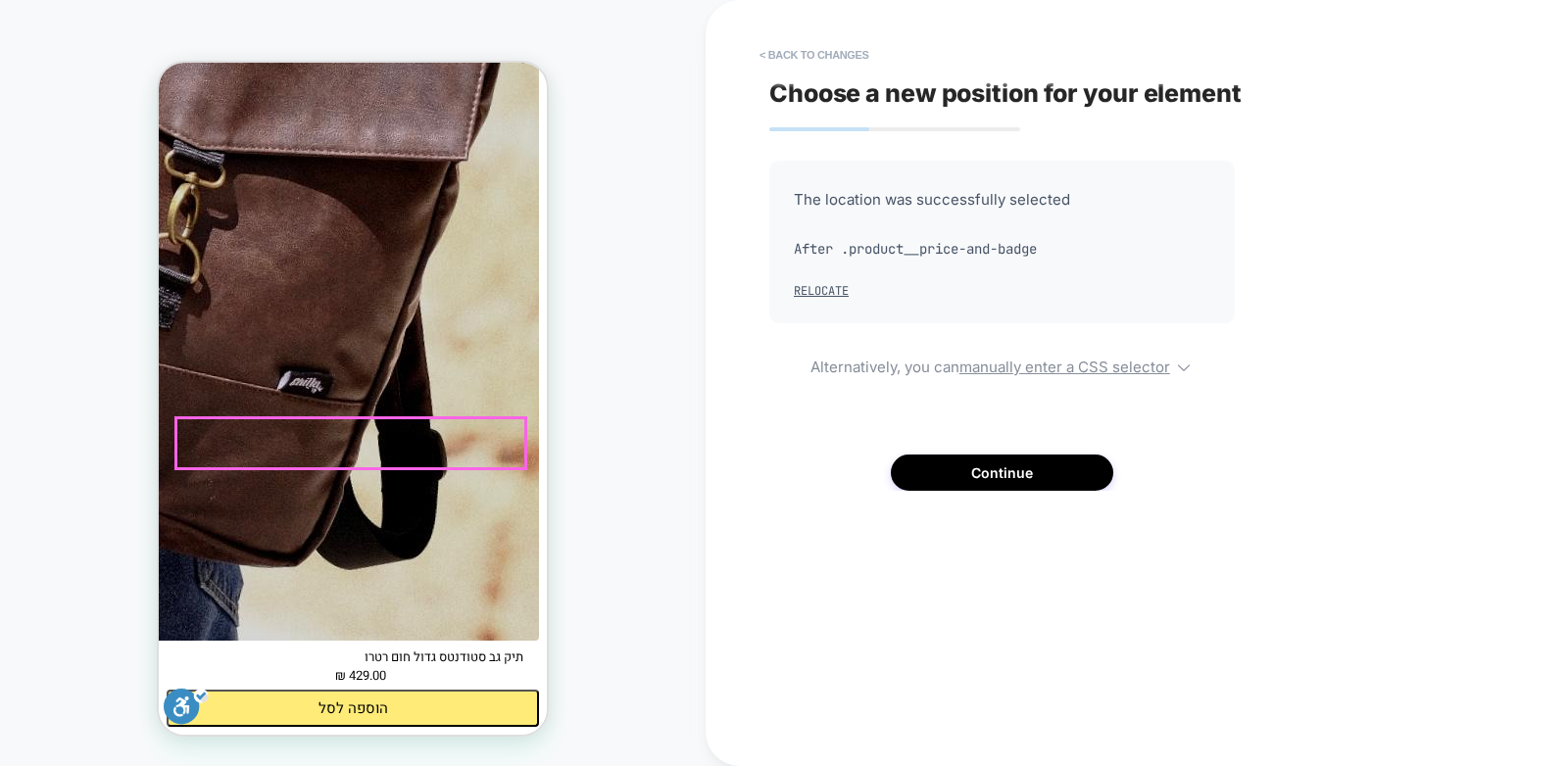 scroll, scrollTop: 589, scrollLeft: 0, axis: vertical 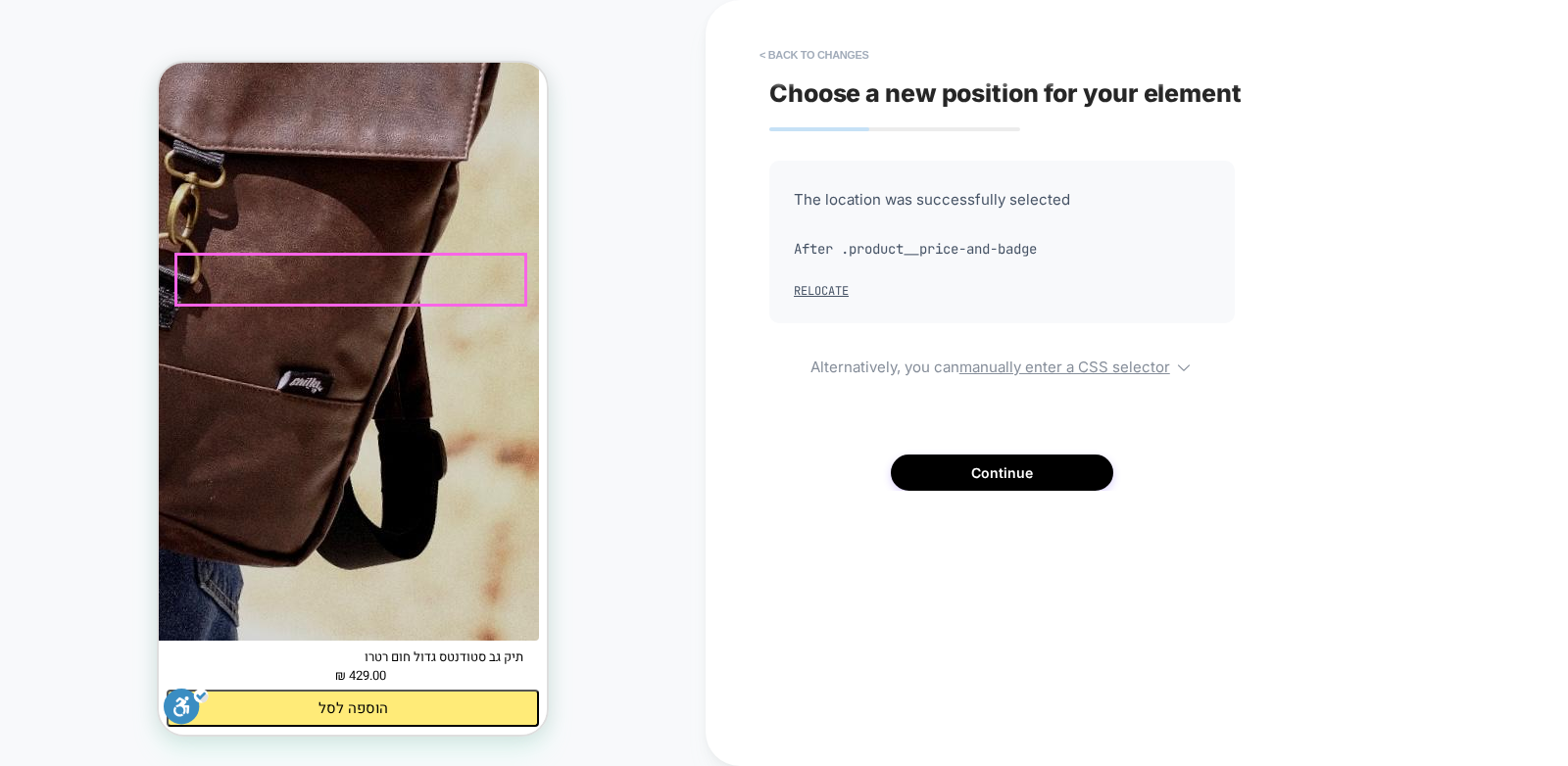 click on "Buy now    This item is a recurring or deferred purchase. By continuing, I agree to the  cancellation policy  and authorize you to charge my payment method at the prices, frequency and dates listed on this page until my order is fulfilled or I cancel, if permitted." at bounding box center [353, 62384] 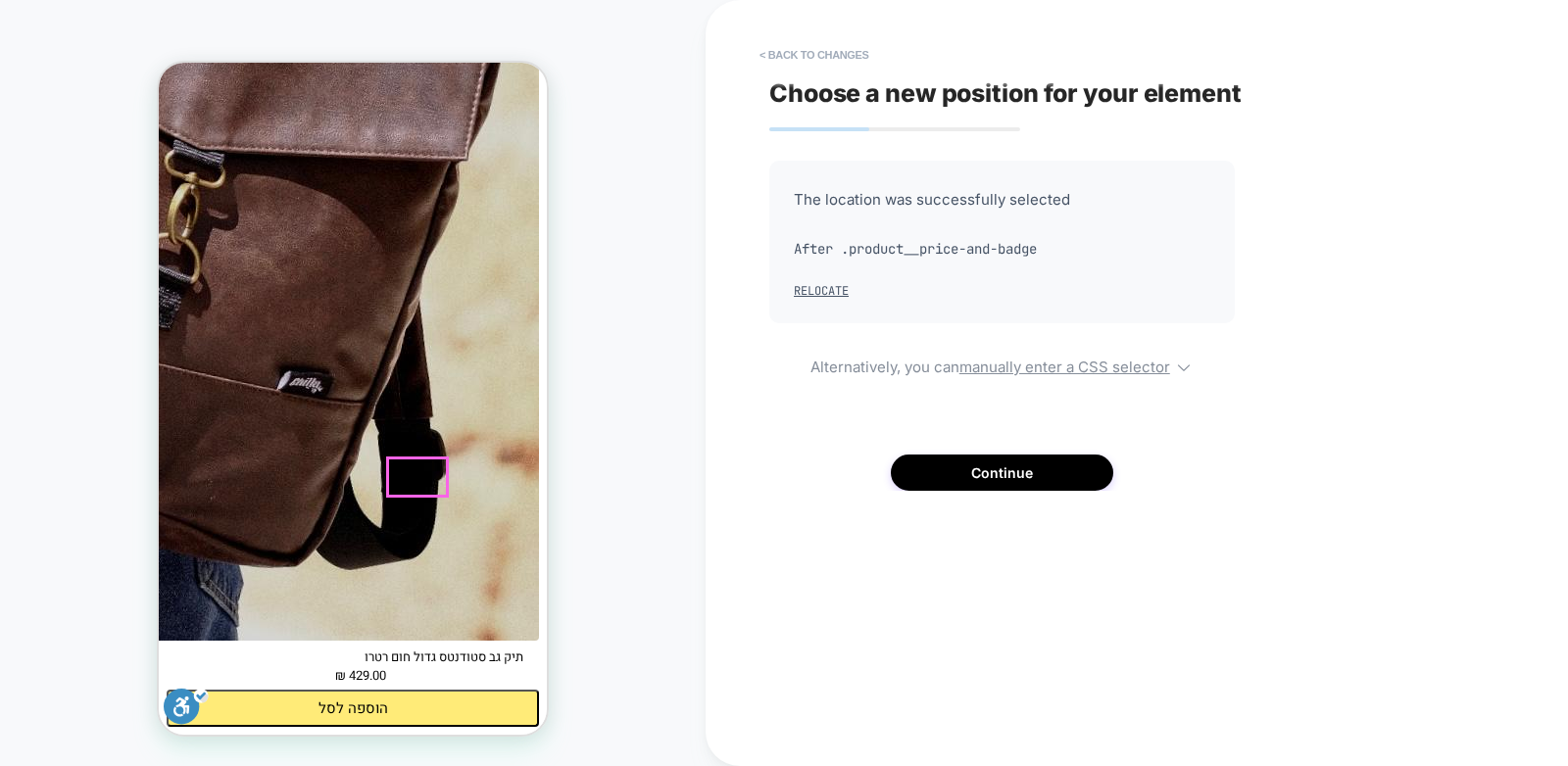 scroll, scrollTop: 1315, scrollLeft: 0, axis: vertical 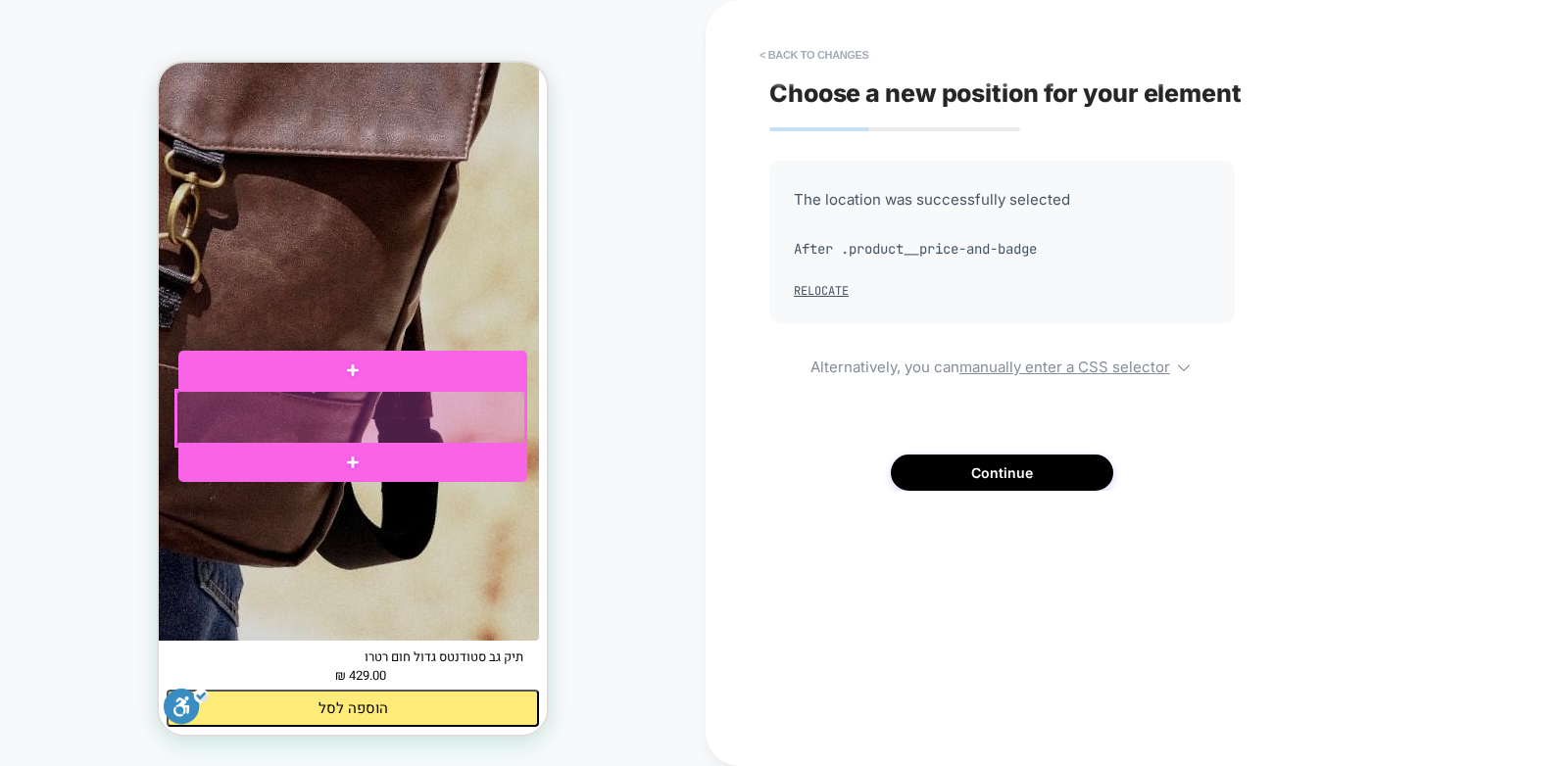 click at bounding box center (351, 418) 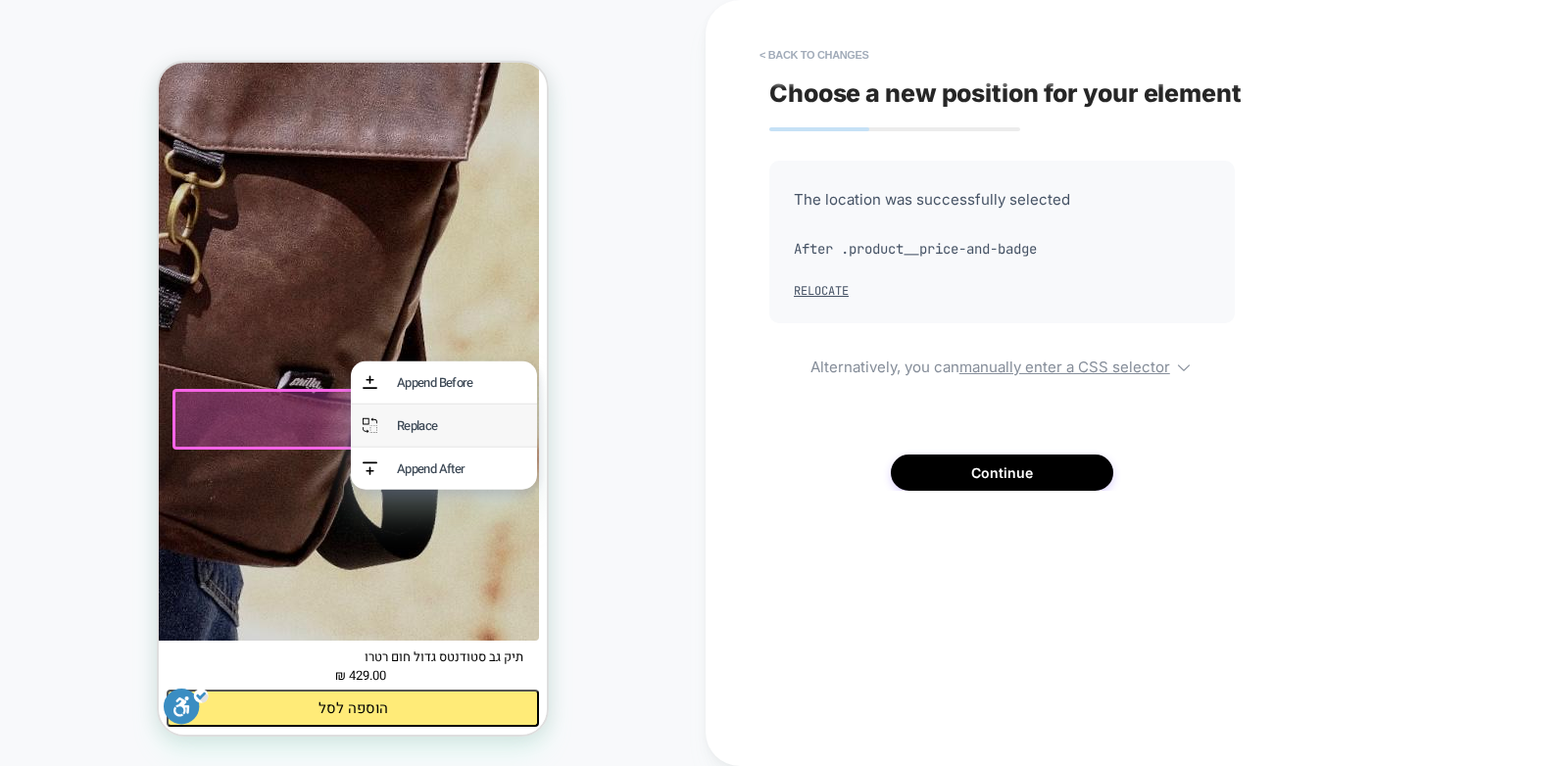 scroll, scrollTop: 1262, scrollLeft: 0, axis: vertical 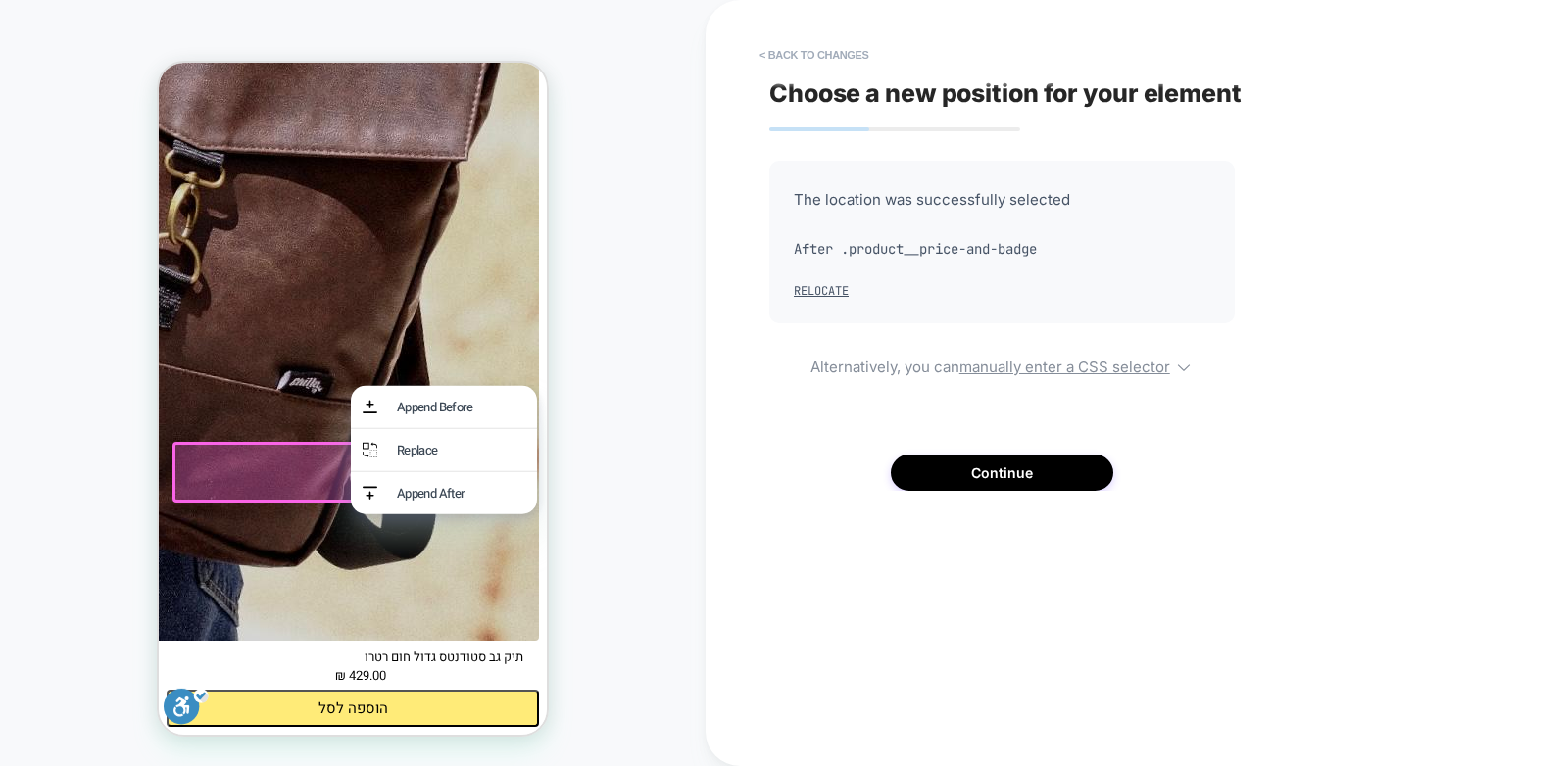 click on "PRODUCT: תיק גב סטודנטס גדול חום רטרו PRODUCT: תיק גב סטודנטס גדול חום רטרו" at bounding box center (353, 383) 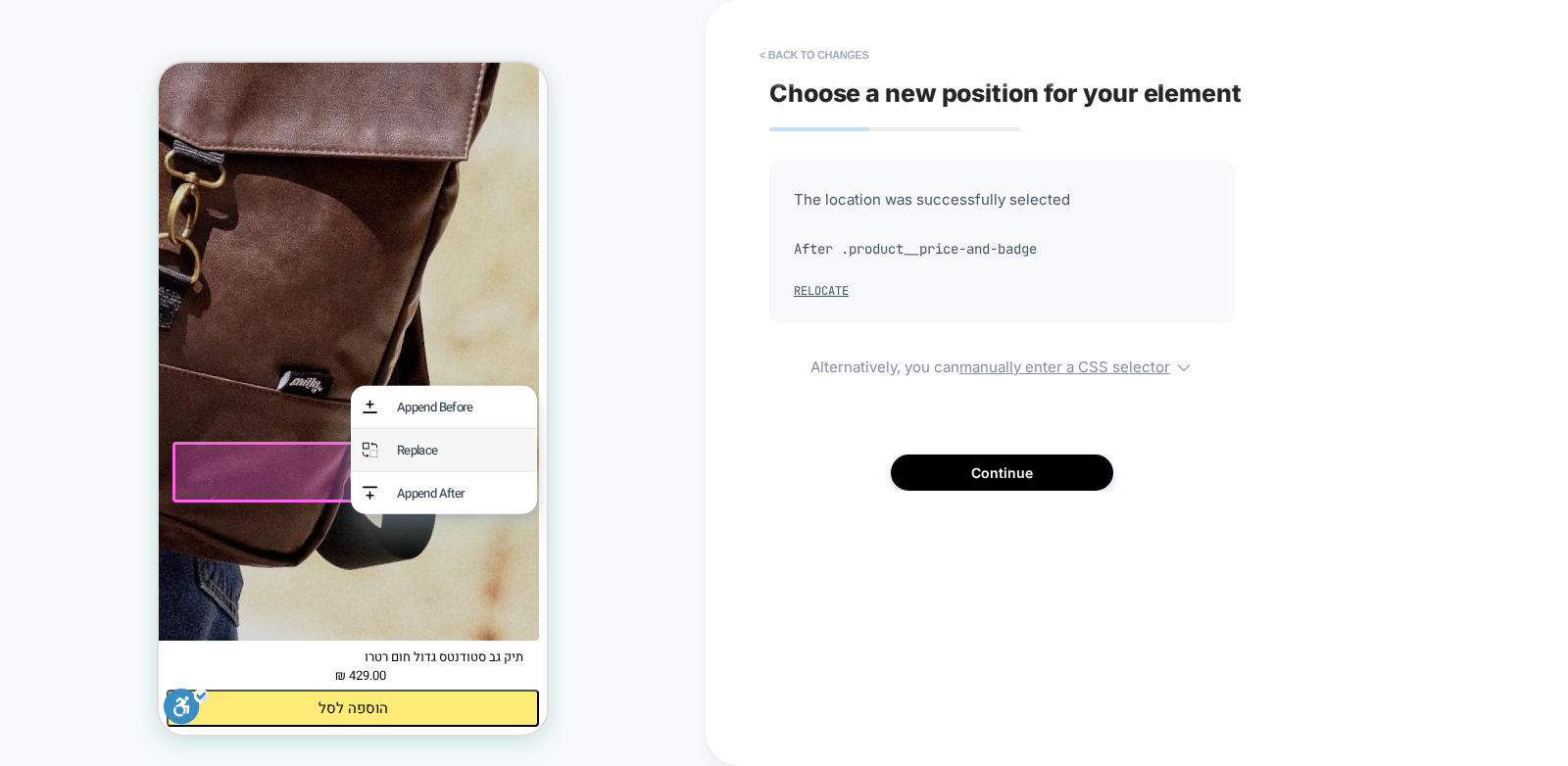 click on "Replace" at bounding box center (461, 450) 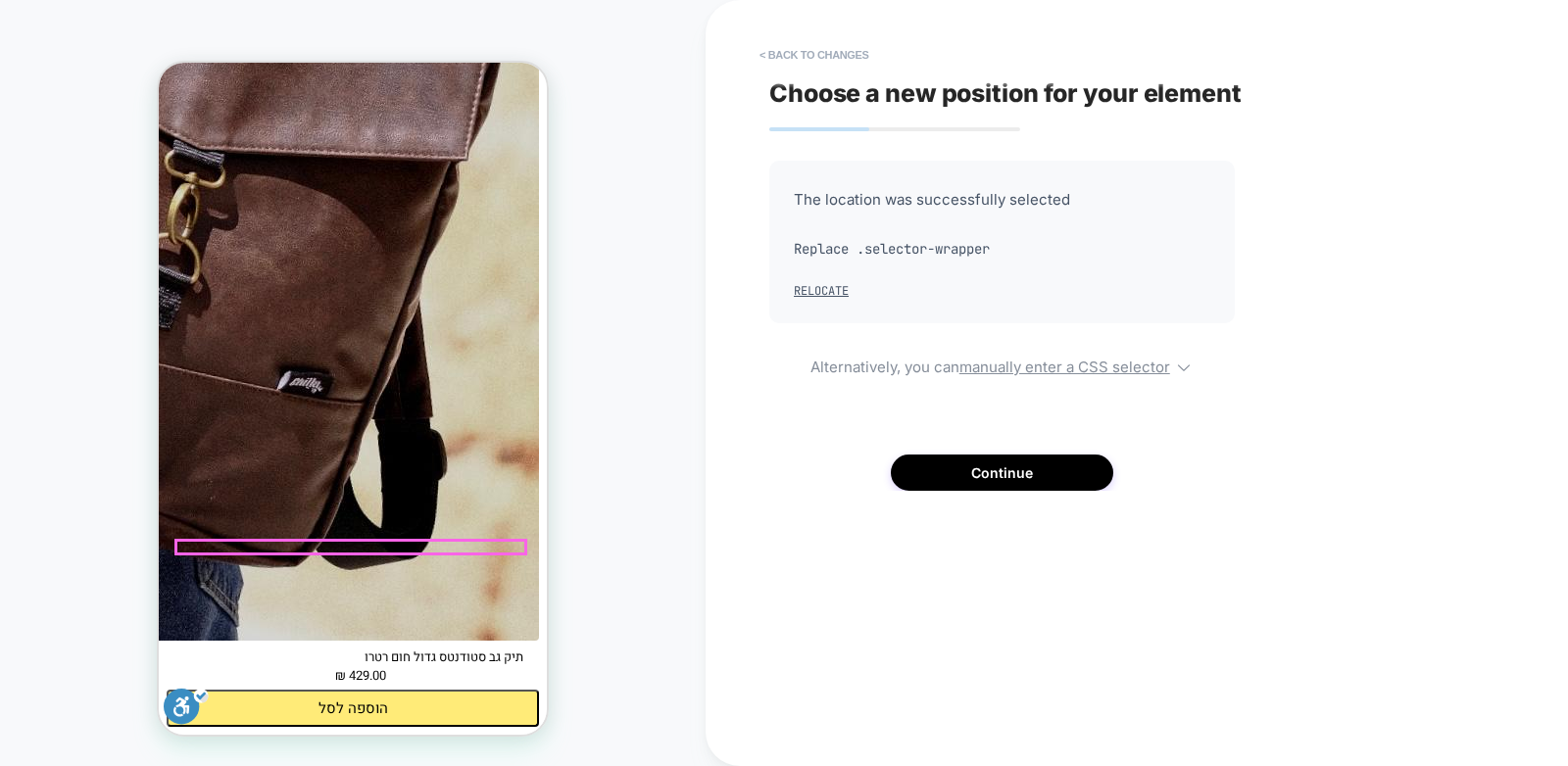 scroll, scrollTop: 1157, scrollLeft: 0, axis: vertical 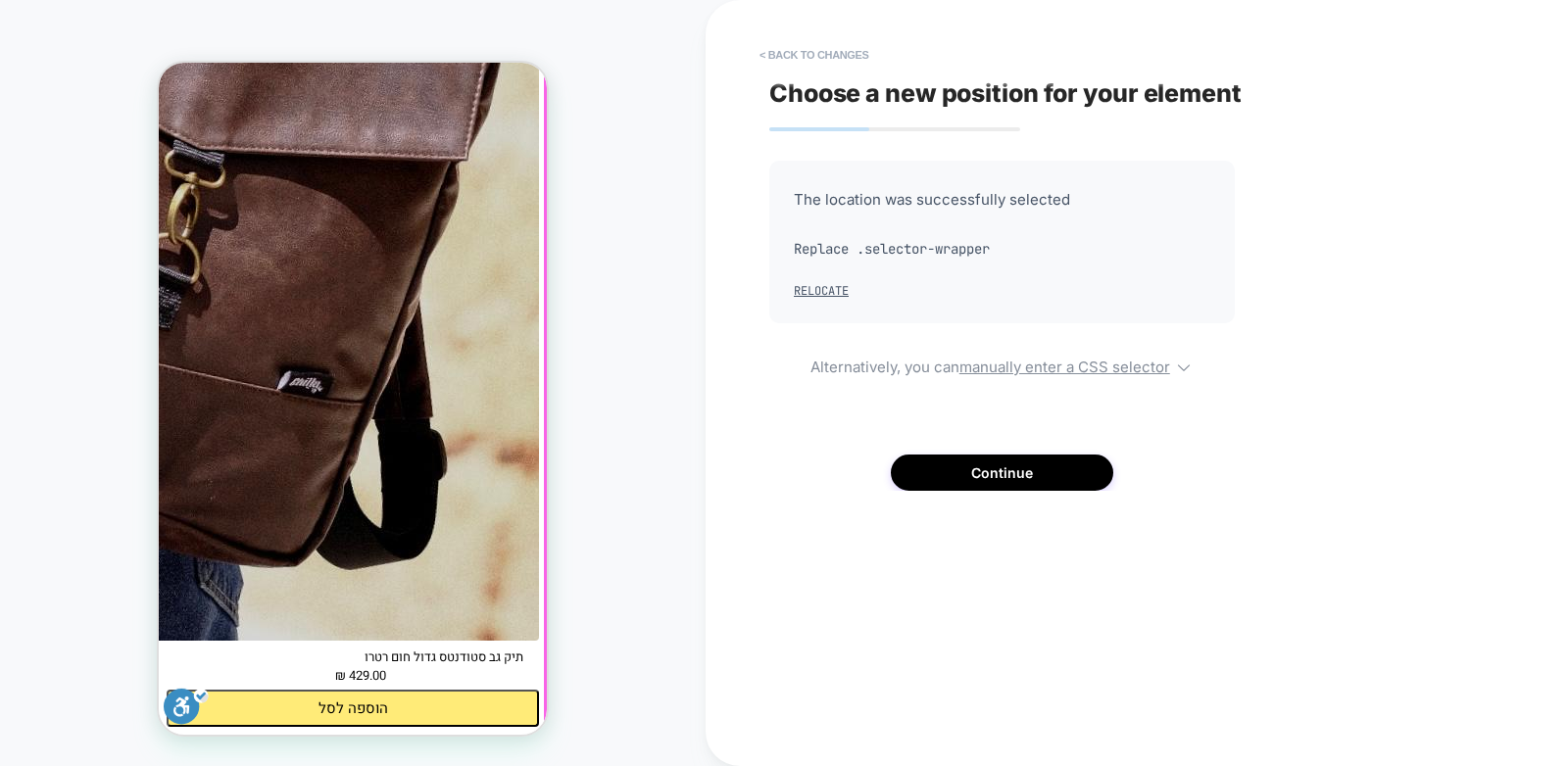 drag, startPoint x: 87, startPoint y: 307, endPoint x: 550, endPoint y: 505, distance: 503.5603 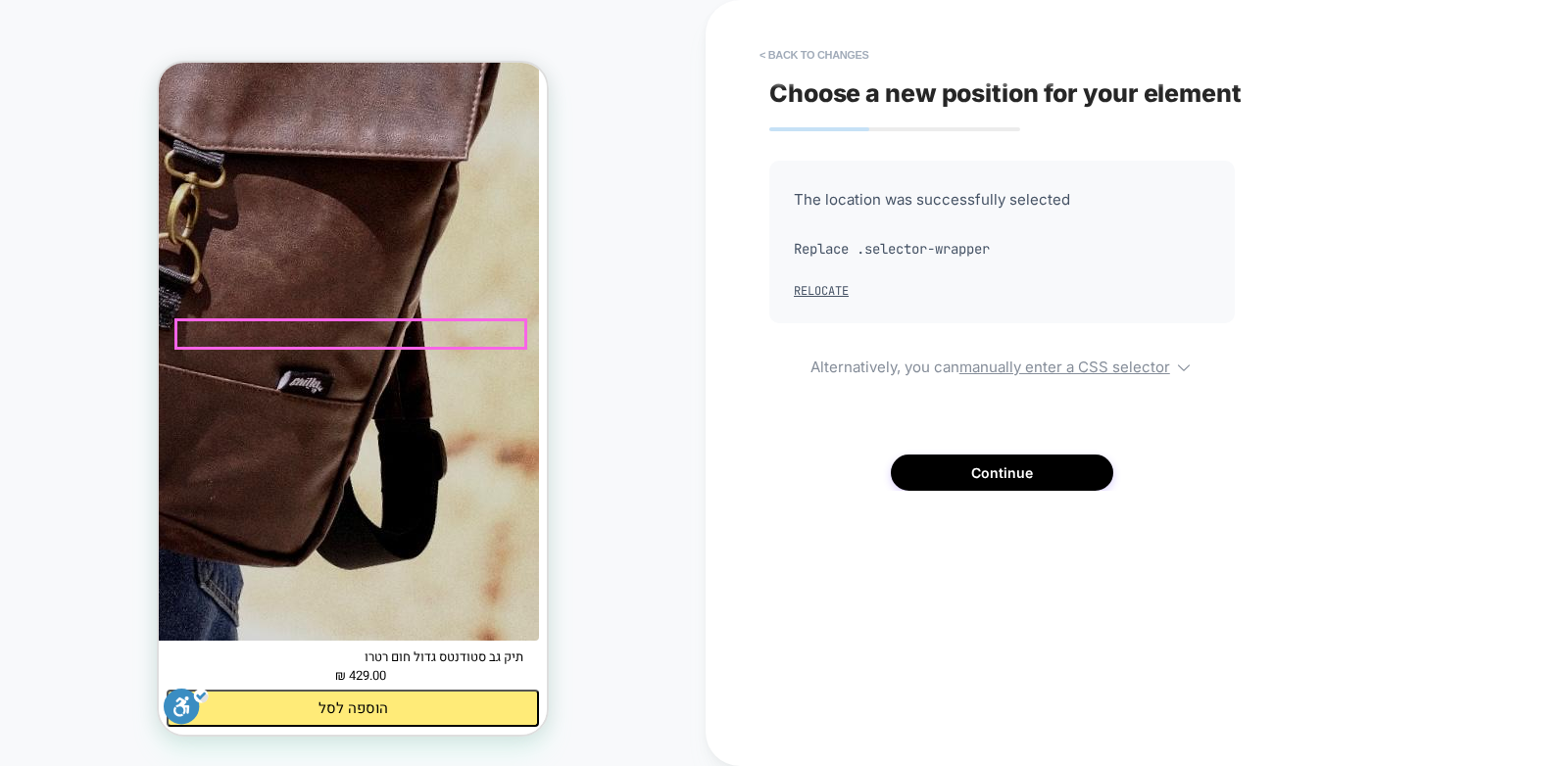 scroll, scrollTop: 1229, scrollLeft: 0, axis: vertical 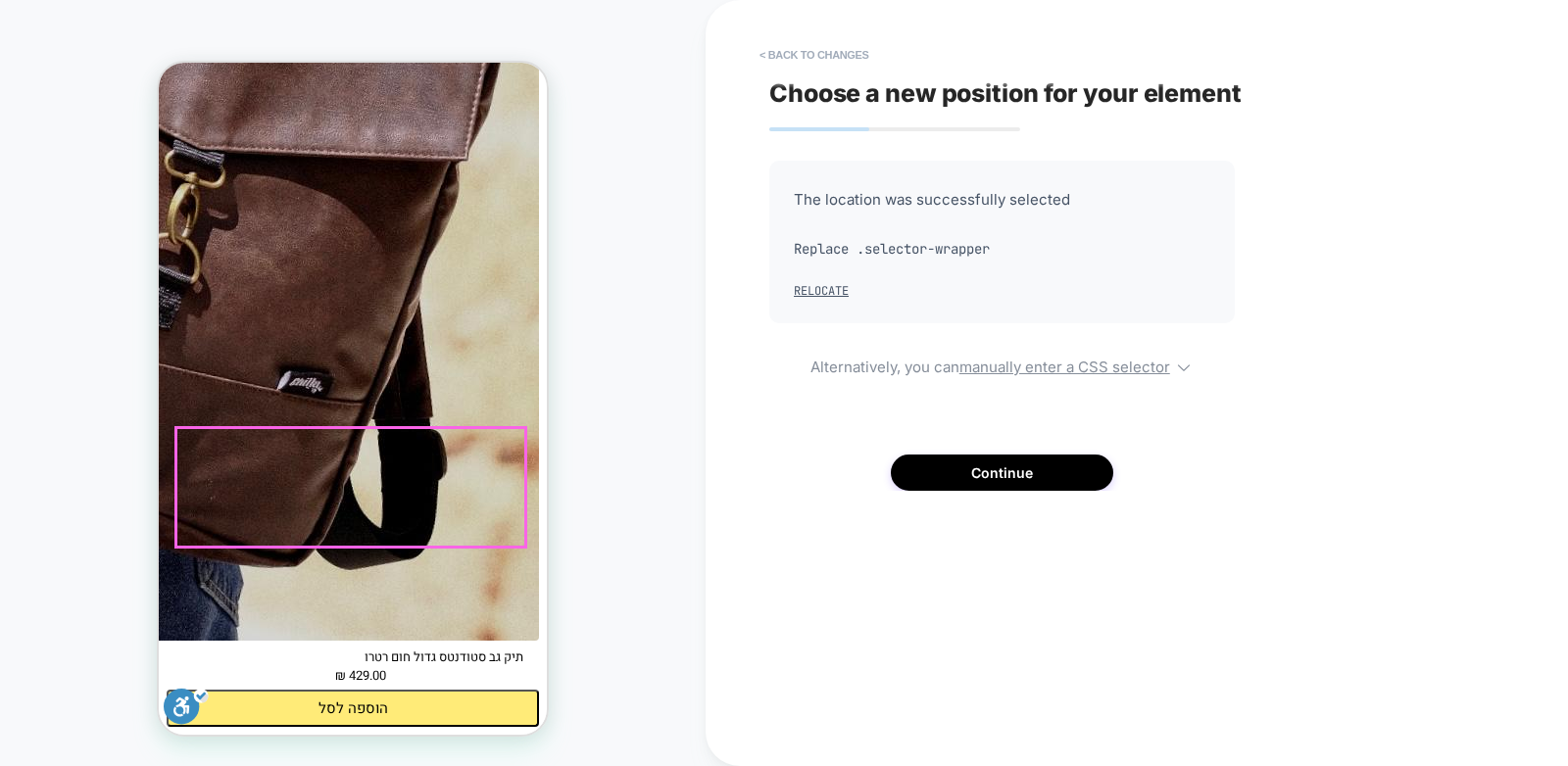 click on "הוסף להזמנה
קנה עכשיו    This item is a recurring or deferred purchase. By continuing, I agree to the  cancellation policy  and authorize you to charge my payment method at the prices, frequency and dates listed on this page until my order is fulfilled or I cancel, if permitted." at bounding box center (353, 62726) 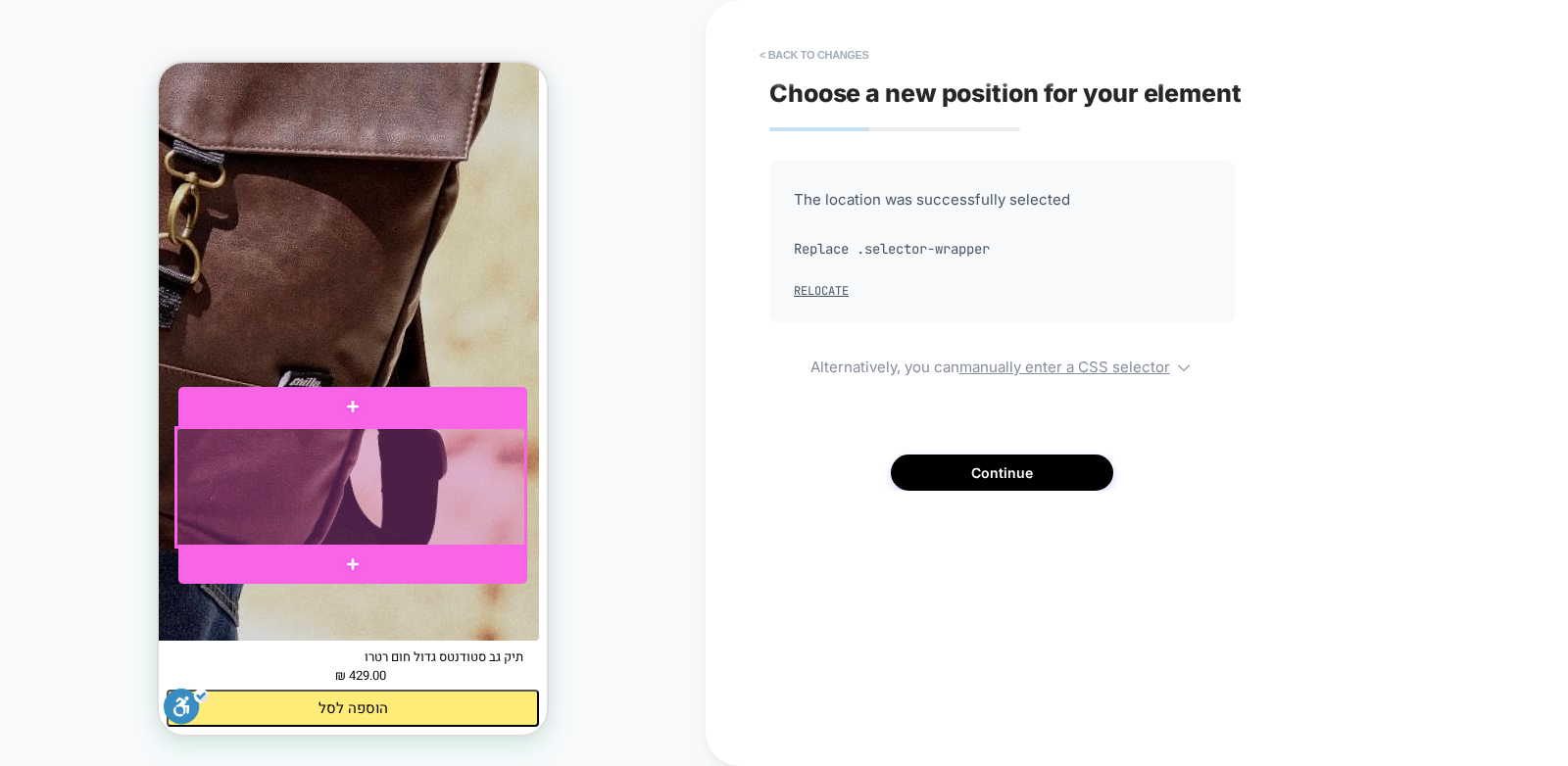 click at bounding box center [351, 487] 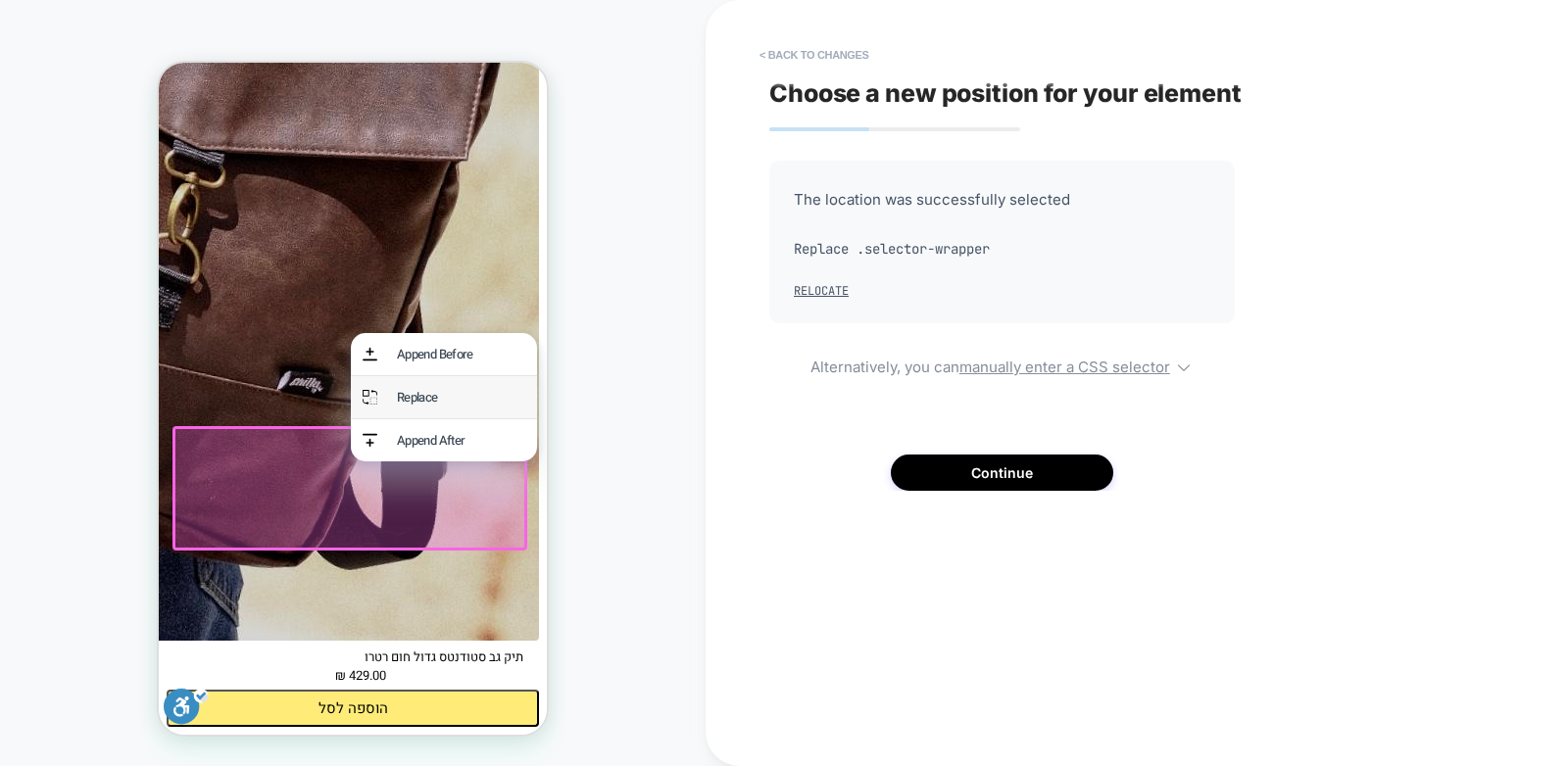 click on "Replace" at bounding box center [461, 397] 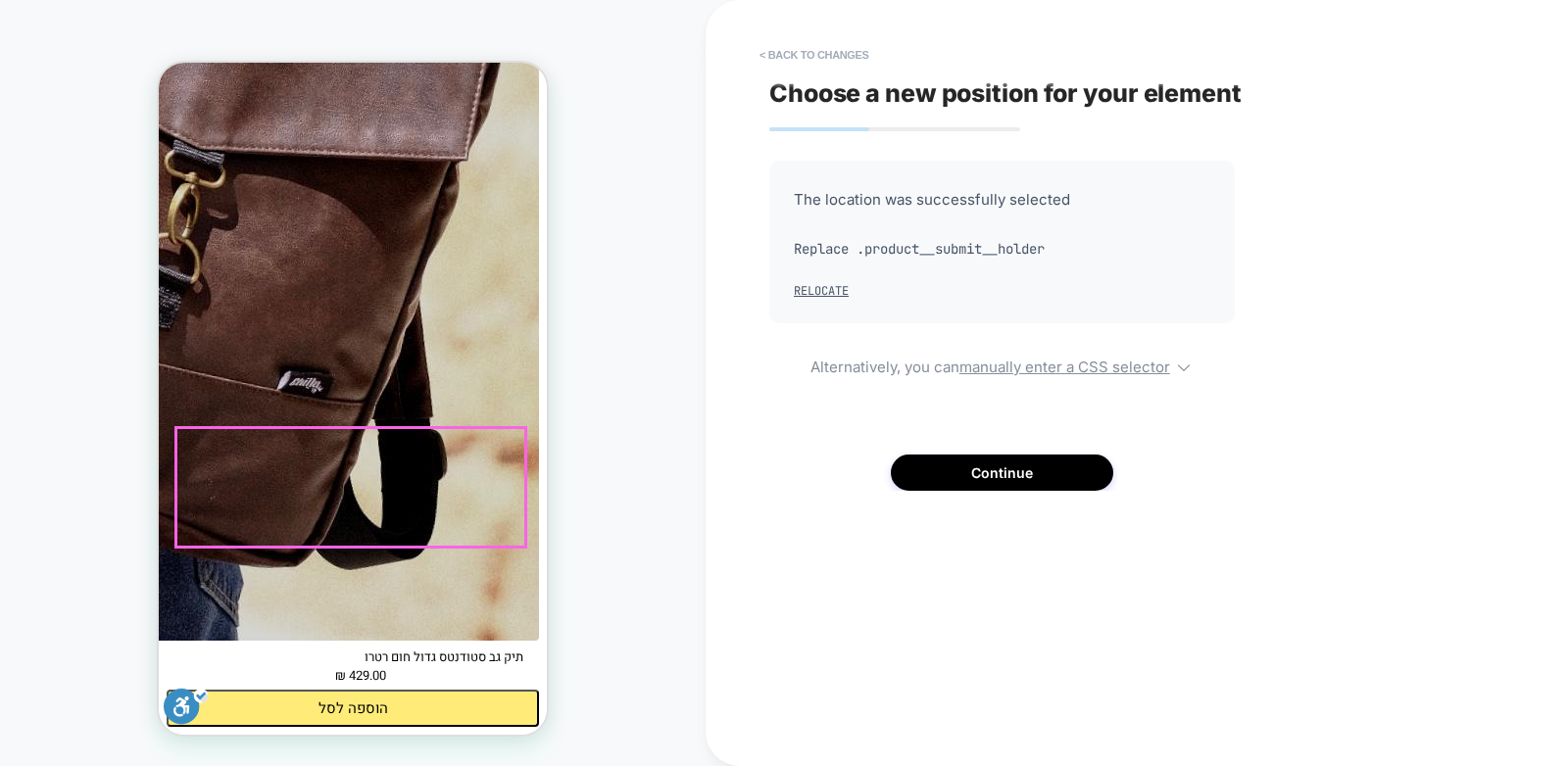 click on "הוסף להזמנה
קנה עכשיו    This item is a recurring or deferred purchase. By continuing, I agree to the  cancellation policy  and authorize you to charge my payment method at the prices, frequency and dates listed on this page until my order is fulfilled or I cancel, if permitted." at bounding box center [353, 62726] 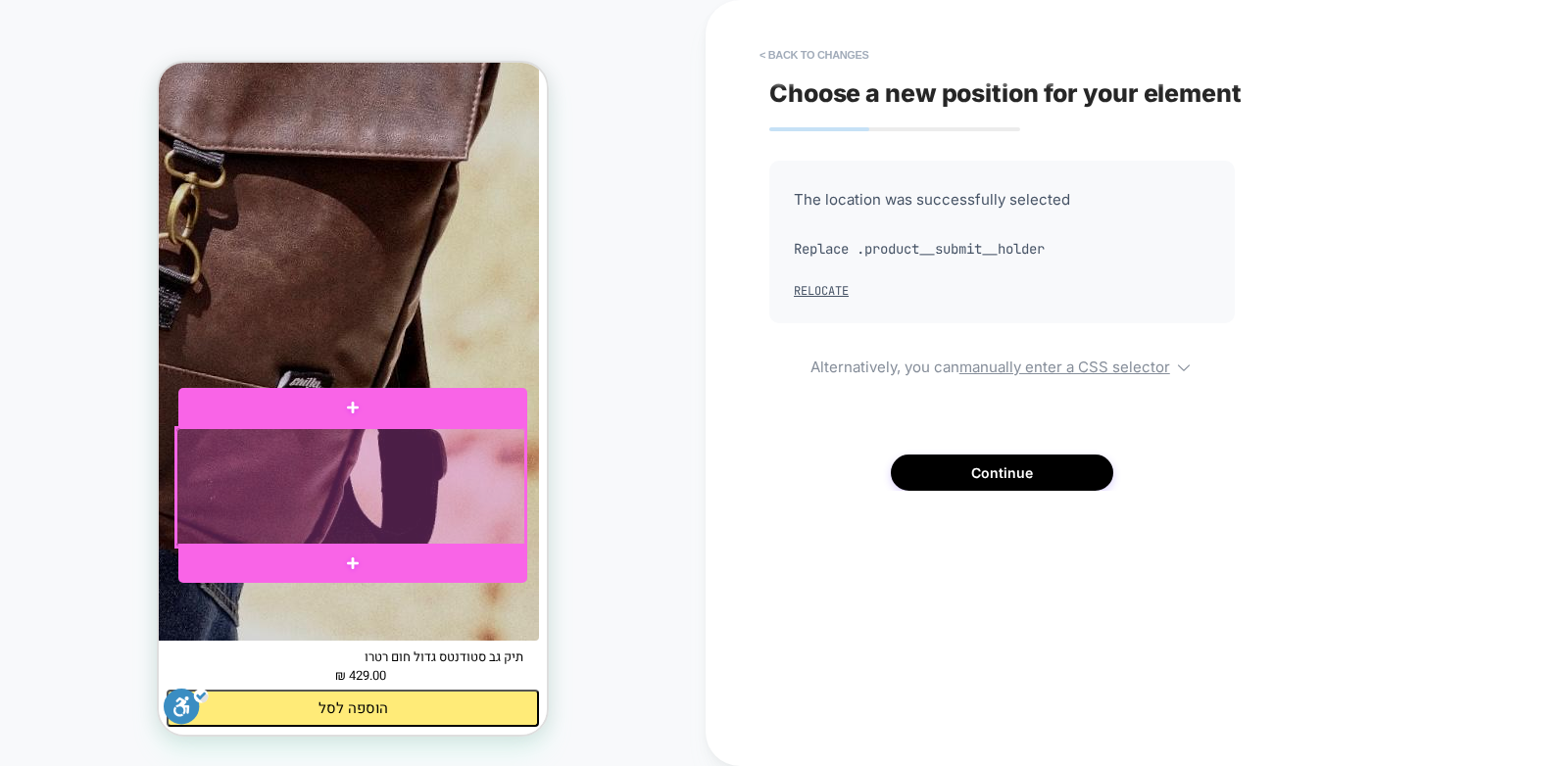 click at bounding box center [351, 487] 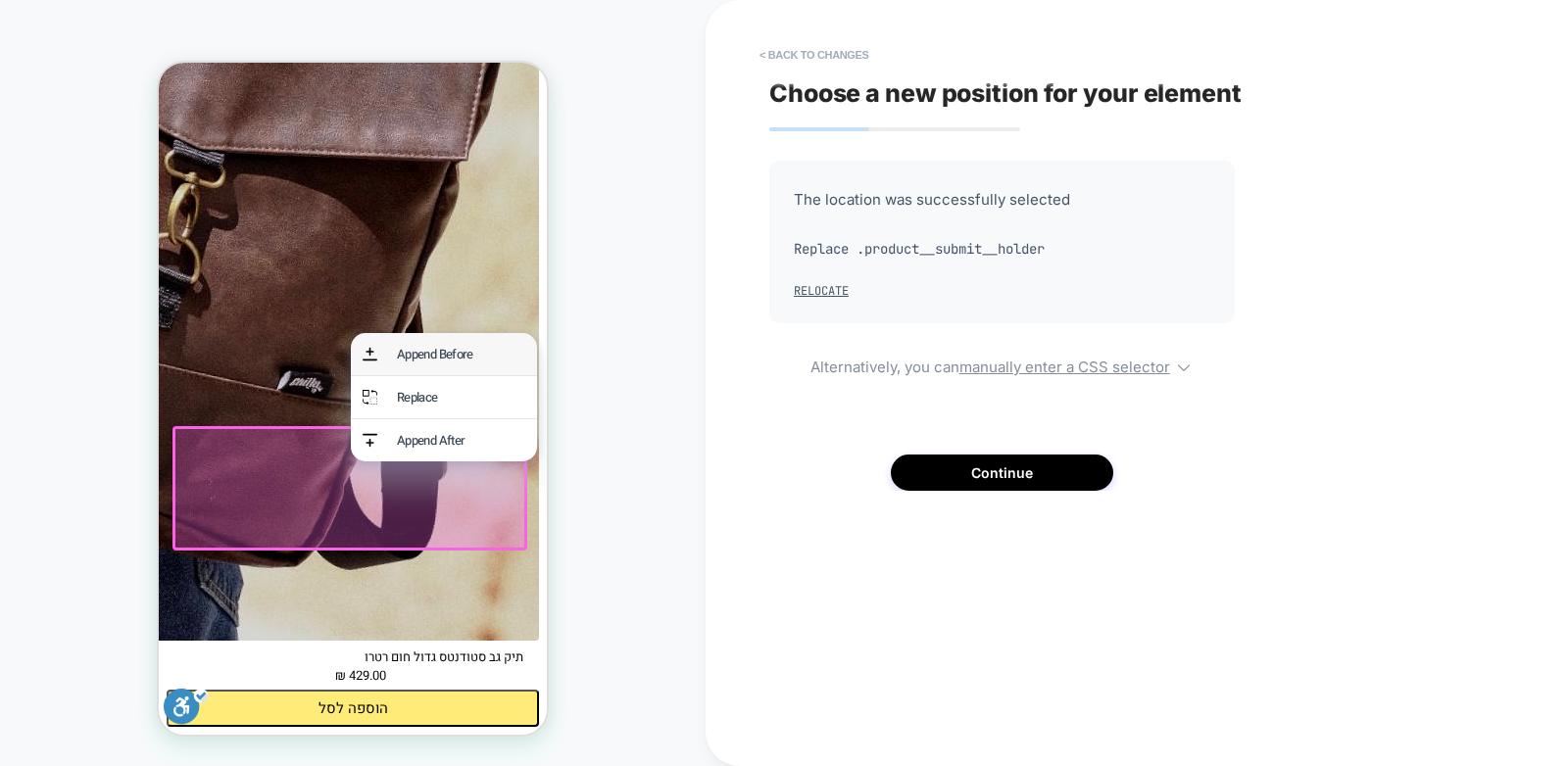 click on "Append Before" at bounding box center (461, 354) 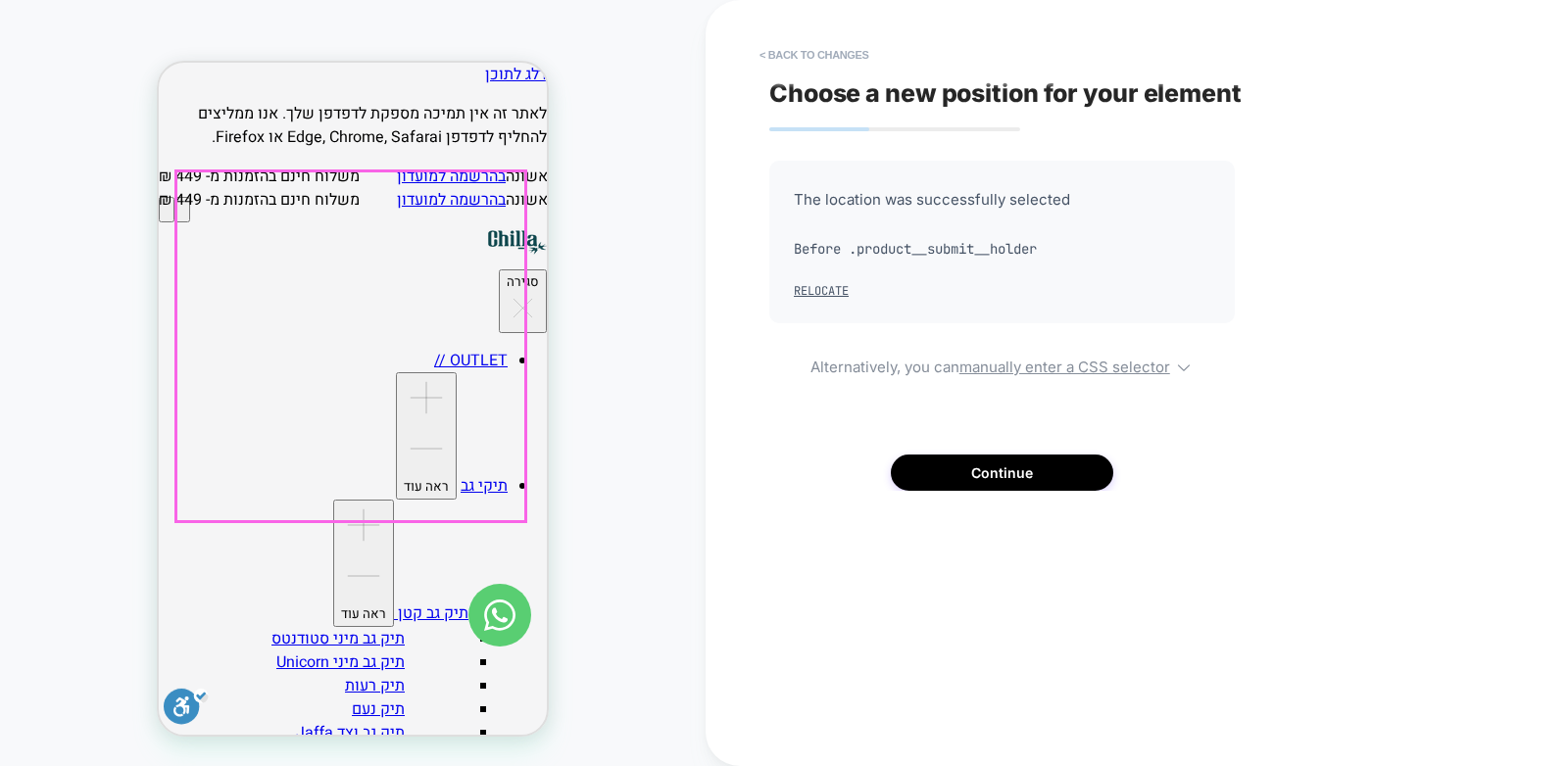 scroll, scrollTop: 343, scrollLeft: 0, axis: vertical 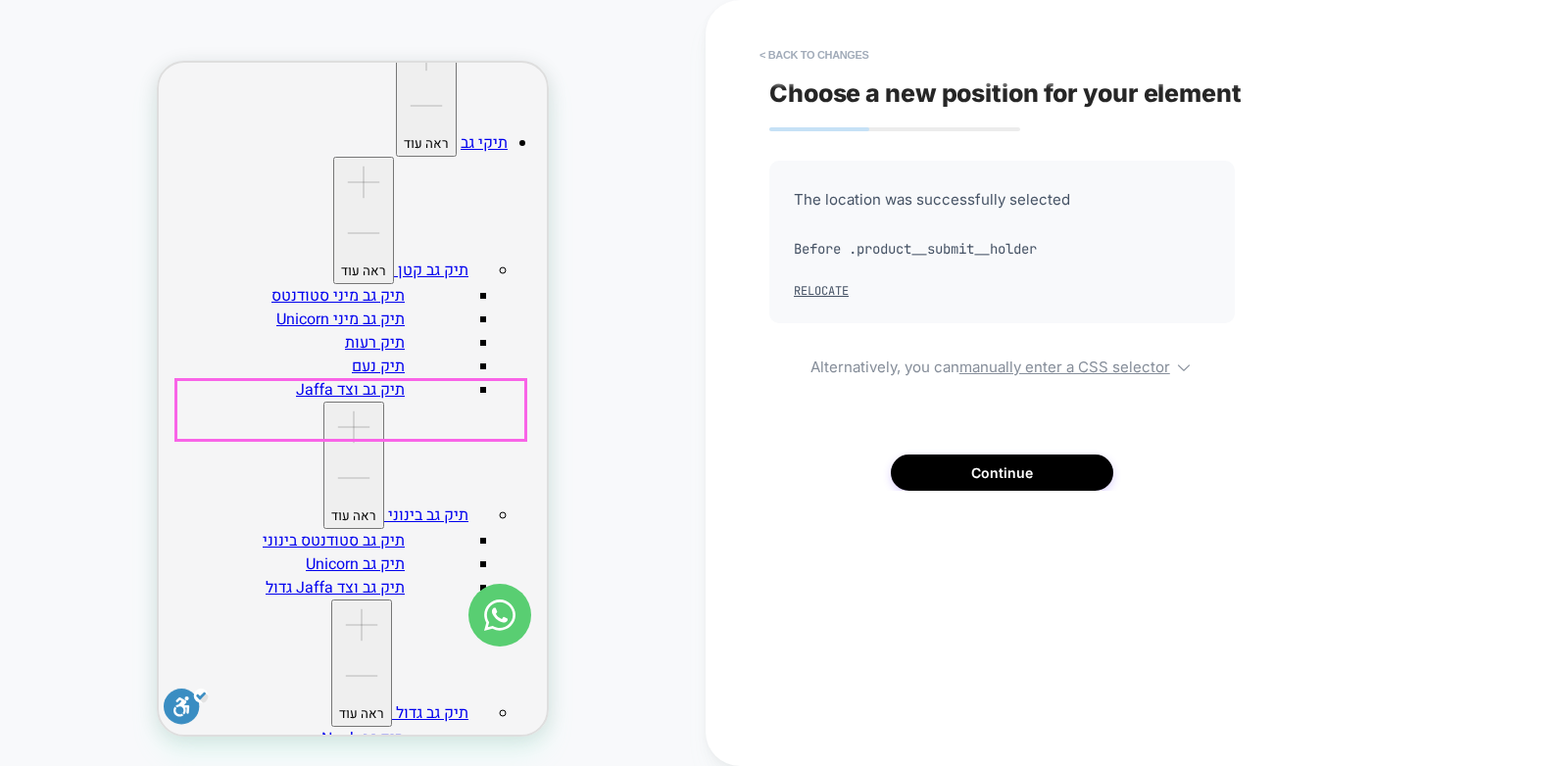click on "429.00 ₪" at bounding box center [353, 62571] 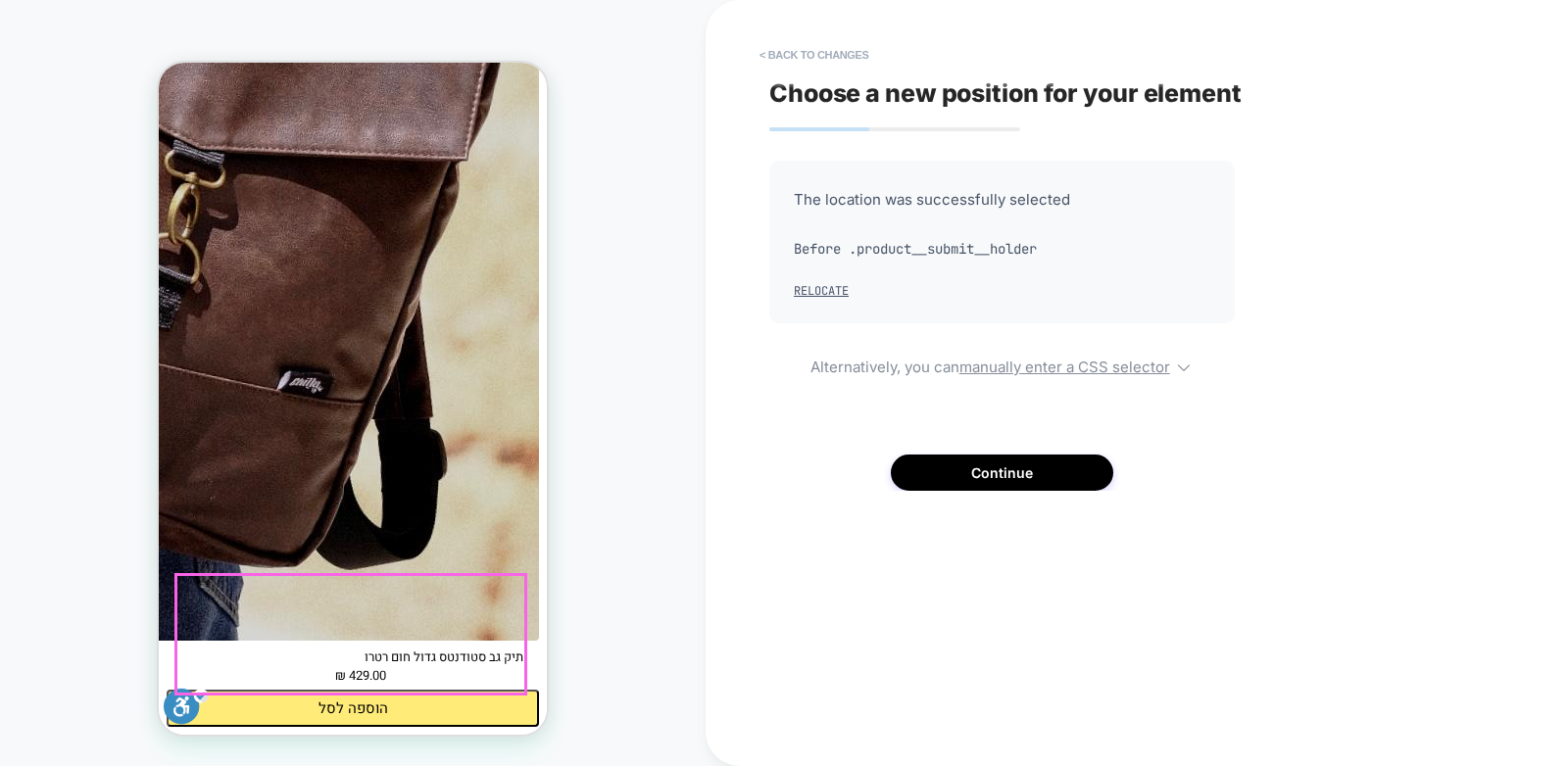 scroll, scrollTop: 1295, scrollLeft: 0, axis: vertical 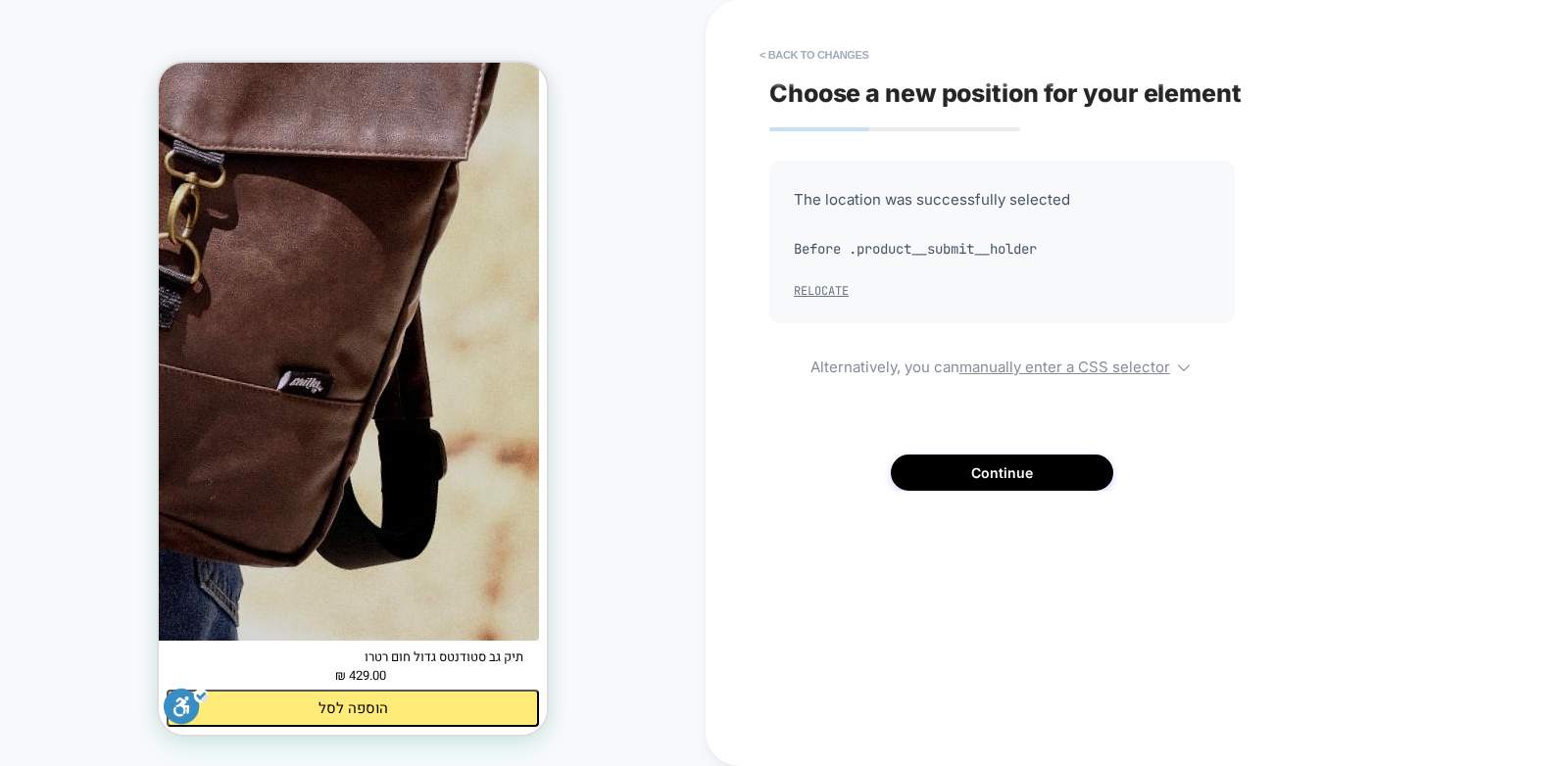 click on "Relocate" at bounding box center [821, 291] 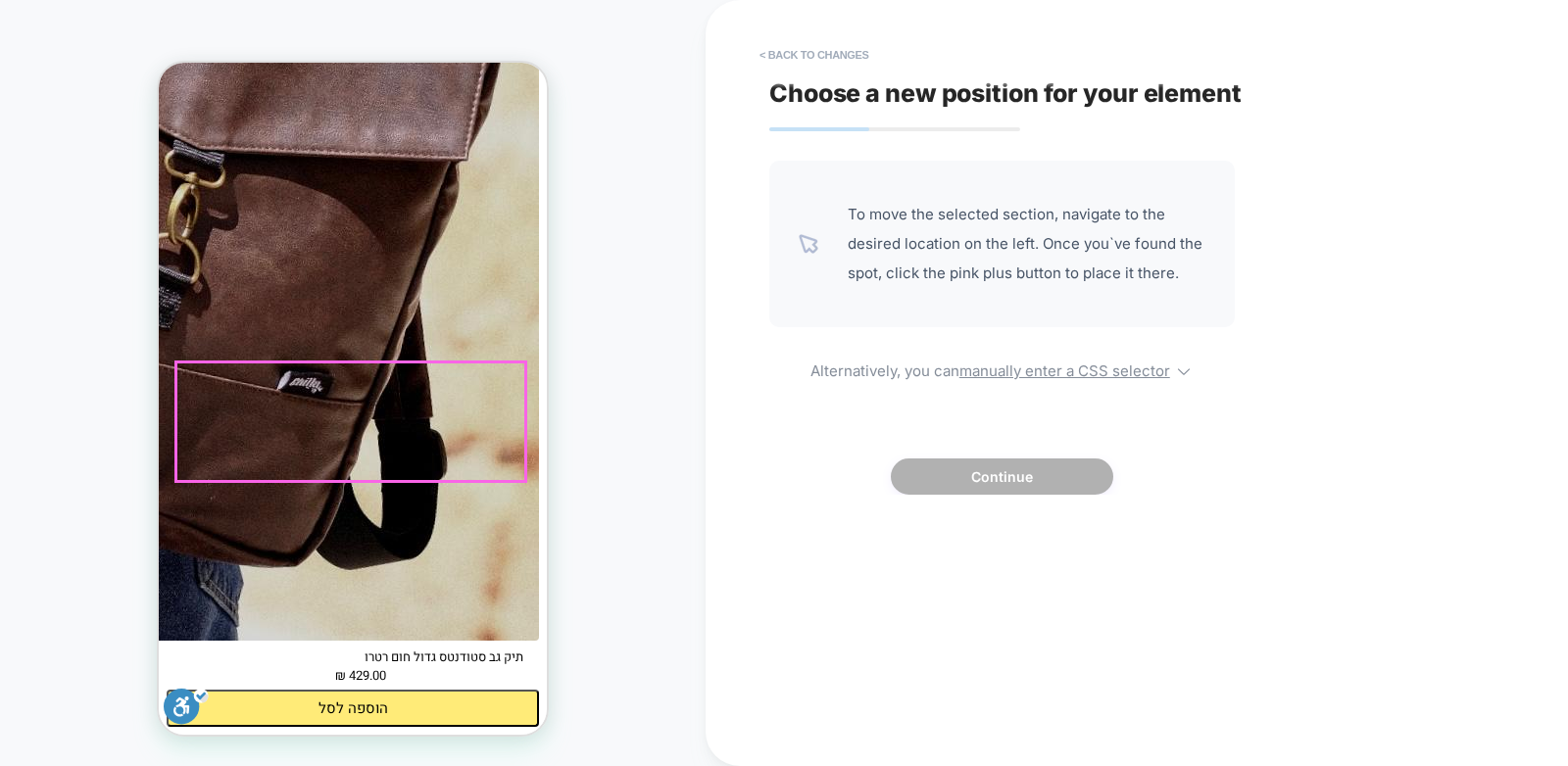 click on "הוסף להזמנה
קנה עכשיו    This item is a recurring or deferred purchase. By continuing, I agree to the  cancellation policy  and authorize you to charge my payment method at the prices, frequency and dates listed on this page until my order is fulfilled or I cancel, if permitted." at bounding box center (353, 62660) 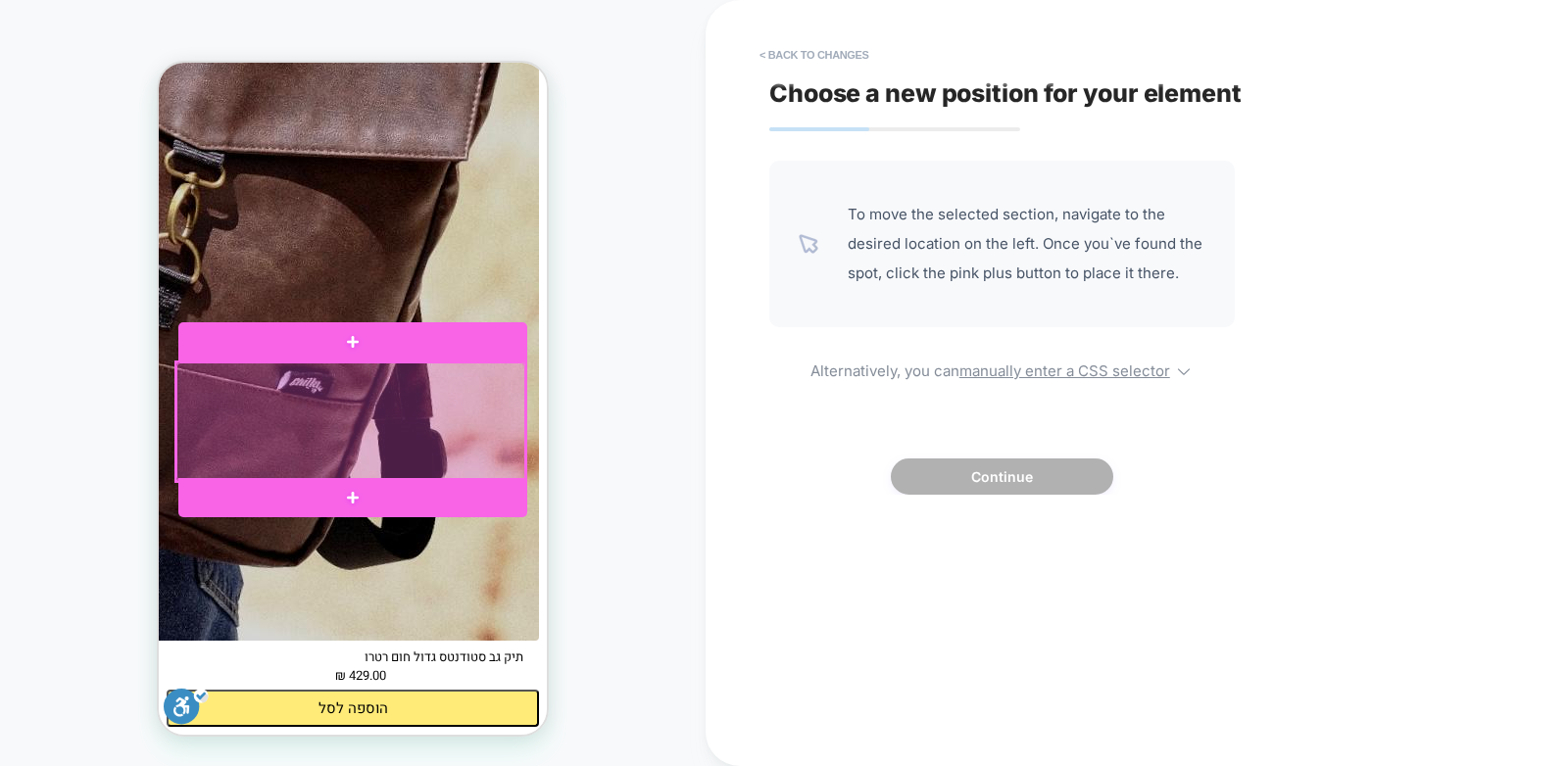click at bounding box center [351, 421] 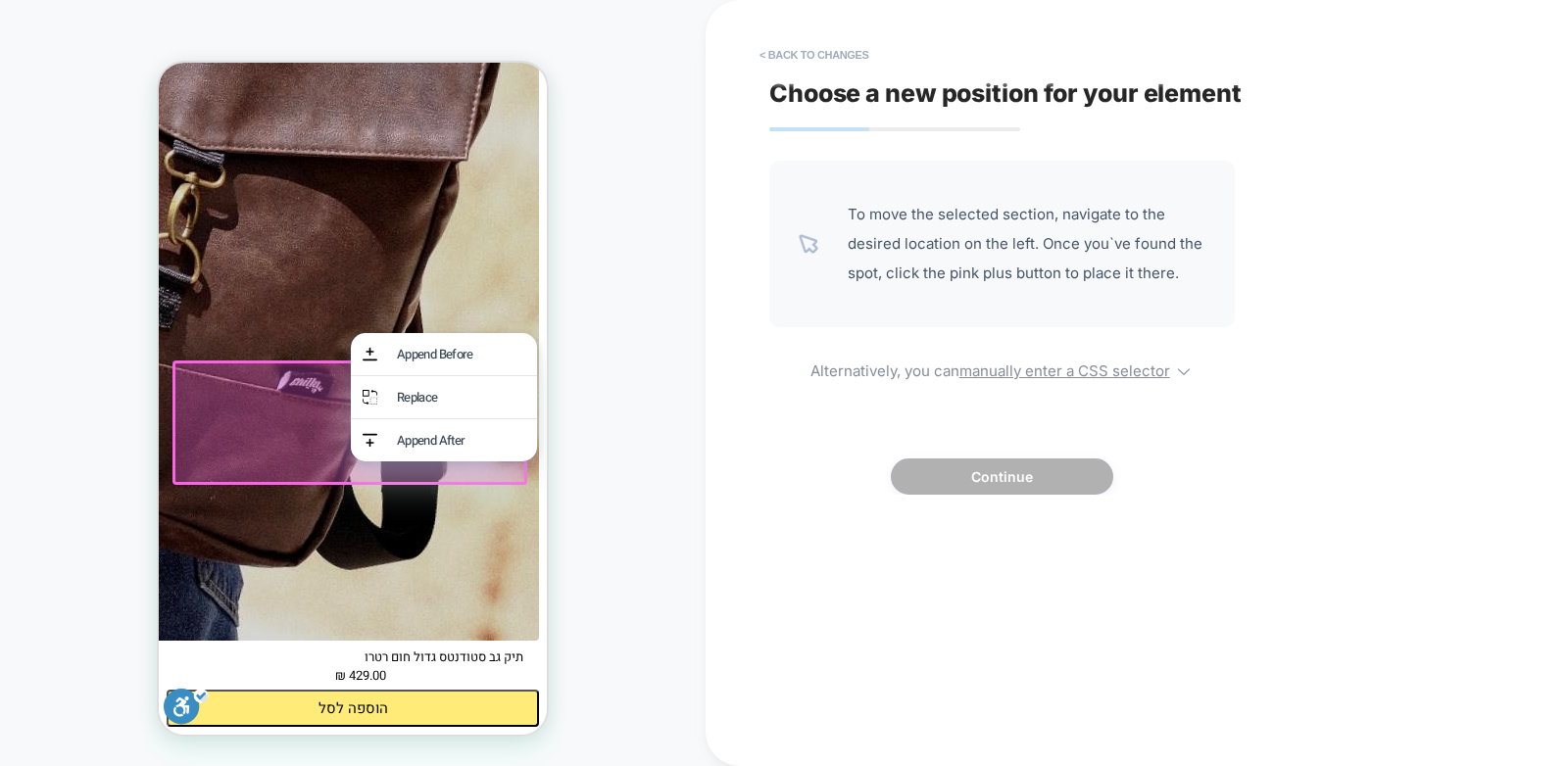 click on "PRODUCT: תיק גב סטודנטס גדול חום רטרו PRODUCT: תיק גב סטודנטס גדול חום רטרו" at bounding box center (353, 383) 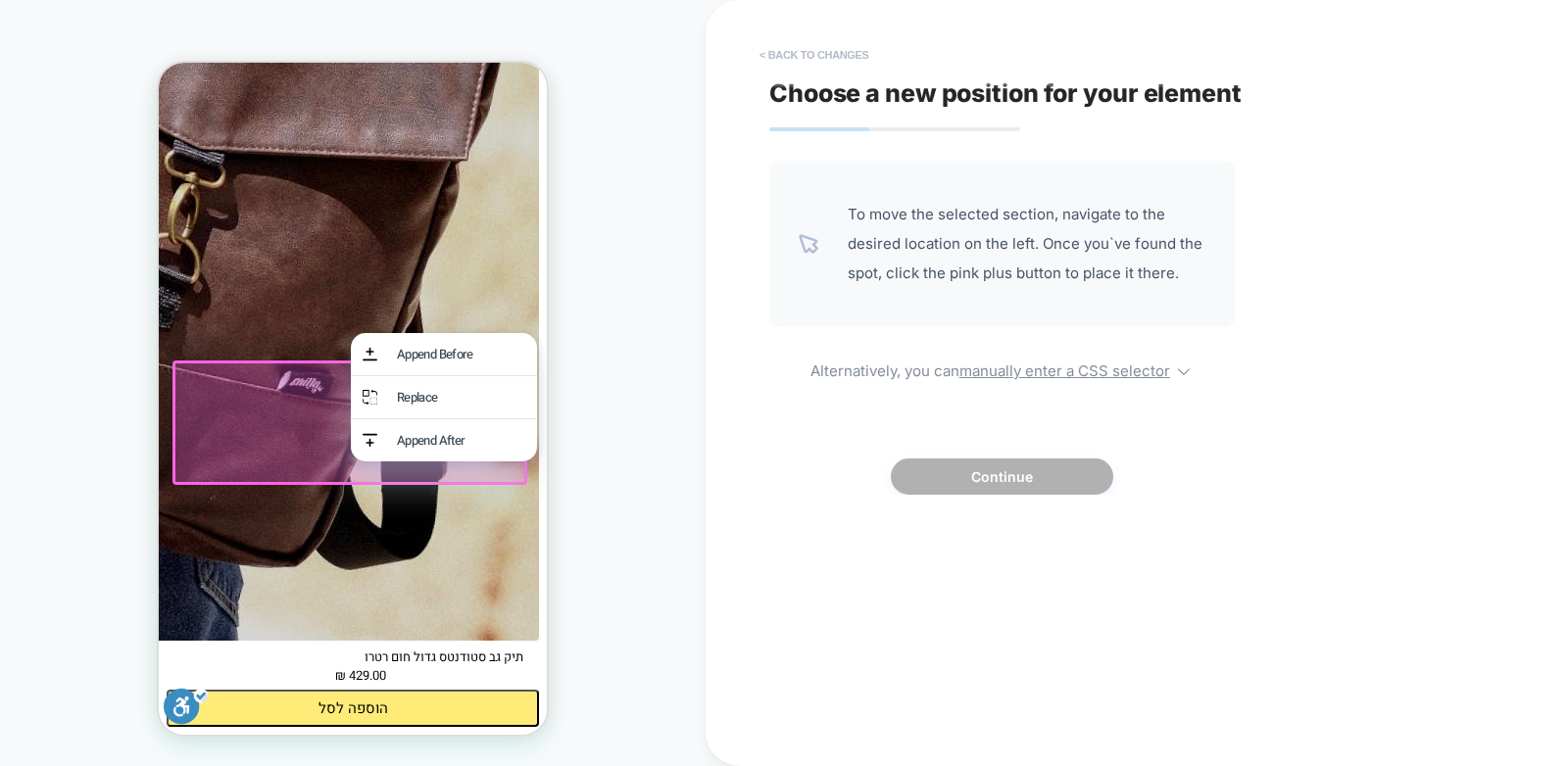 click on "< Back to changes" at bounding box center [814, 55] 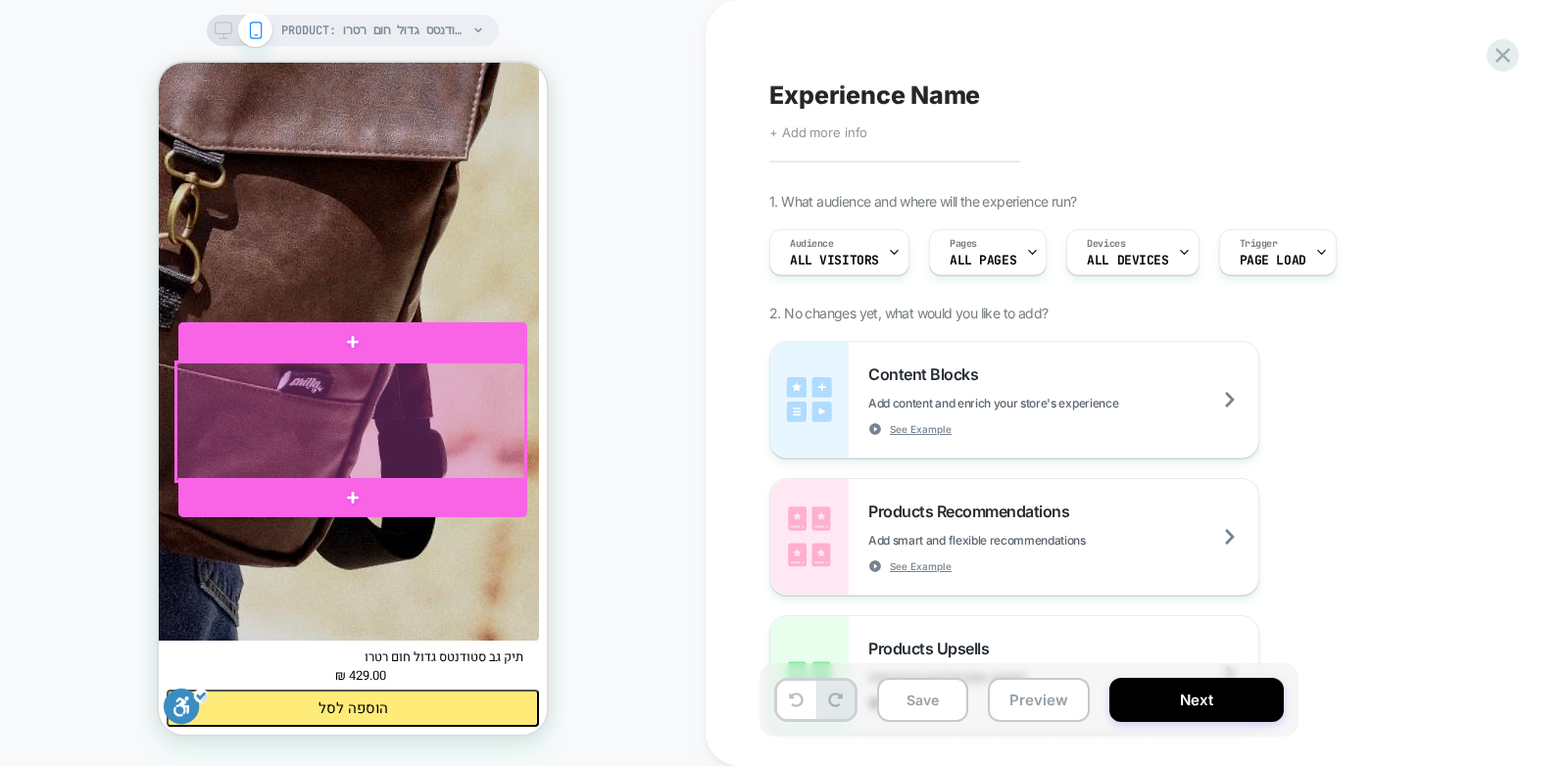 click at bounding box center (351, 421) 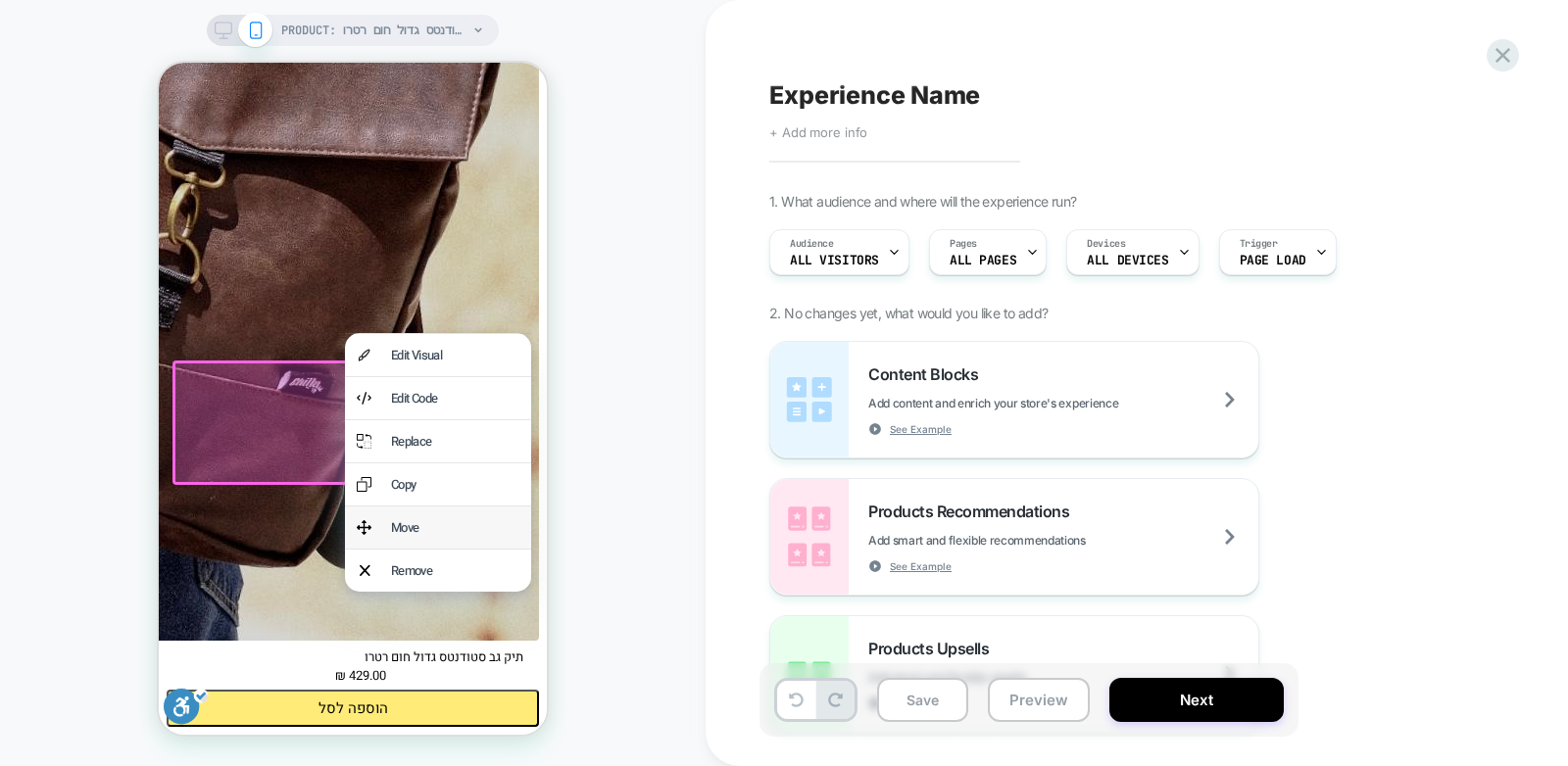 click on "Move" at bounding box center (455, 527) 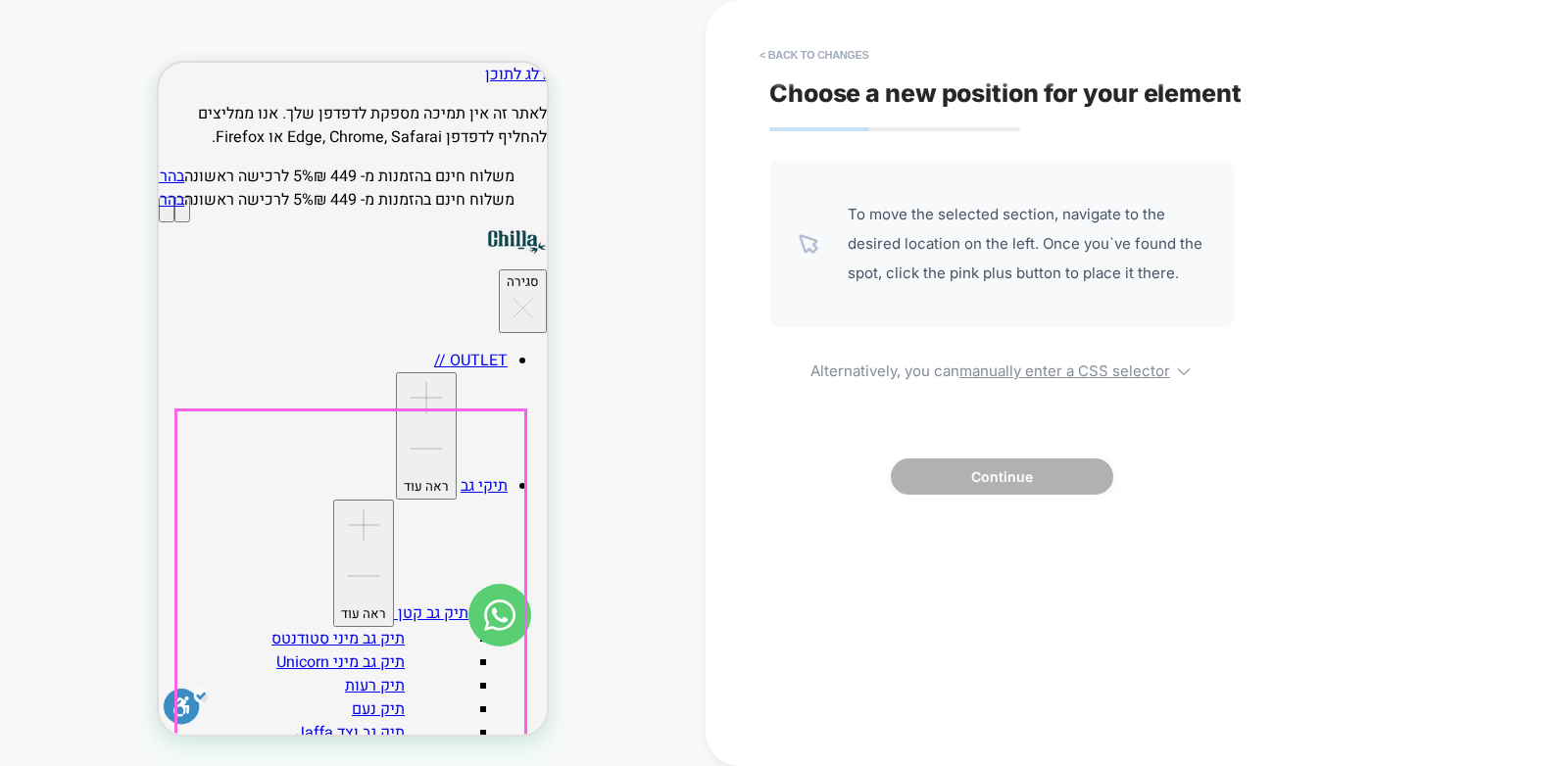 scroll, scrollTop: 359, scrollLeft: 0, axis: vertical 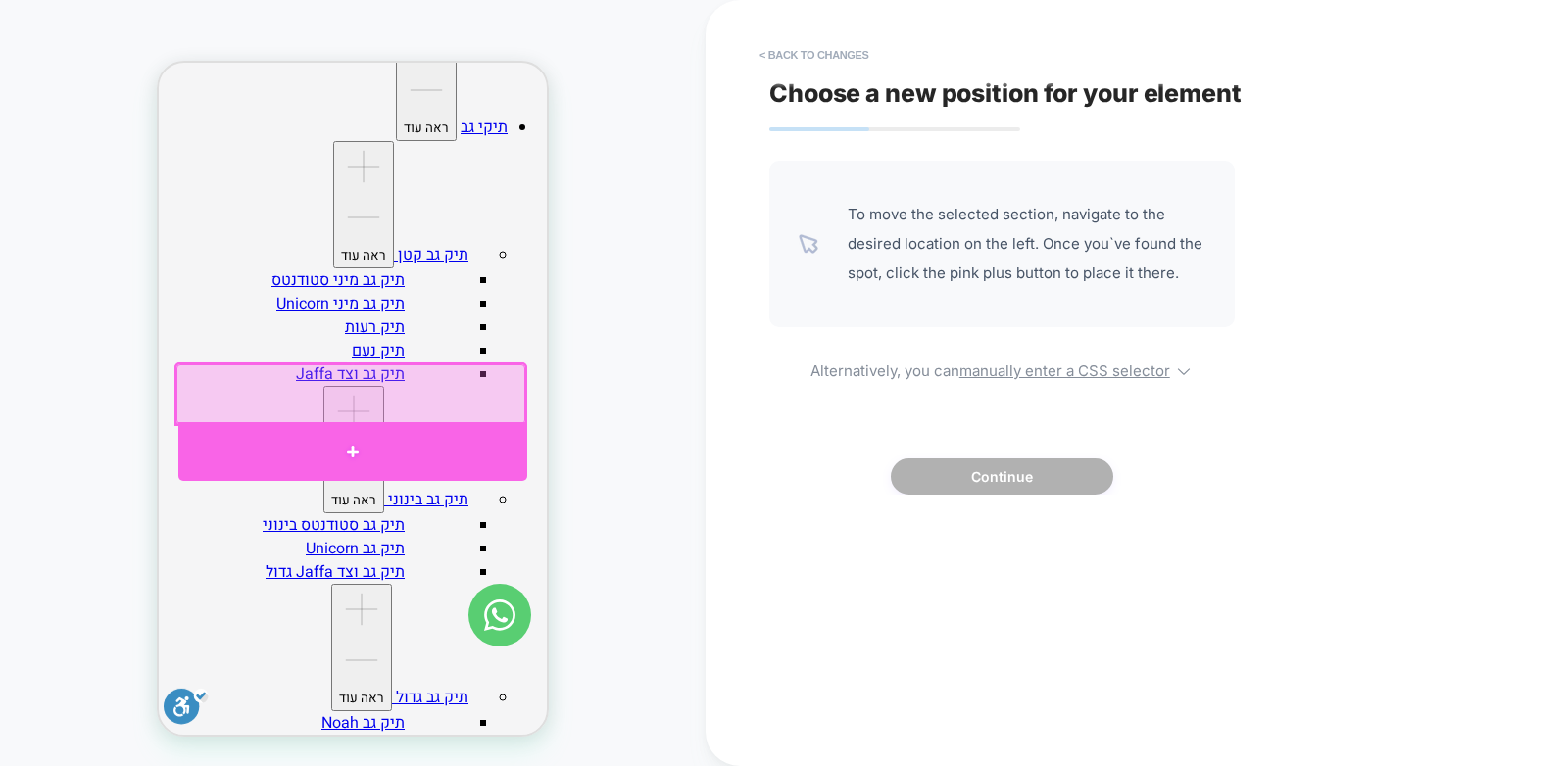click at bounding box center [353, 452] 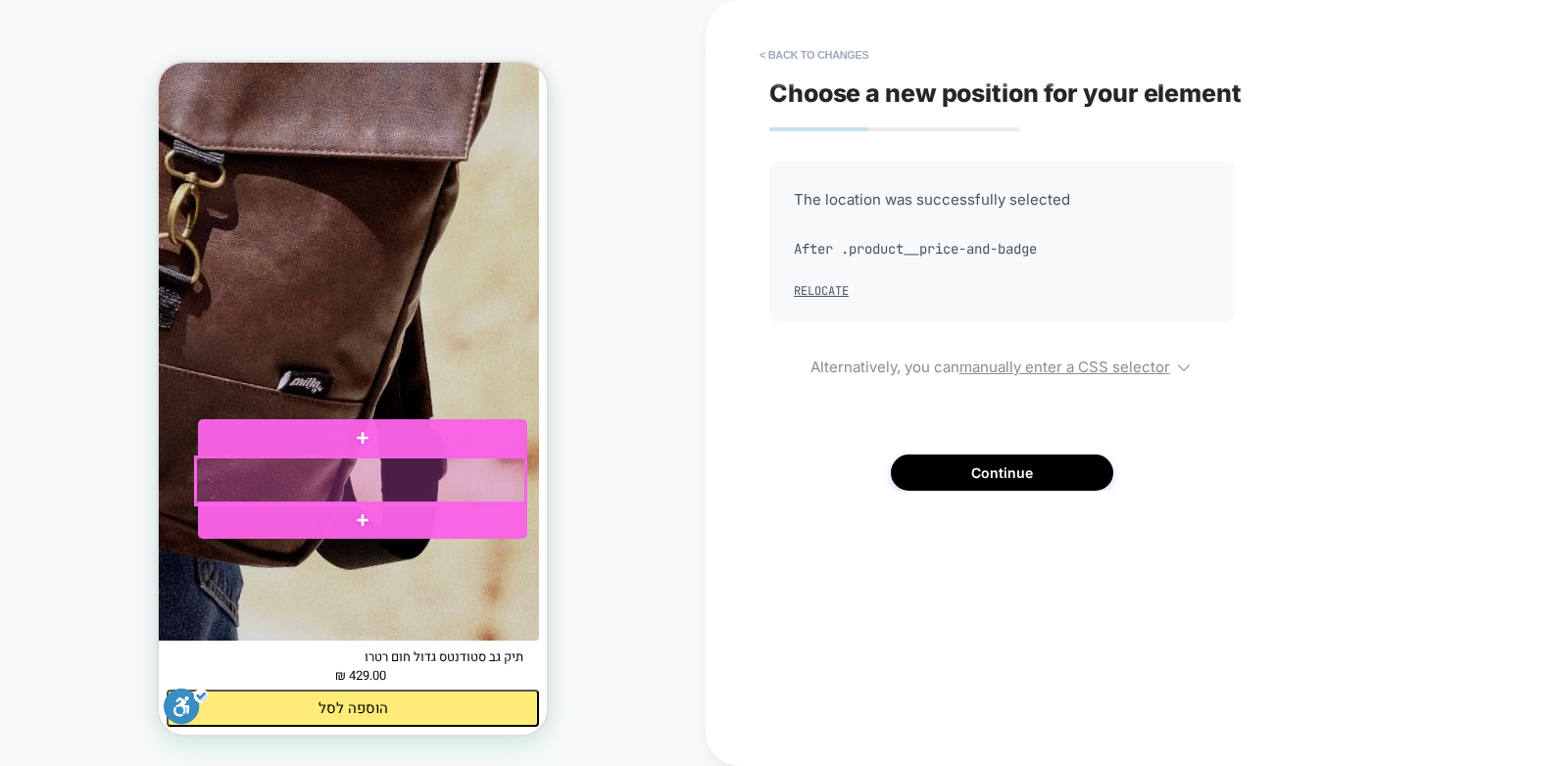 scroll, scrollTop: 1273, scrollLeft: 0, axis: vertical 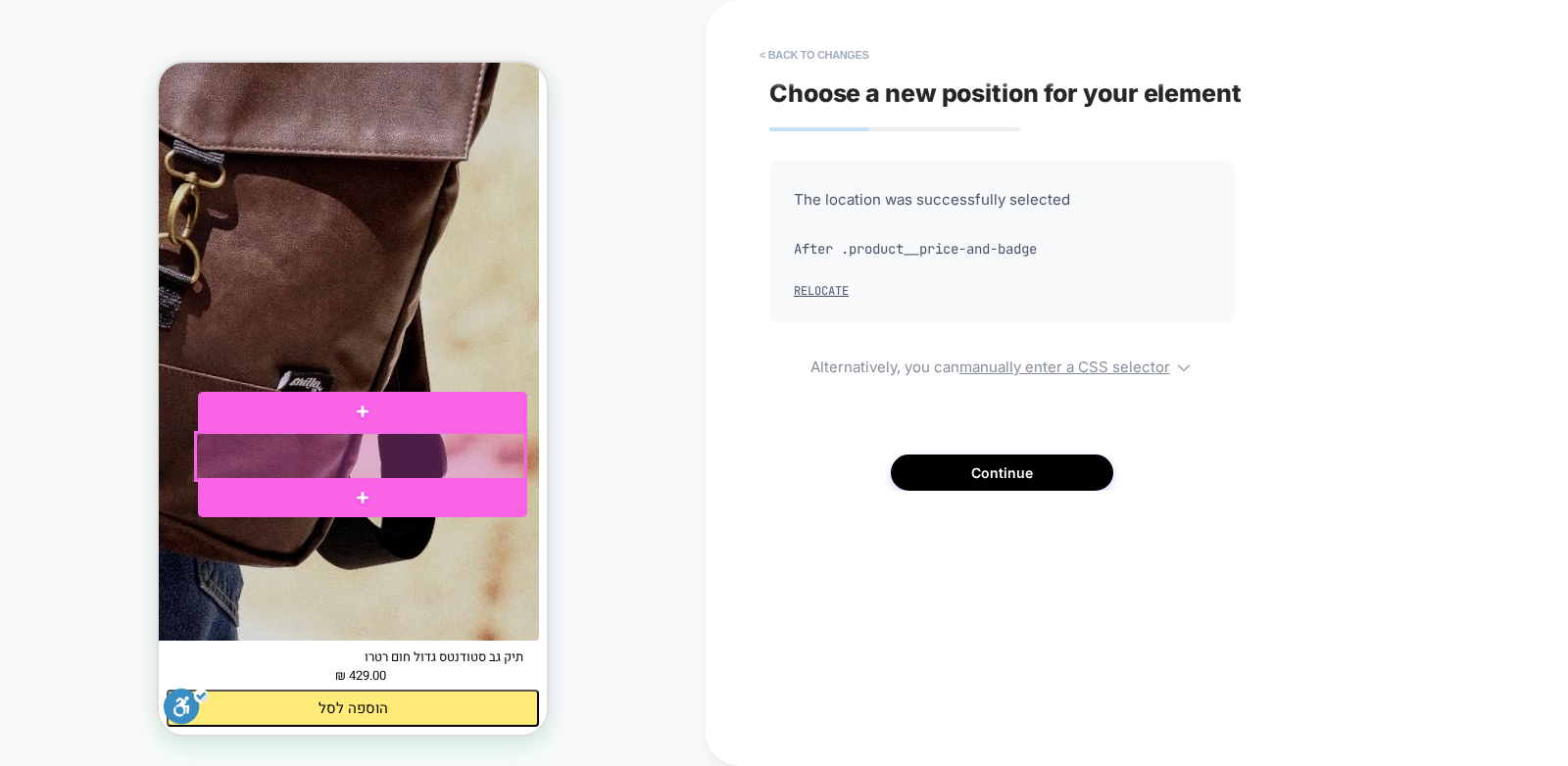 click at bounding box center [361, 455] 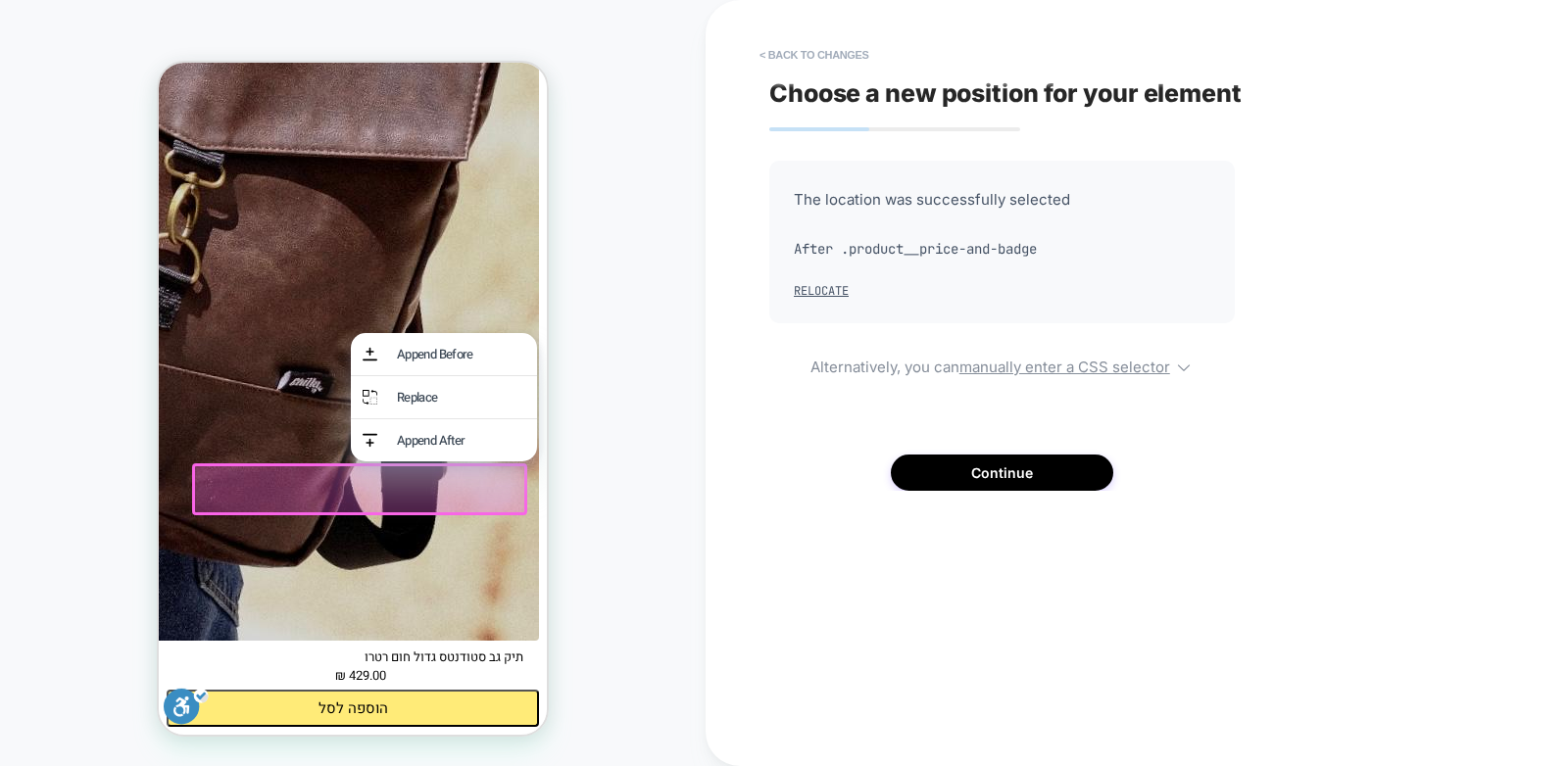 click on "PRODUCT: תיק גב סטודנטס גדול חום רטרו PRODUCT: תיק גב סטודנטס גדול חום רטרו" at bounding box center (353, 383) 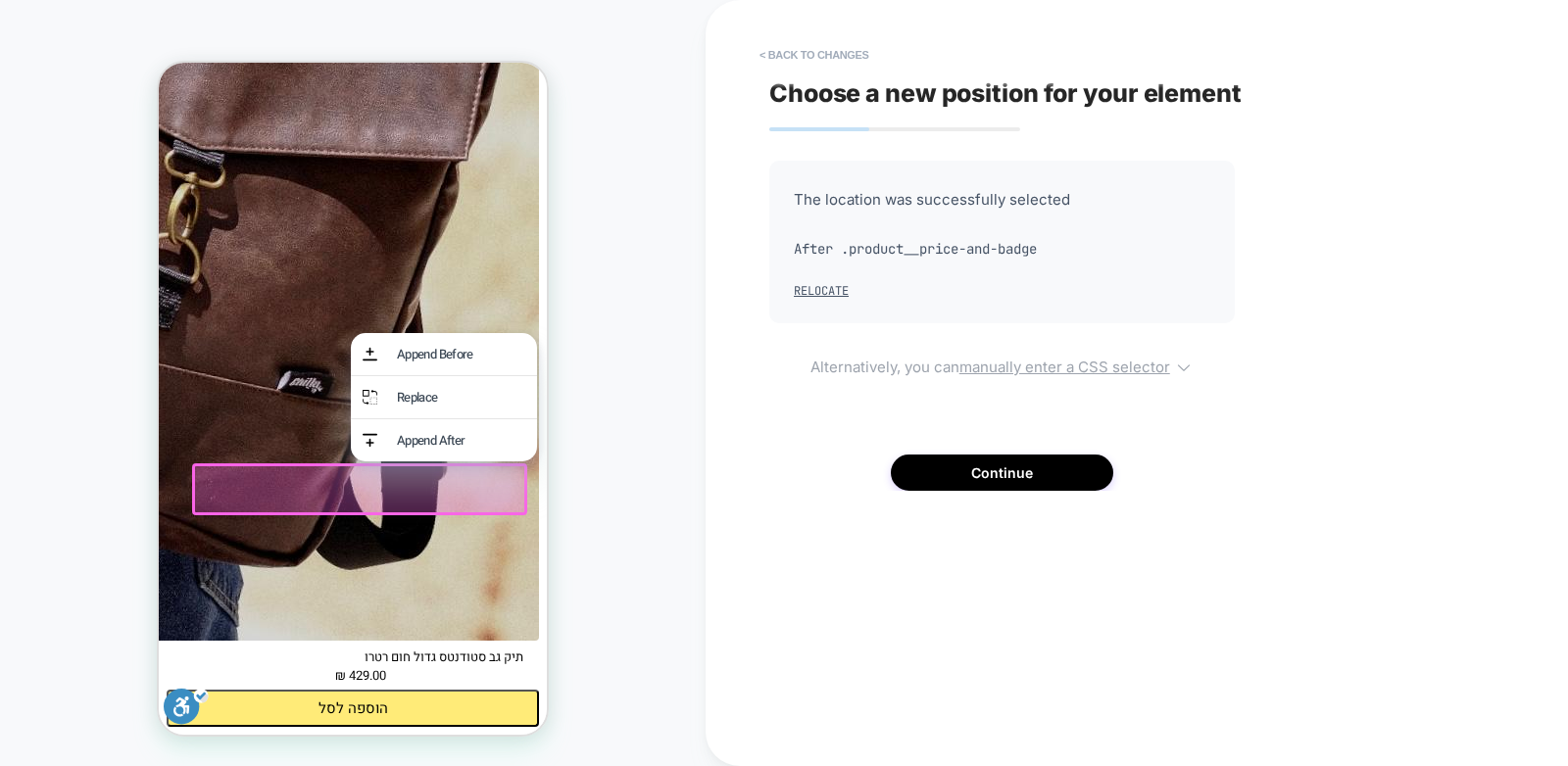 click on "manually enter a CSS selector" at bounding box center [1064, 366] 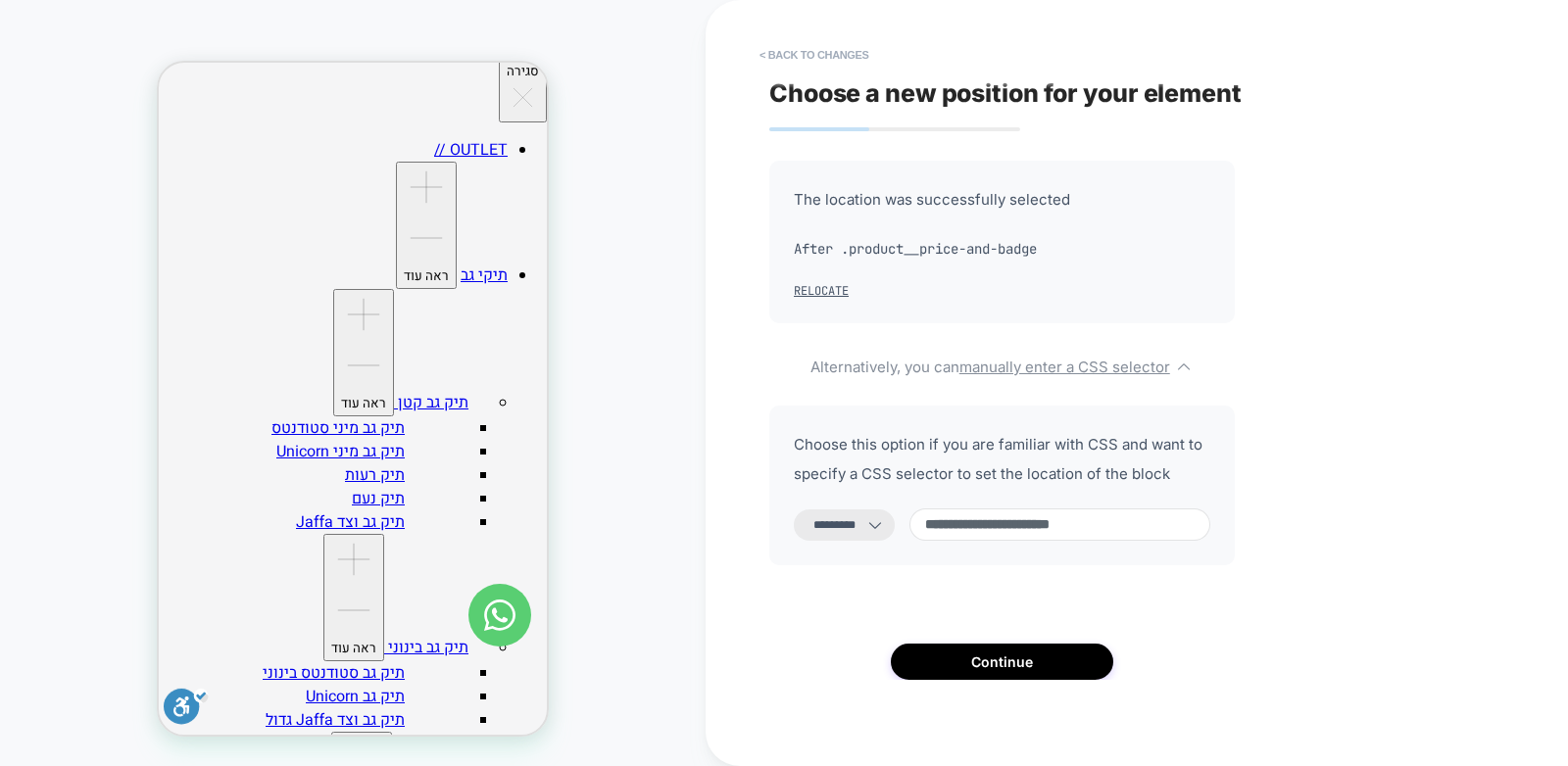 scroll, scrollTop: 226, scrollLeft: 0, axis: vertical 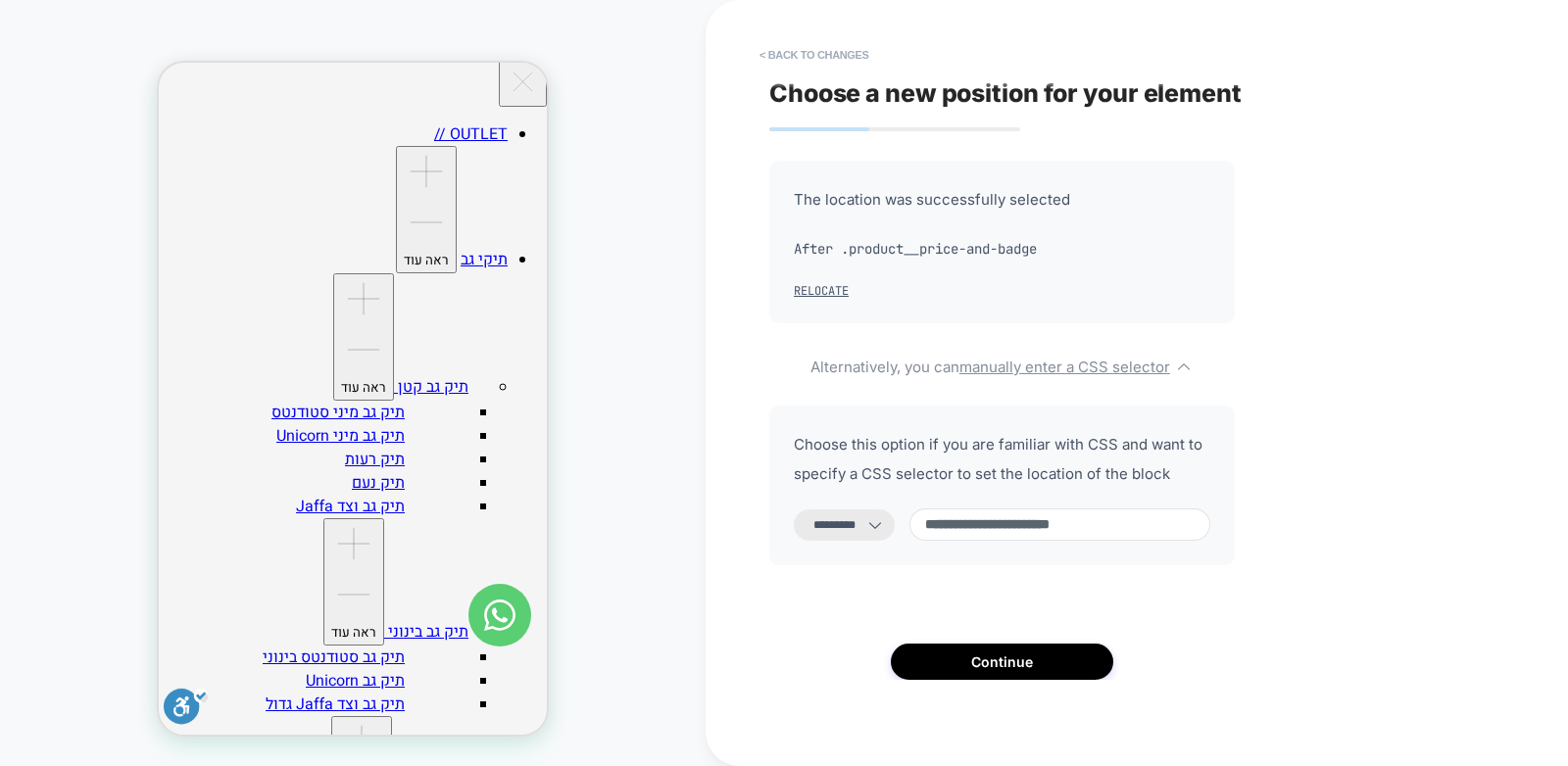 click on "PRODUCT: תיק גב סטודנטס גדול חום רטרו PRODUCT: תיק גב סטודנטס גדול חום רטרו" at bounding box center (353, 383) 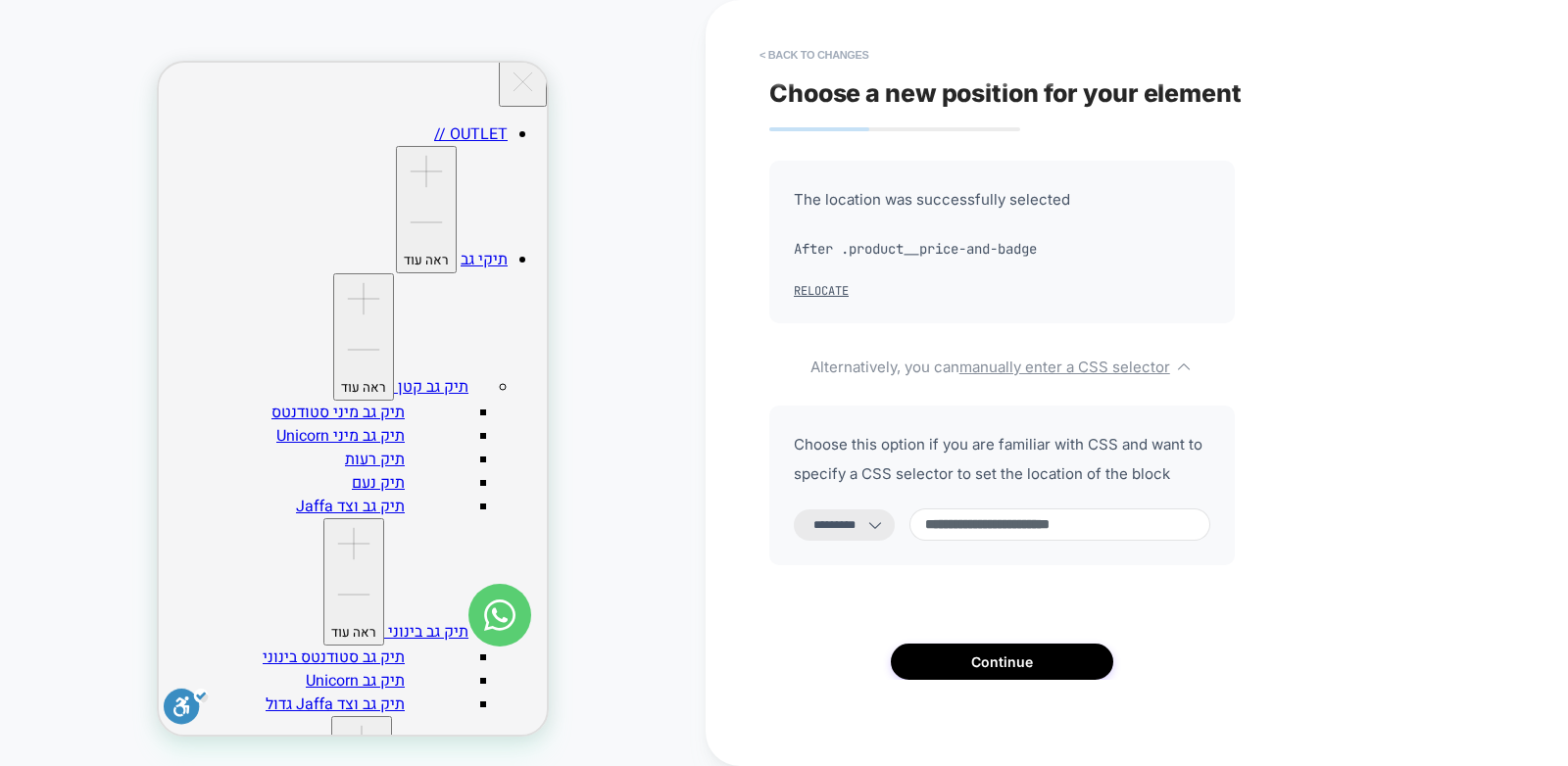 scroll, scrollTop: 227, scrollLeft: 0, axis: vertical 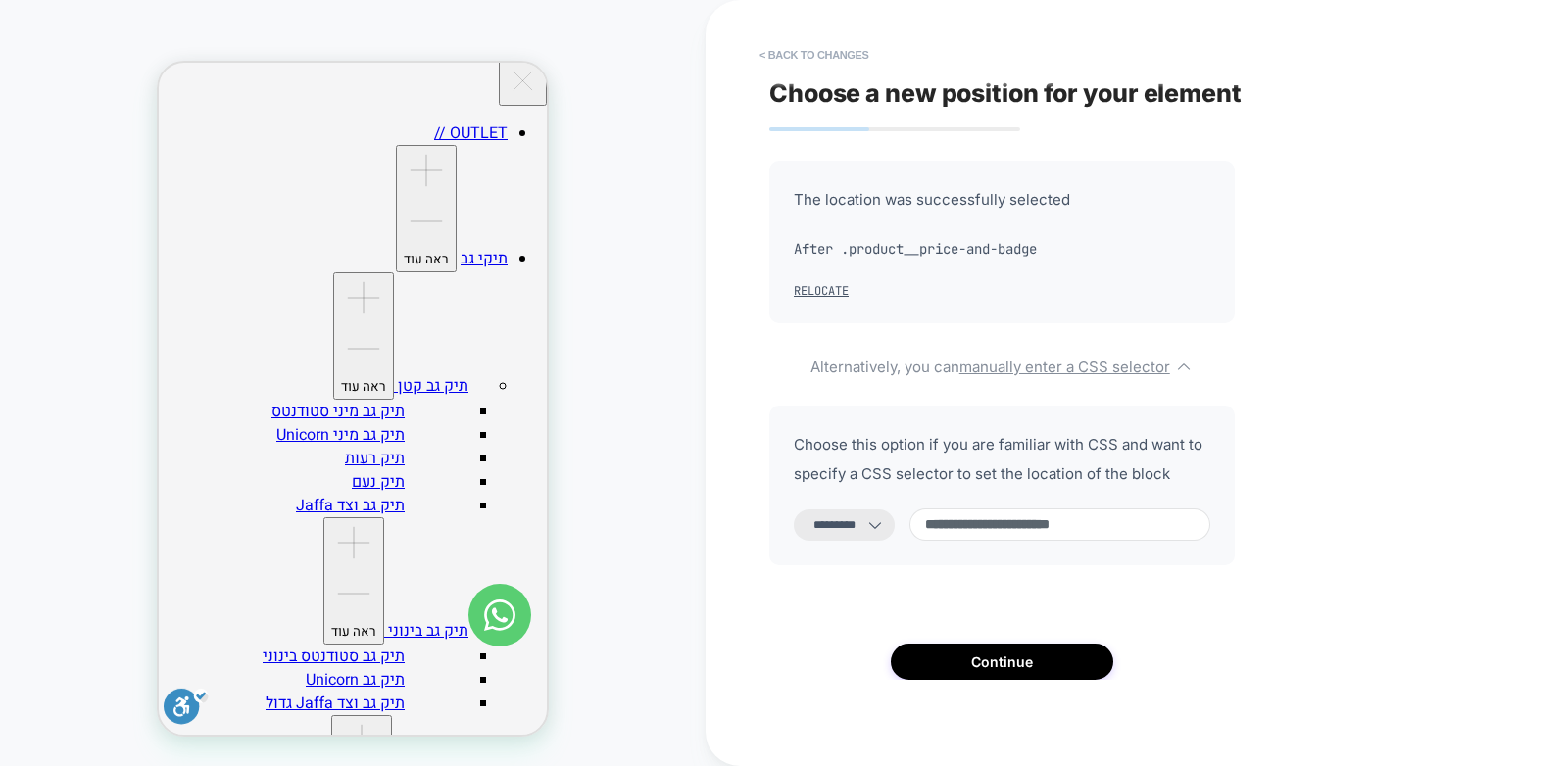 click on "פתיחת עגלה
תיקי גב
תיקים קטנים
תיק גב מיני סטודנטס
תיק גב מיני Unicorn
תיק רעות
תיק נעם
תיק גב וצד מיני Jaffa
תיקים בינוניים
תיק גב סטודנטס בינוני
תיק גב Unicorn
Jaffa תיק גב וצד
תיקי גב גדולים
תיק סטודנטס גדול
Unicorn גדול
תיק גב Noah" at bounding box center (353, 46256) 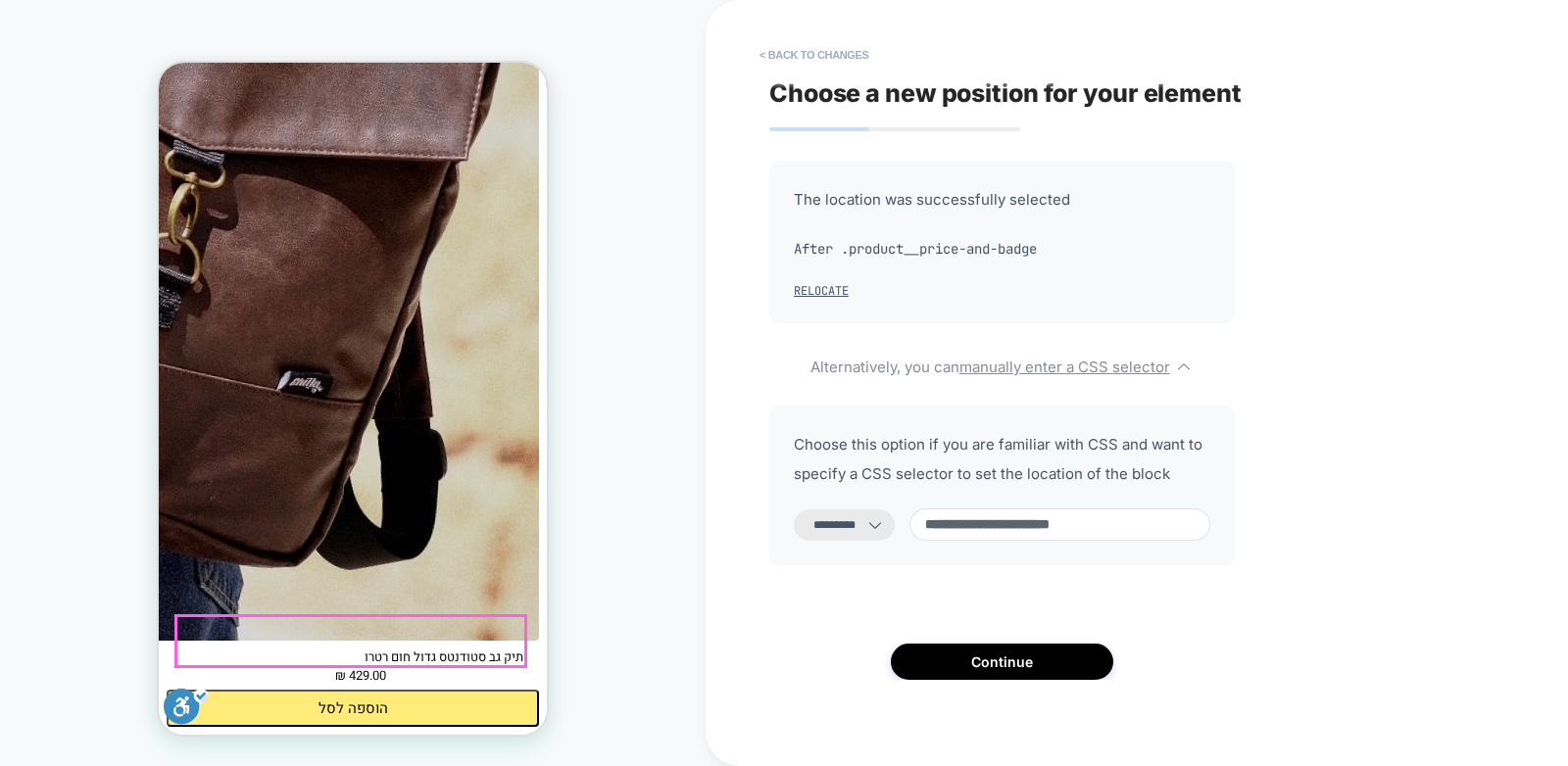 click on "Buy now    This item is a recurring or deferred purchase. By continuing, I agree to the  cancellation policy  and authorize you to charge my payment method at the prices, frequency and dates listed on this page until my order is fulfilled or I cancel, if permitted." at bounding box center (353, 62745) 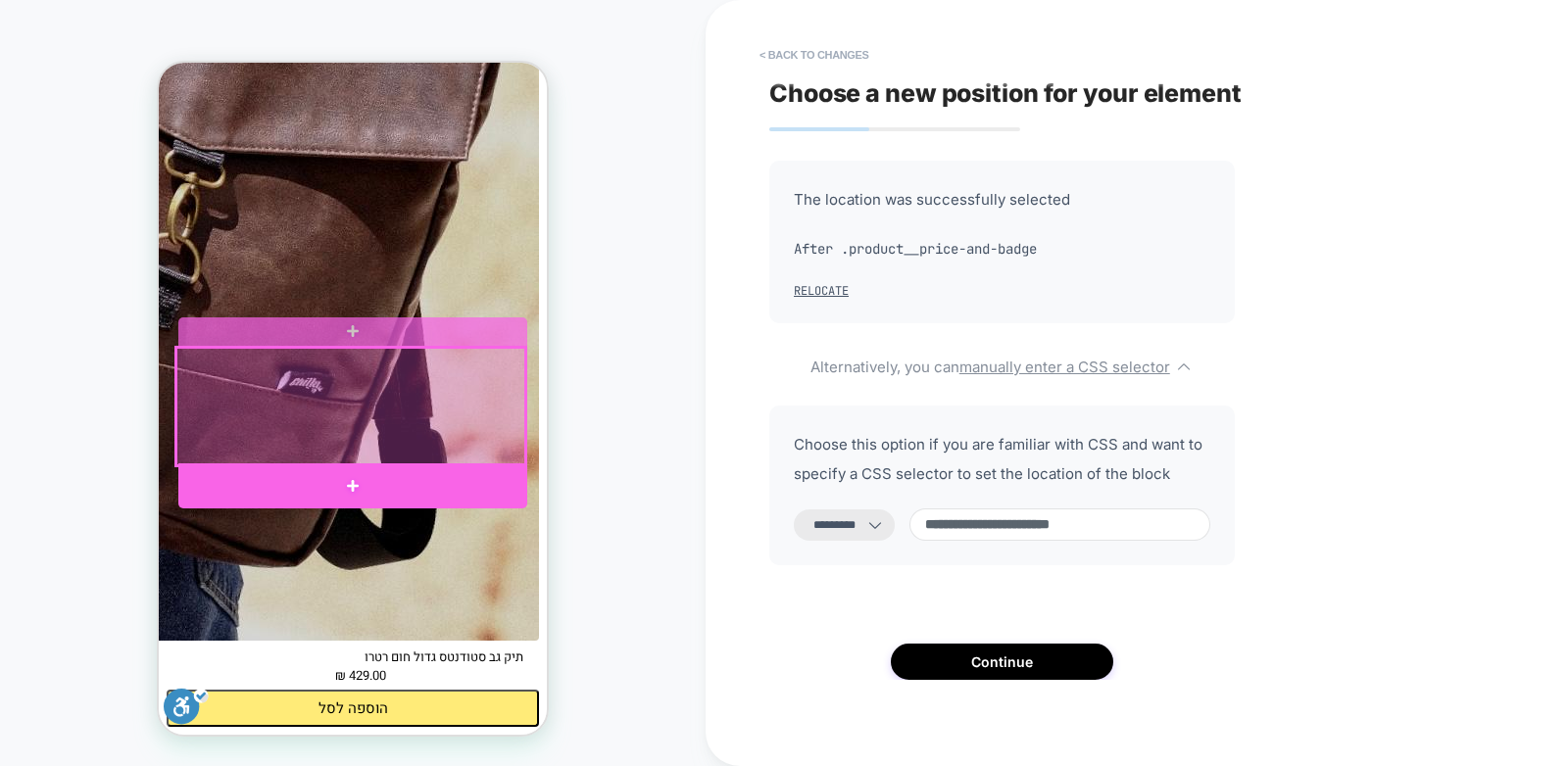 scroll, scrollTop: 1350, scrollLeft: 0, axis: vertical 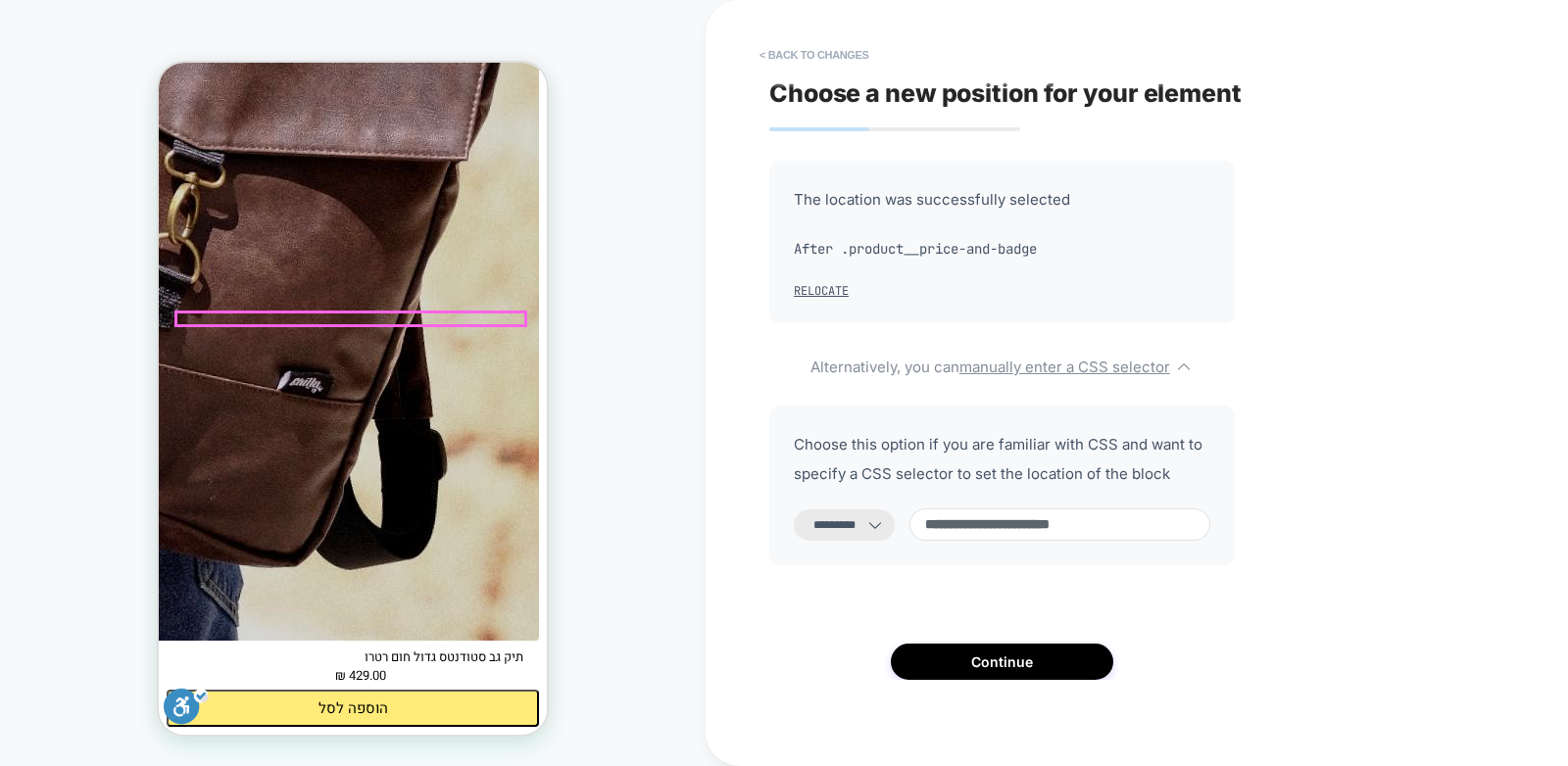 click on "פריט במלאי" at bounding box center (501, 62193) 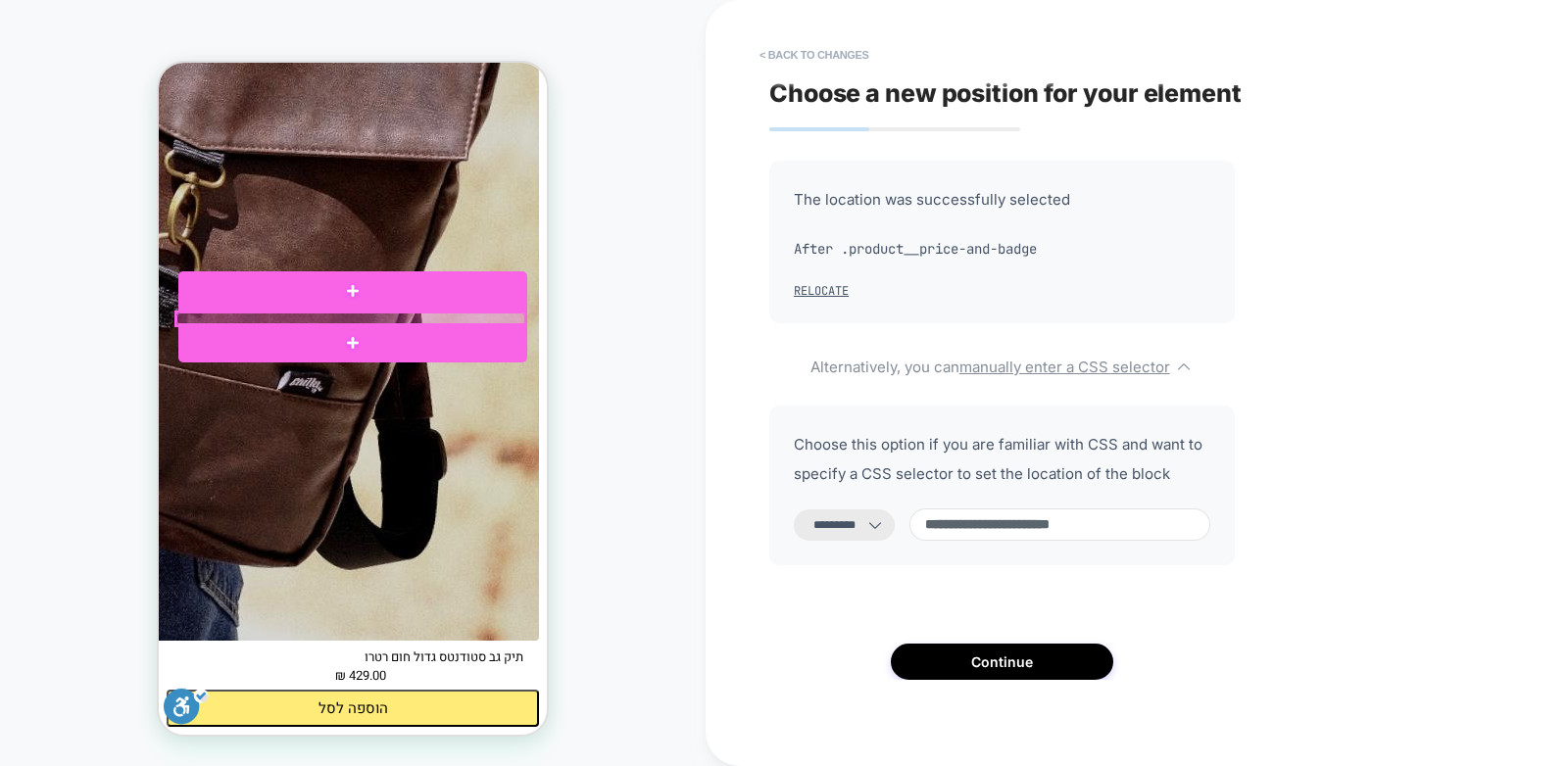 click at bounding box center (351, 318) 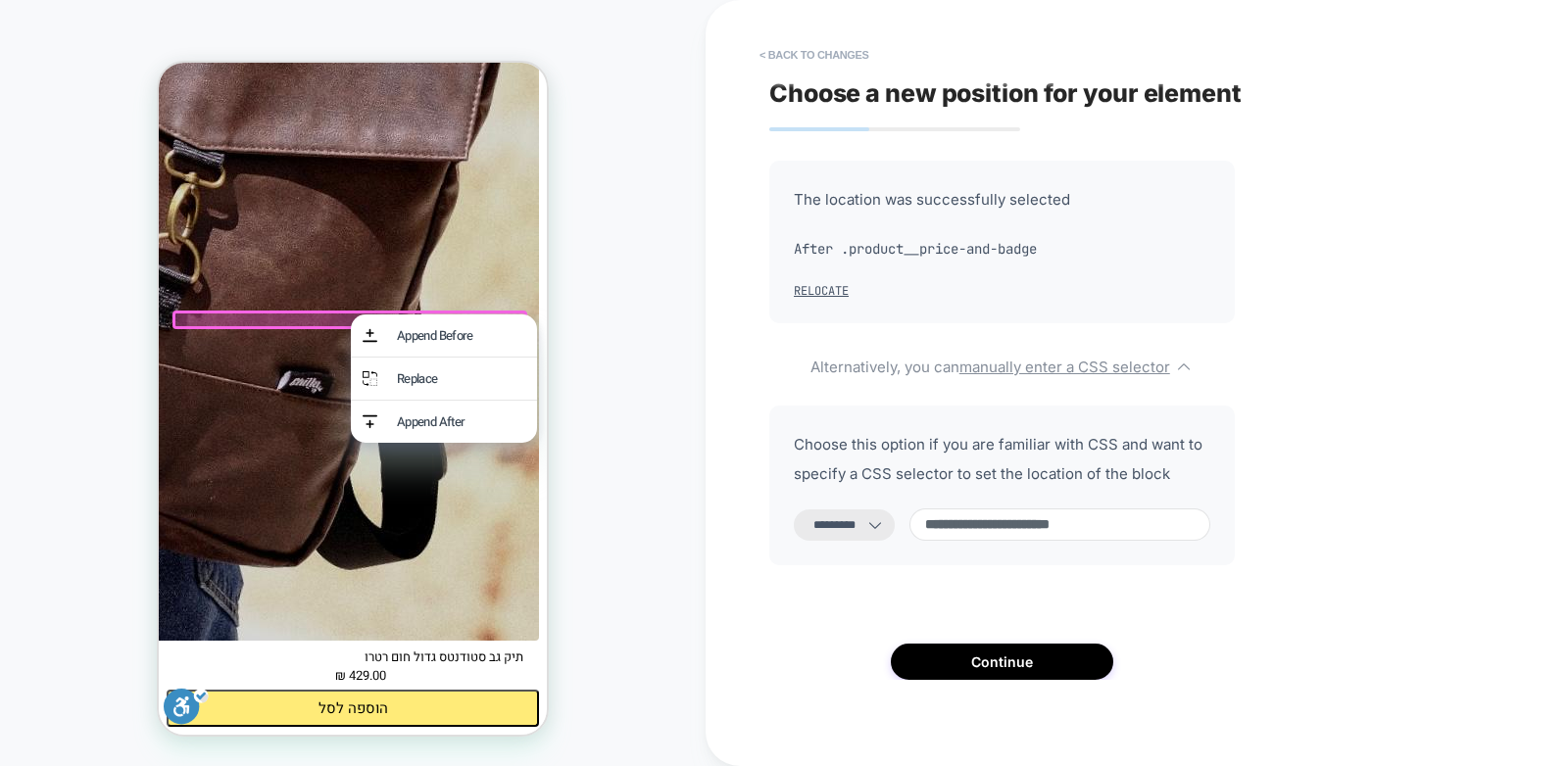 click on "PRODUCT: תיק גב סטודנטס גדול חום רטרו PRODUCT: תיק גב סטודנטס גדול חום רטרו" at bounding box center [353, 383] 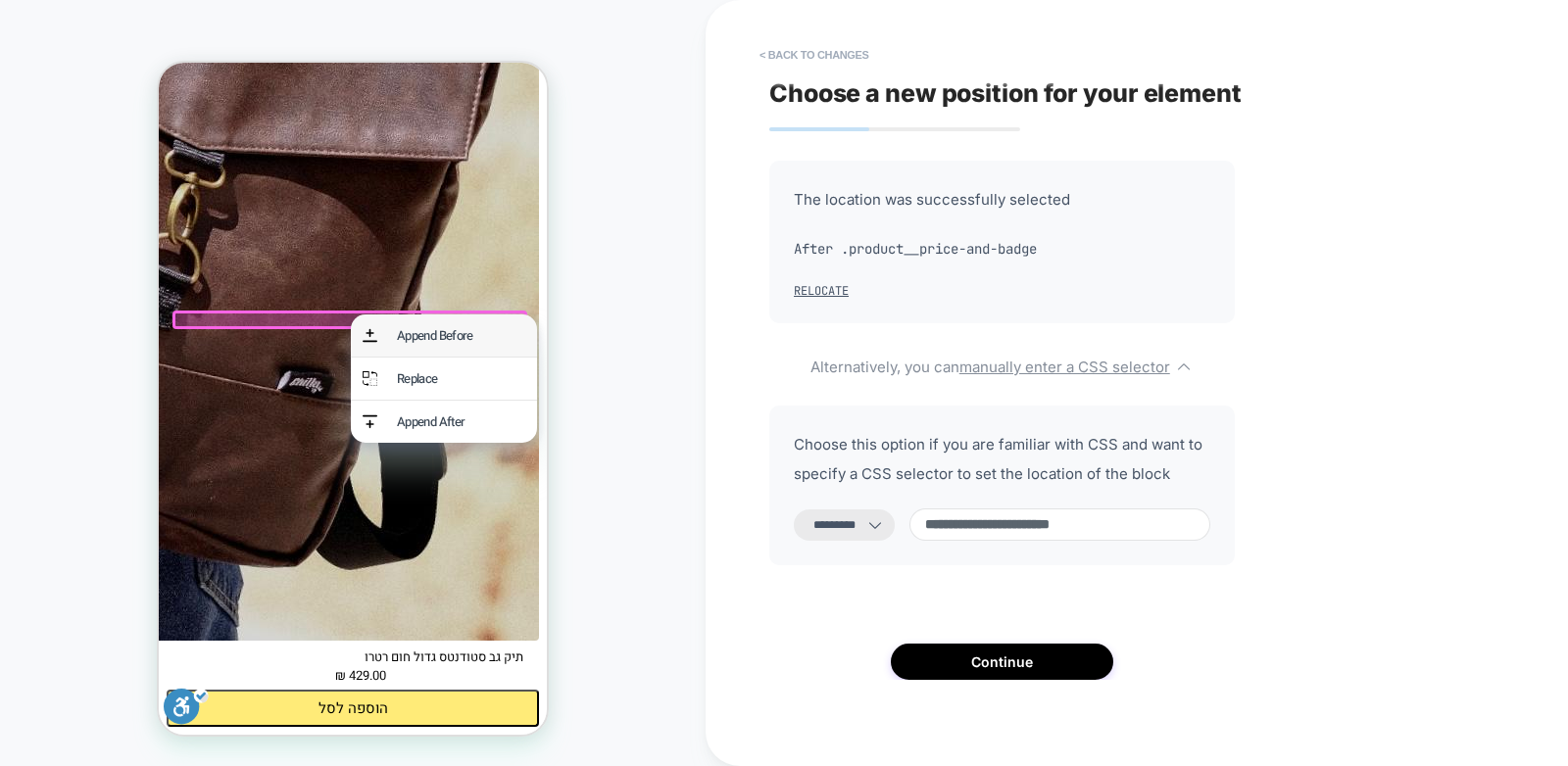 click on "Append Before" at bounding box center (461, 335) 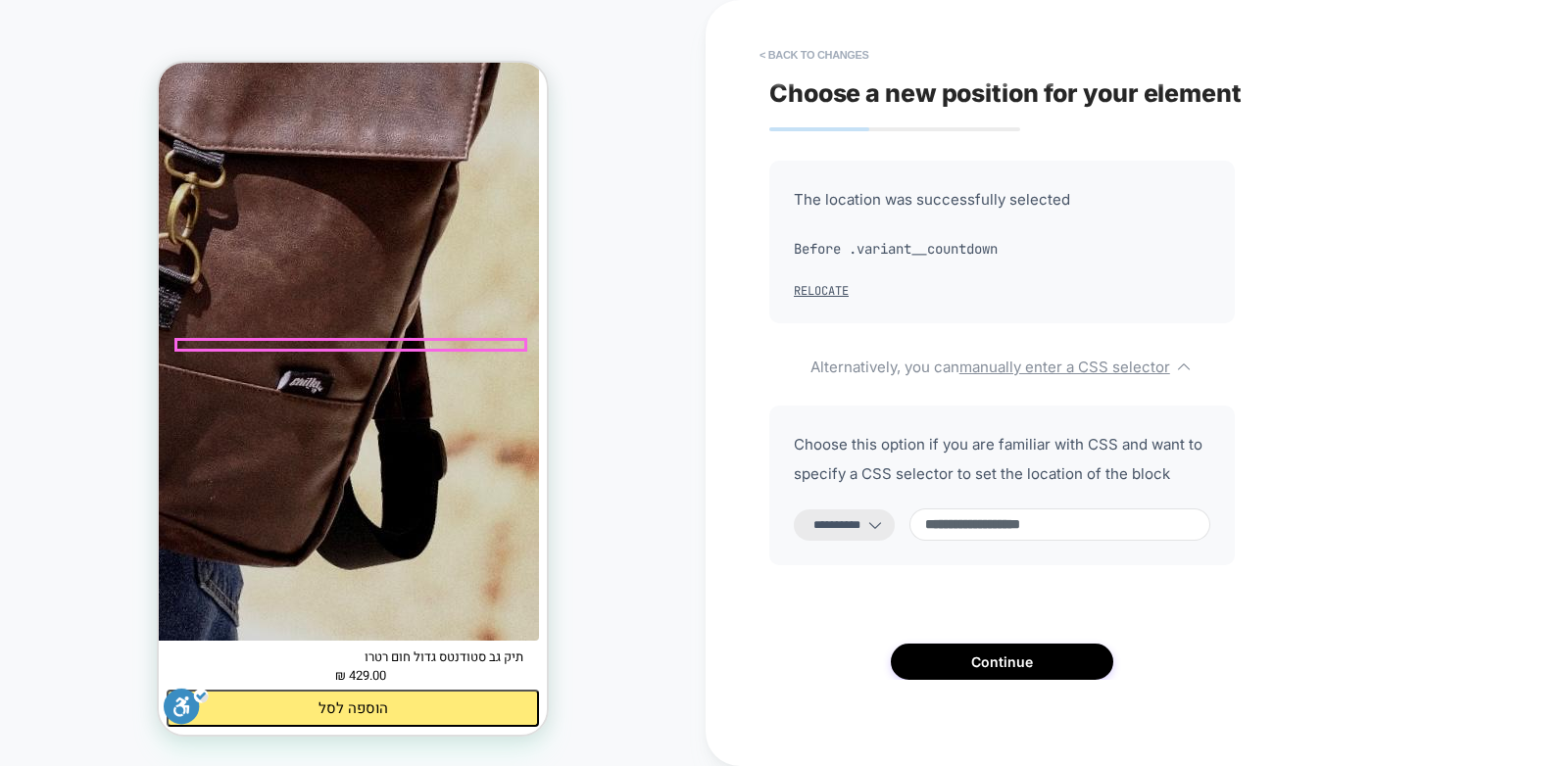 scroll, scrollTop: 1371, scrollLeft: 0, axis: vertical 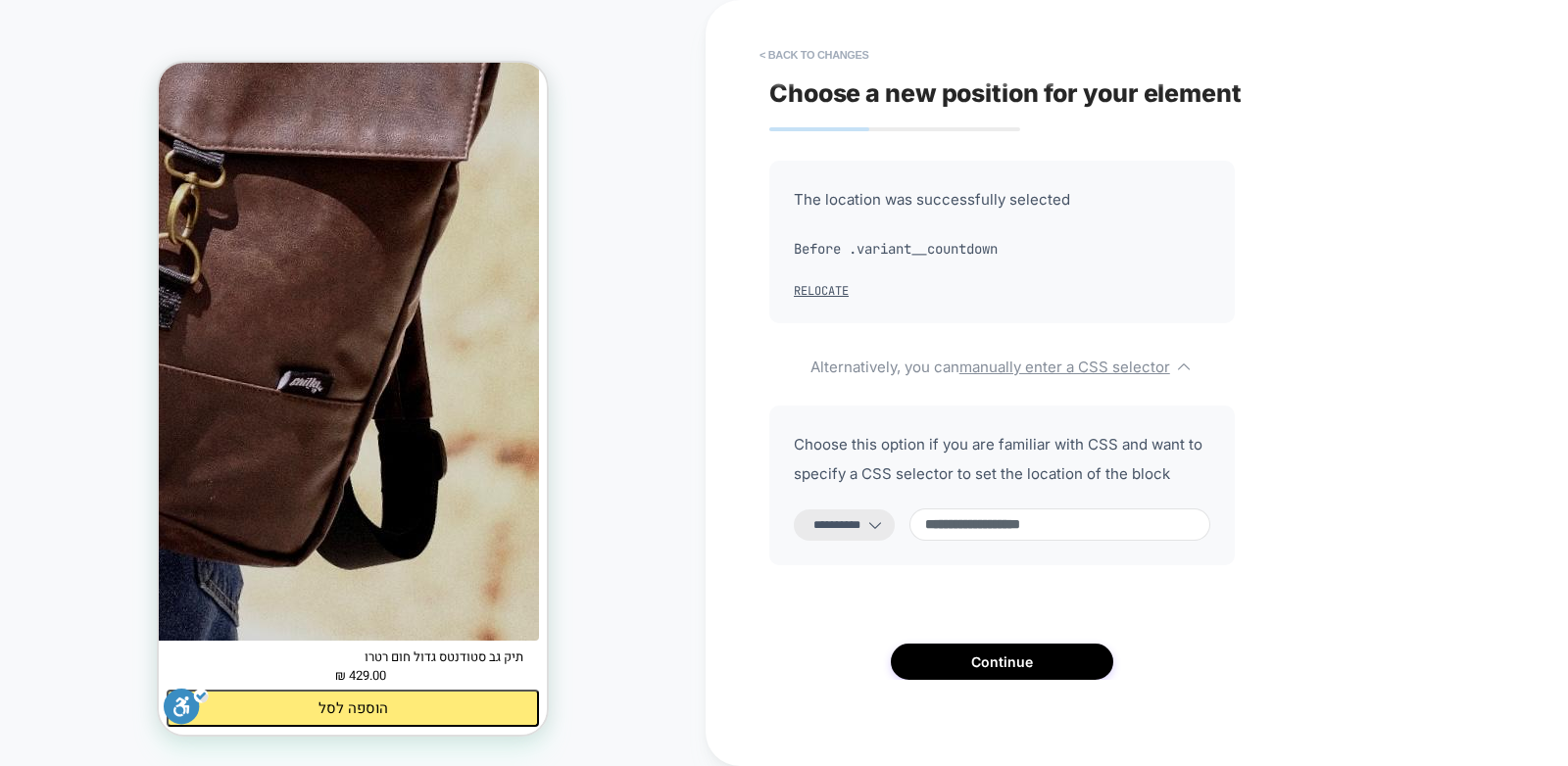 click on "PRODUCT: תיק גב סטודנטס גדול חום רטרו PRODUCT: תיק גב סטודנטס גדול חום רטרו" at bounding box center (353, 383) 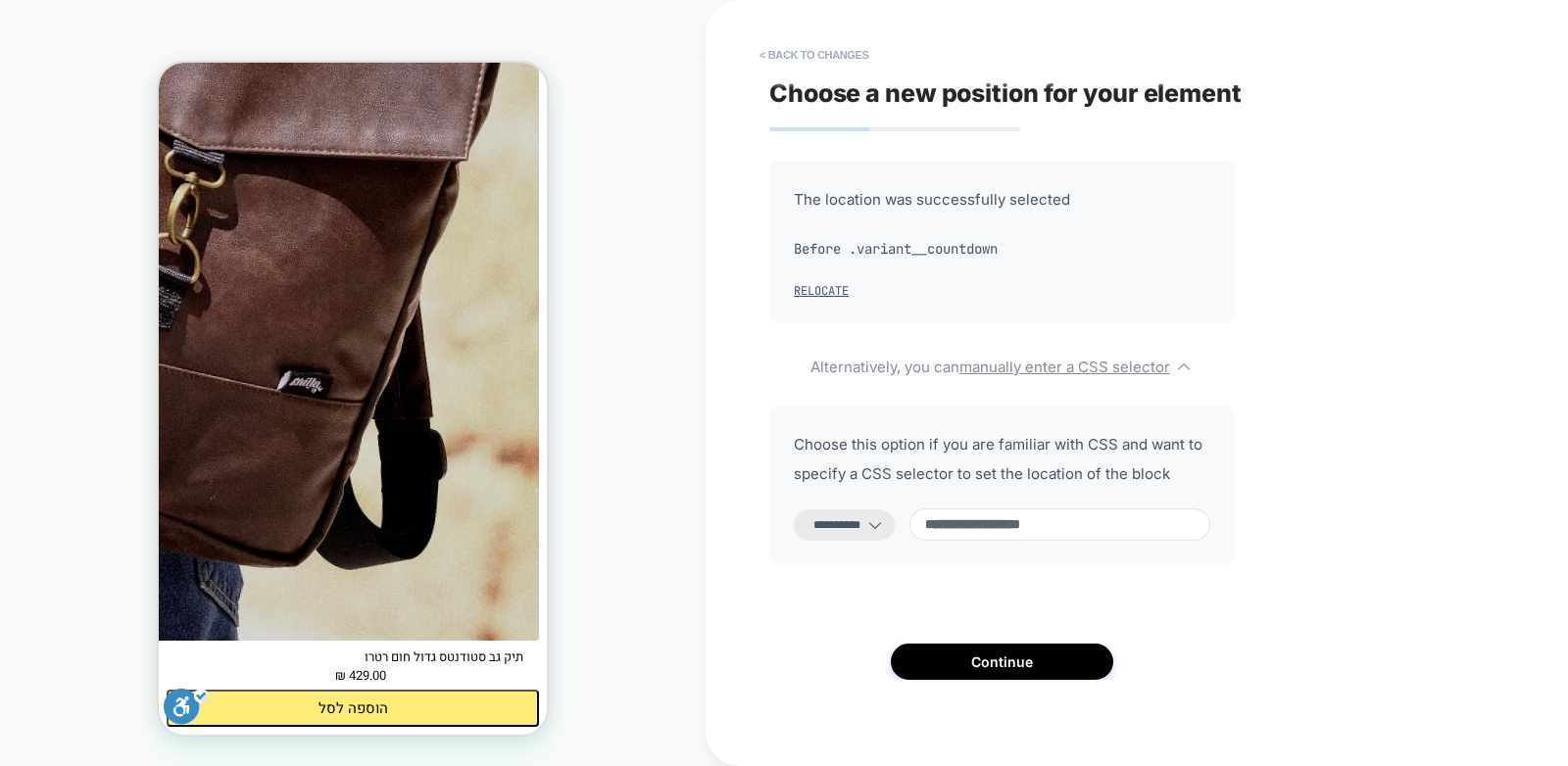 scroll, scrollTop: 1298, scrollLeft: 0, axis: vertical 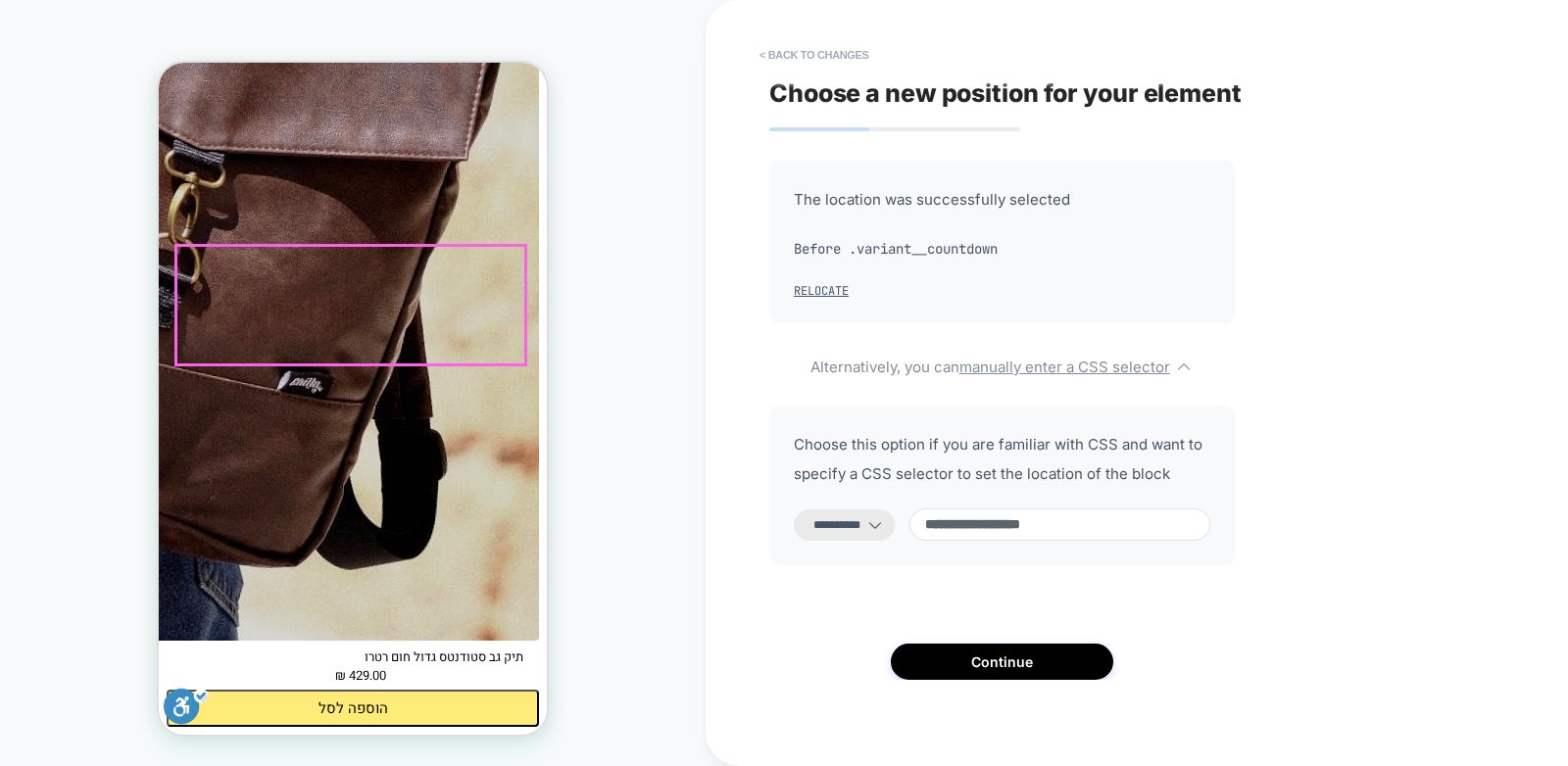 click on "הוסף להזמנה
קנה עכשיו    This item is a recurring or deferred purchase. By continuing, I agree to the  cancellation policy  and authorize you to charge my payment method at the prices, frequency and dates listed on this page until my order is fulfilled or I cancel, if permitted." at bounding box center [353, 62199] 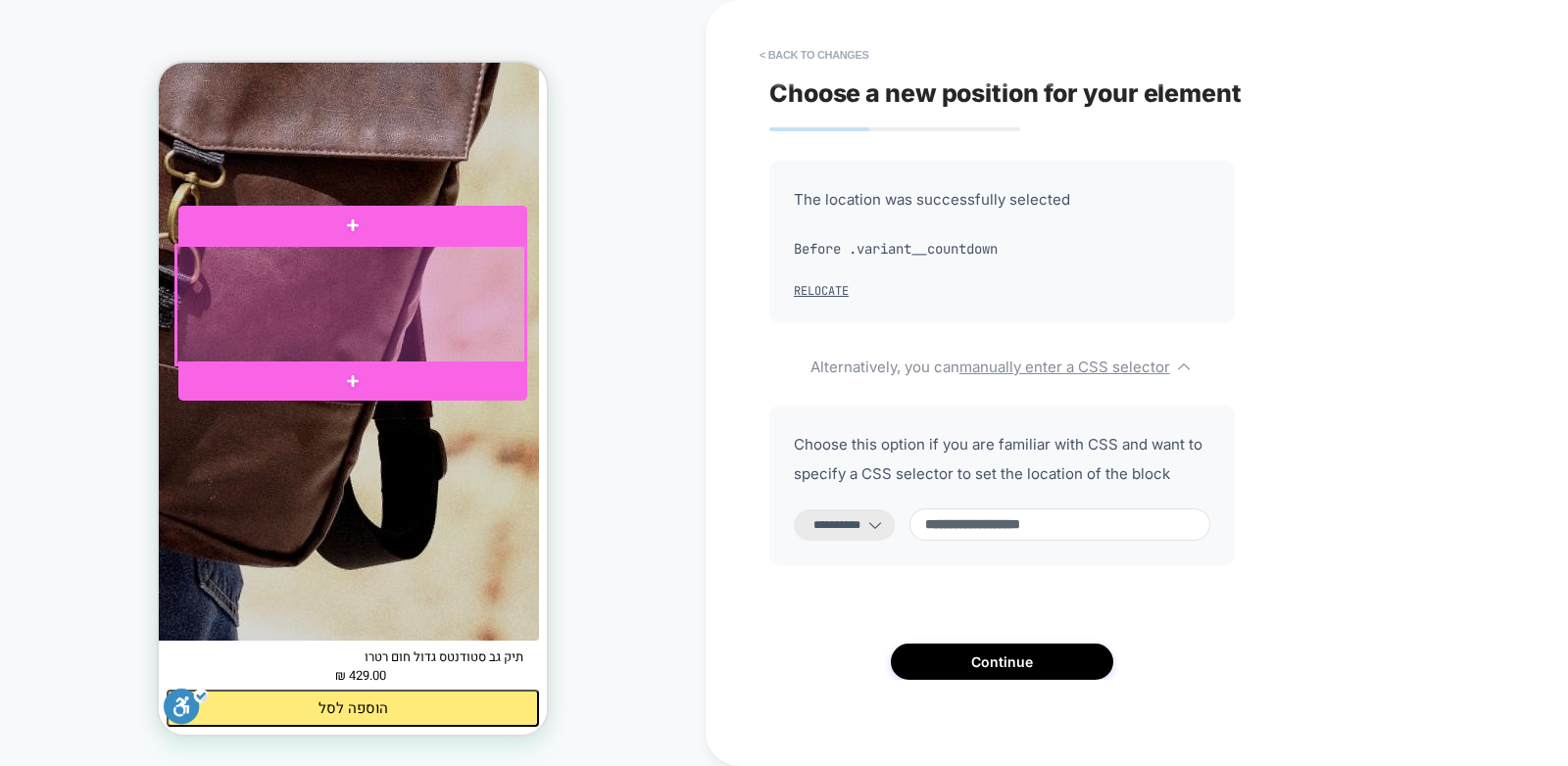 click at bounding box center (351, 305) 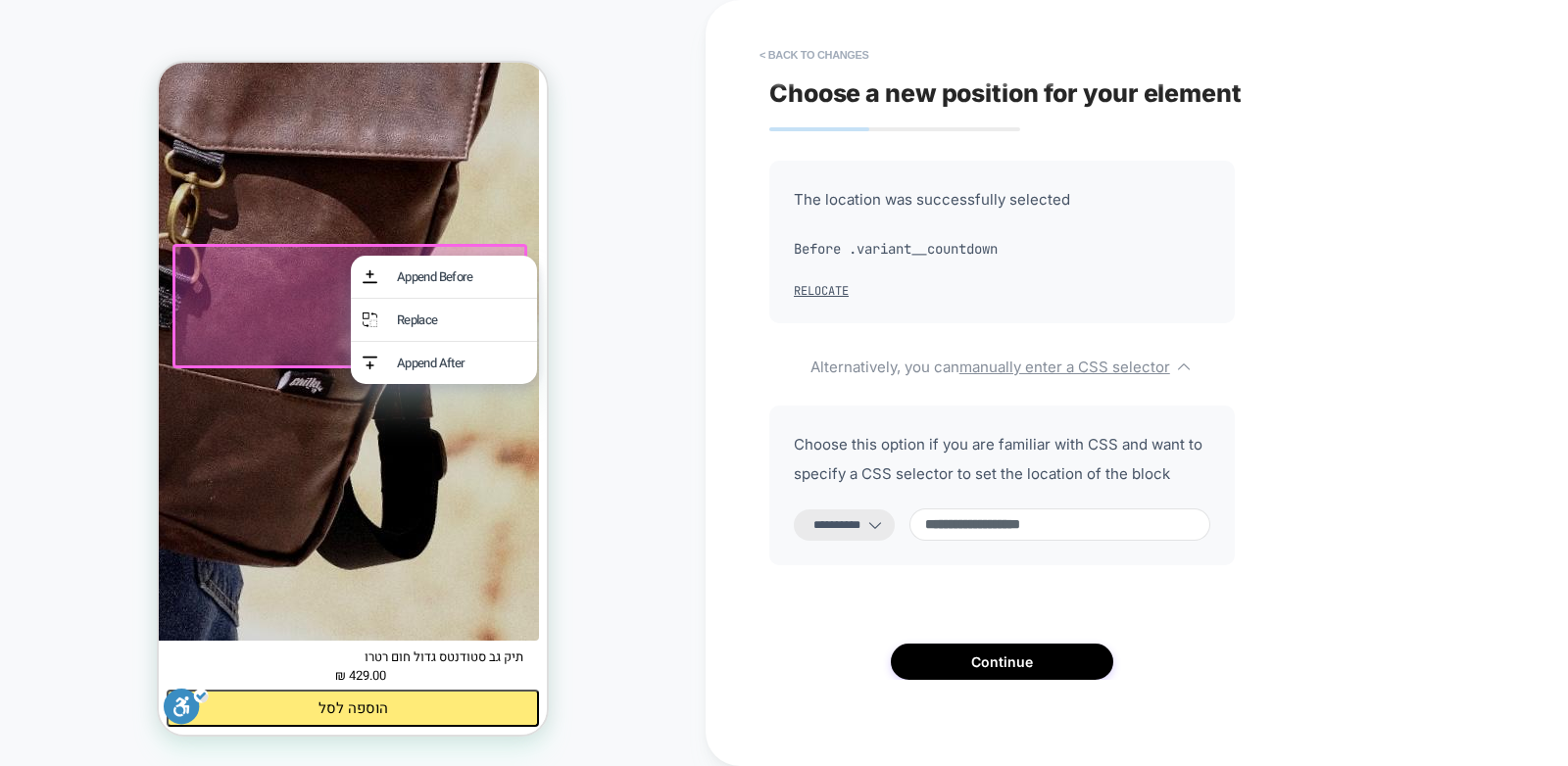 click on "Replace" at bounding box center (461, 319) 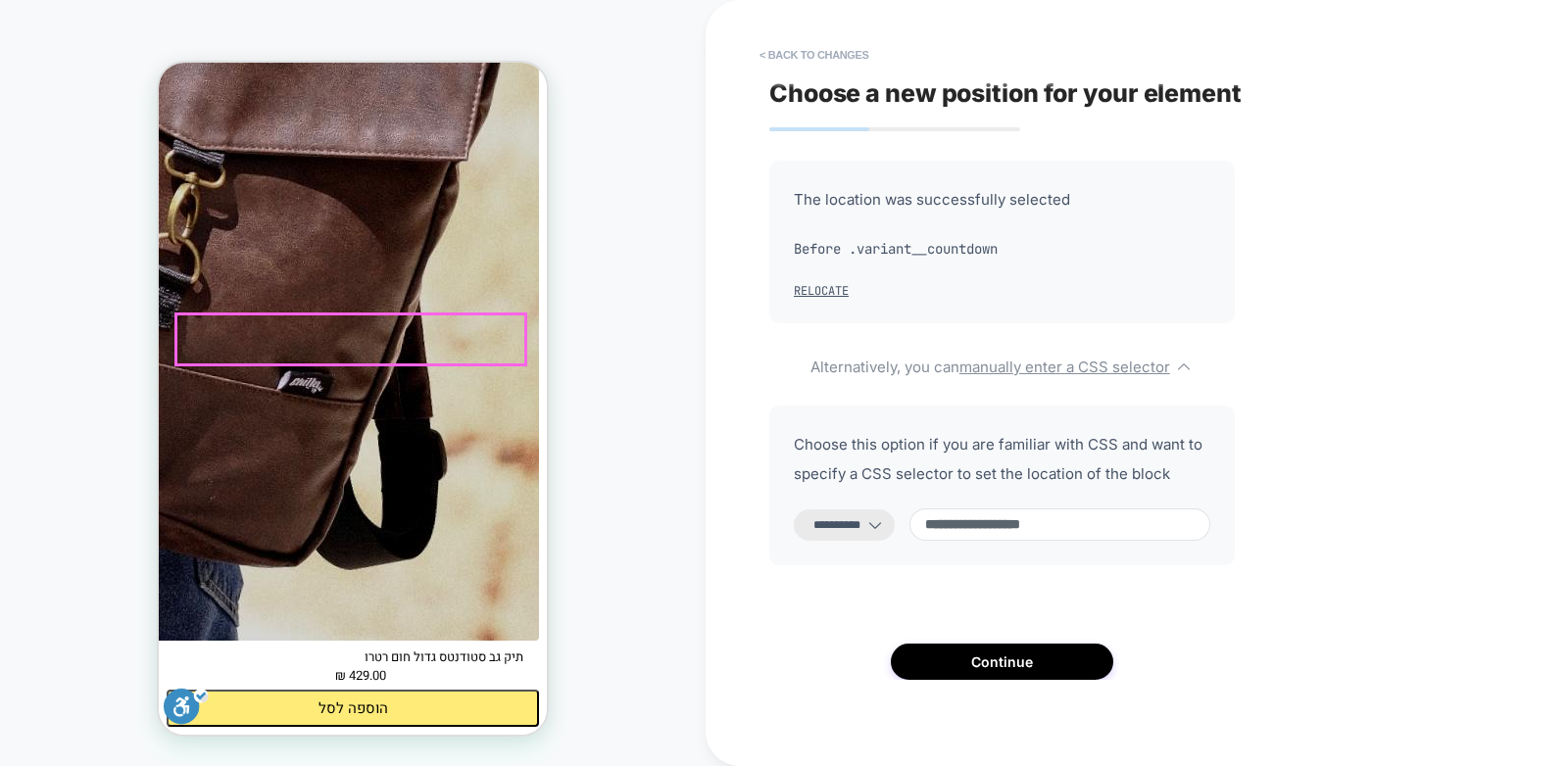 select on "*******" 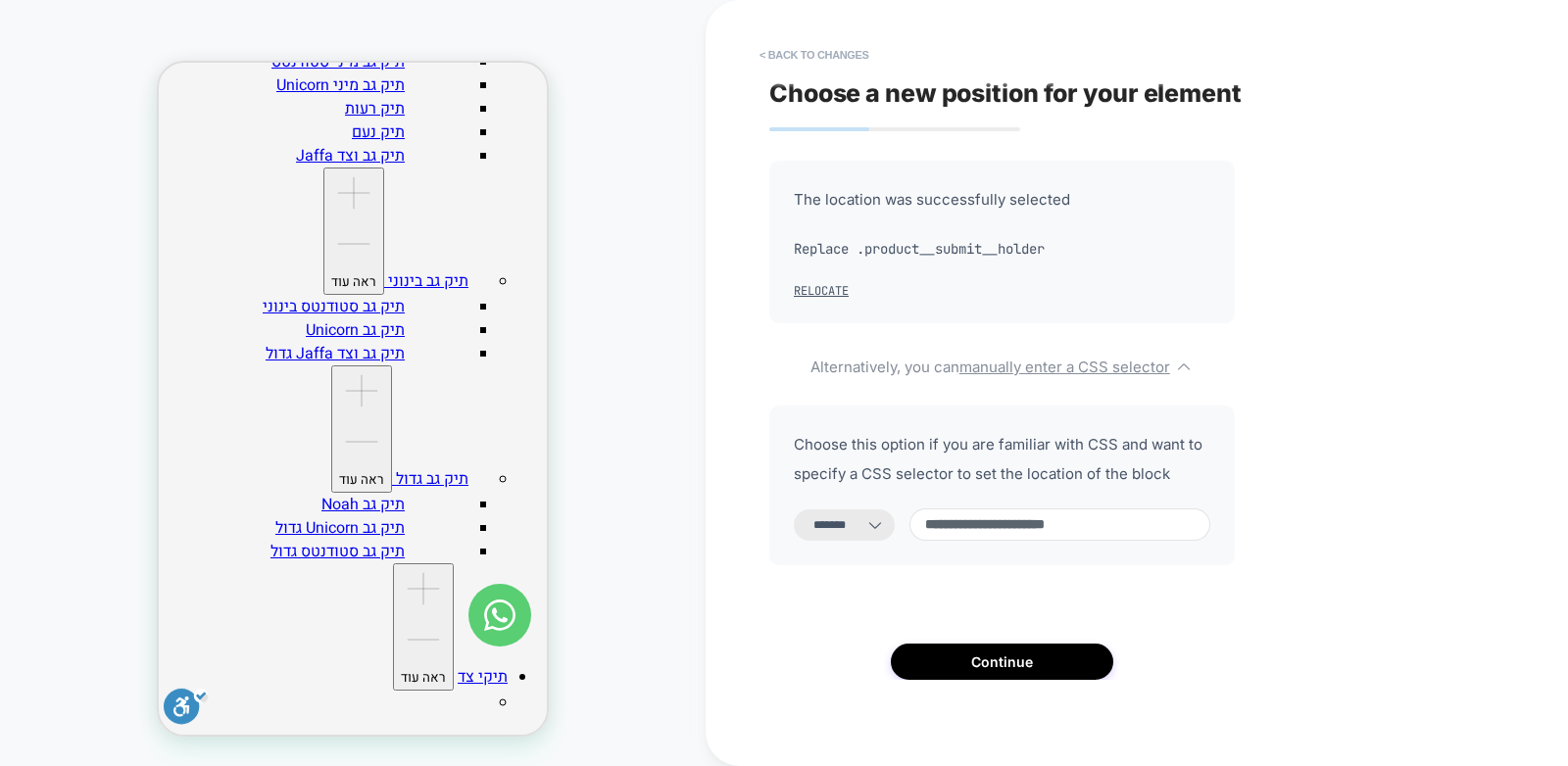 scroll, scrollTop: 372, scrollLeft: 0, axis: vertical 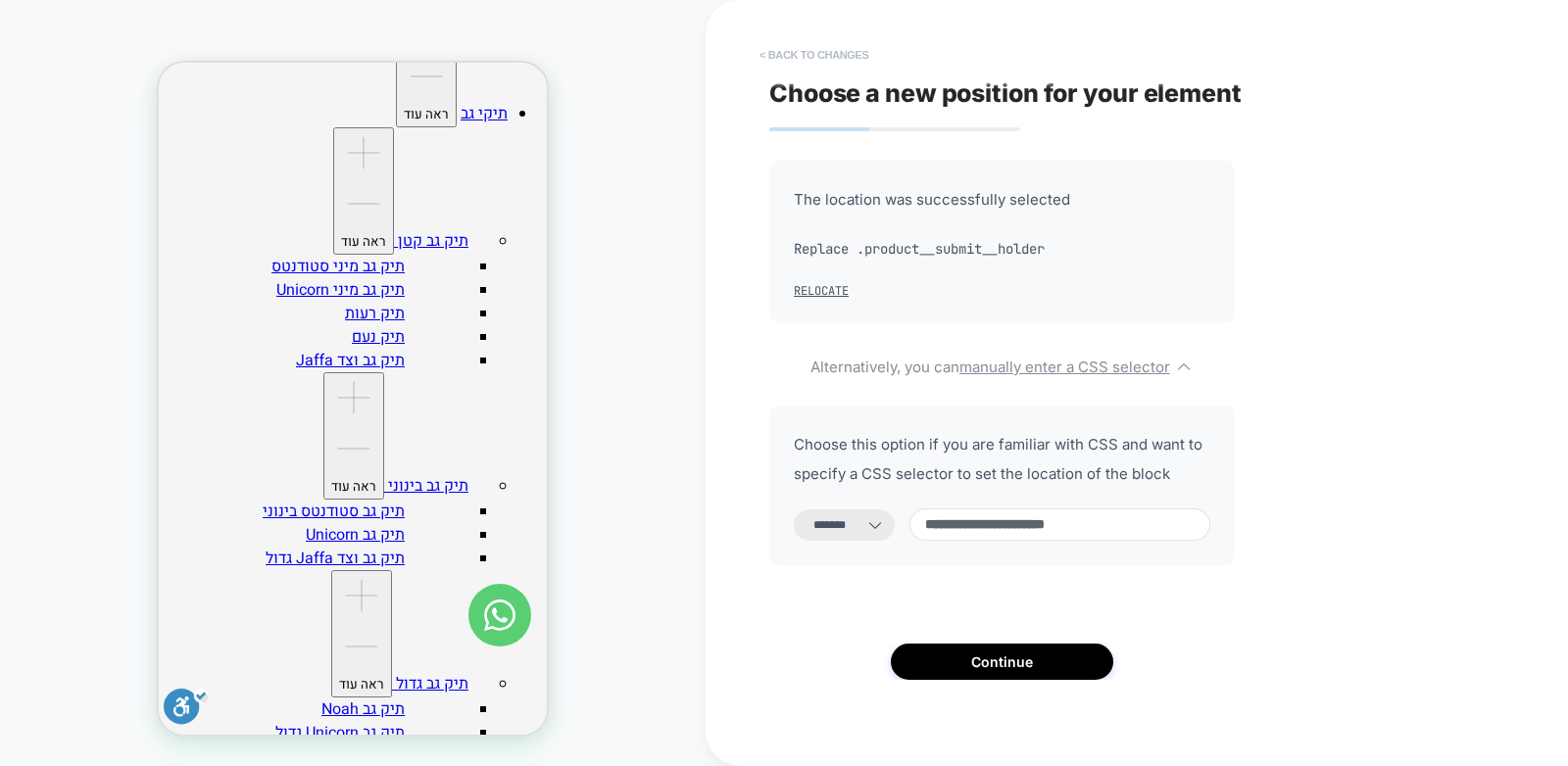 click on "< Back to changes" at bounding box center (814, 55) 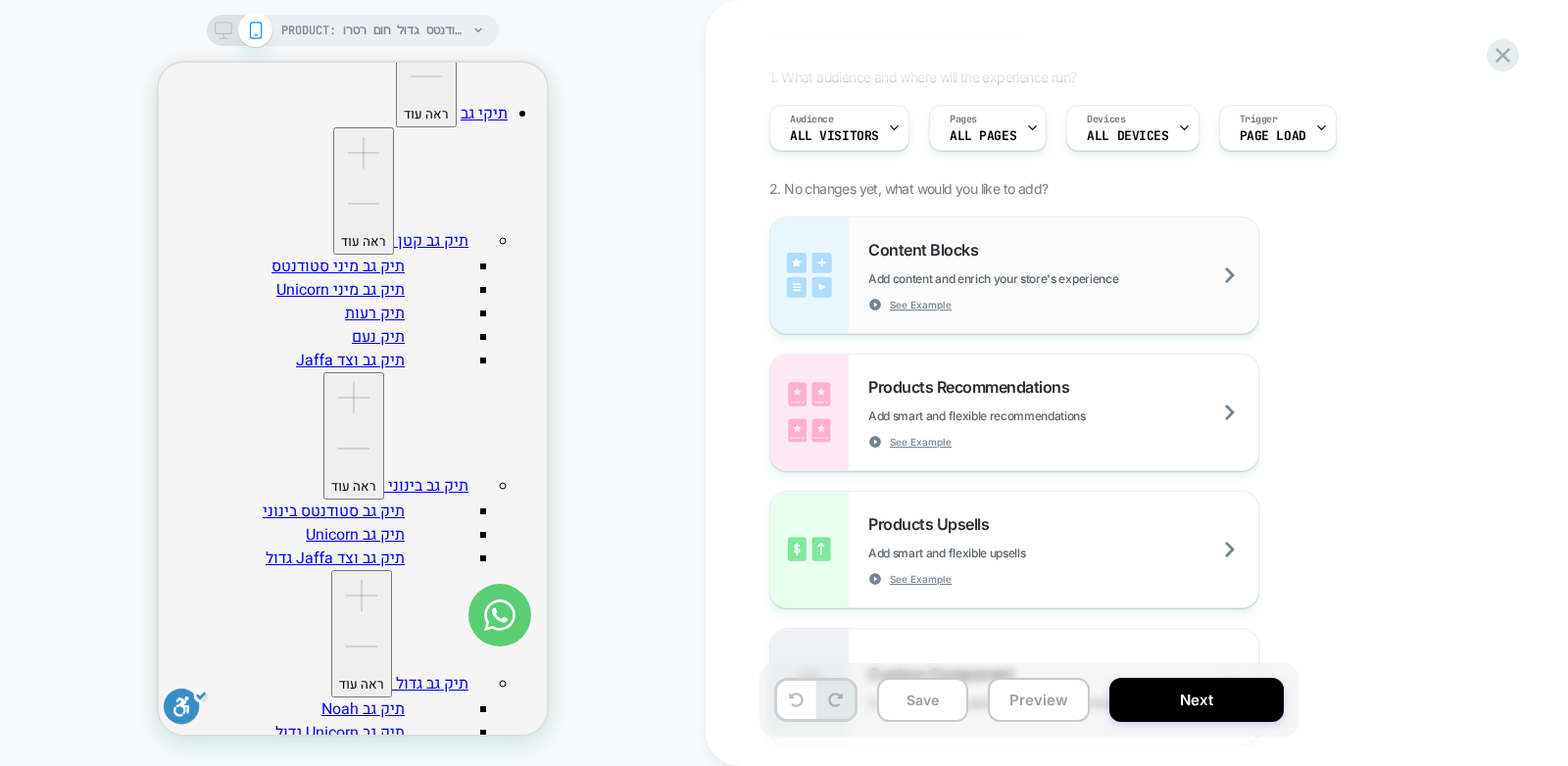 scroll, scrollTop: 127, scrollLeft: 0, axis: vertical 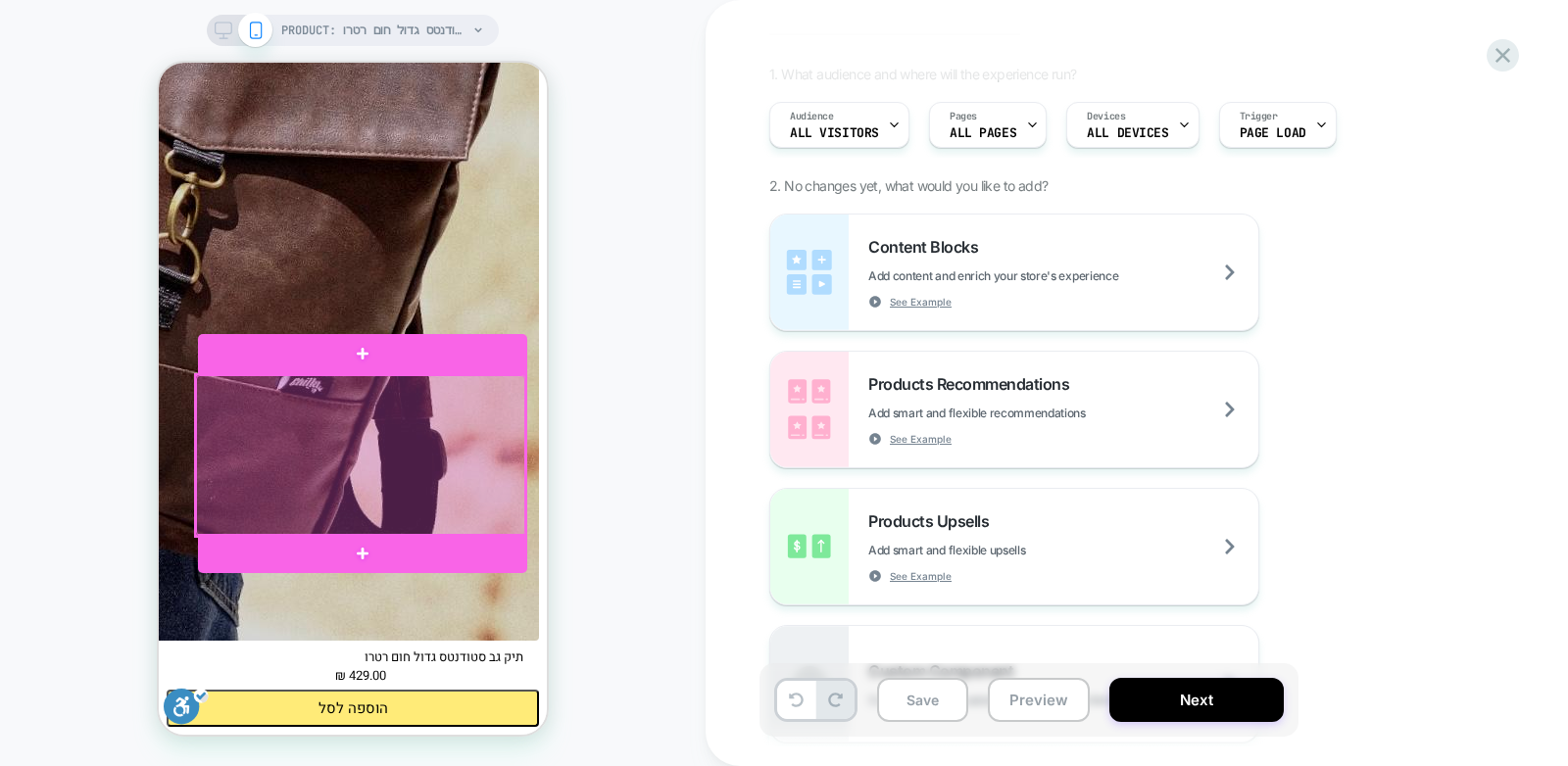 click at bounding box center [361, 455] 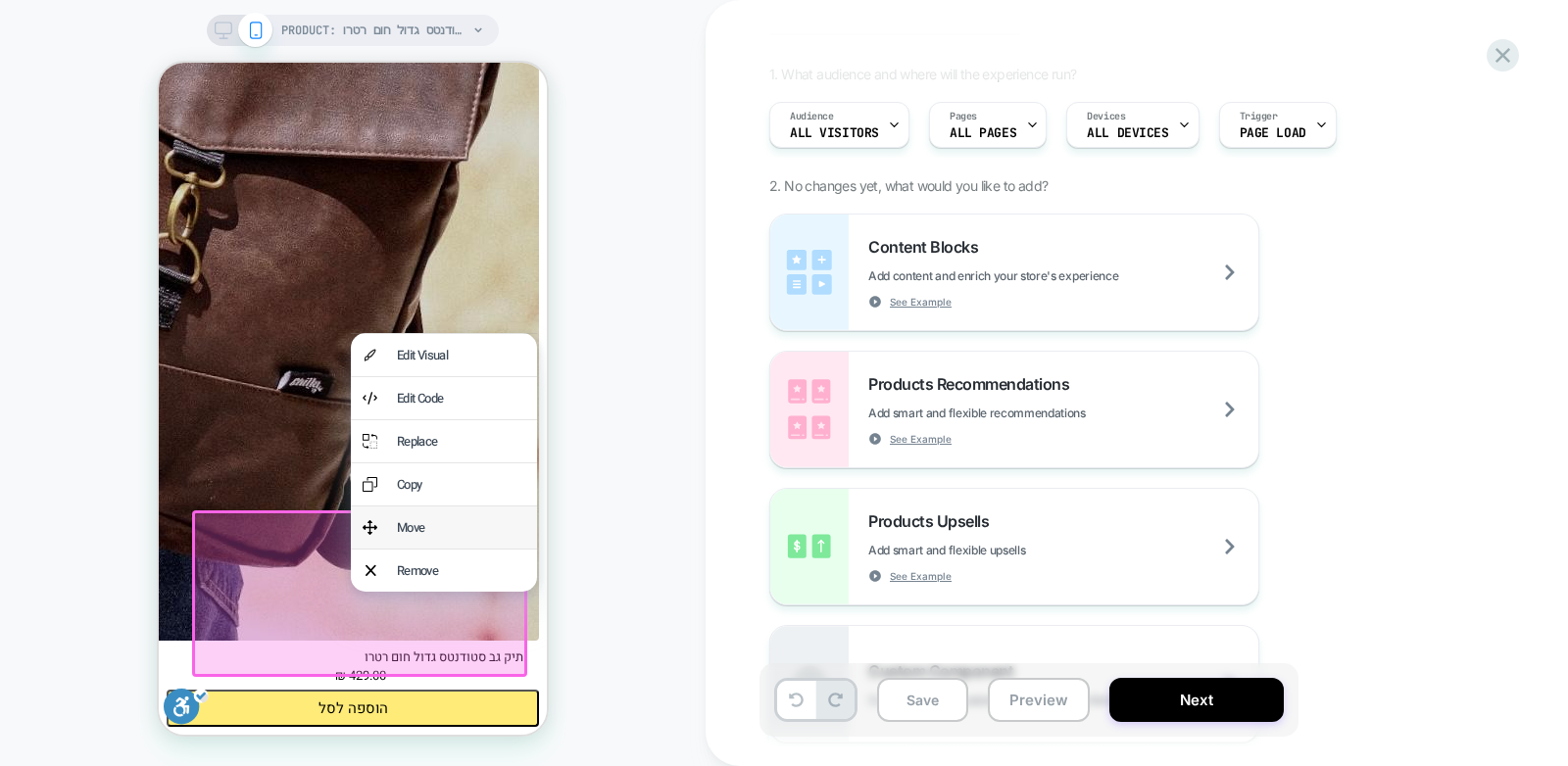 click on "Move" at bounding box center (461, 527) 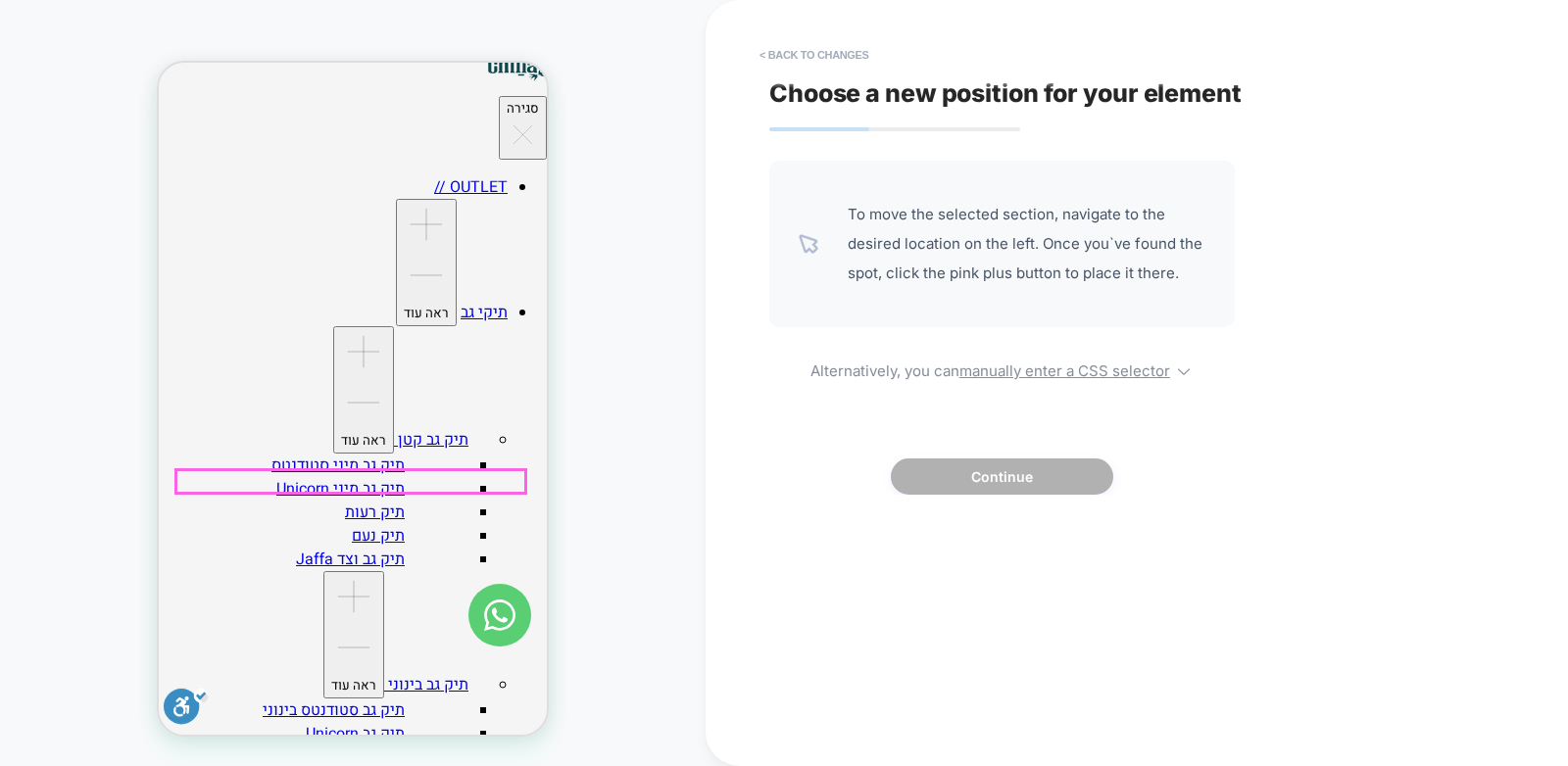 scroll, scrollTop: 179, scrollLeft: 0, axis: vertical 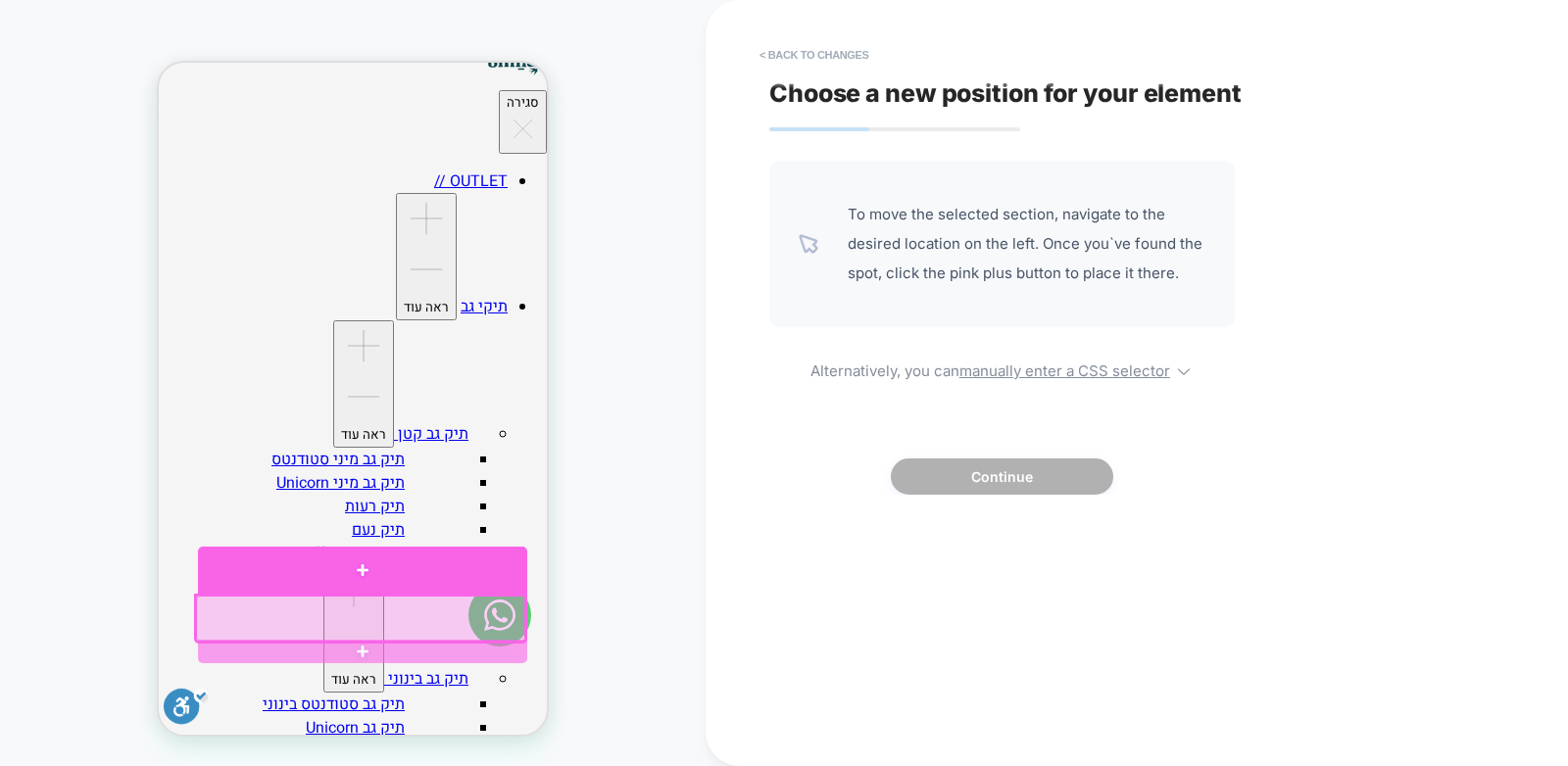 click at bounding box center [363, 570] 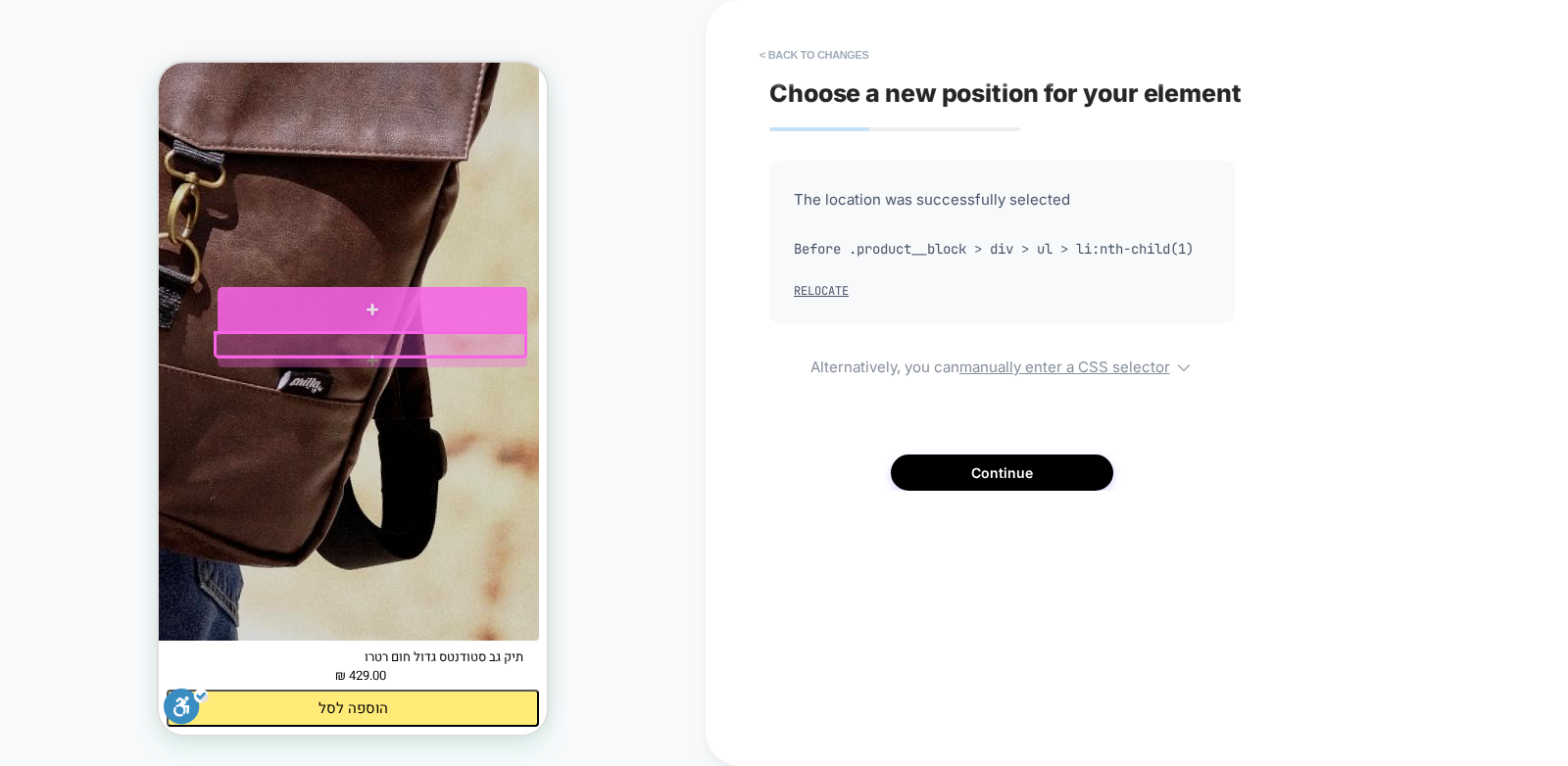 scroll, scrollTop: 1349, scrollLeft: 0, axis: vertical 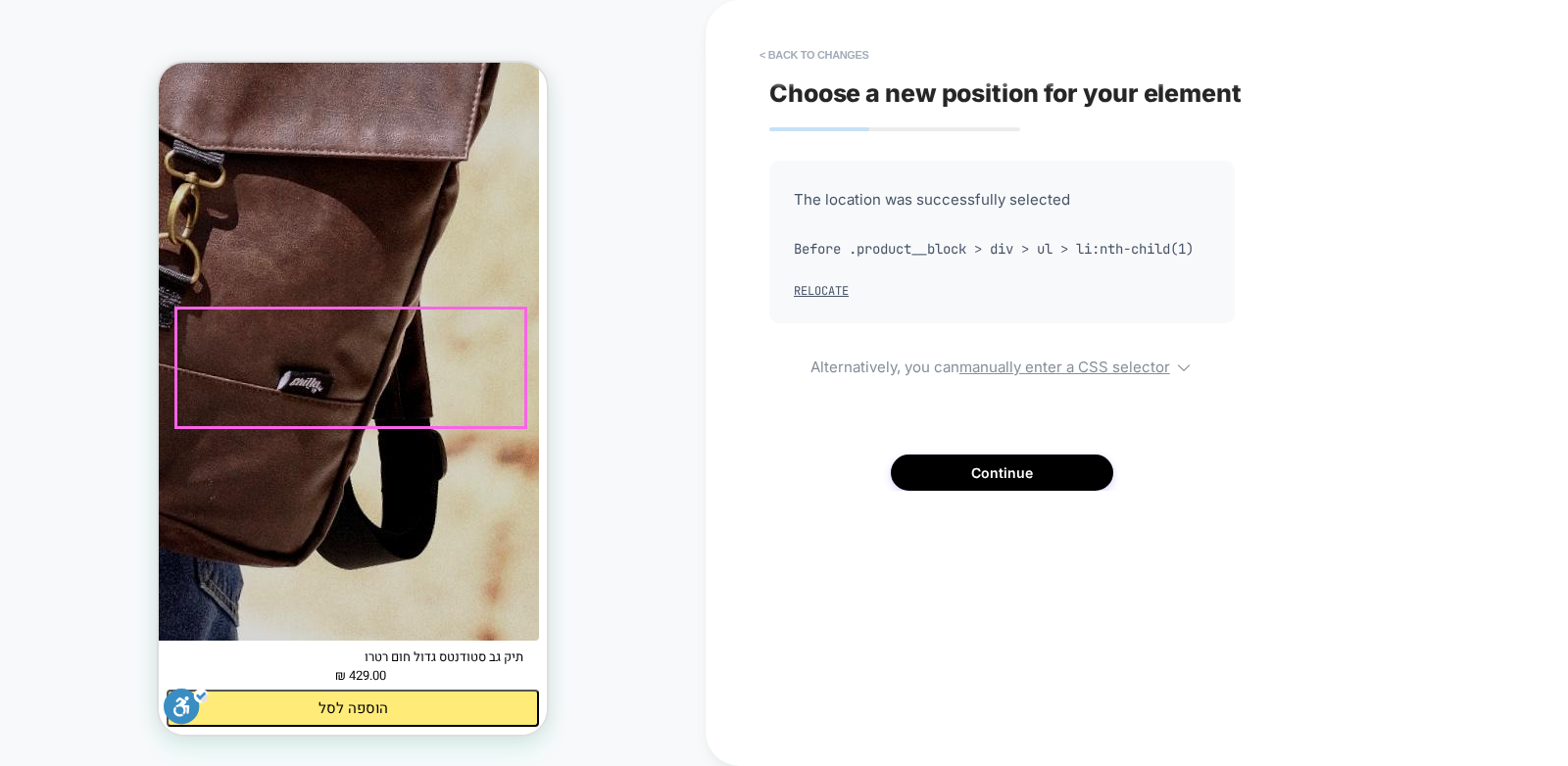 click on "הוסף להזמנה
קנה עכשיו    This item is a recurring or deferred purchase. By continuing, I agree to the  cancellation policy  and authorize you to charge my payment method at the prices, frequency and dates listed on this page until my order is fulfilled or I cancel, if permitted." at bounding box center (353, 62606) 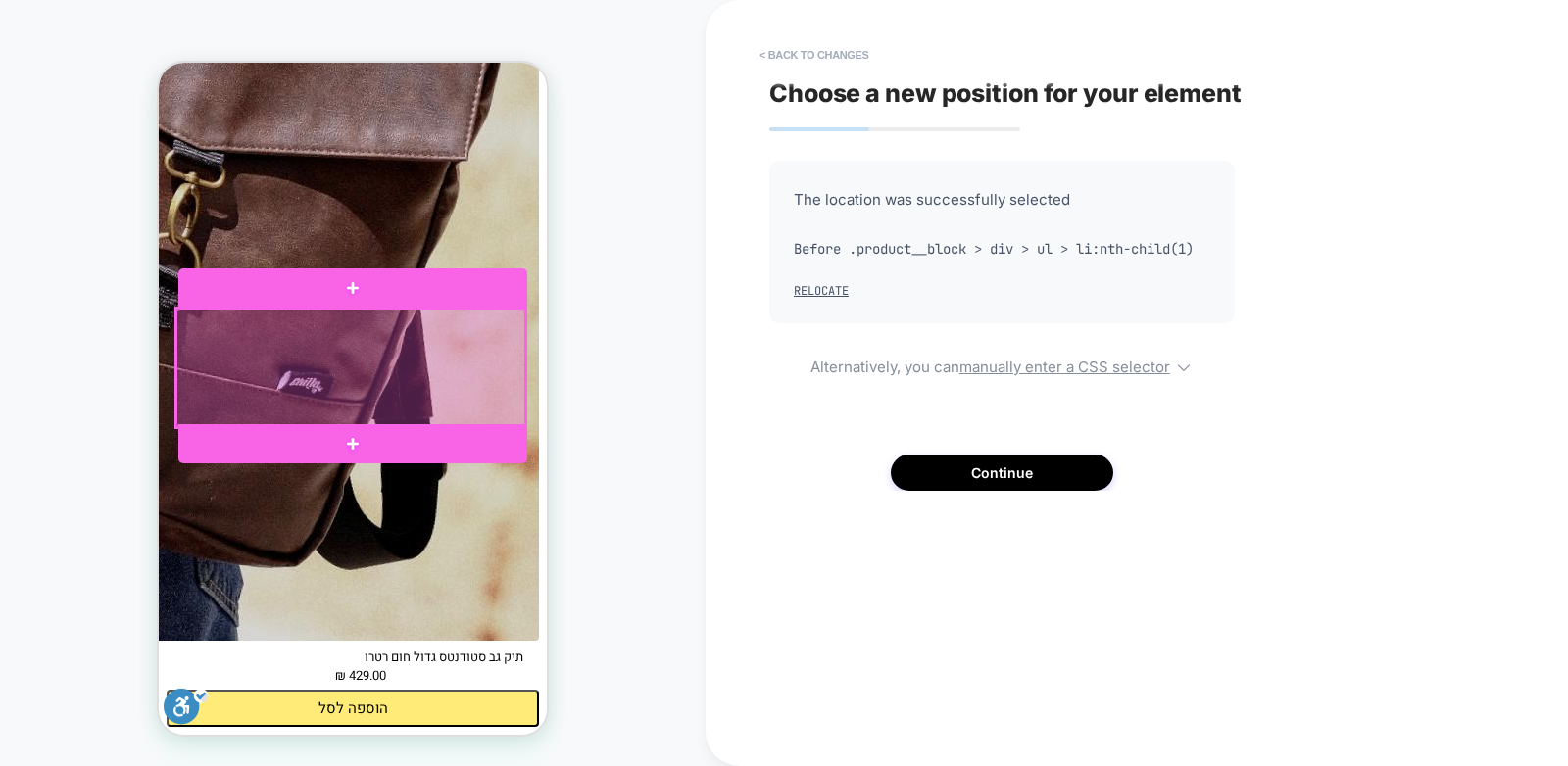 click at bounding box center (351, 367) 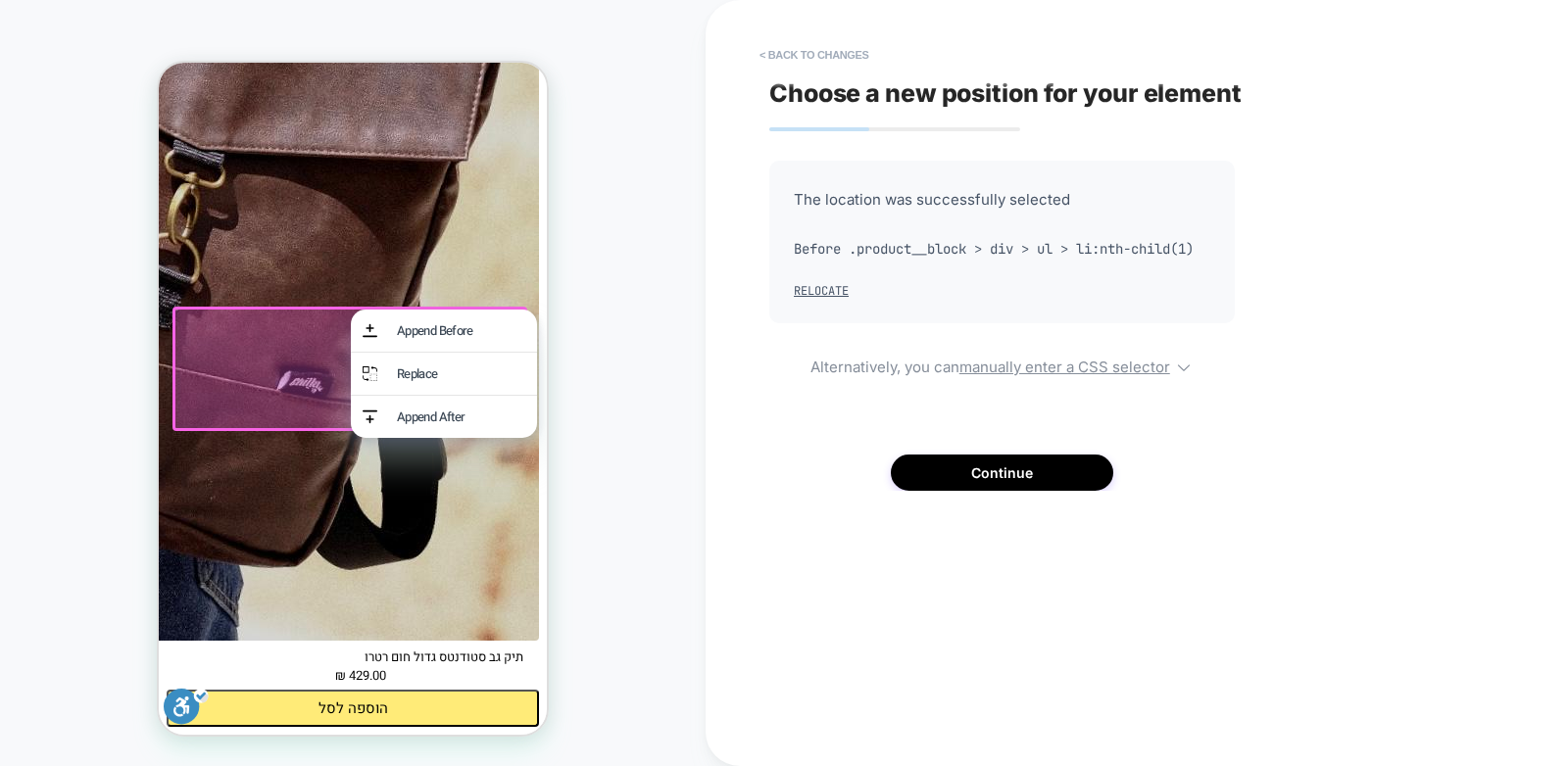 click on "PRODUCT: תיק גב סטודנטס גדול חום רטרו PRODUCT: תיק גב סטודנטס גדול חום רטרו" at bounding box center (353, 383) 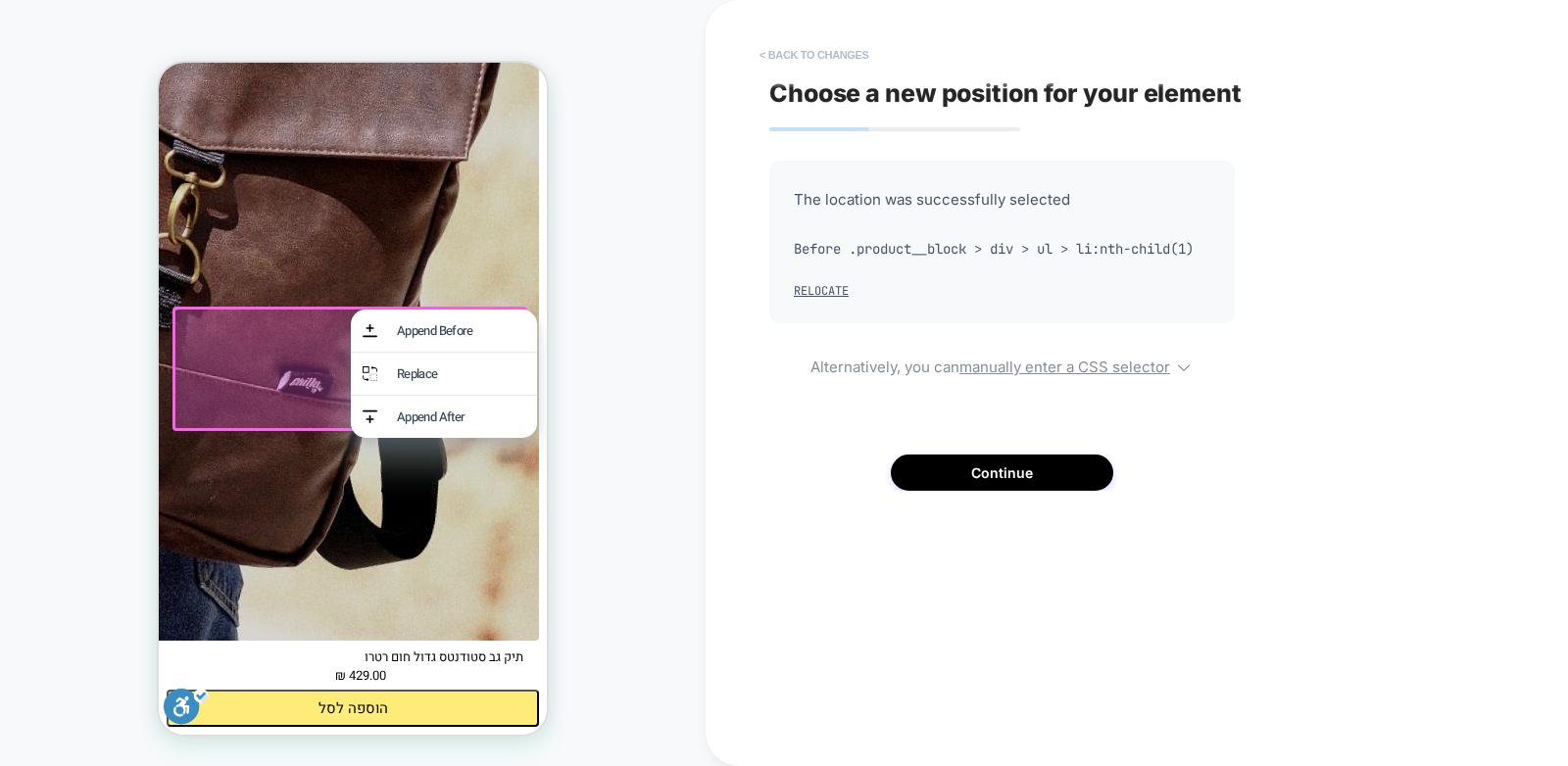 click on "< Back to changes" at bounding box center (814, 55) 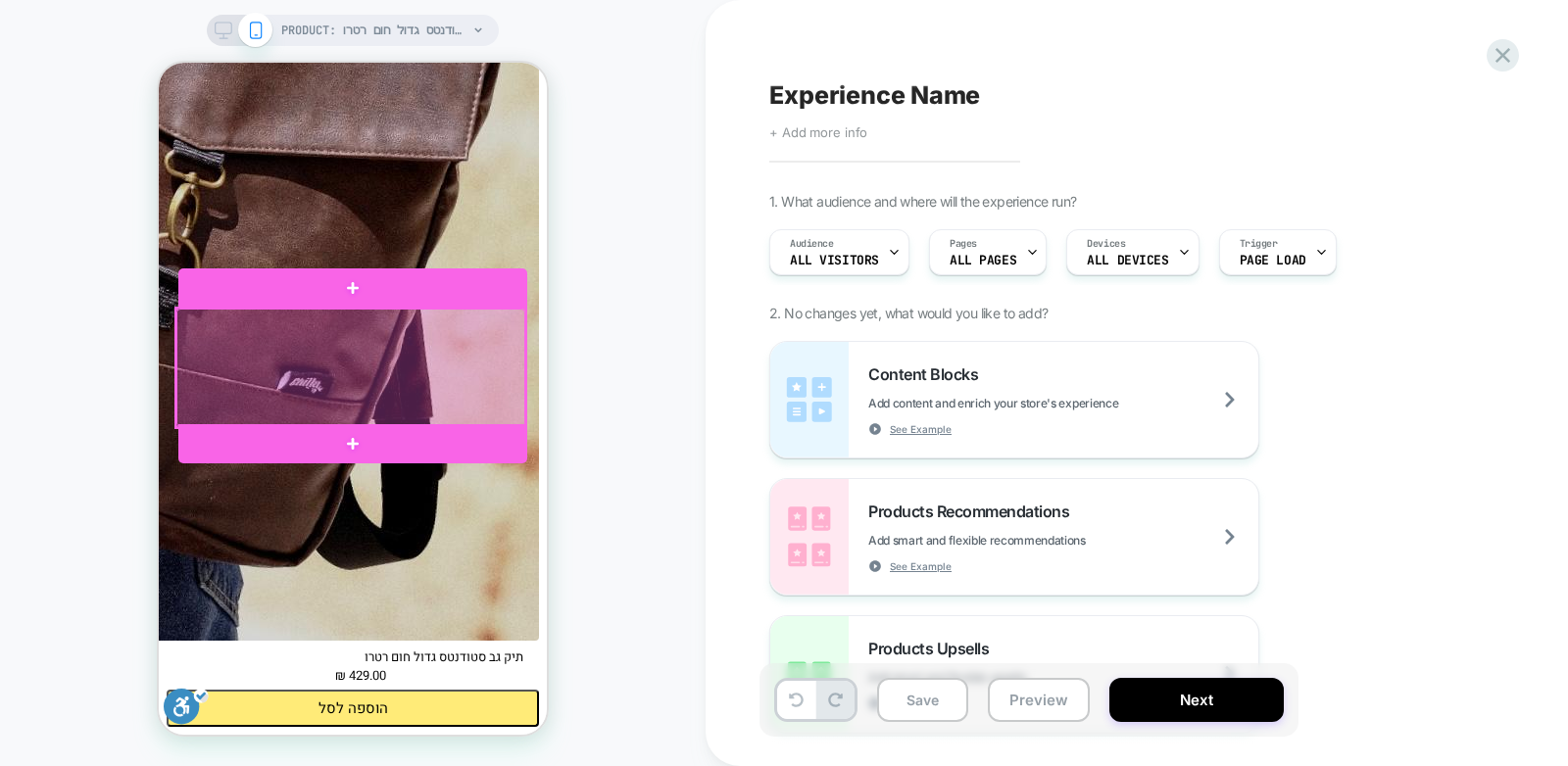 click at bounding box center (351, 367) 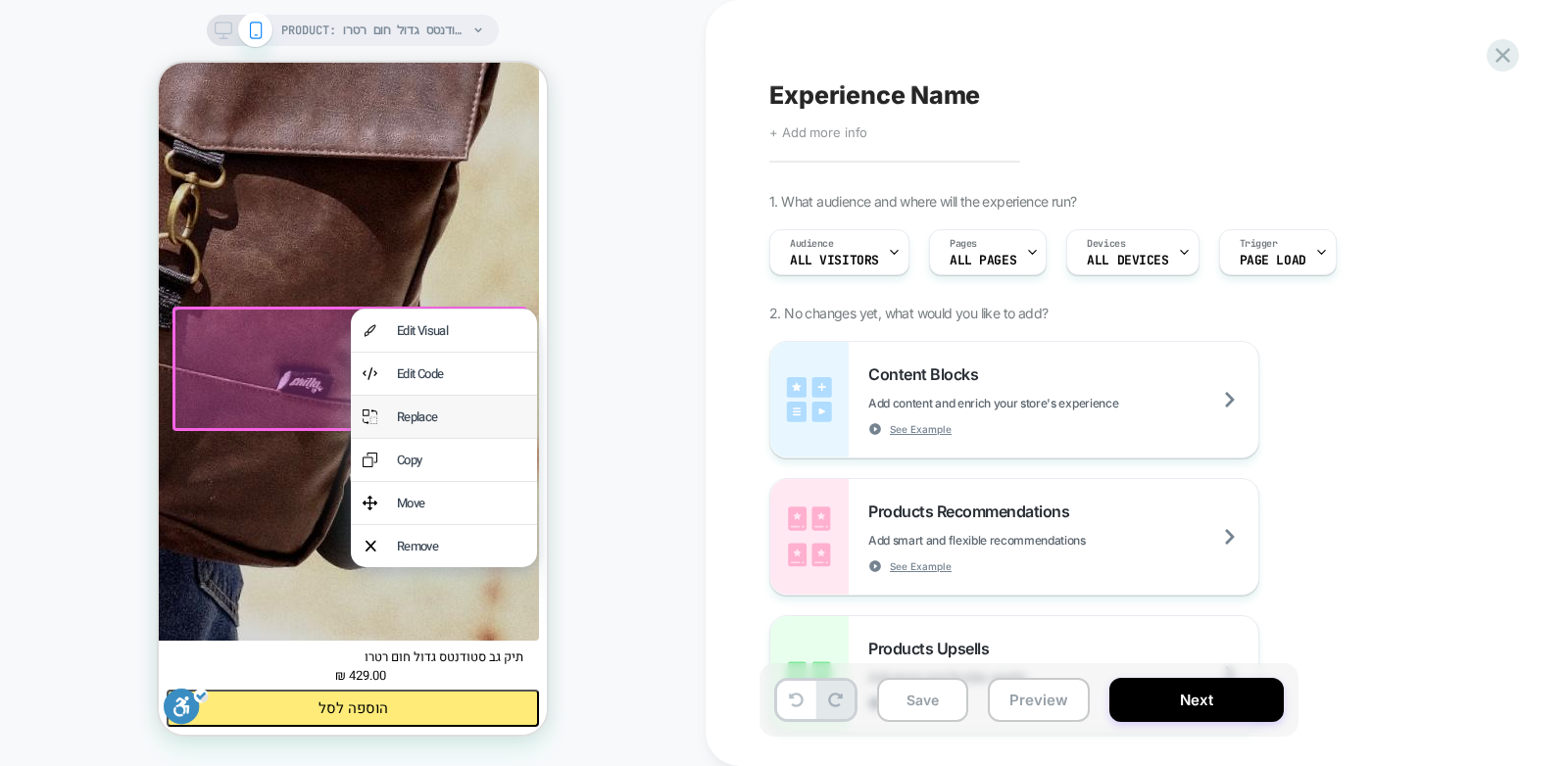 click on "Replace" at bounding box center (461, 416) 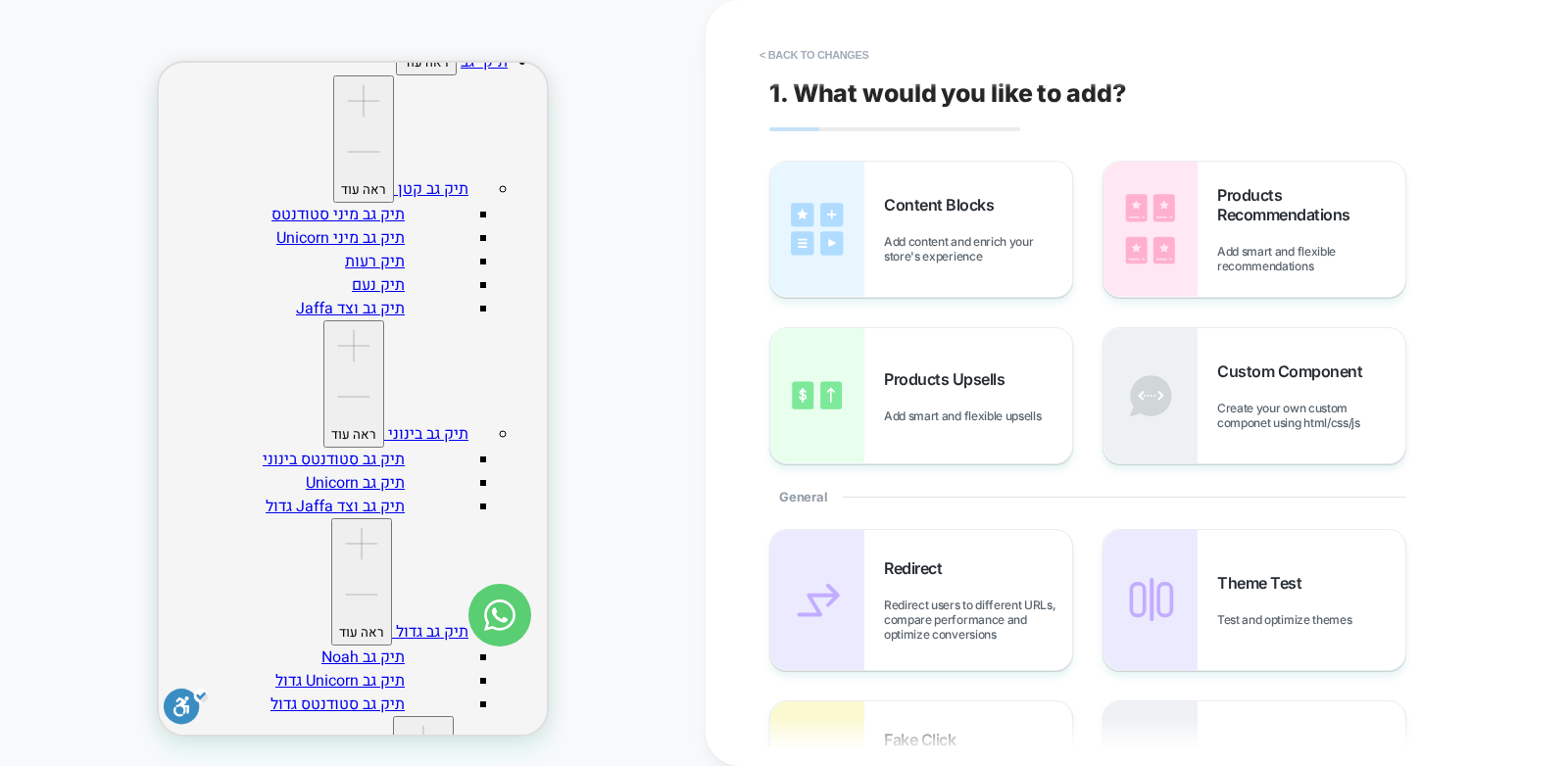 scroll, scrollTop: 0, scrollLeft: 0, axis: both 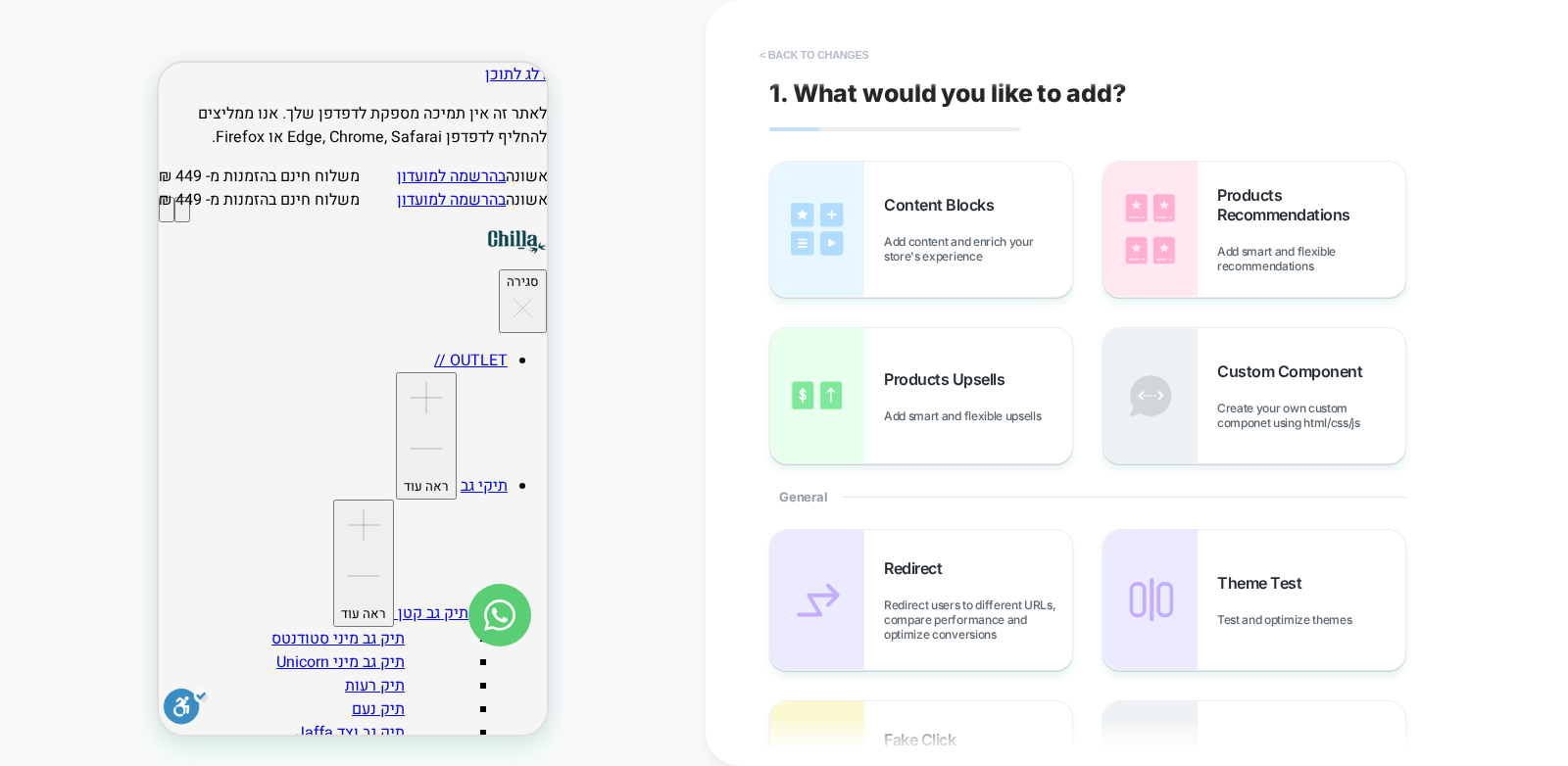 click on "< Back to changes" at bounding box center (814, 55) 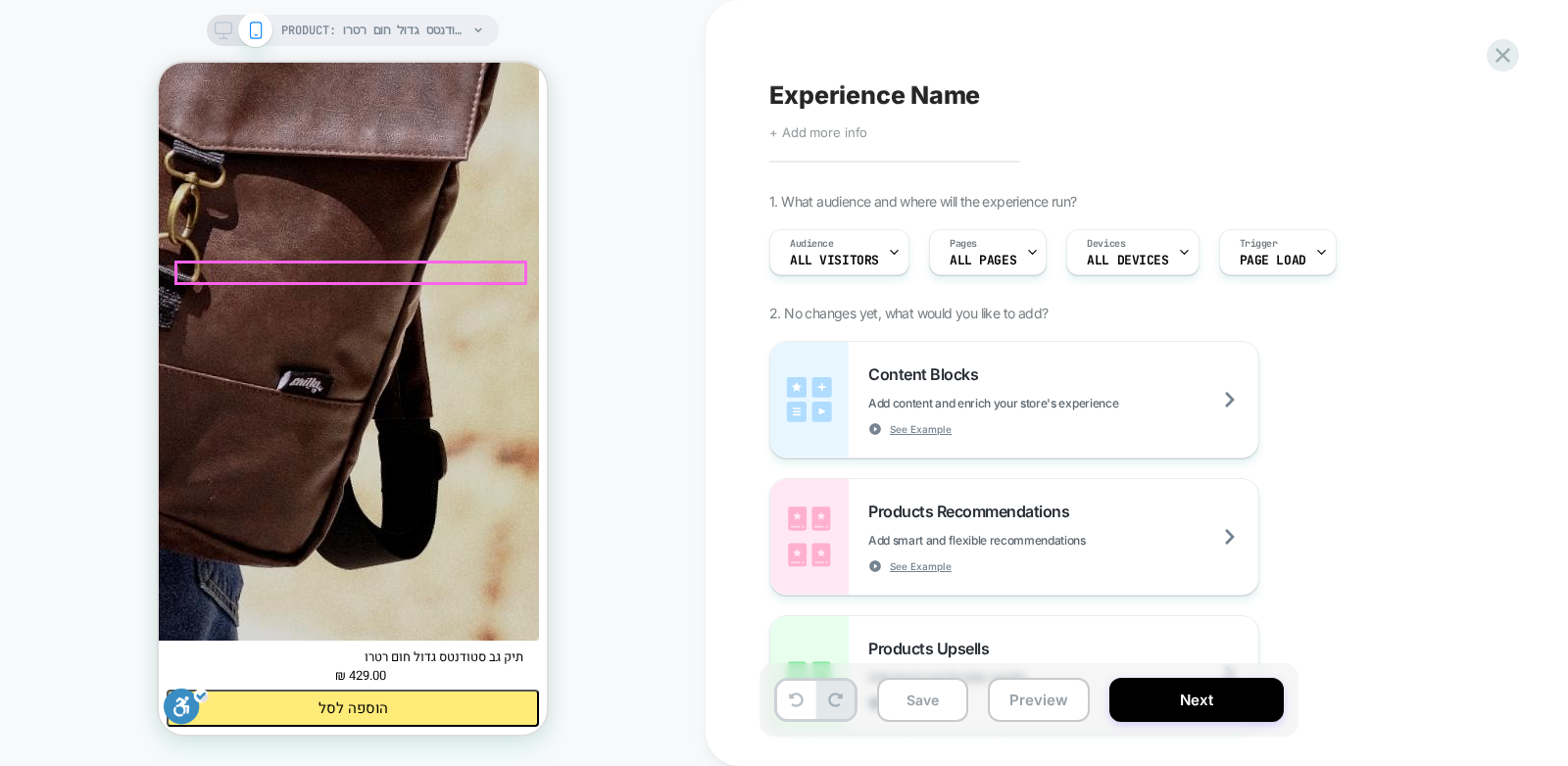 scroll, scrollTop: 1308, scrollLeft: 0, axis: vertical 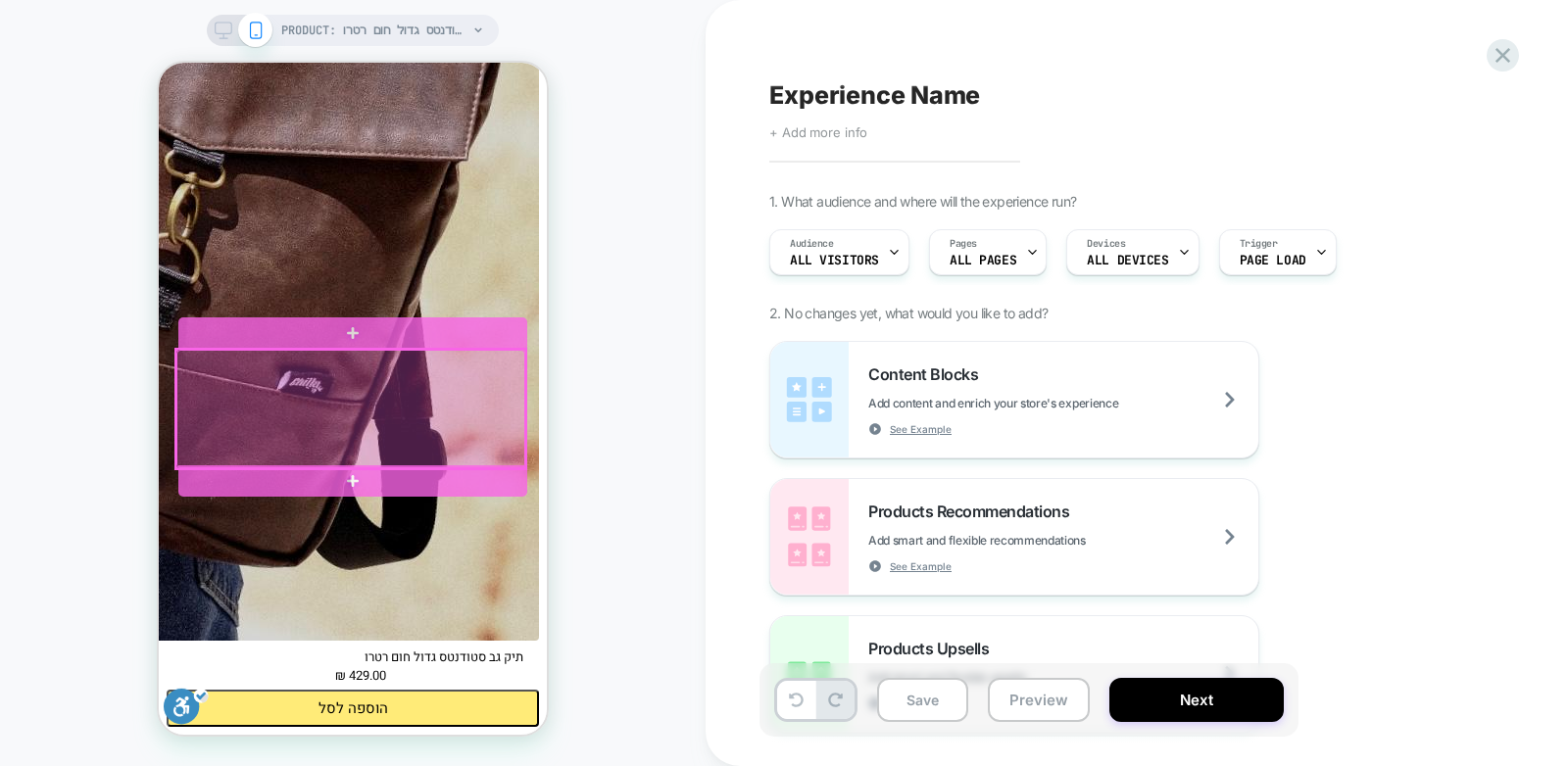 click at bounding box center [351, 408] 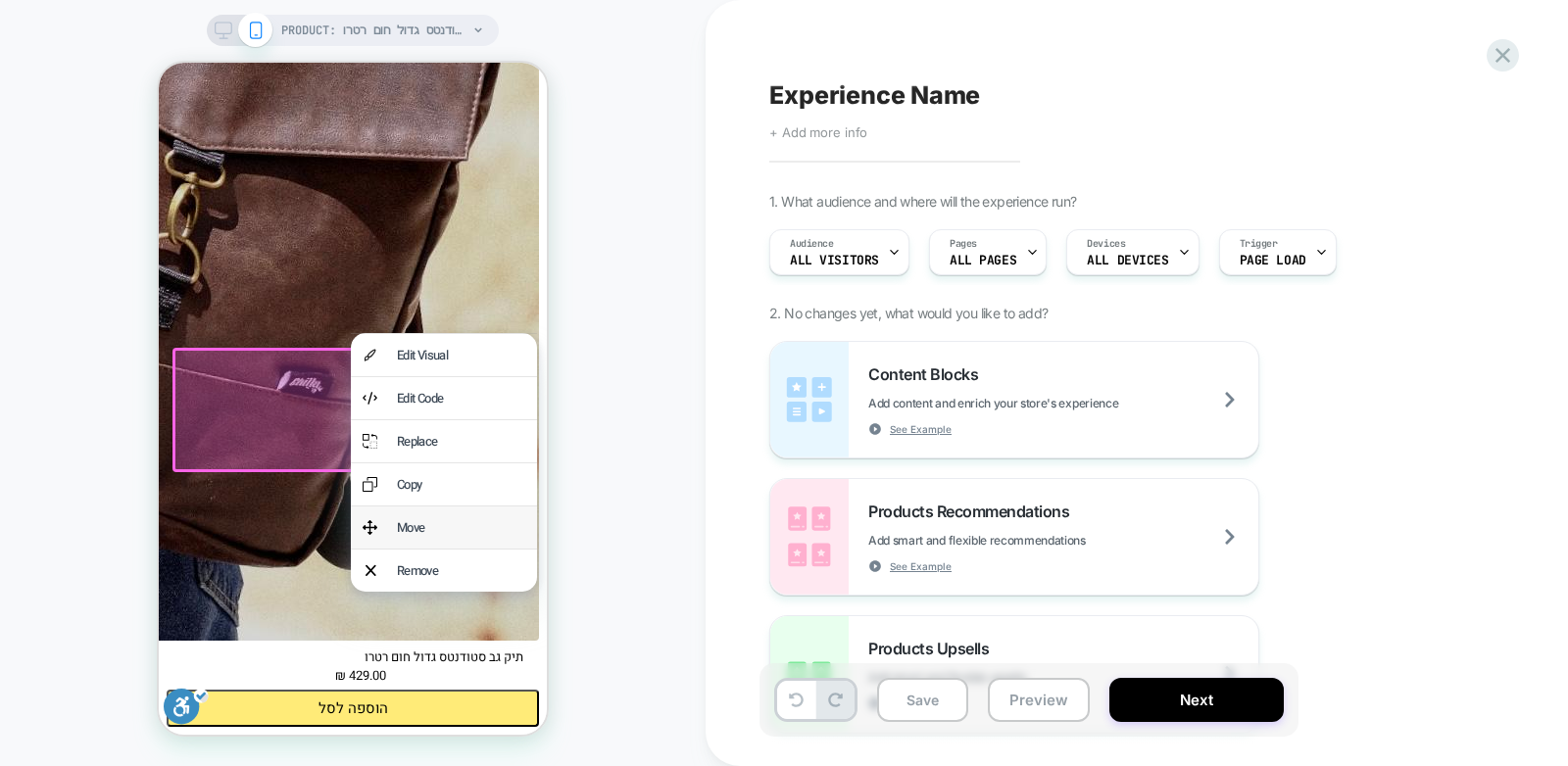 click on "Move" at bounding box center (461, 527) 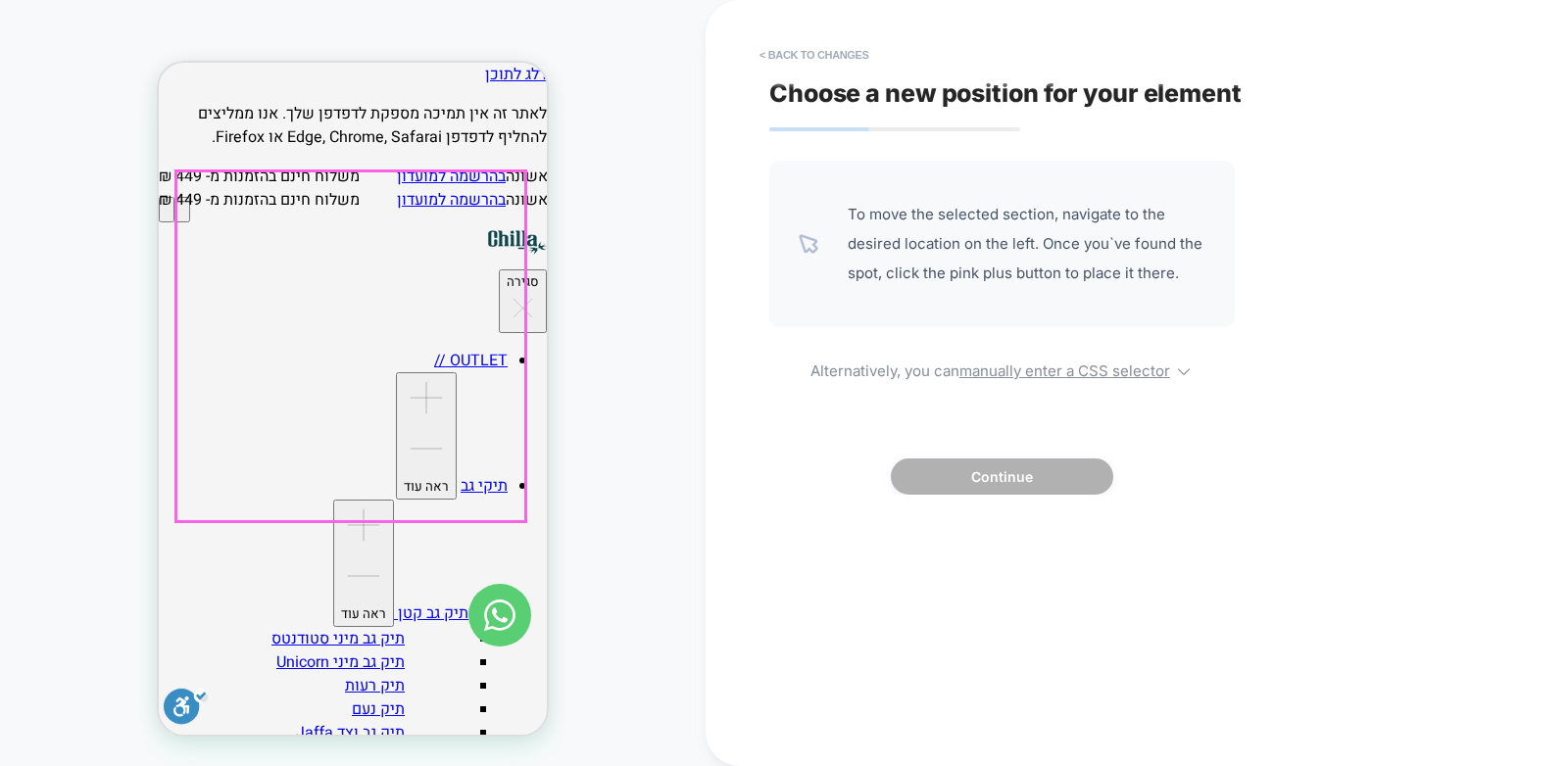 scroll, scrollTop: 243, scrollLeft: 0, axis: vertical 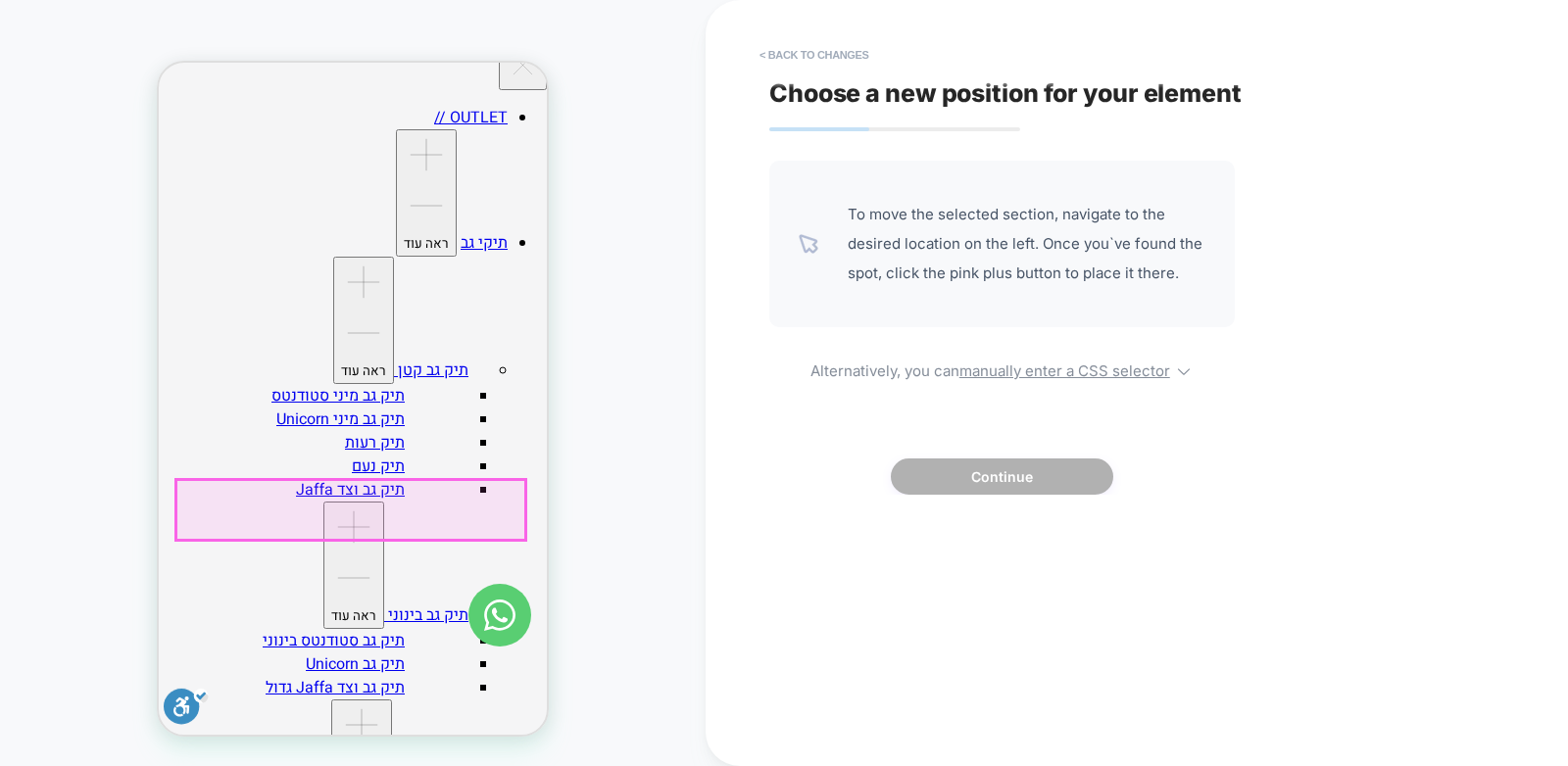 click on "429.00 ₪" at bounding box center (353, 62671) 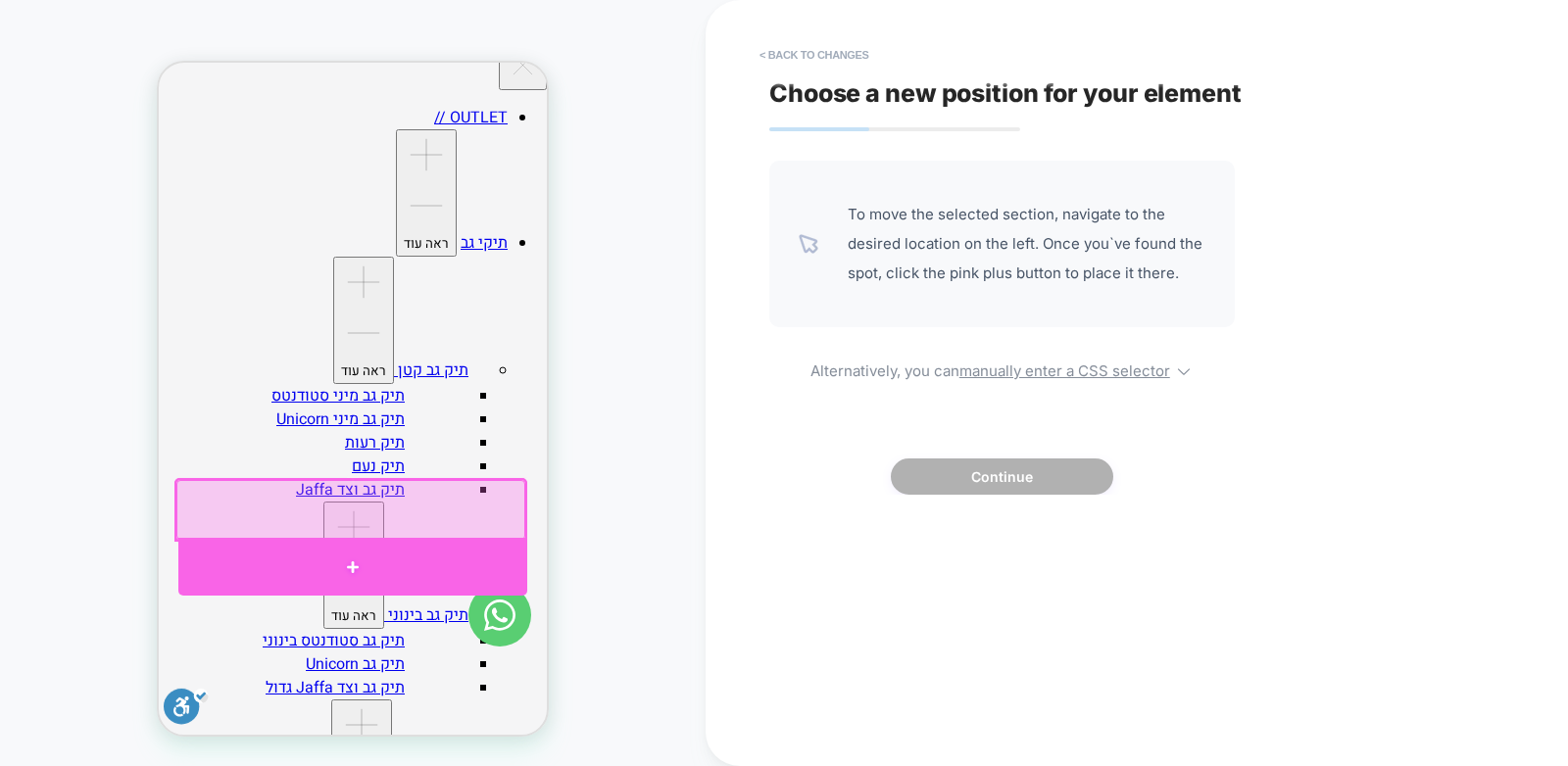 click at bounding box center [353, 566] 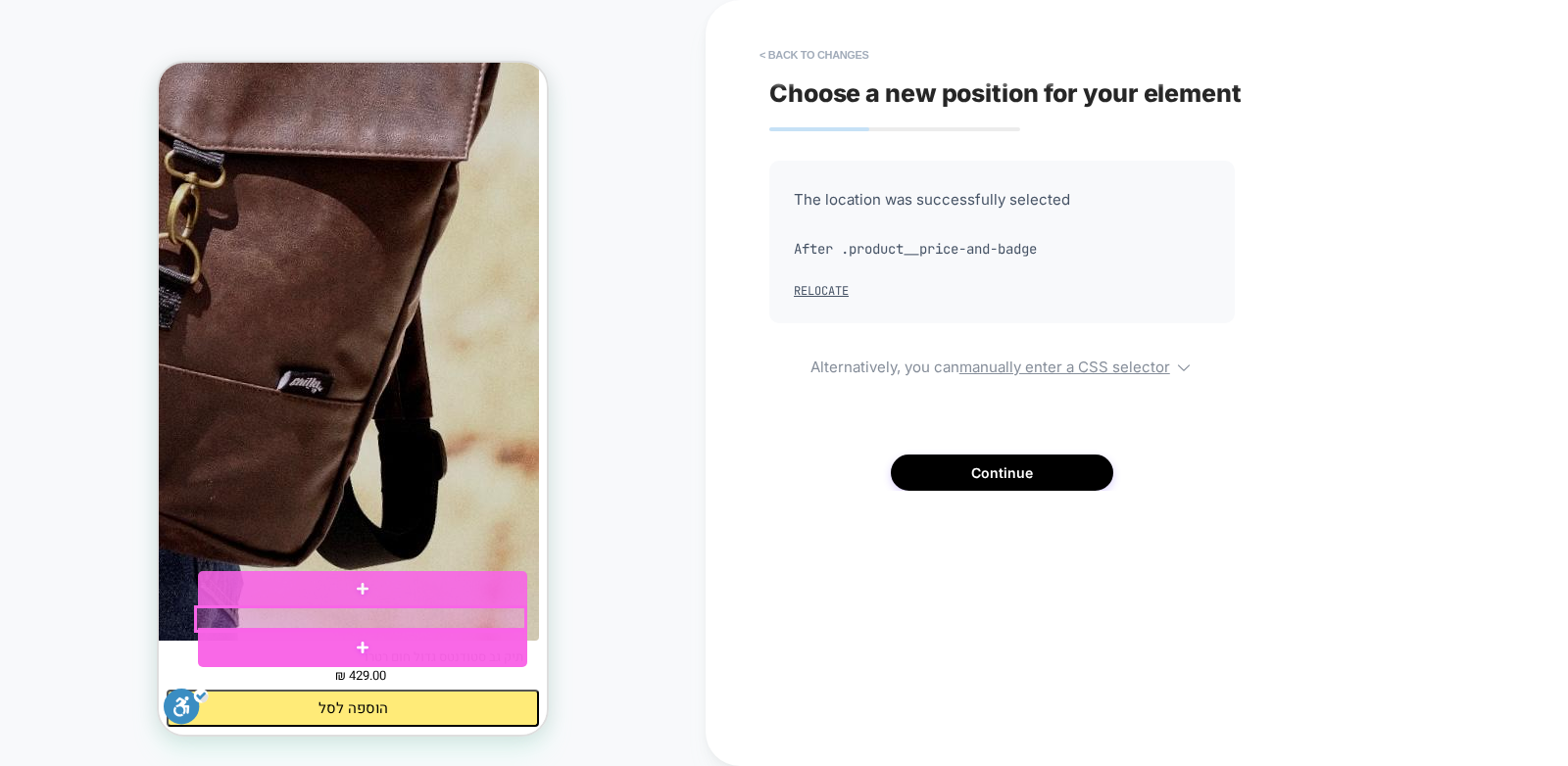 scroll, scrollTop: 1236, scrollLeft: 0, axis: vertical 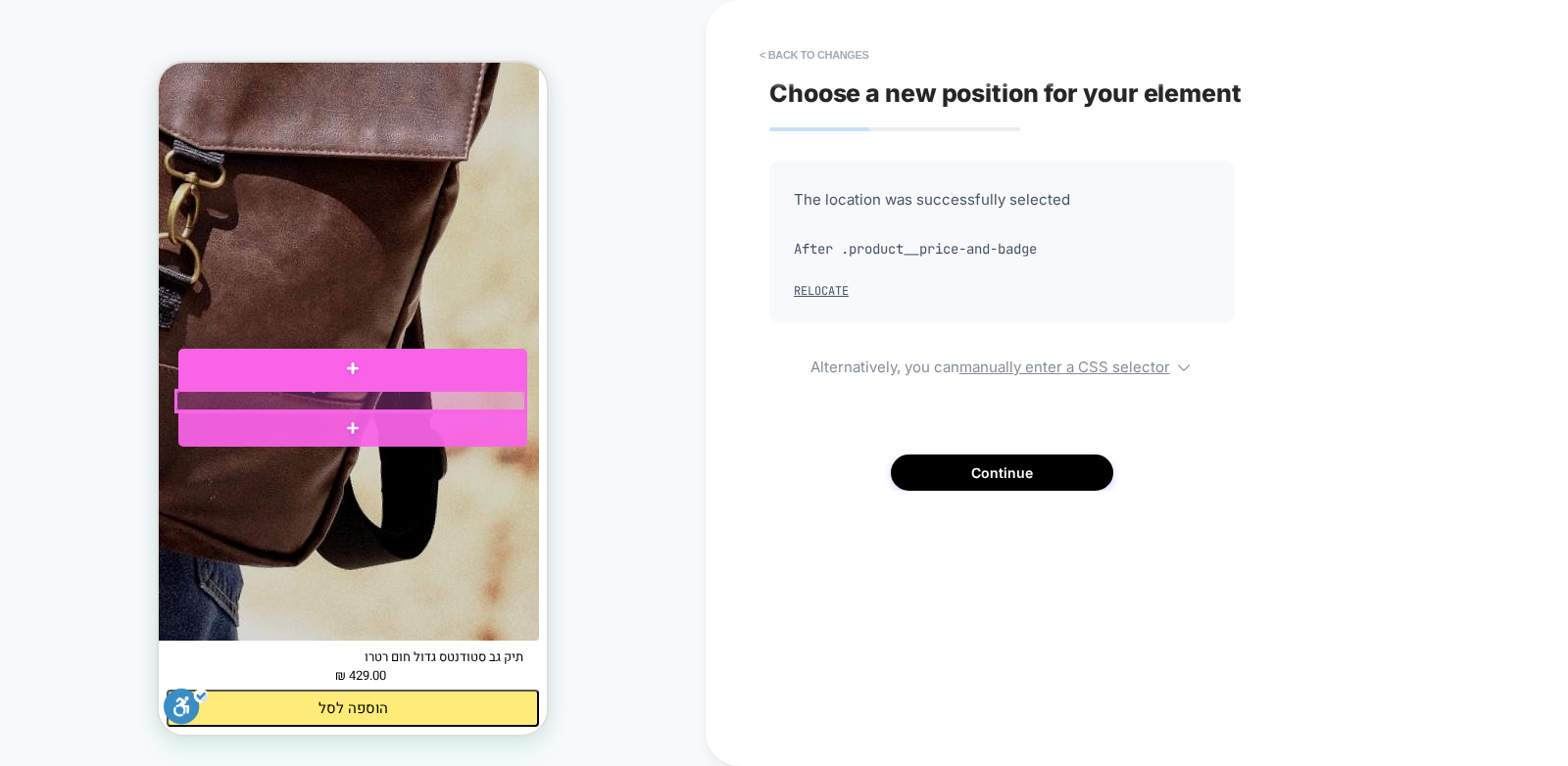 click at bounding box center (351, 401) 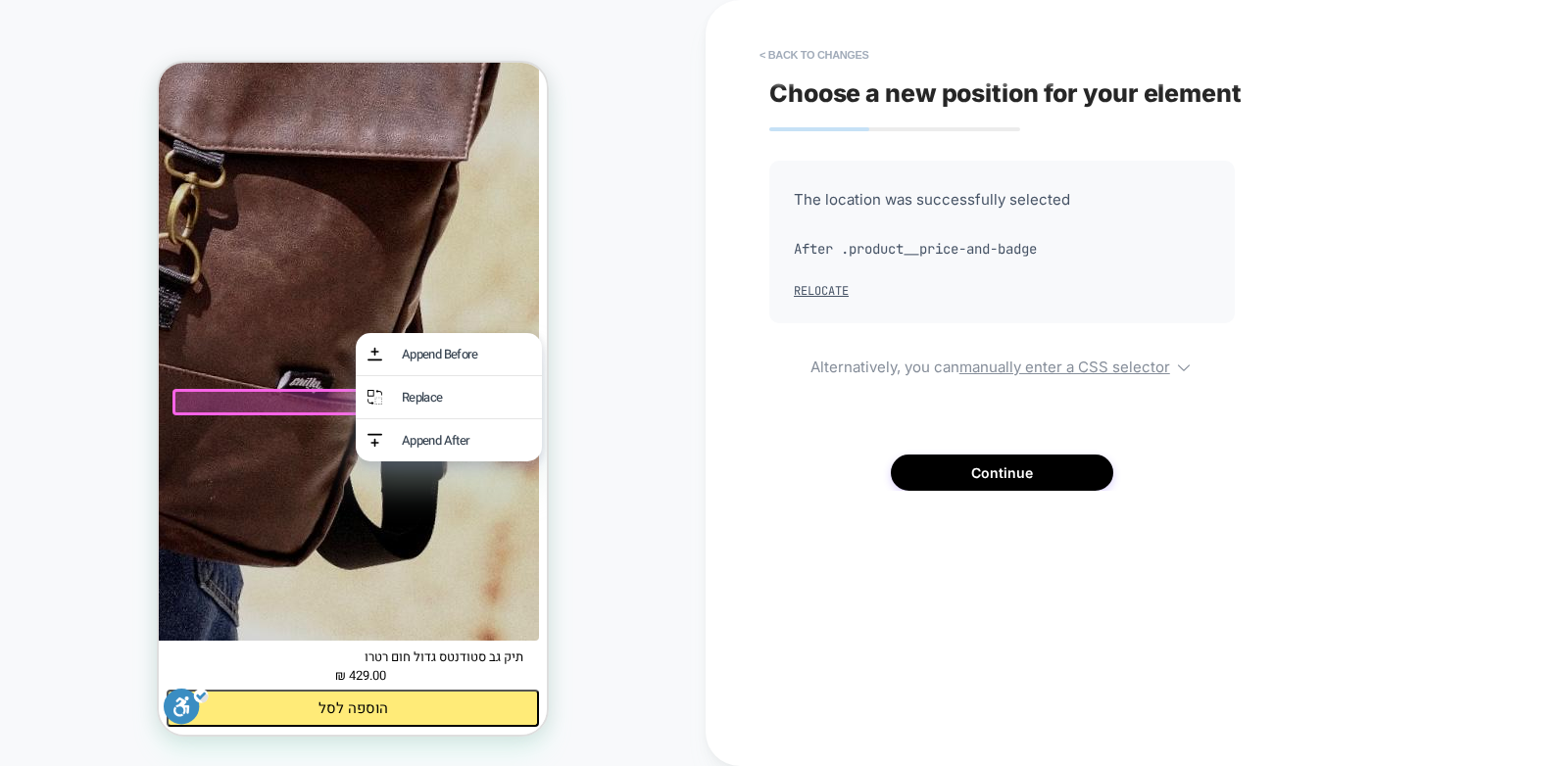 click on "PRODUCT: תיק גב סטודנטס גדול חום רטרו PRODUCT: תיק גב סטודנטס גדול חום רטרו" at bounding box center (353, 383) 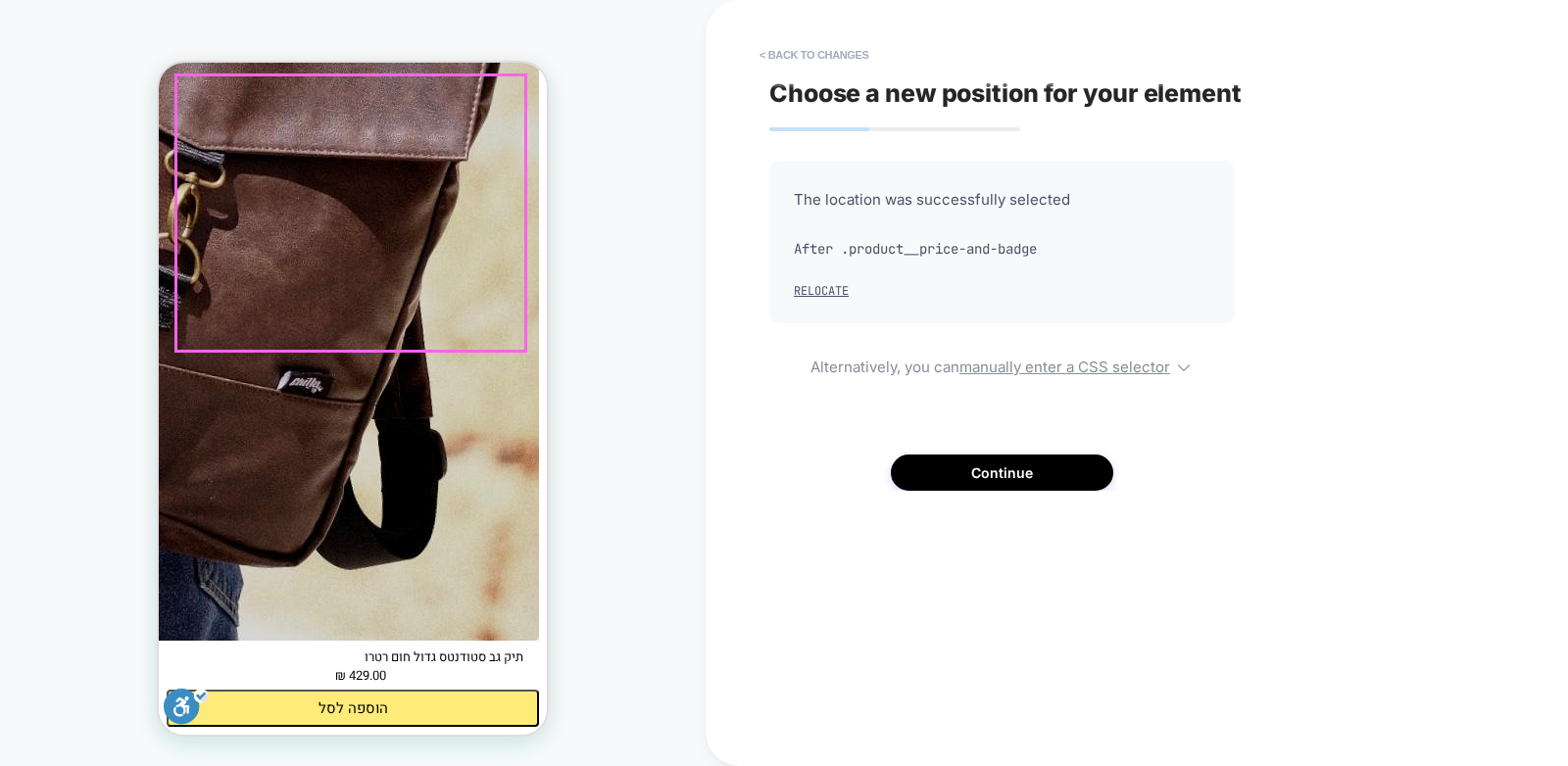 click on "הדפדפן שלך לא תומך בניגון וידאו." at bounding box center [353, 62194] 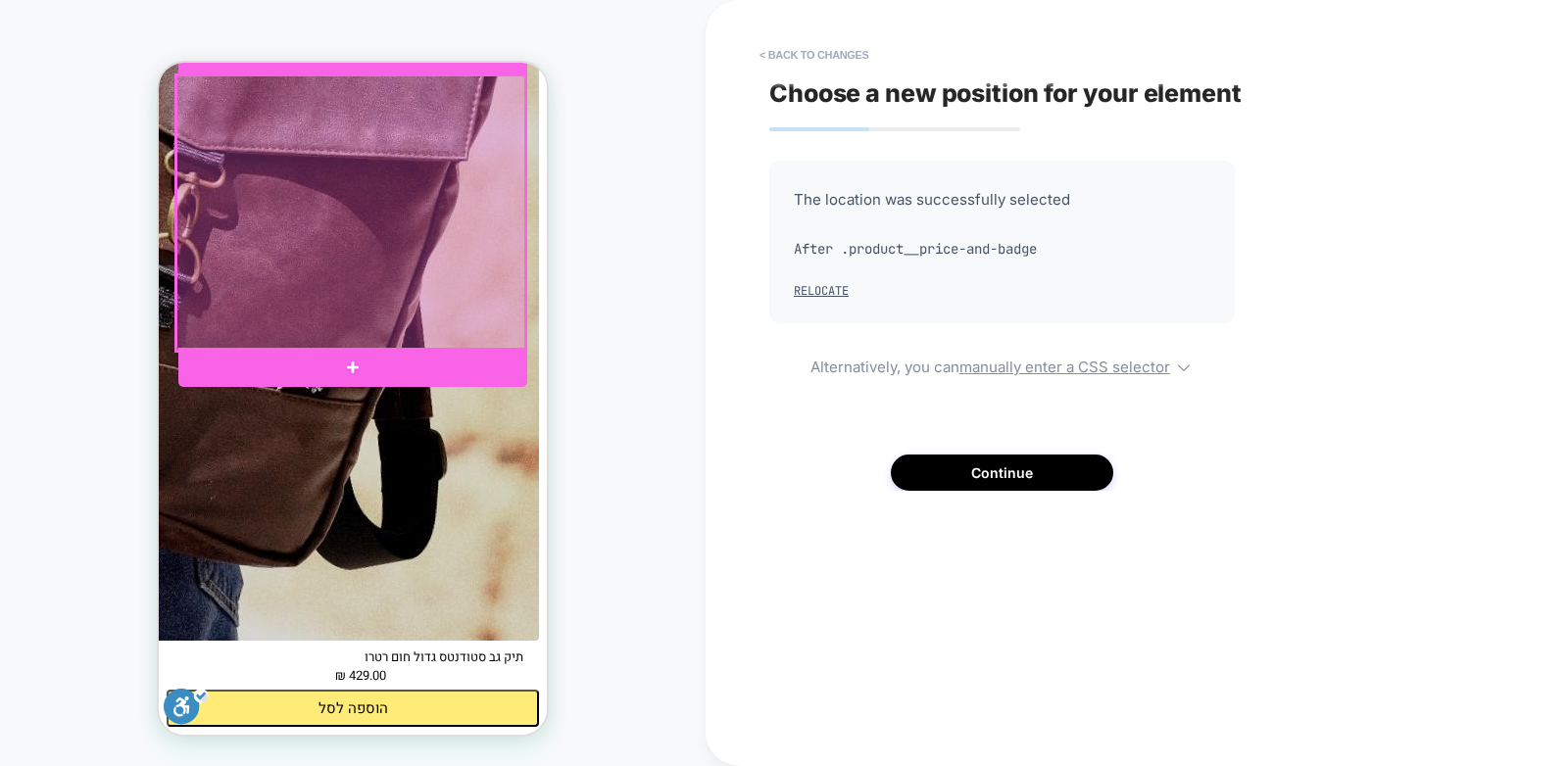 click at bounding box center [351, 213] 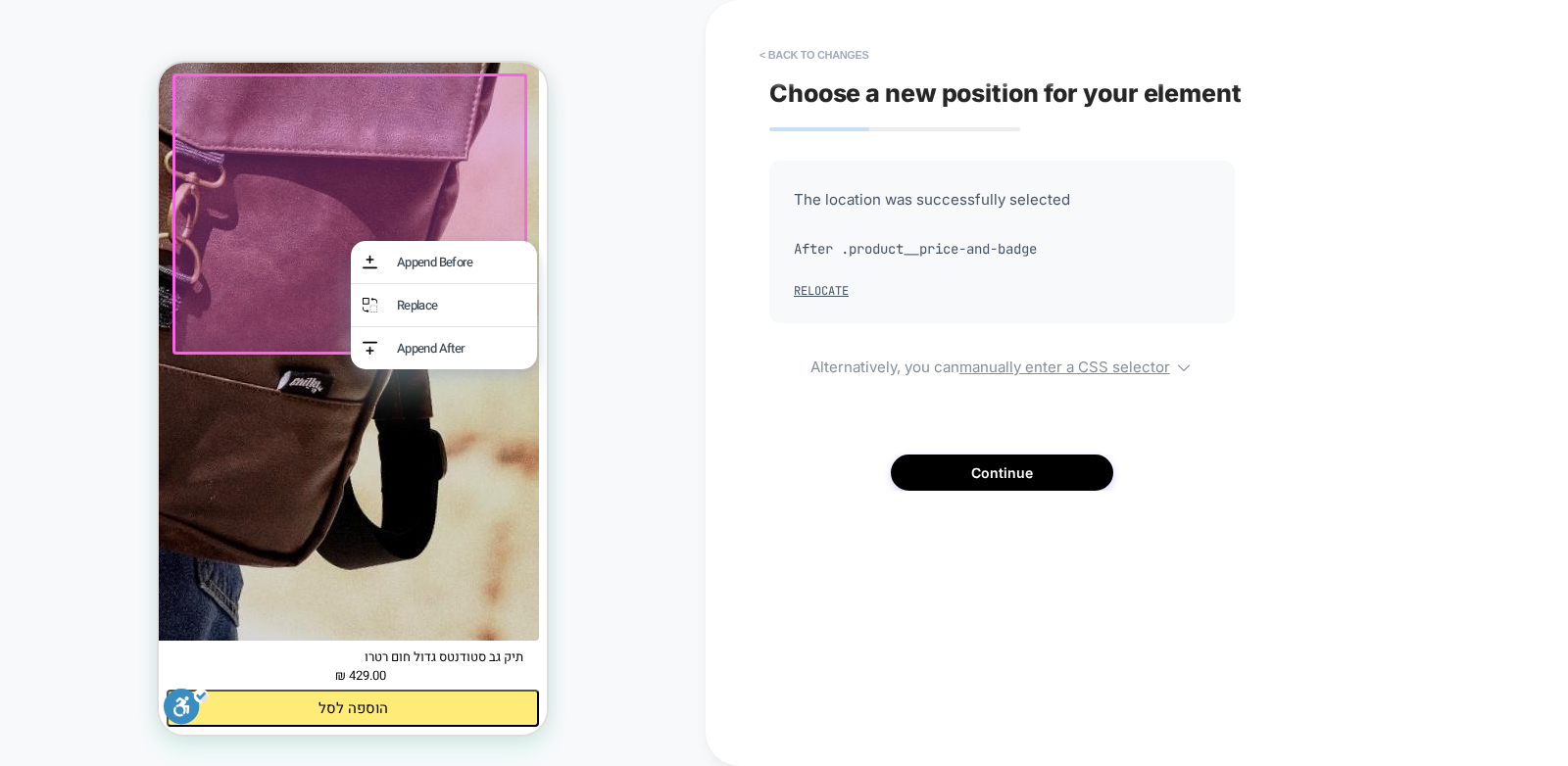 click on "PRODUCT: תיק גב סטודנטס גדול חום רטרו PRODUCT: תיק גב סטודנטס גדול חום רטרו" at bounding box center [353, 383] 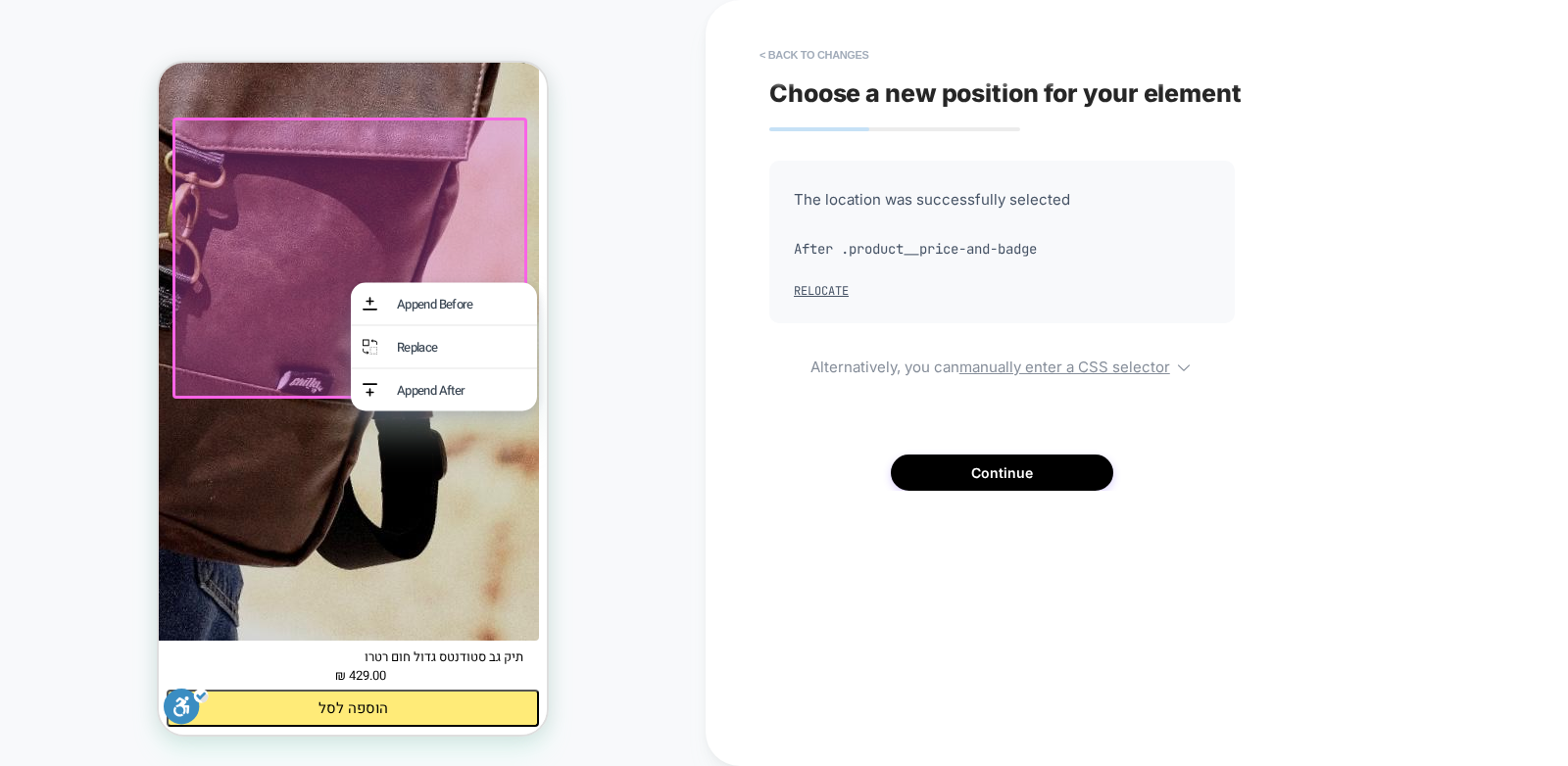 scroll, scrollTop: 1195, scrollLeft: 0, axis: vertical 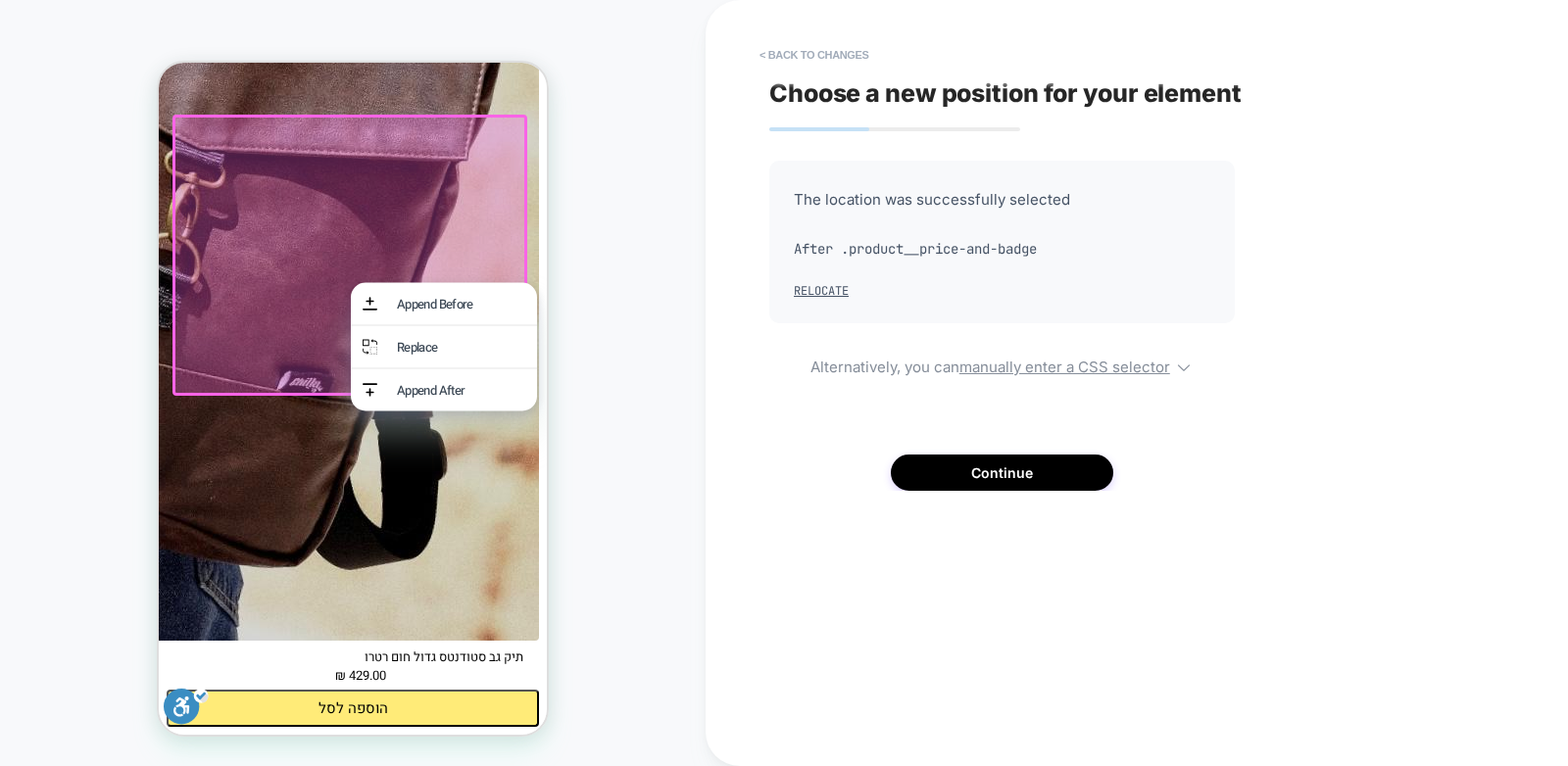 click on "PRODUCT: תיק גב סטודנטס גדול חום רטרו PRODUCT: תיק גב סטודנטס גדול חום רטרו" at bounding box center [353, 383] 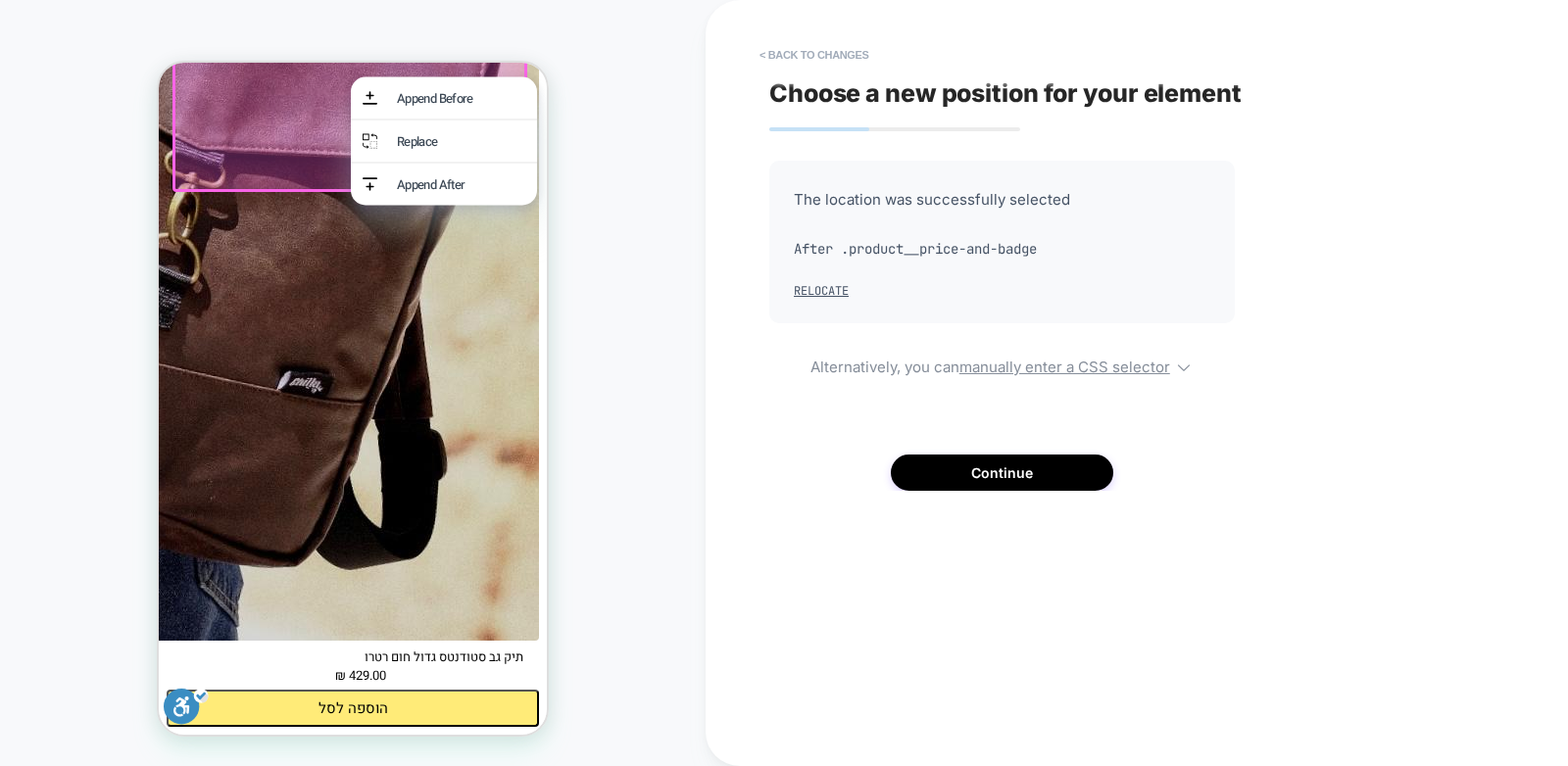 scroll, scrollTop: 1401, scrollLeft: 0, axis: vertical 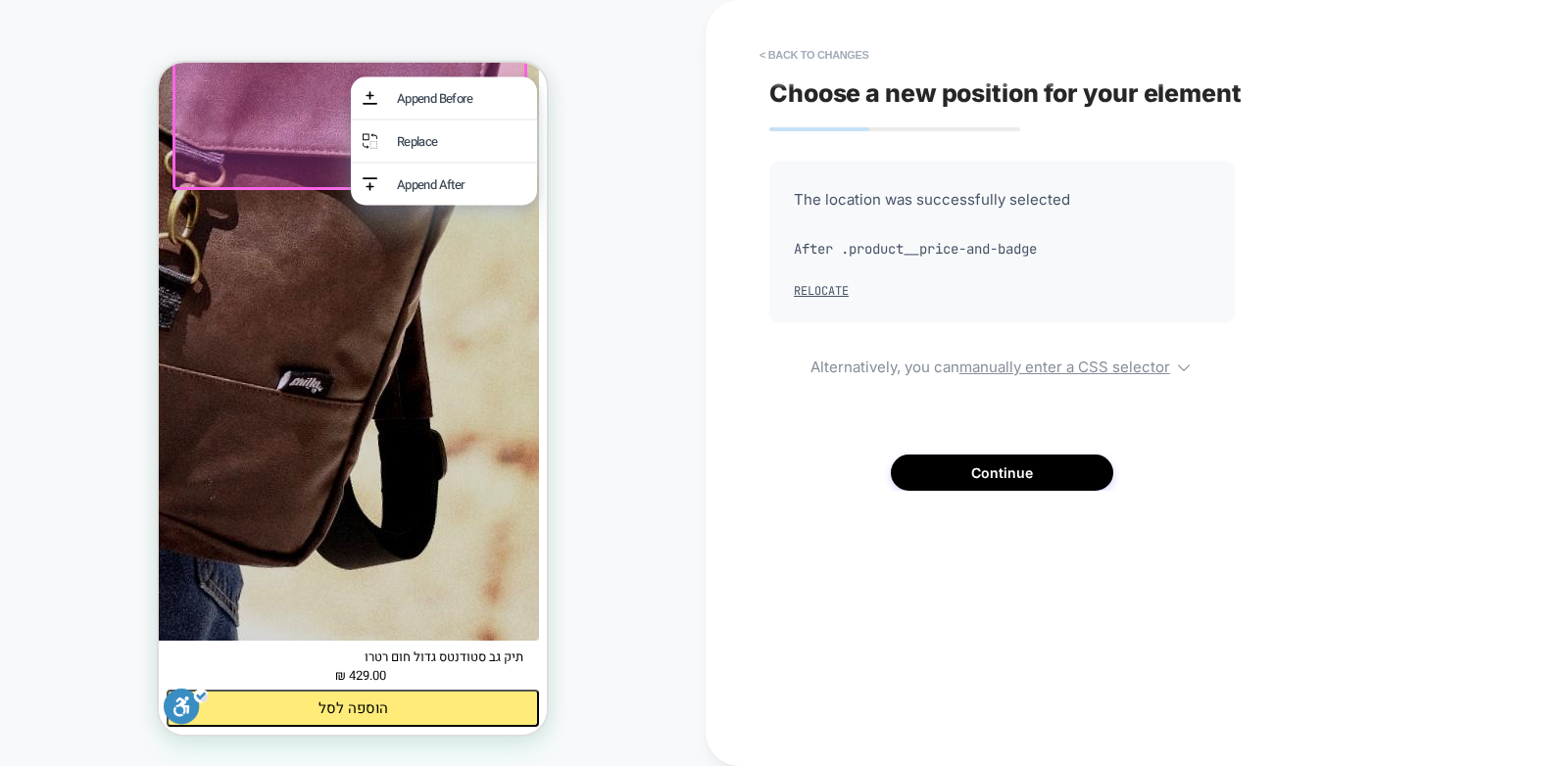 click on "PRODUCT: תיק גב סטודנטס גדול חום רטרו PRODUCT: תיק גב סטודנטס גדול חום רטרו" at bounding box center (353, 383) 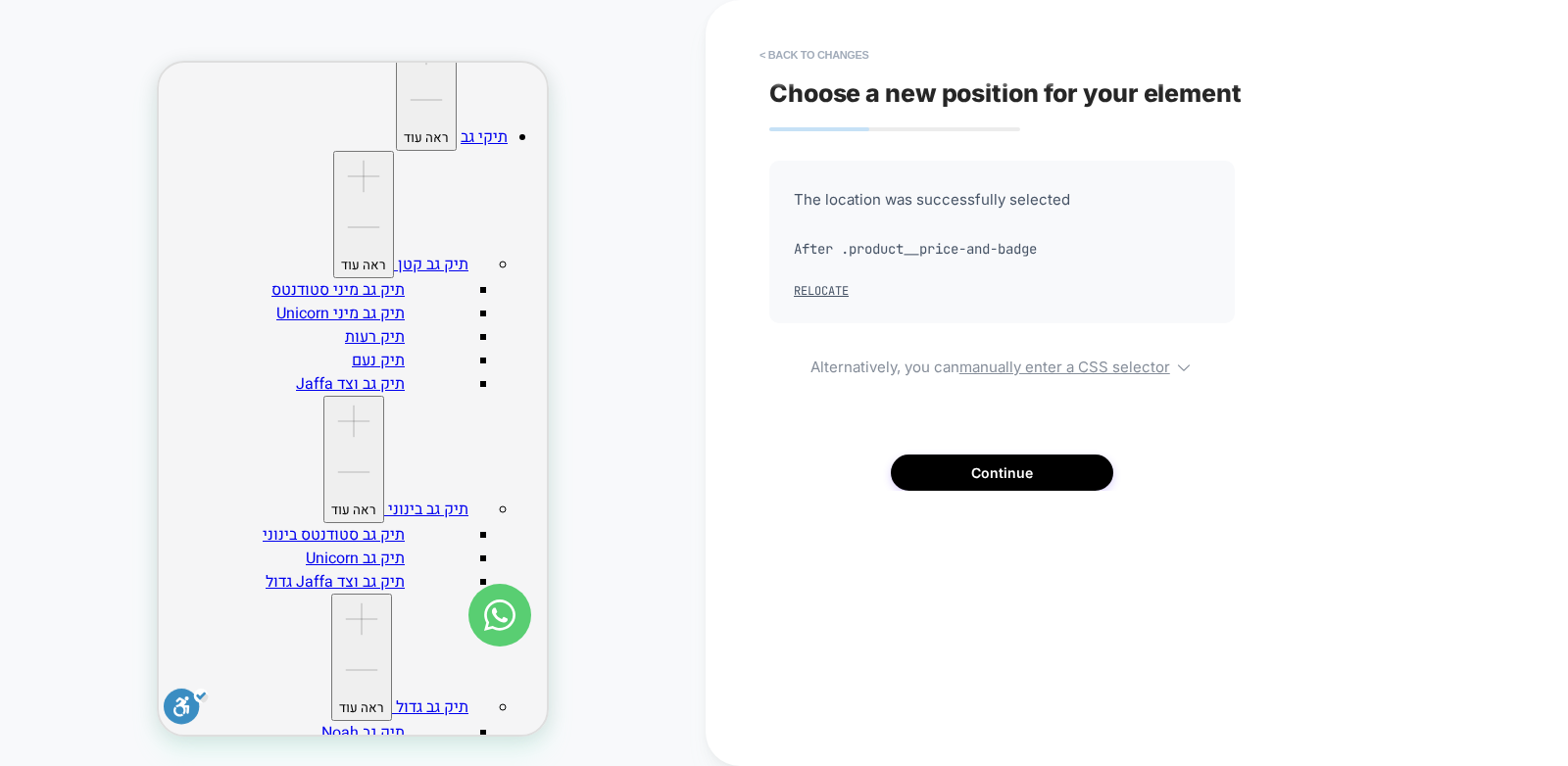 scroll, scrollTop: 373, scrollLeft: 0, axis: vertical 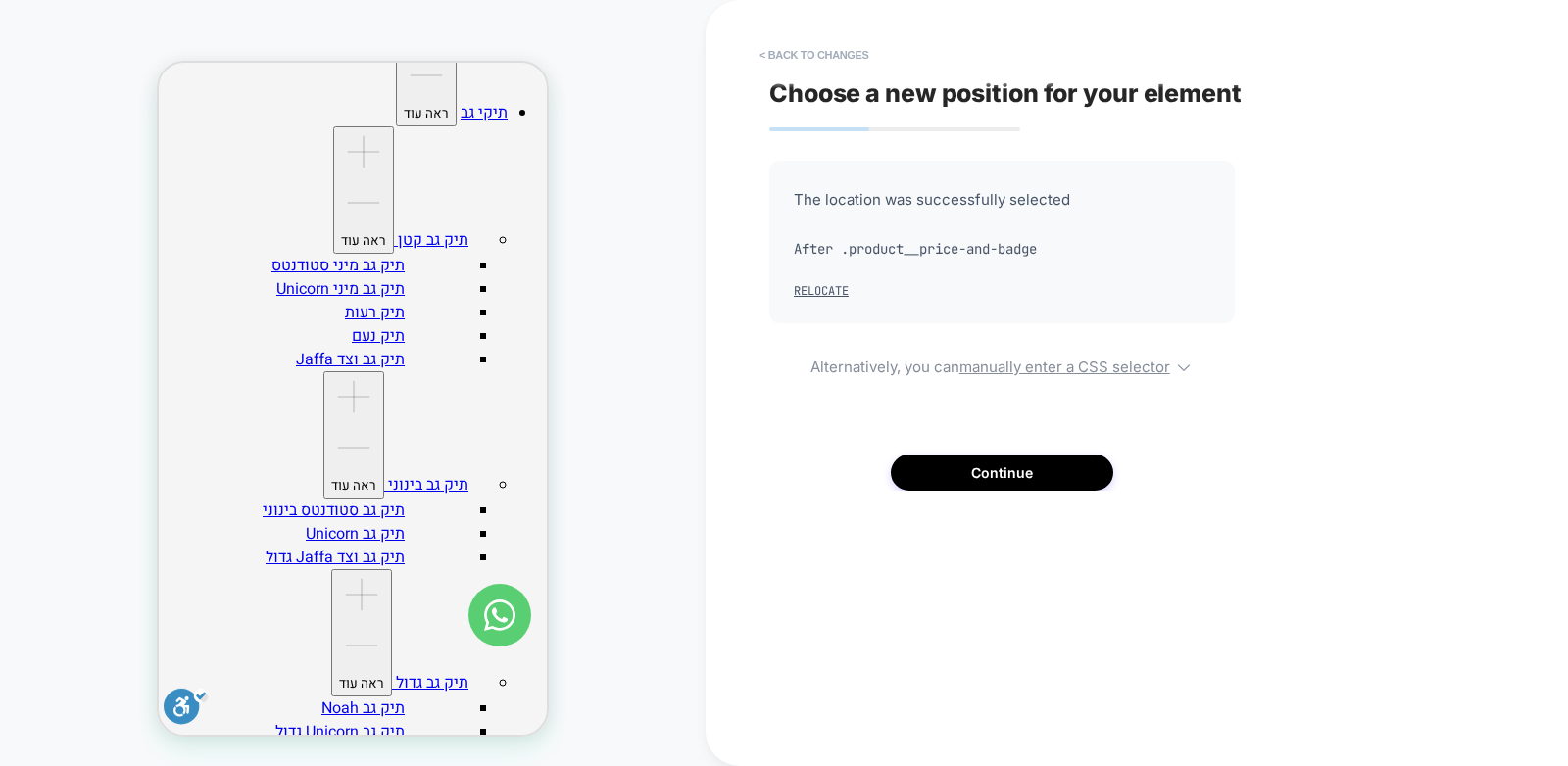 click on "PRODUCT: תיק גב סטודנטס גדול חום רטרו PRODUCT: תיק גב סטודנטס גדול חום רטרו" at bounding box center (353, 383) 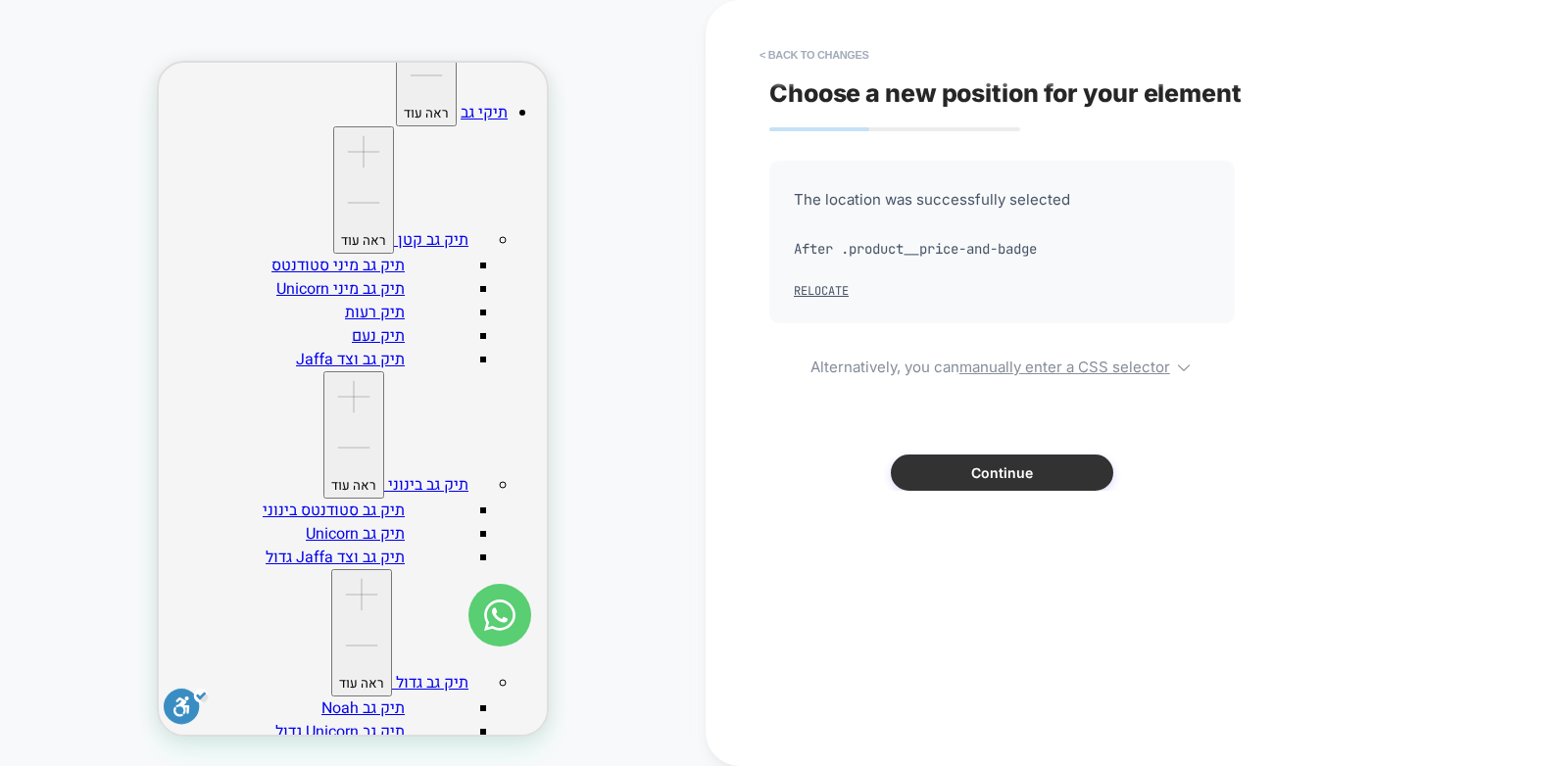 click on "Continue" at bounding box center (1002, 472) 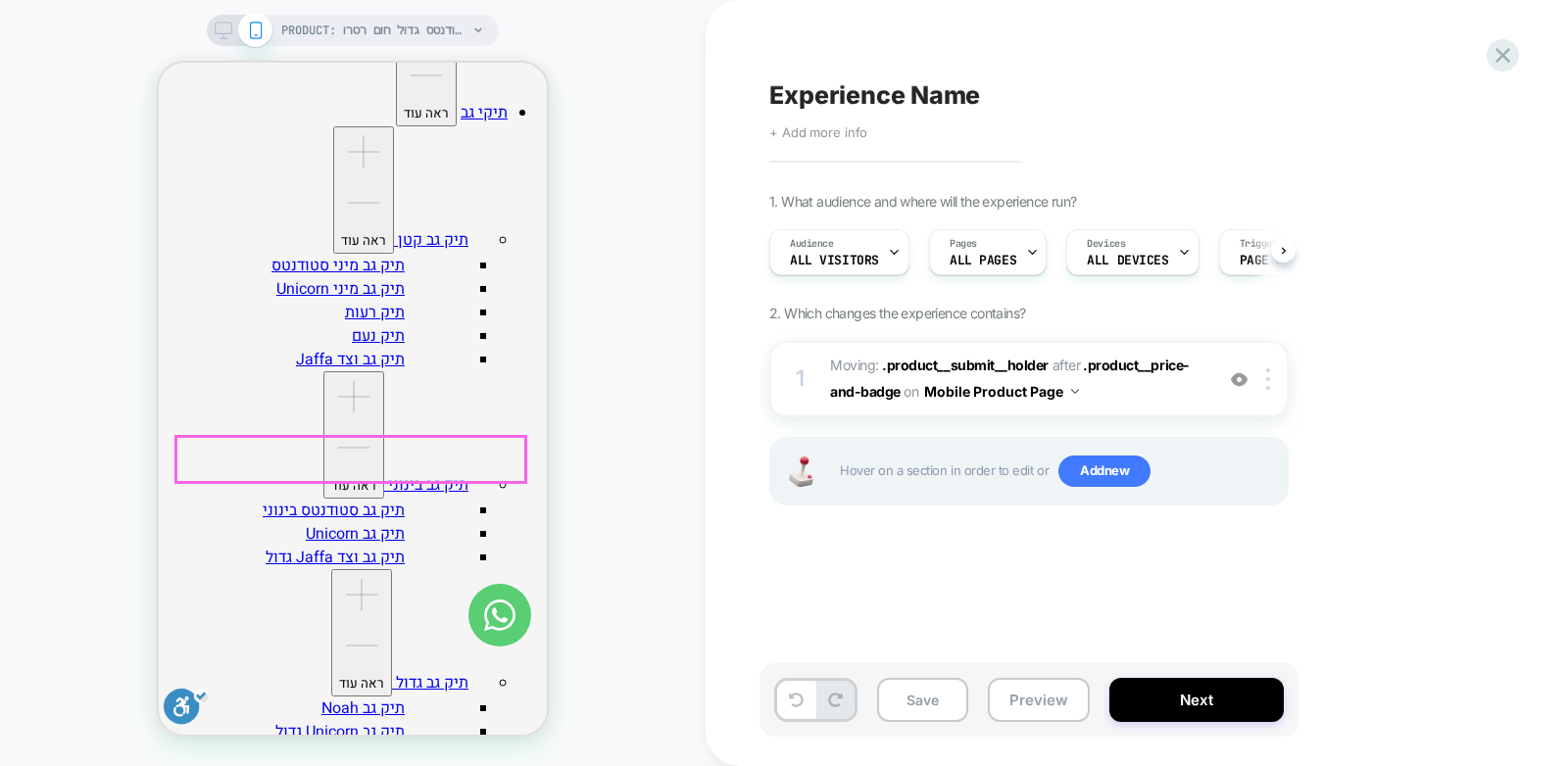 scroll, scrollTop: 0, scrollLeft: 1, axis: horizontal 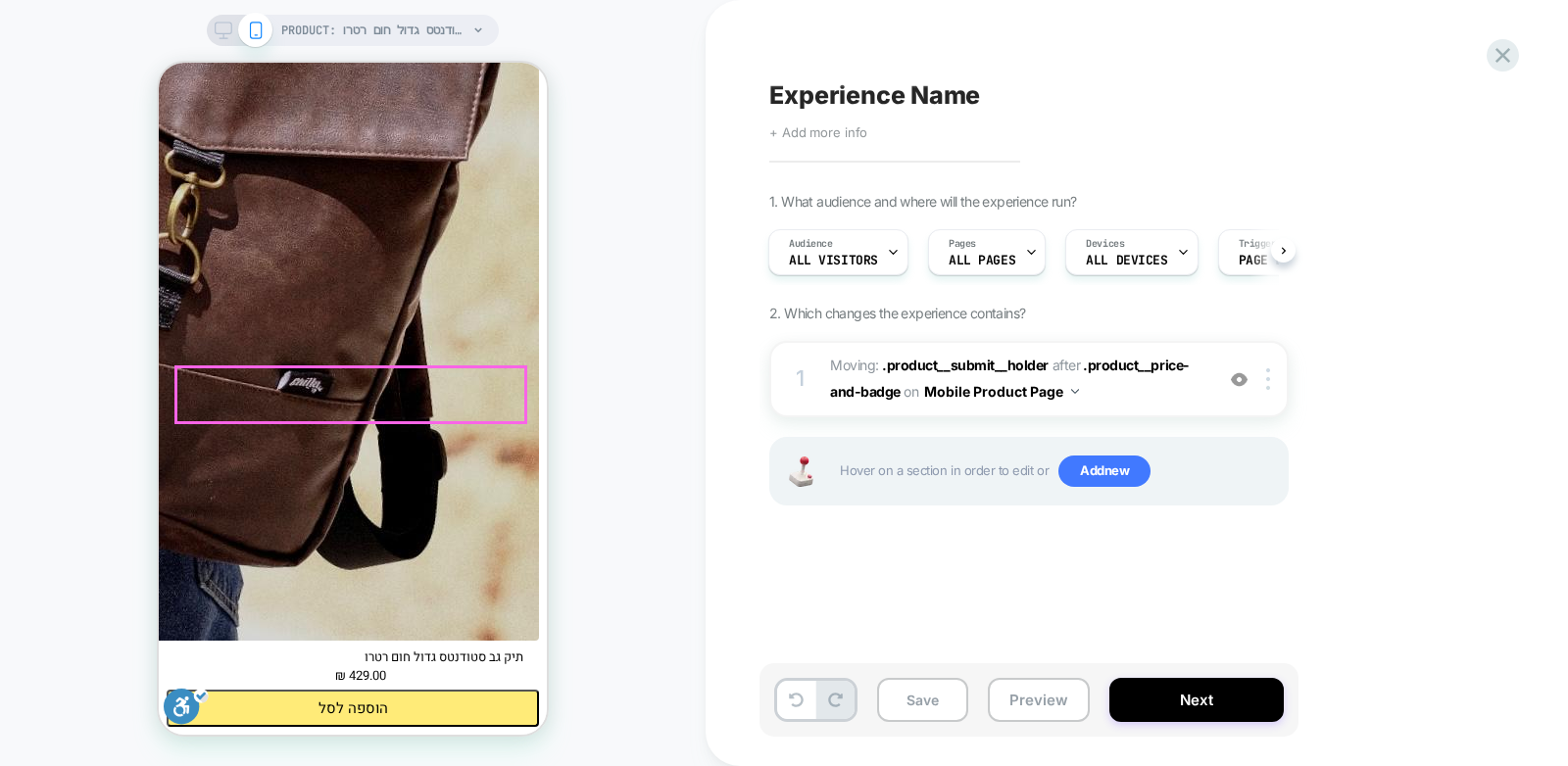 click on "Quantity
1
1
2
3
4
5
6
7
8
9
10 +
Quantity
Decrease quantity
*" at bounding box center (353, 62446) 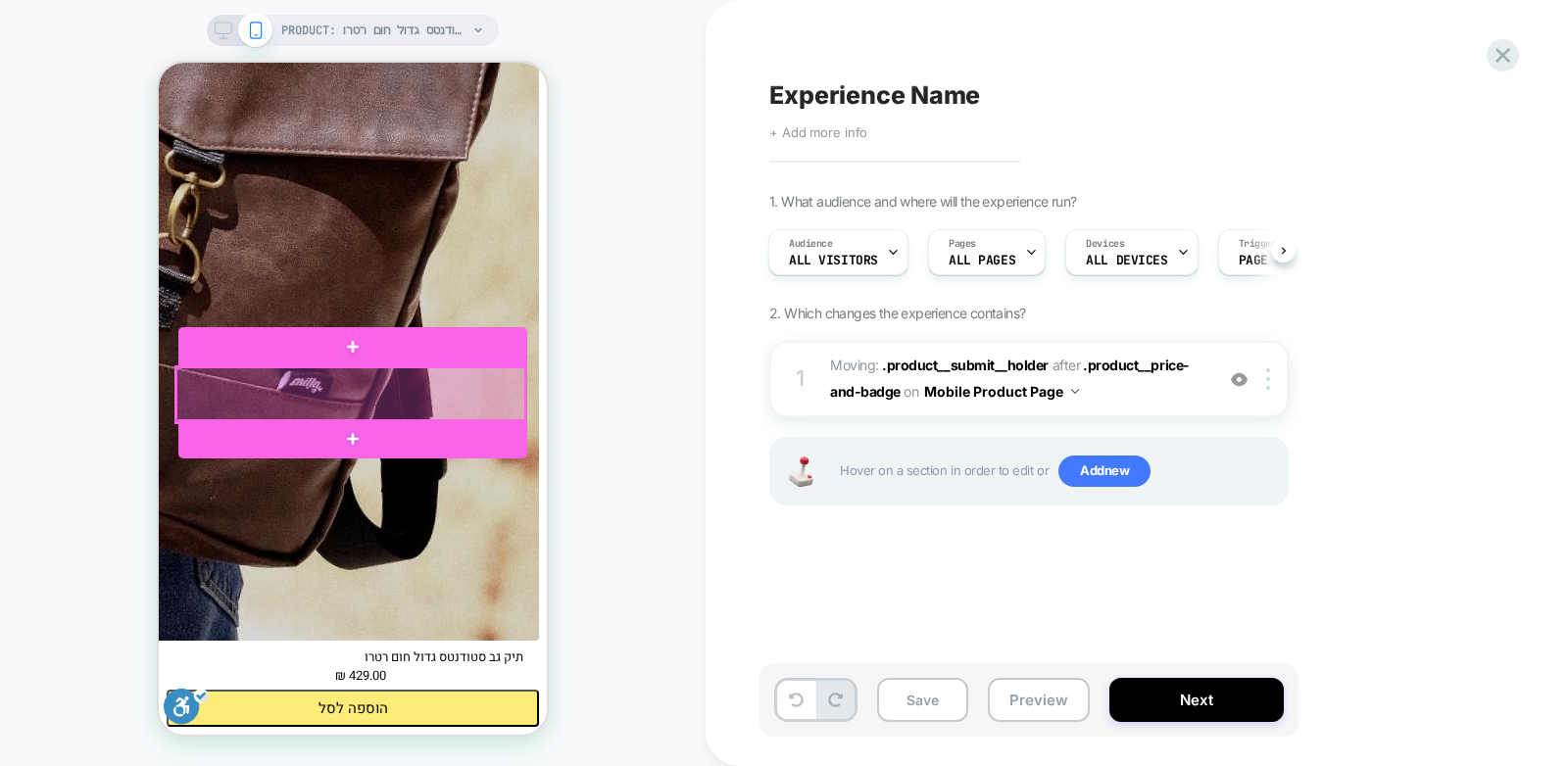 click at bounding box center [351, 395] 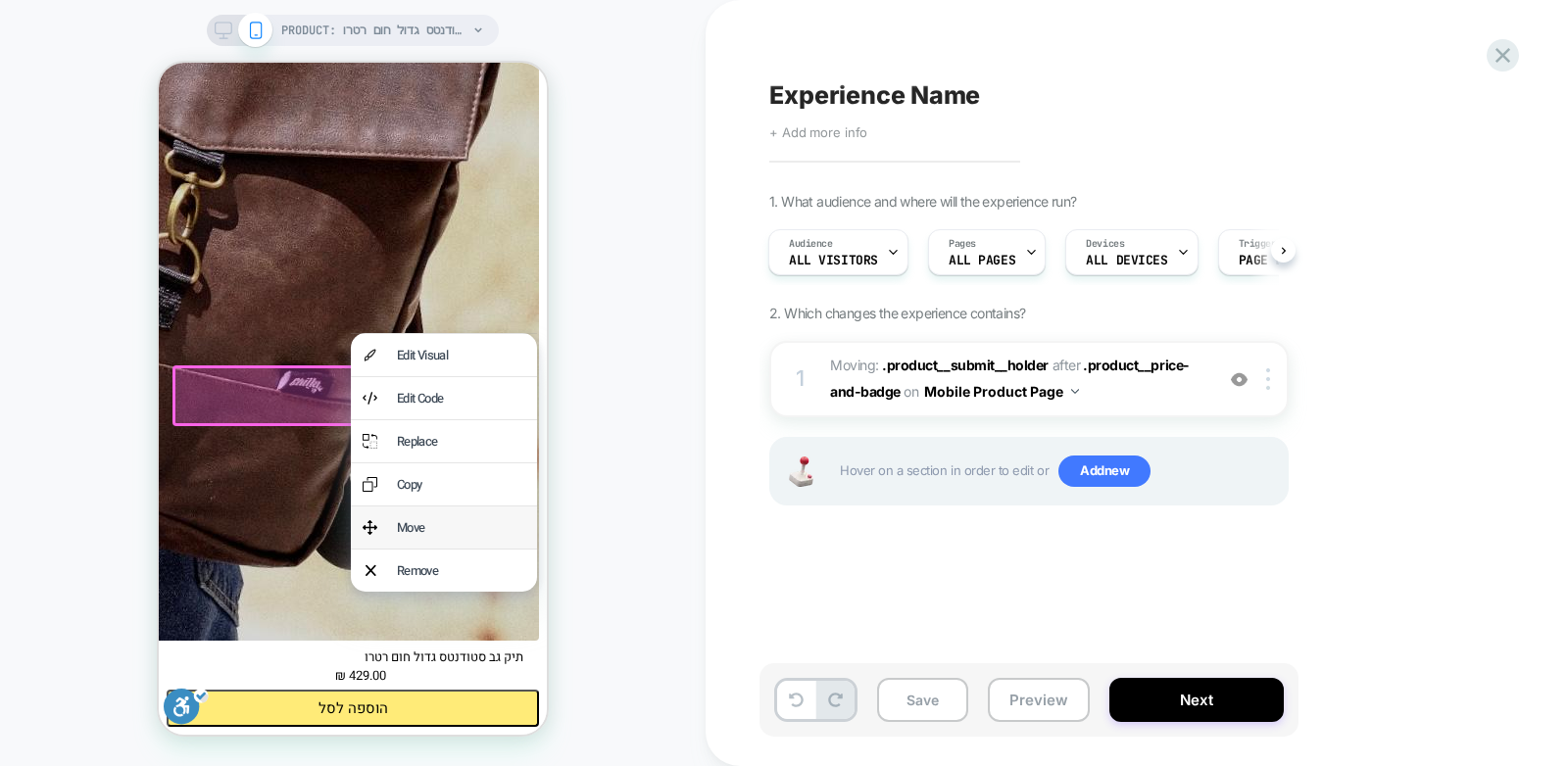 click on "Move" at bounding box center (461, 527) 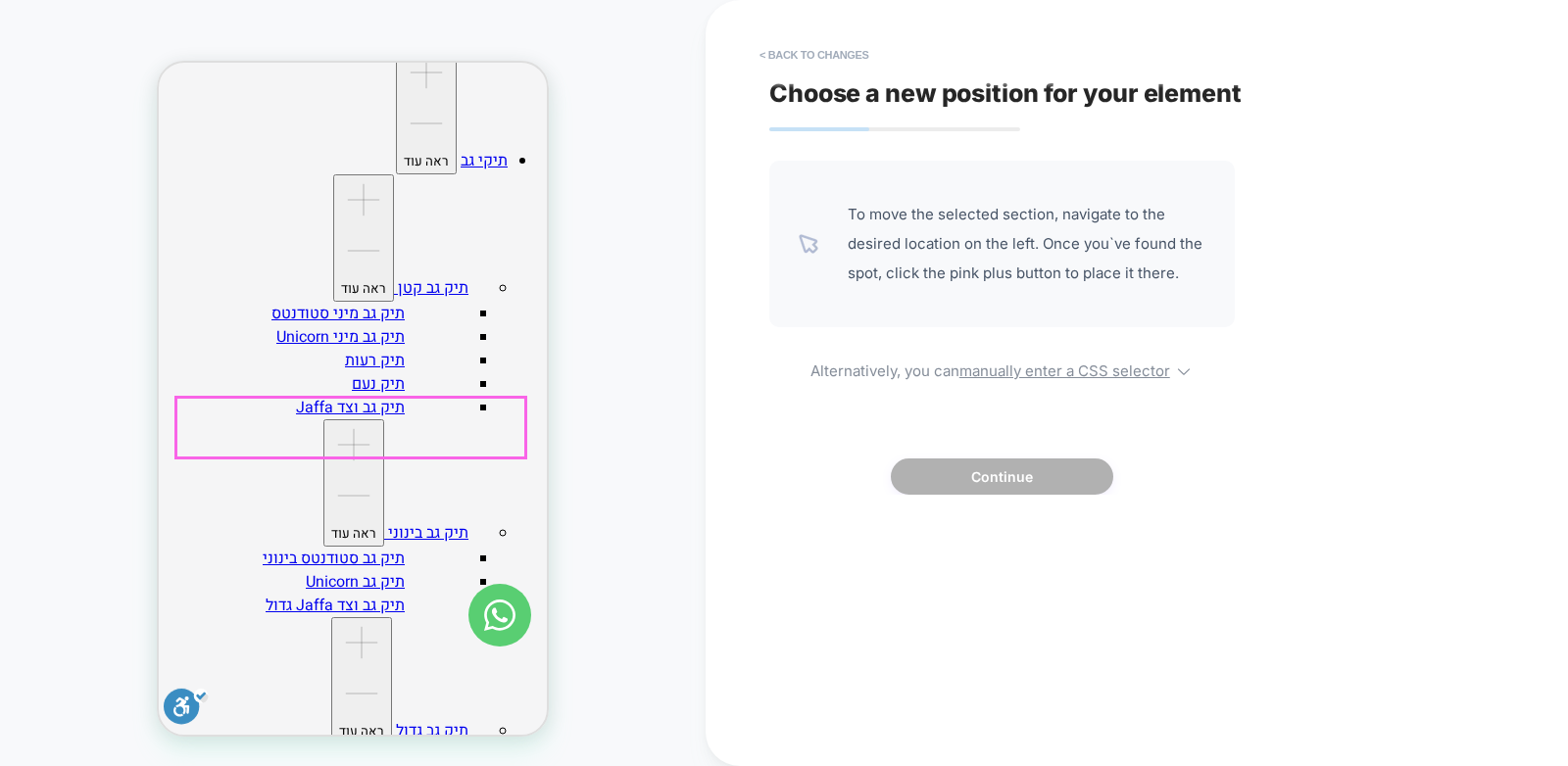 scroll, scrollTop: 328, scrollLeft: 0, axis: vertical 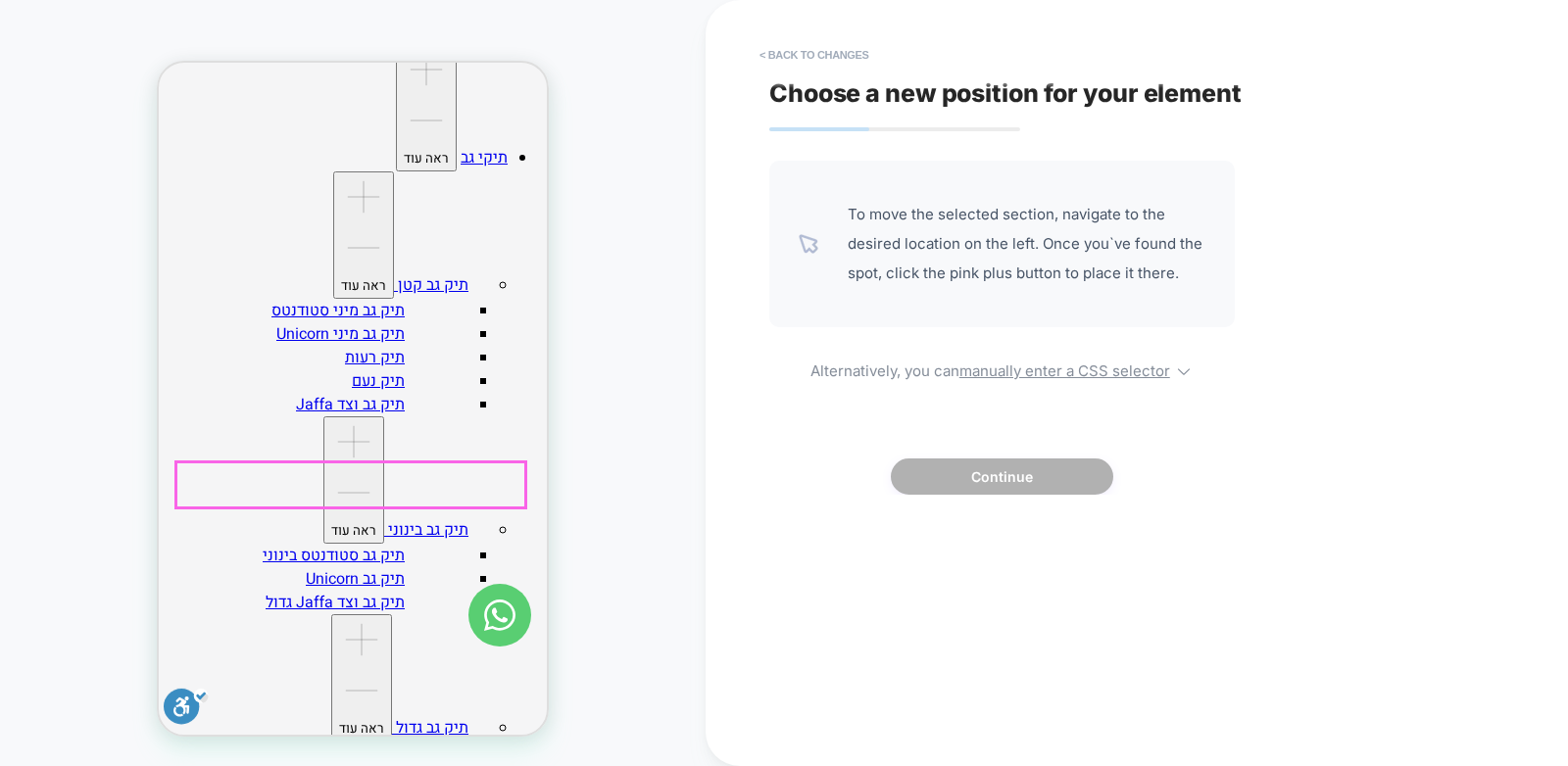click on "הוסף להזמנה" at bounding box center [503, 62610] 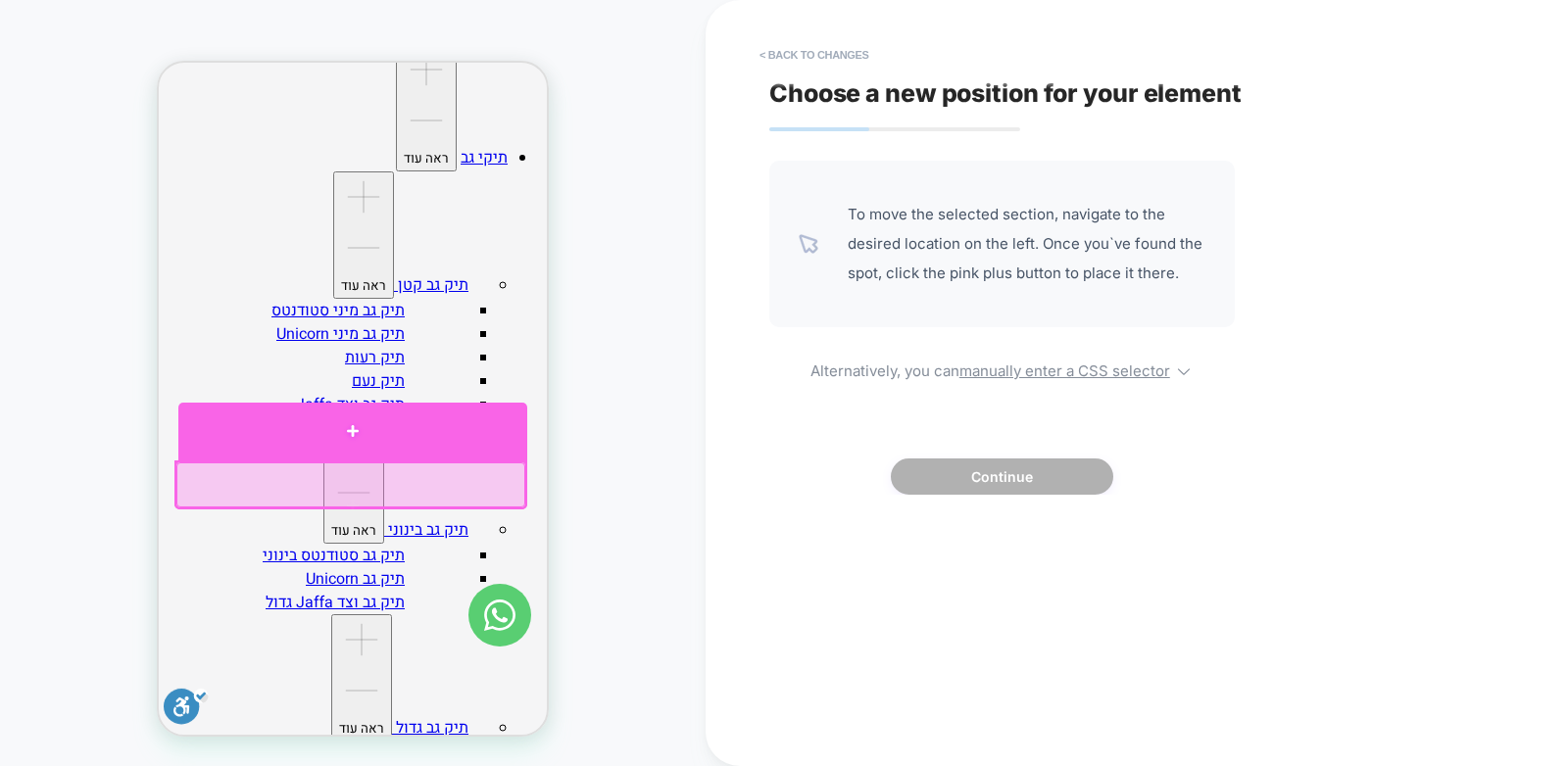 click at bounding box center [353, 431] 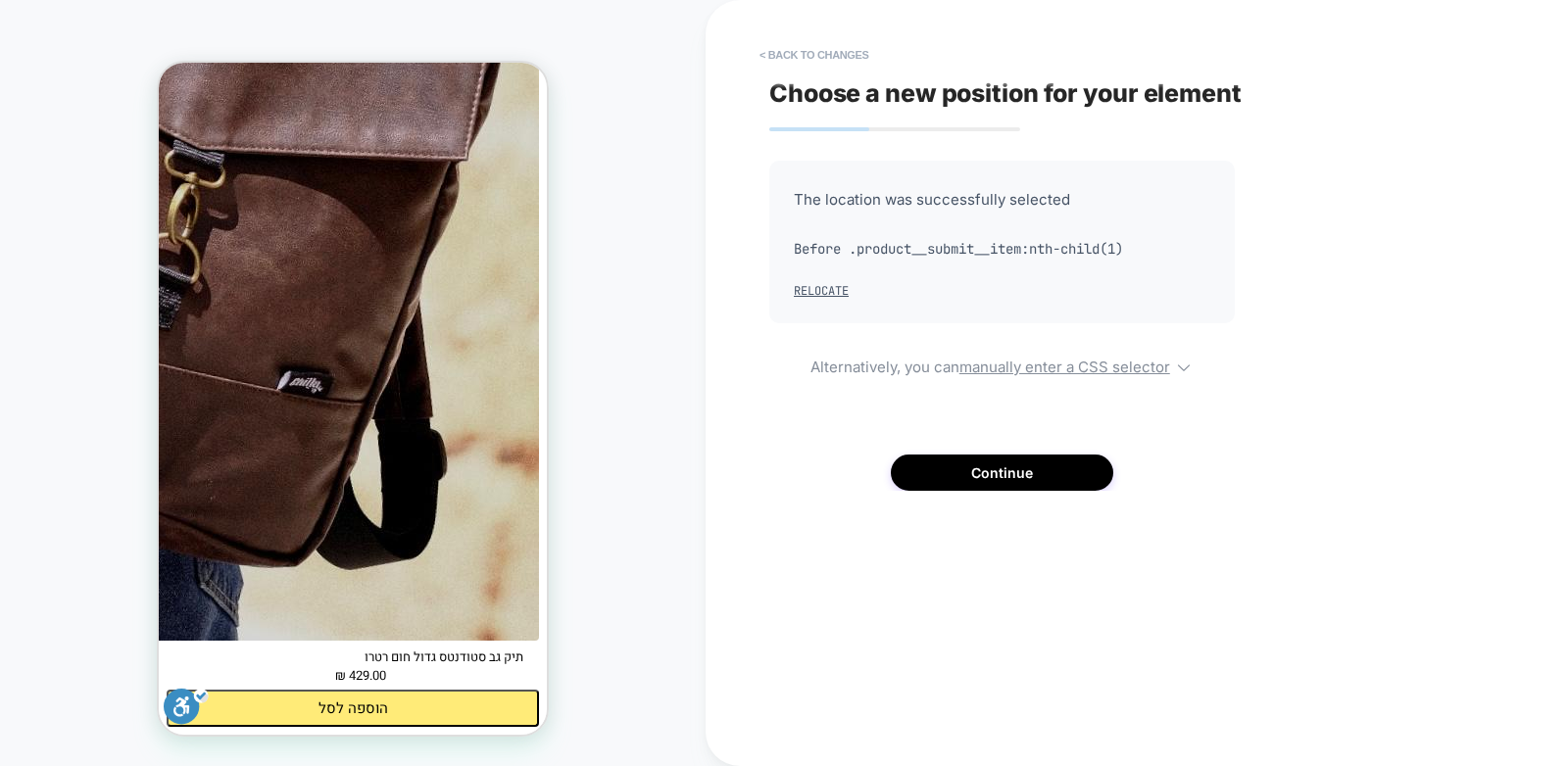 scroll, scrollTop: 1371, scrollLeft: 0, axis: vertical 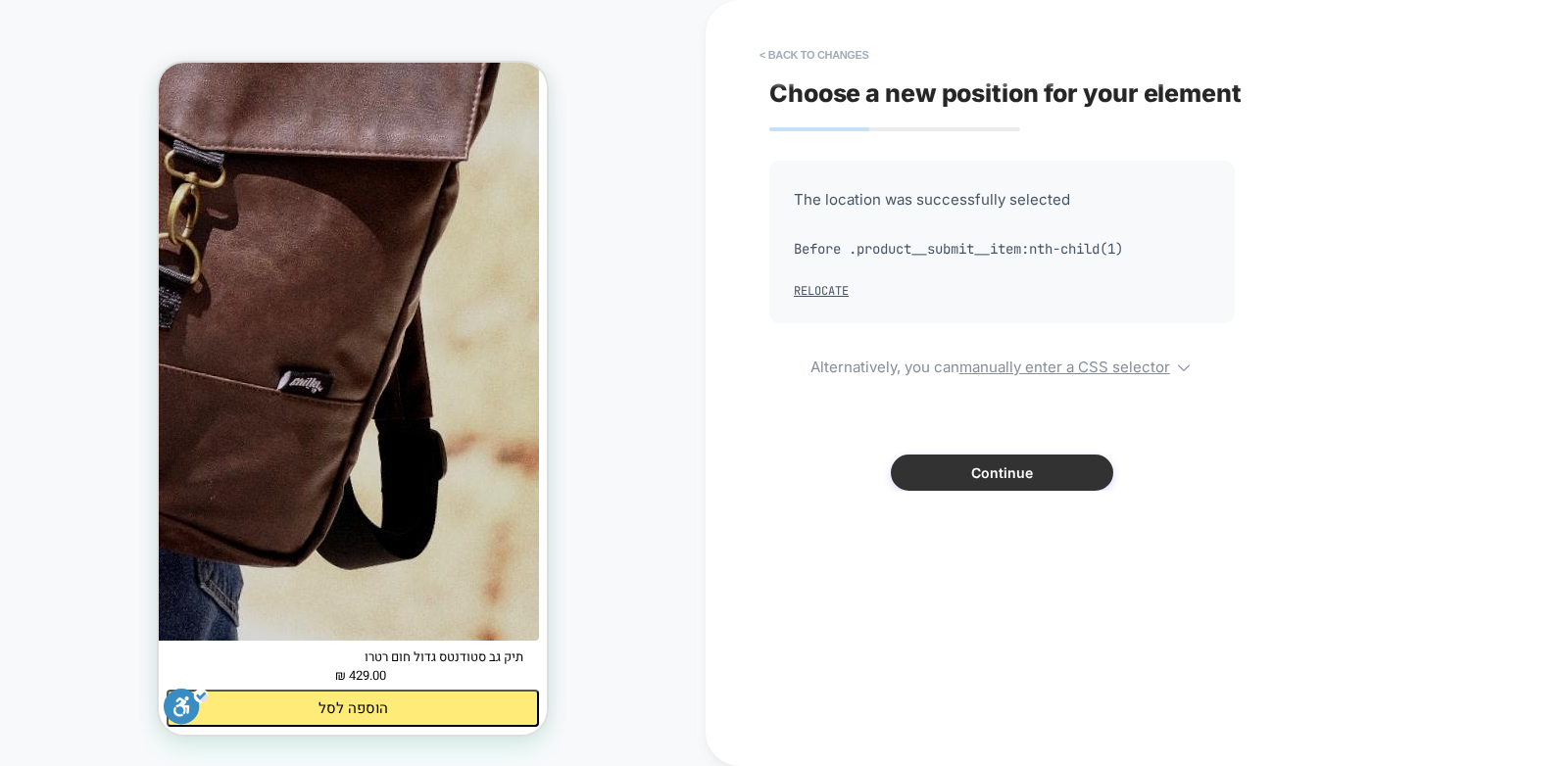 click on "Continue" at bounding box center [1002, 472] 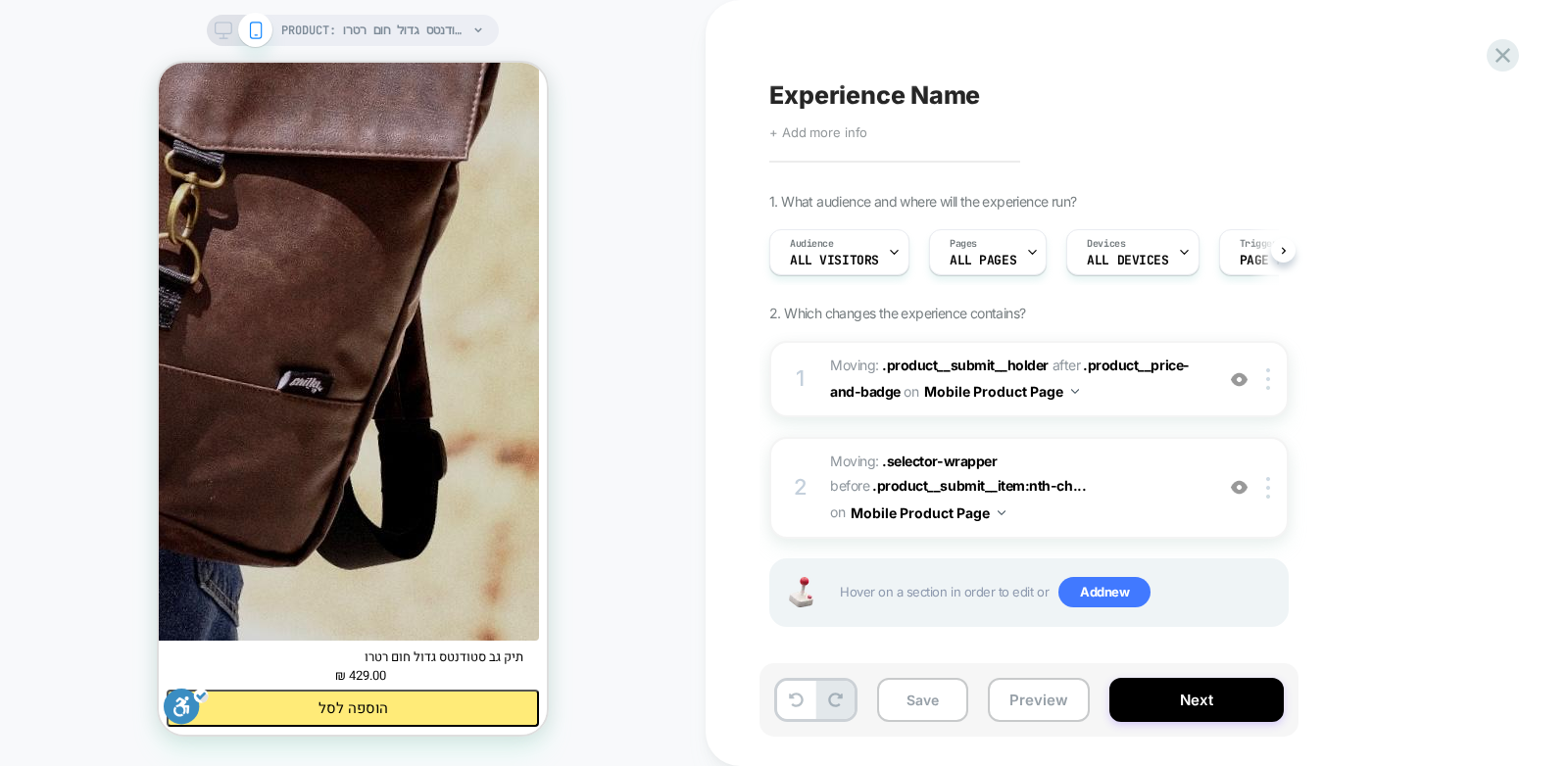scroll, scrollTop: 0, scrollLeft: 1, axis: horizontal 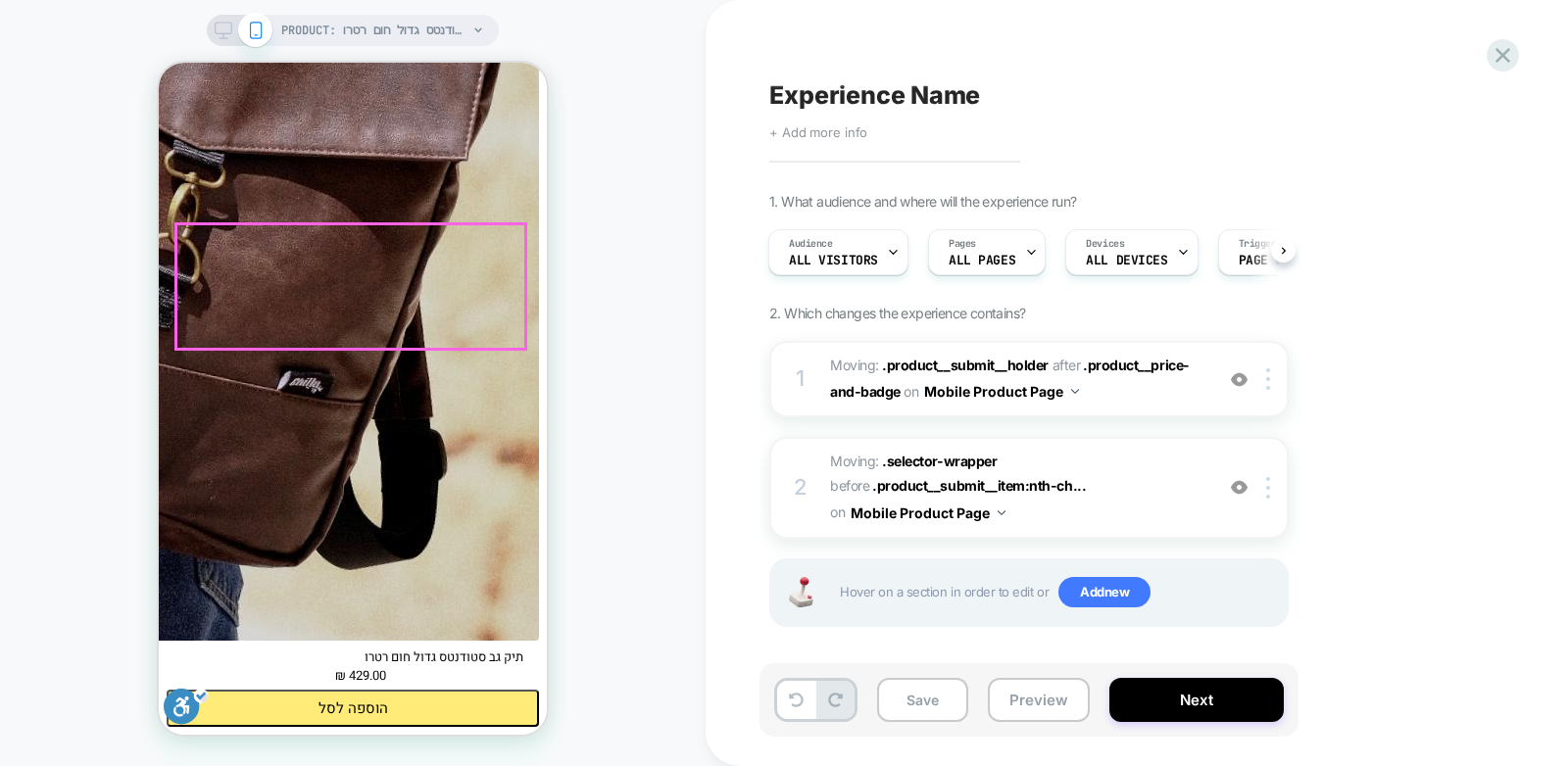 click on "תשלום מאובטח עם" at bounding box center (353, 62510) 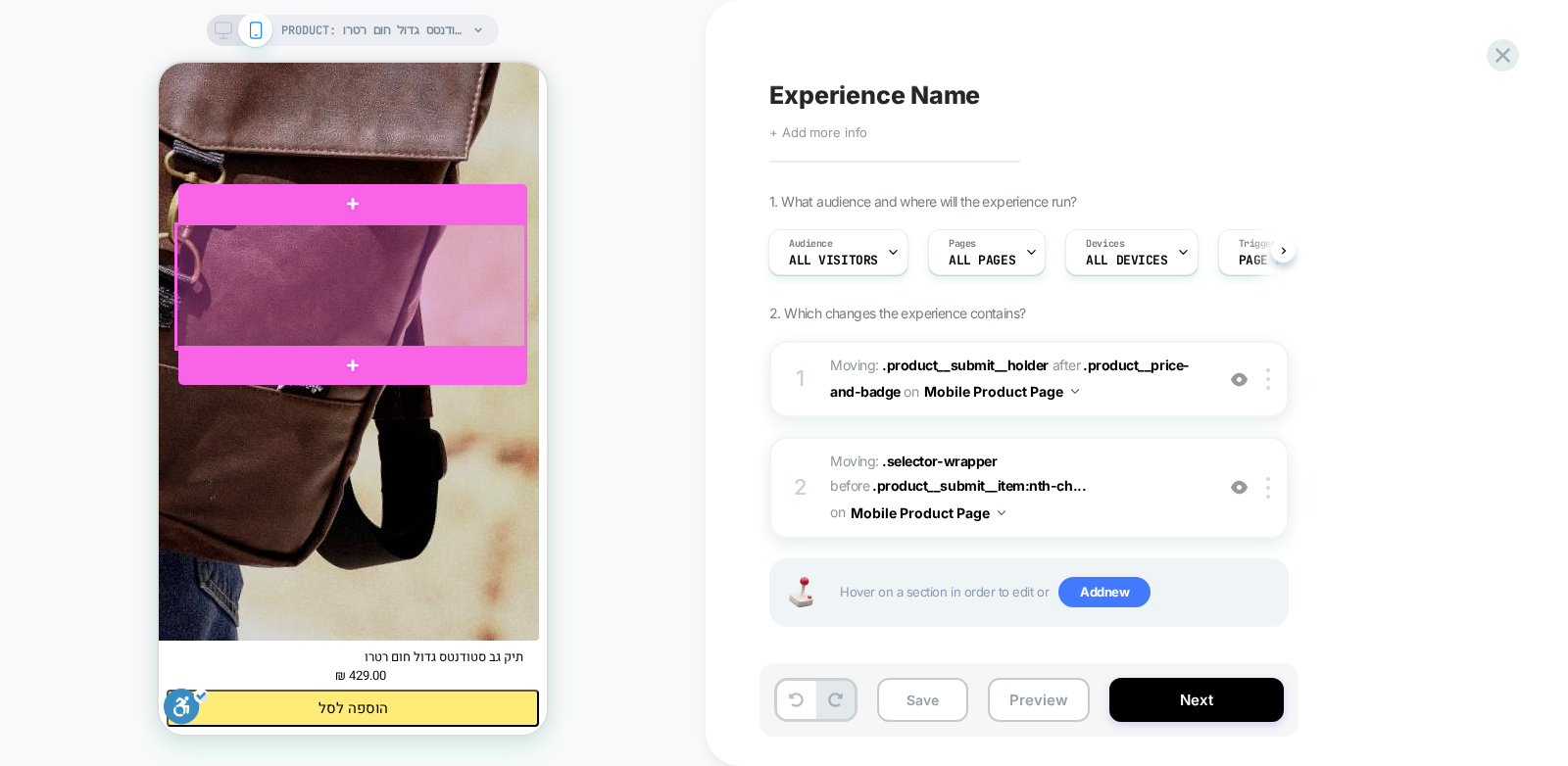 click at bounding box center [351, 286] 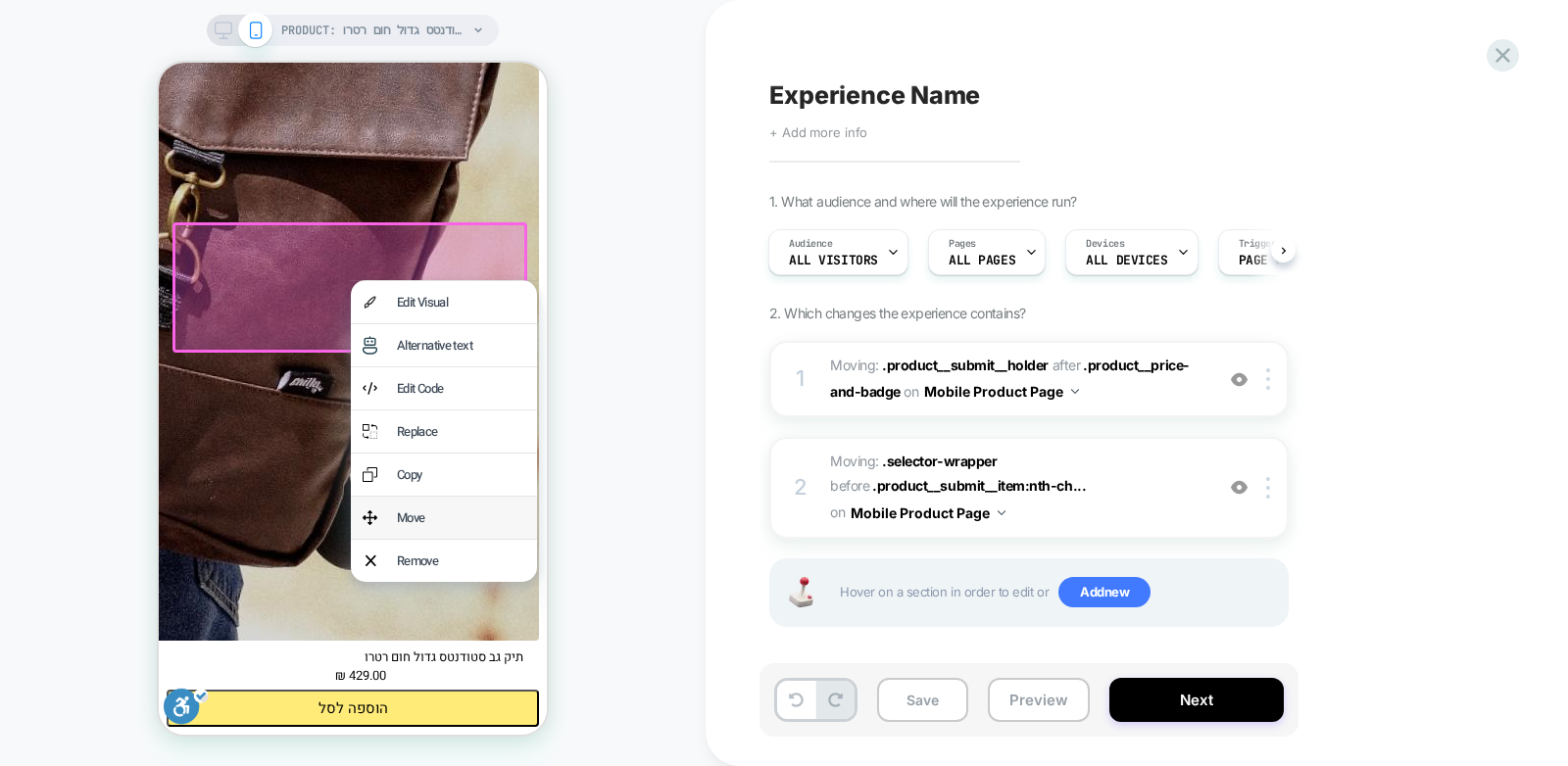 click on "Move" at bounding box center (461, 517) 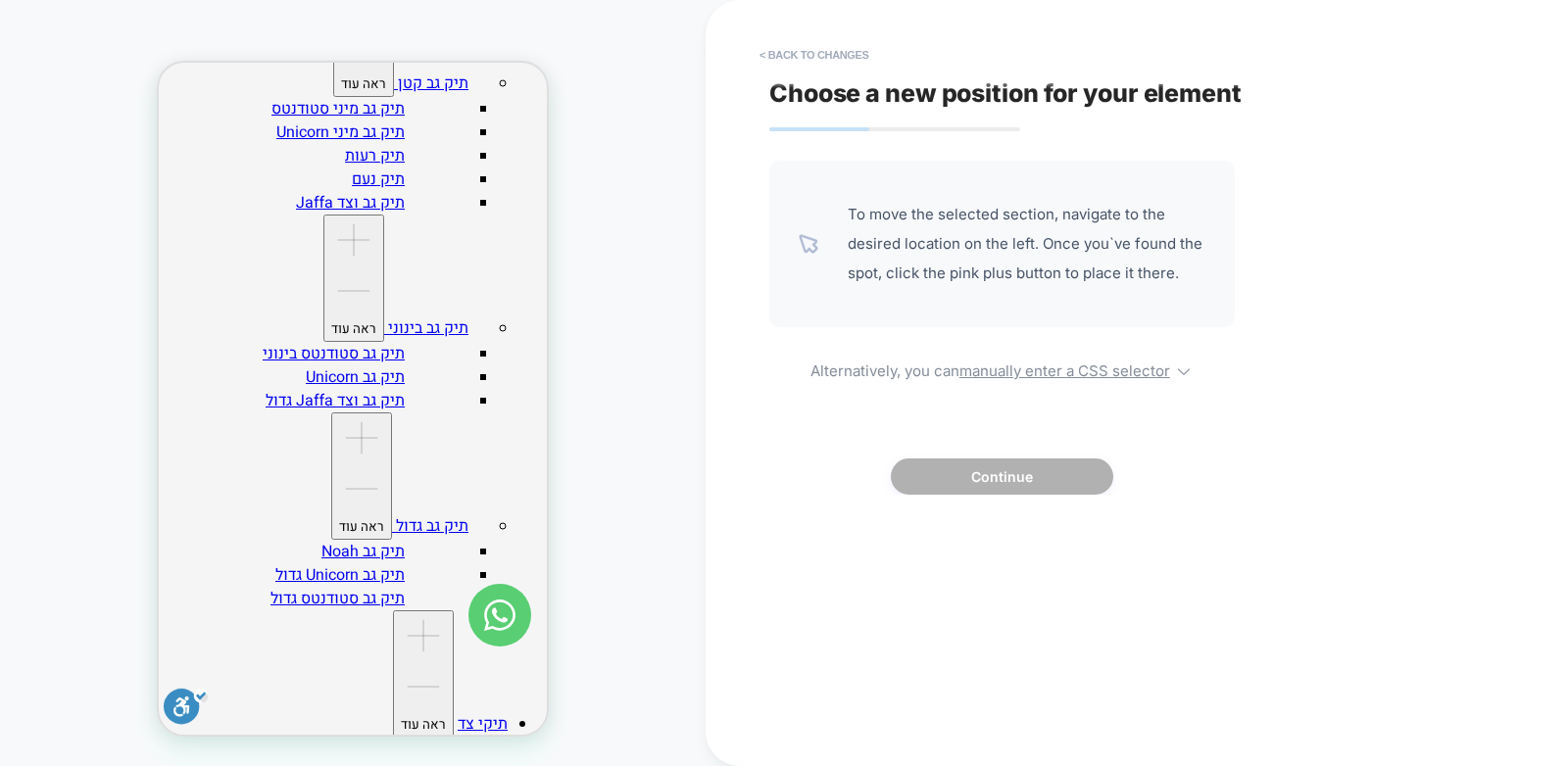 scroll, scrollTop: 599, scrollLeft: 0, axis: vertical 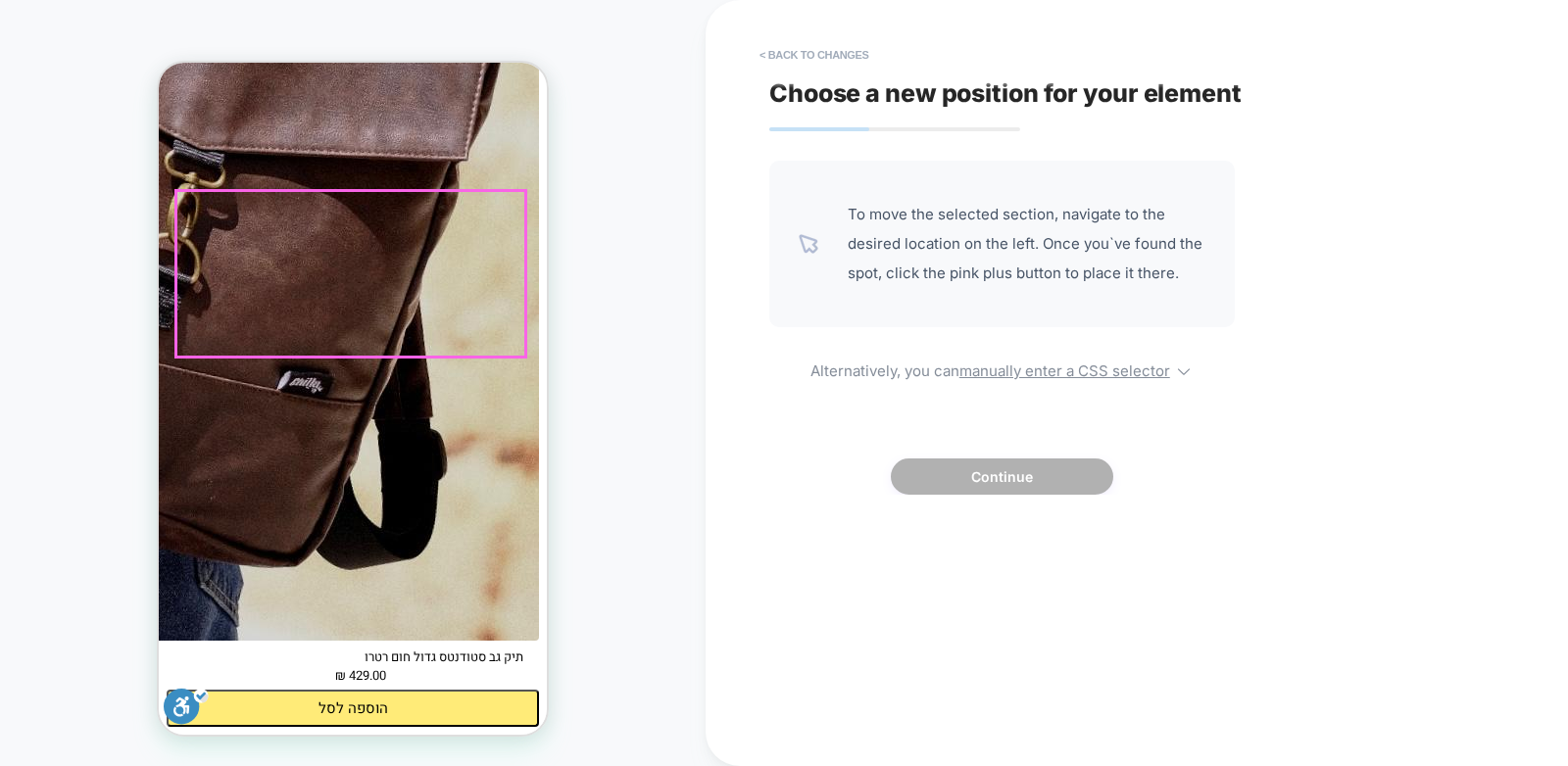 click on "Quantity
1
1
2
3
4
5
6
7
8
9
10 +
Quantity
Decrease quantity
*" at bounding box center (353, 62566) 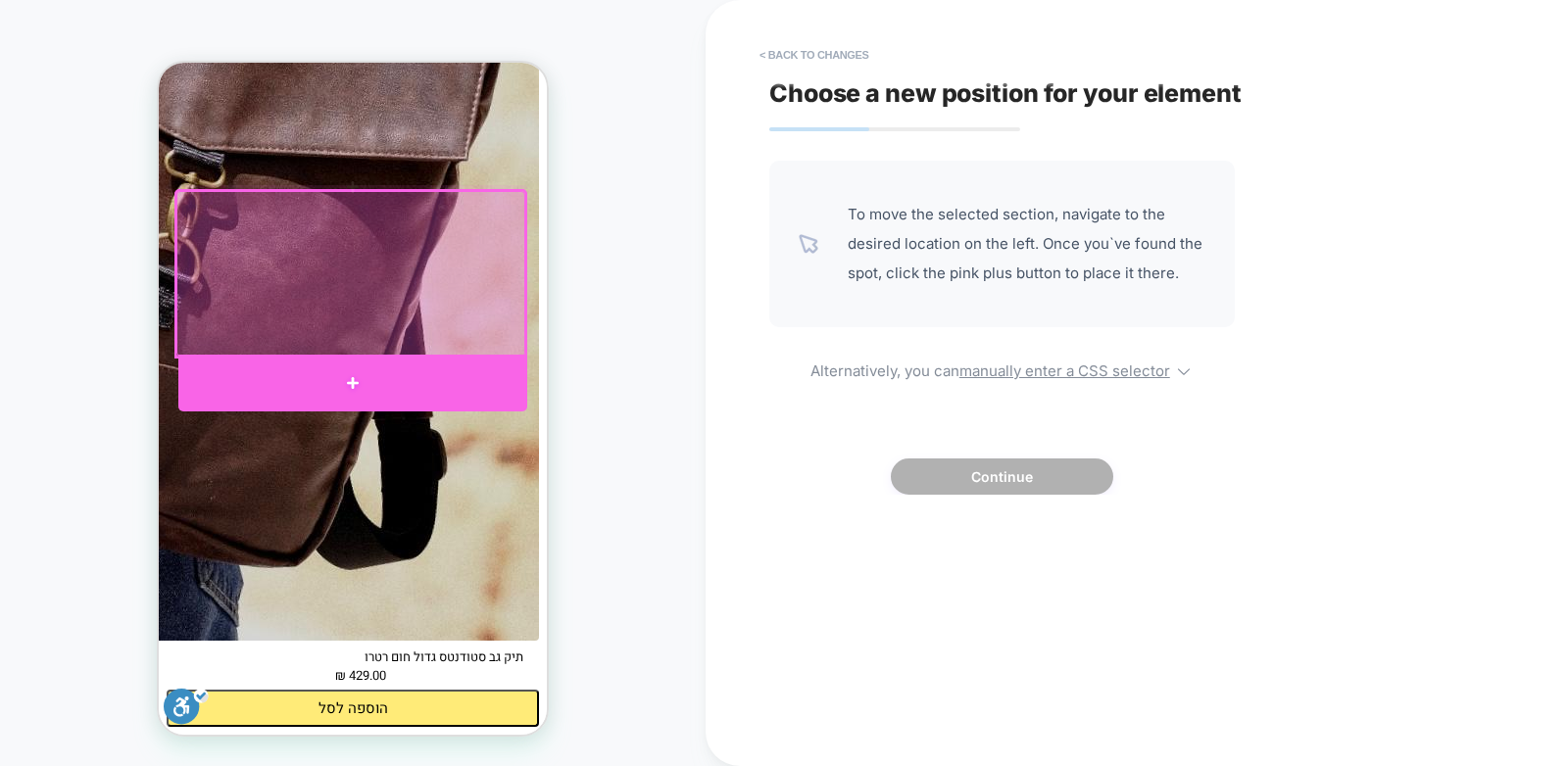 click at bounding box center [353, 383] 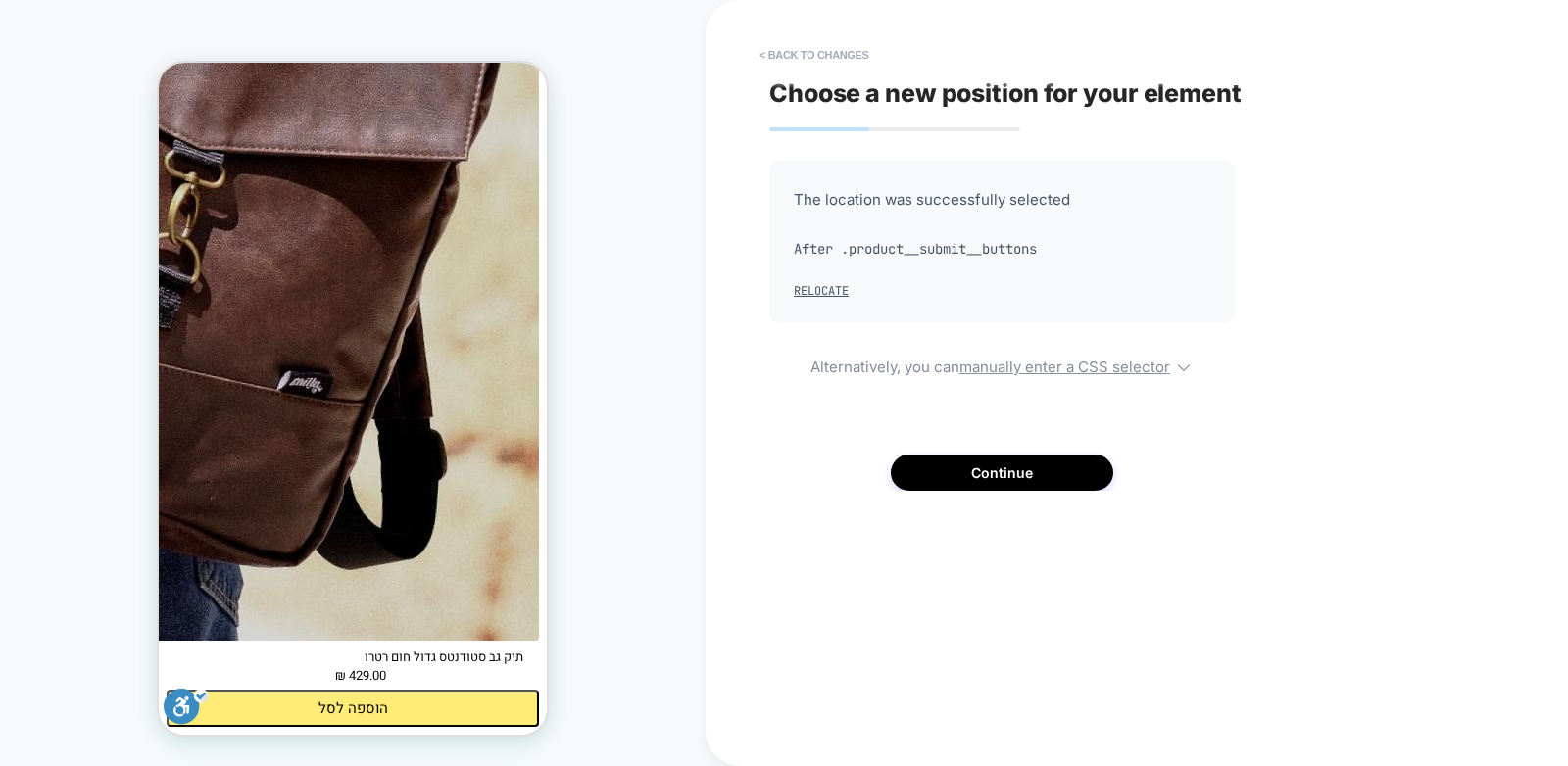 scroll, scrollTop: 1518, scrollLeft: 0, axis: vertical 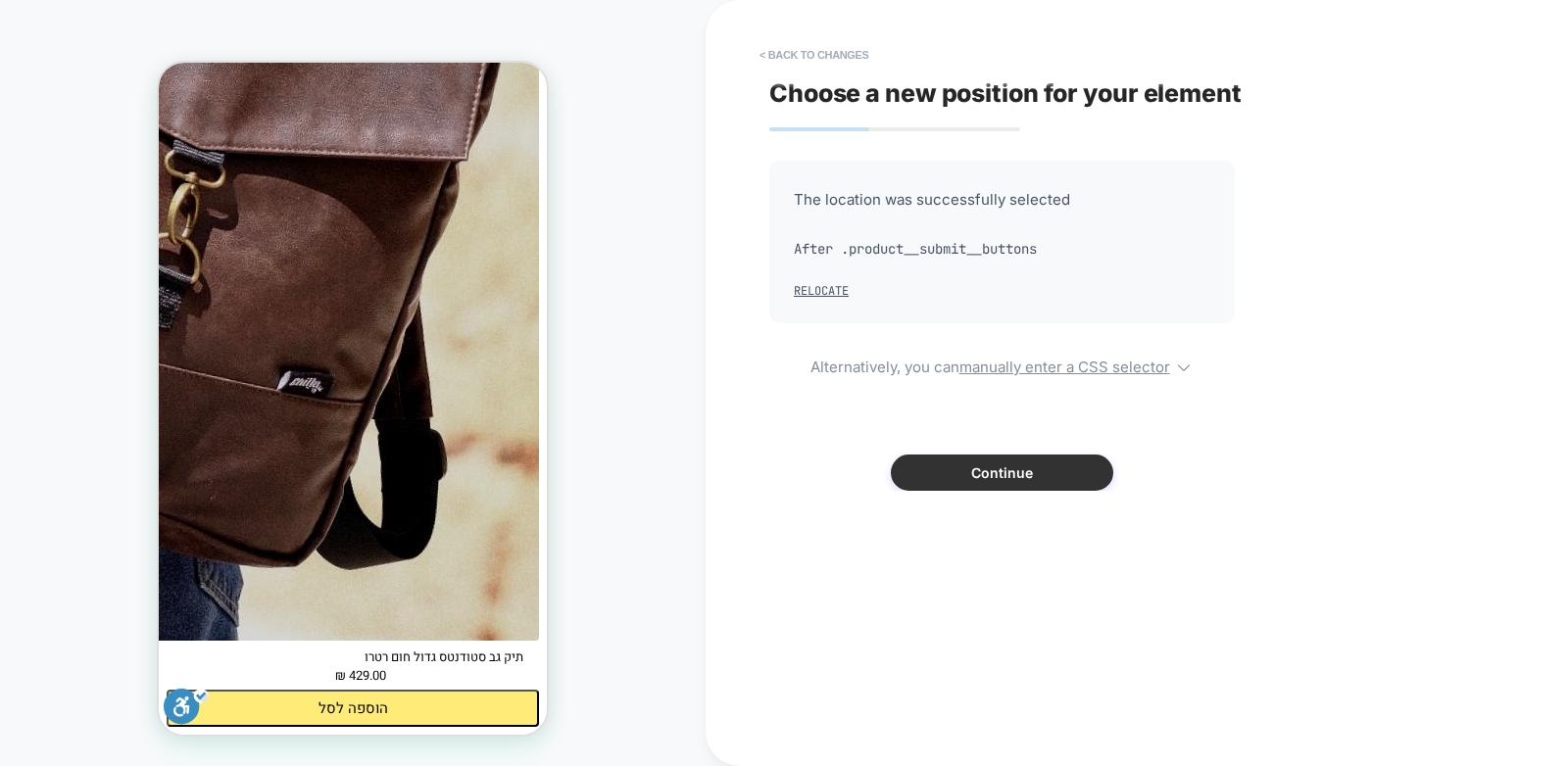 click on "Continue" at bounding box center [1002, 472] 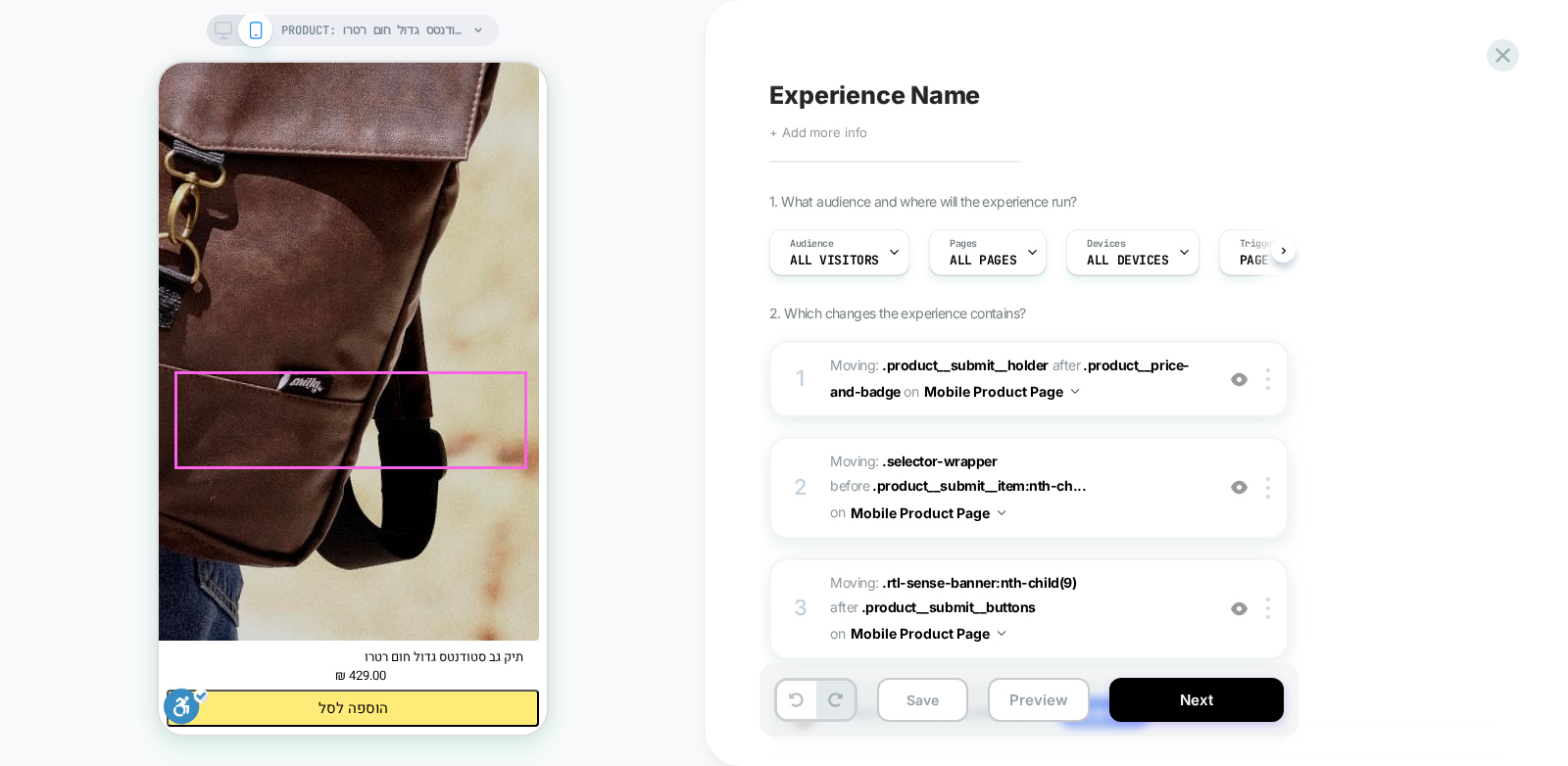 scroll, scrollTop: 0, scrollLeft: 1, axis: horizontal 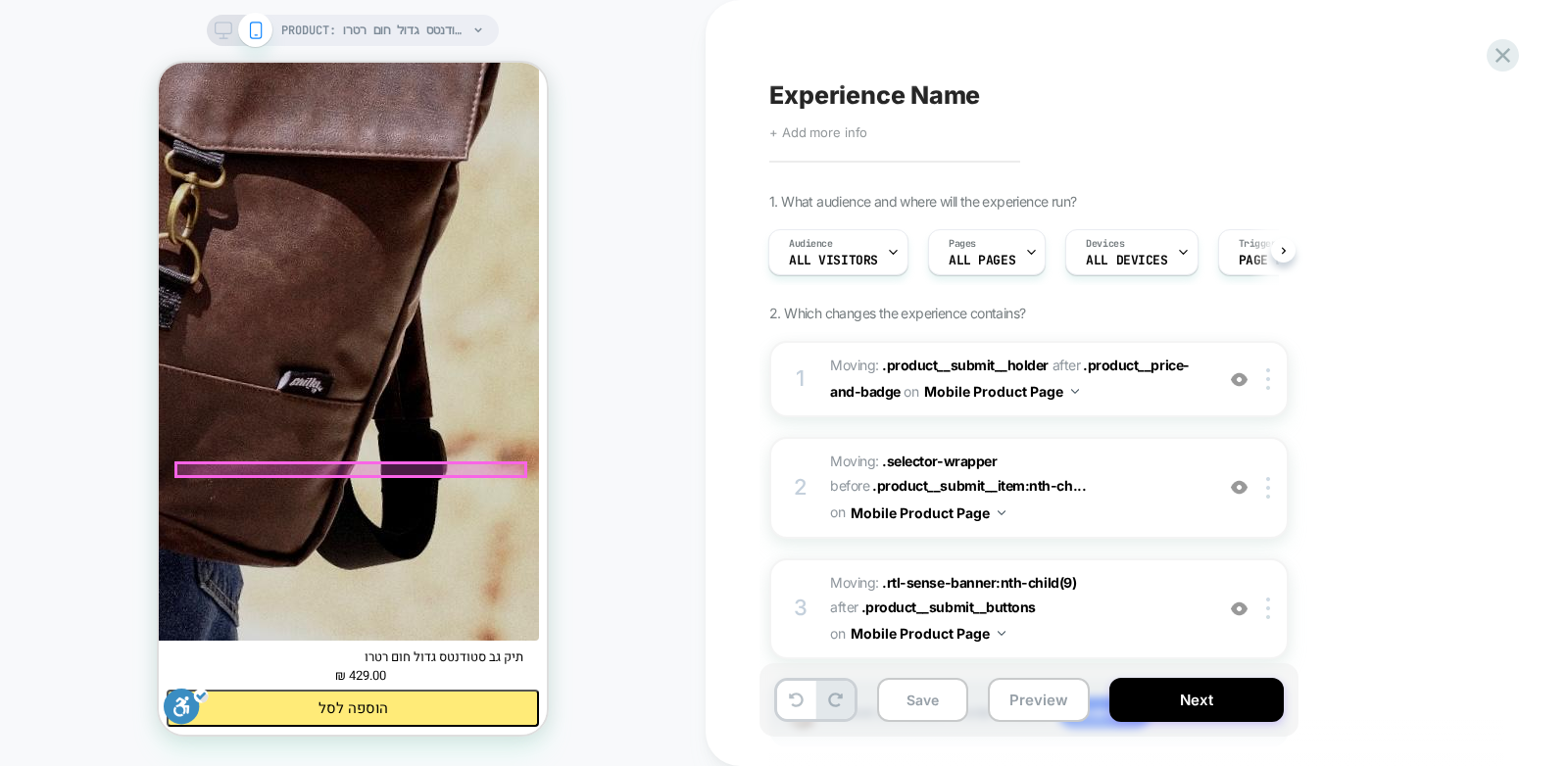 click on "דלג לתוכן
לאתר זה אין תמיכה מספקת לדפדפן שלך. אנו ממליצים להחליף לדפדפן Edge, Chrome, Safarai או Firefox.
משלוח חינם בהזמנות מ- 449 ₪
משלוח חינם בהזמנות מ- 449 ₪
5% לרכישה ראשונה  בהרשמה למועדון
5% לרכישה ראשונה  בהרשמה למועדון" at bounding box center (353, 44796) 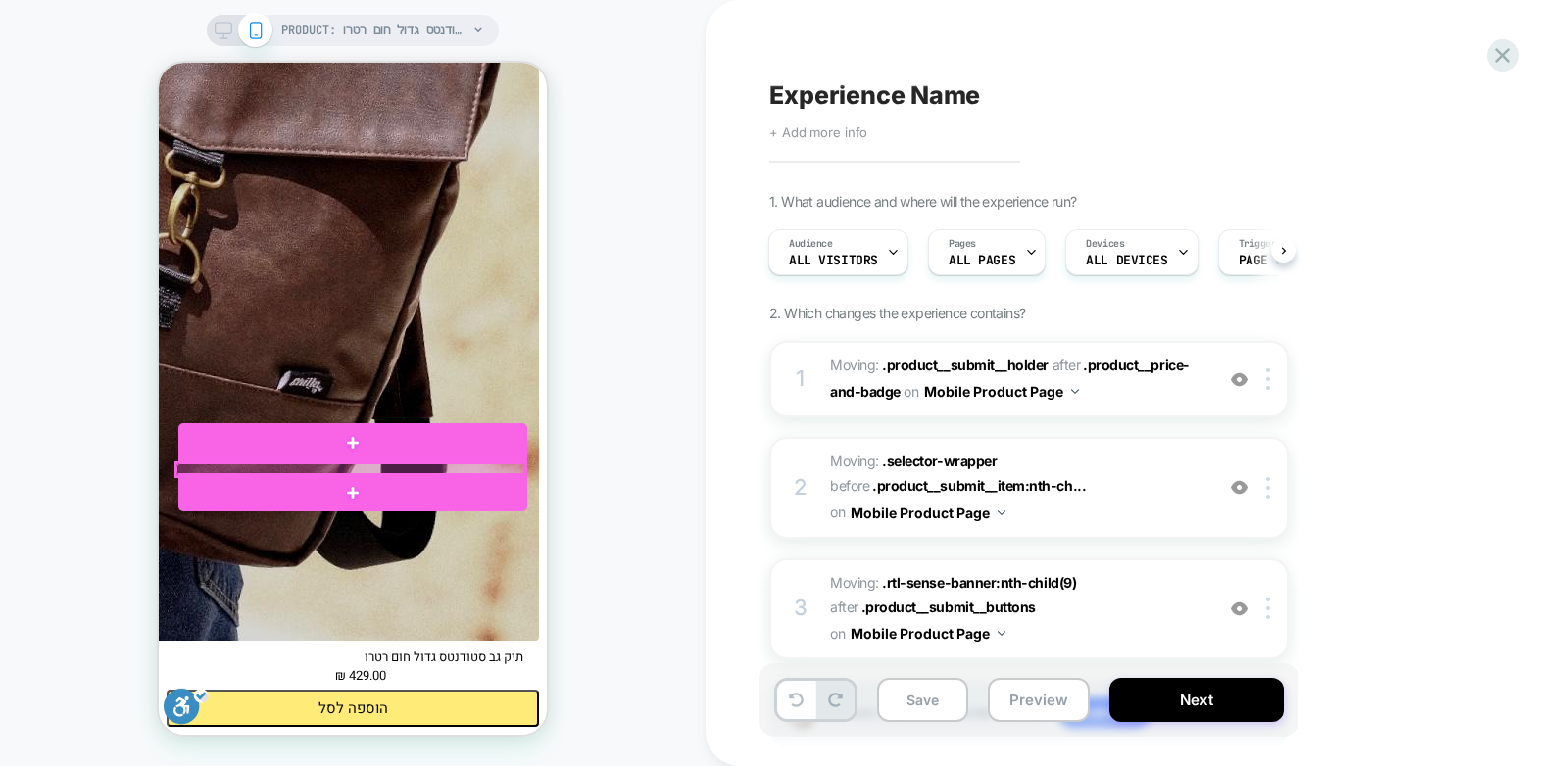 click on "PRODUCT: תיק גב סטודנטס גדול חום רטרו PRODUCT: תיק גב סטודנטס גדול חום רטרו" at bounding box center (353, 383) 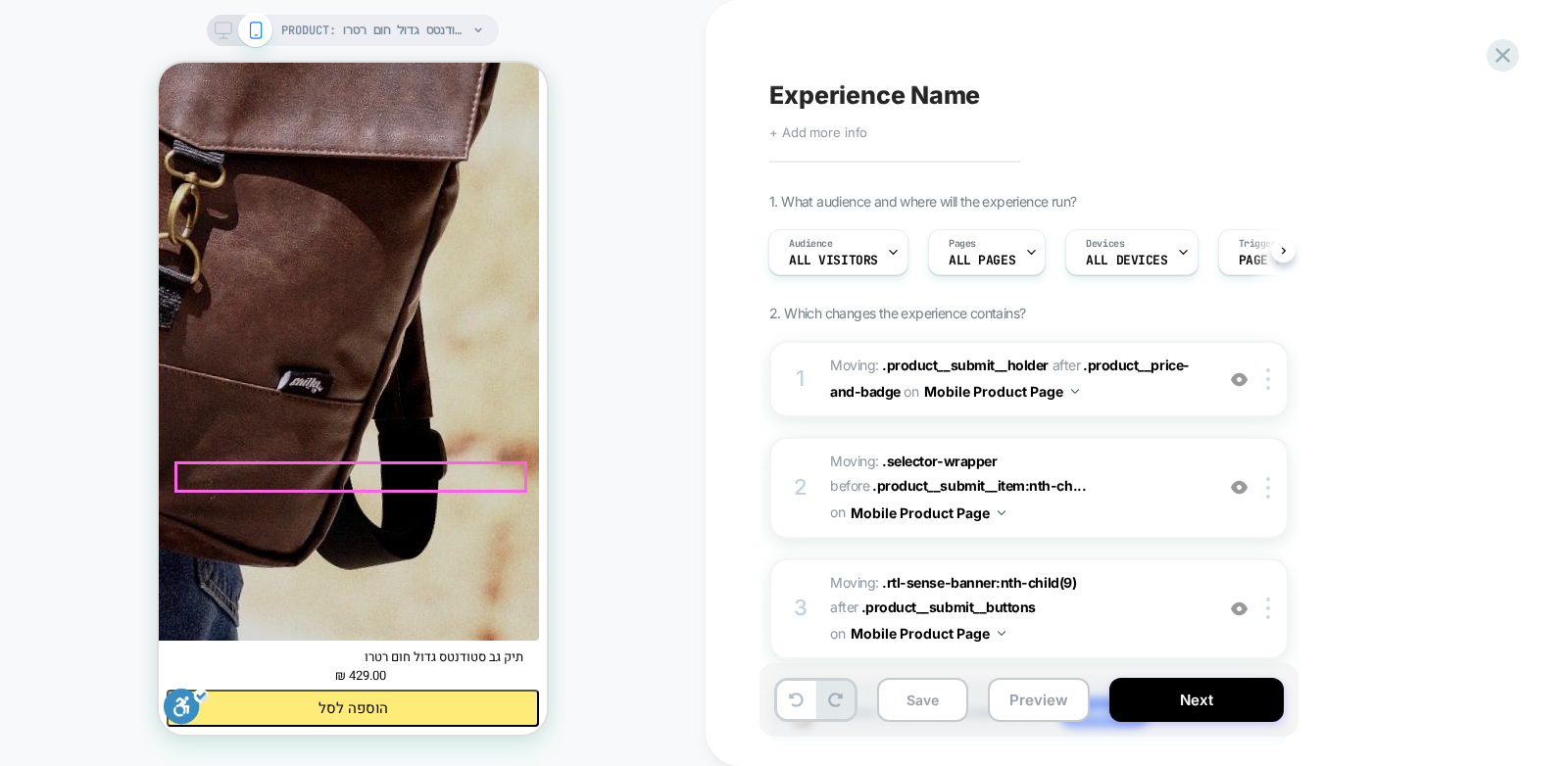 click on "פריט במלאי מהרו! מלאי נמוך פריט לא במלאי
פריט לא זמין" at bounding box center (353, 62709) 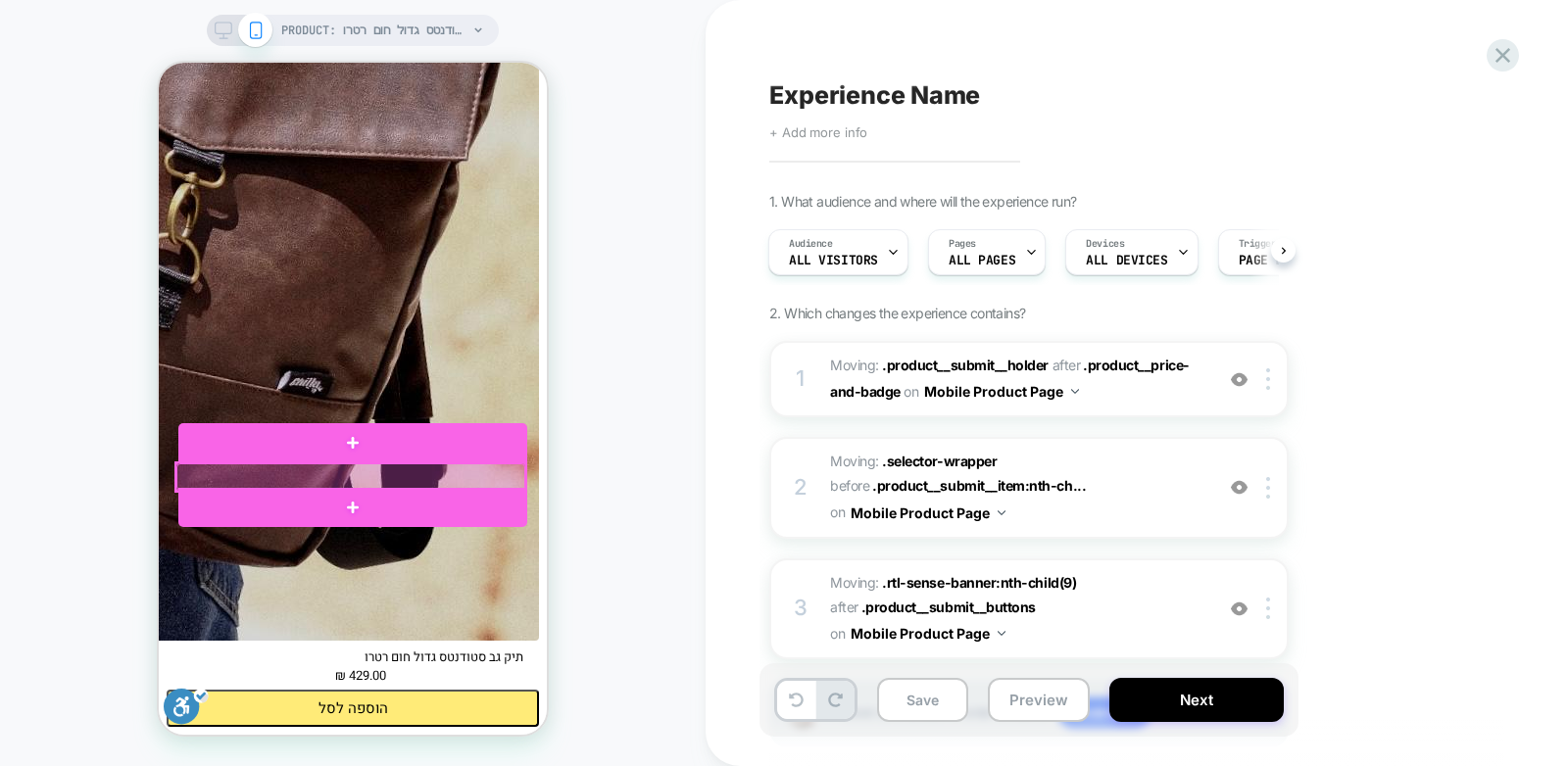 click at bounding box center (351, 477) 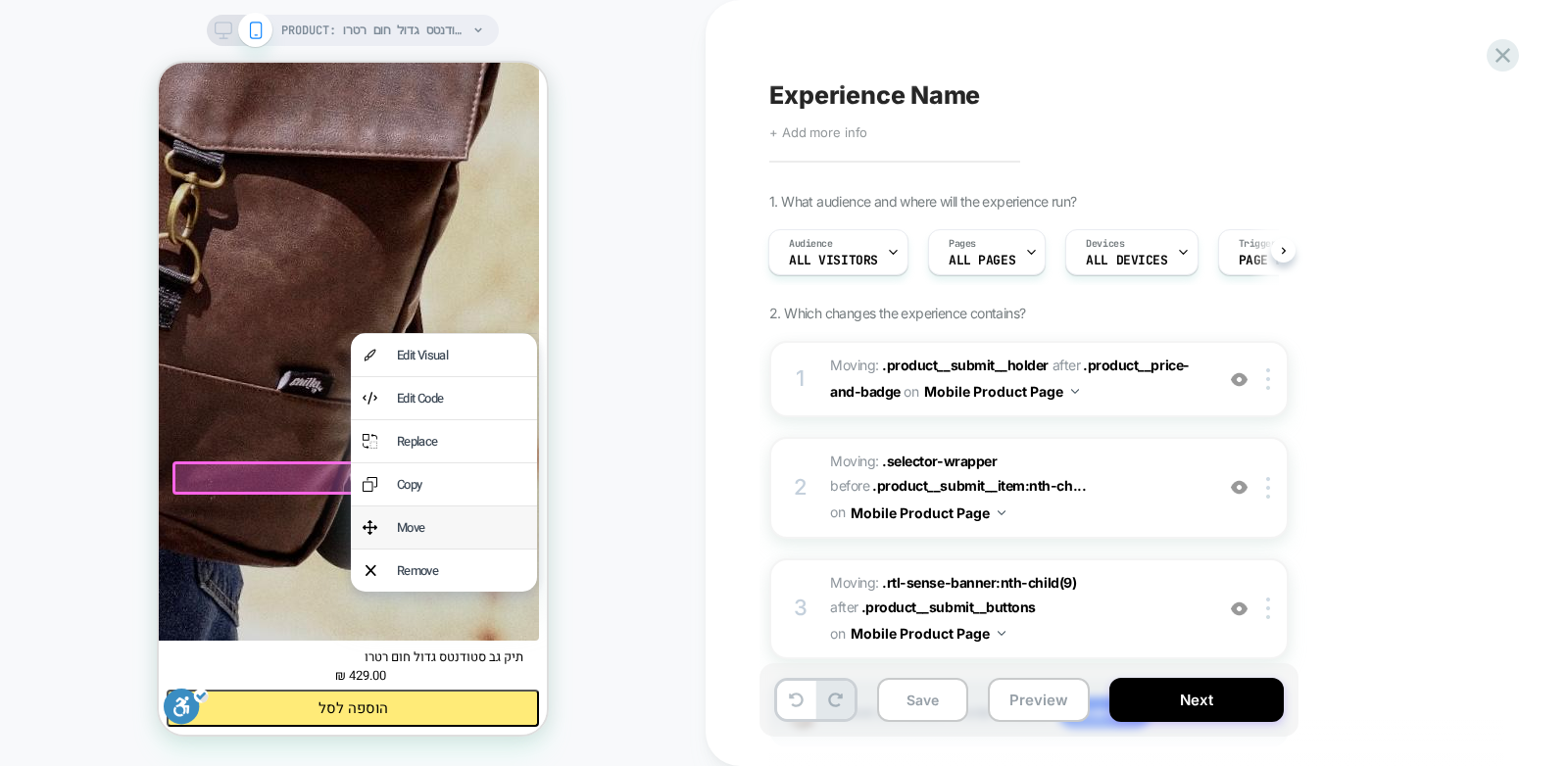 click on "Move" at bounding box center [461, 527] 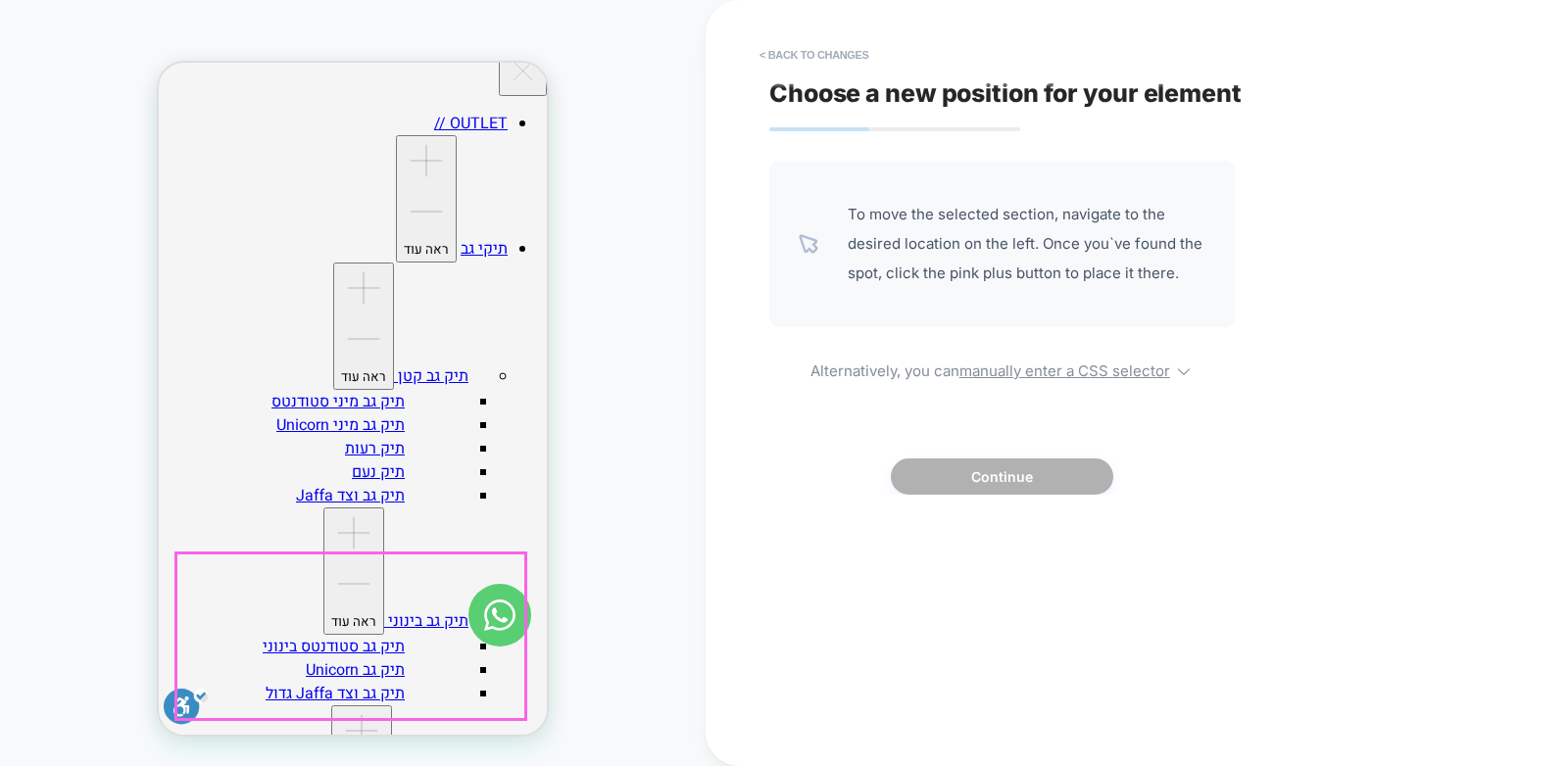 scroll, scrollTop: 340, scrollLeft: 0, axis: vertical 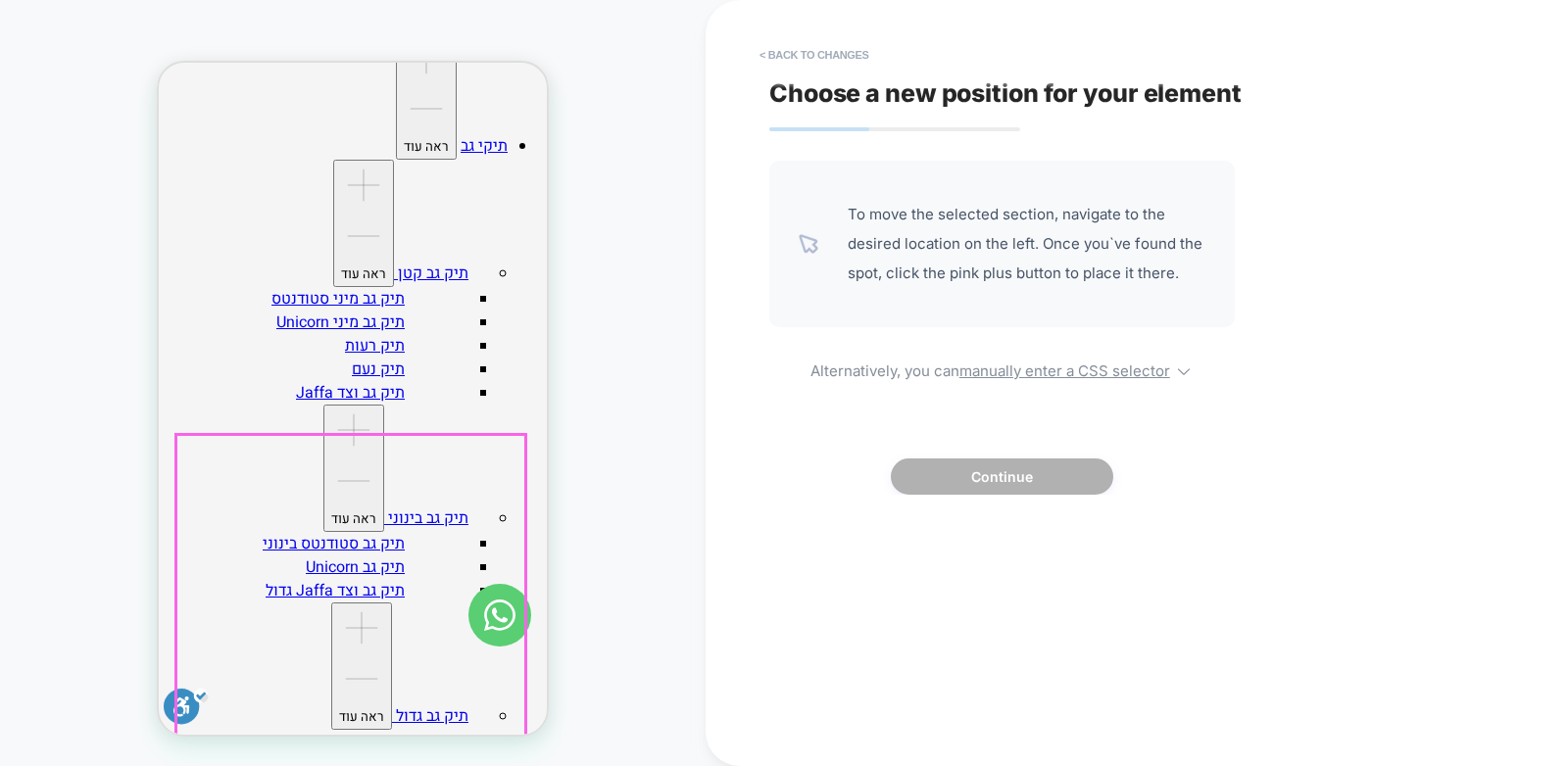 click on "Quantity
1
1
2
3
4
5
6
7
8
9
10 +
Quantity
Decrease quantity
*" at bounding box center (353, 62890) 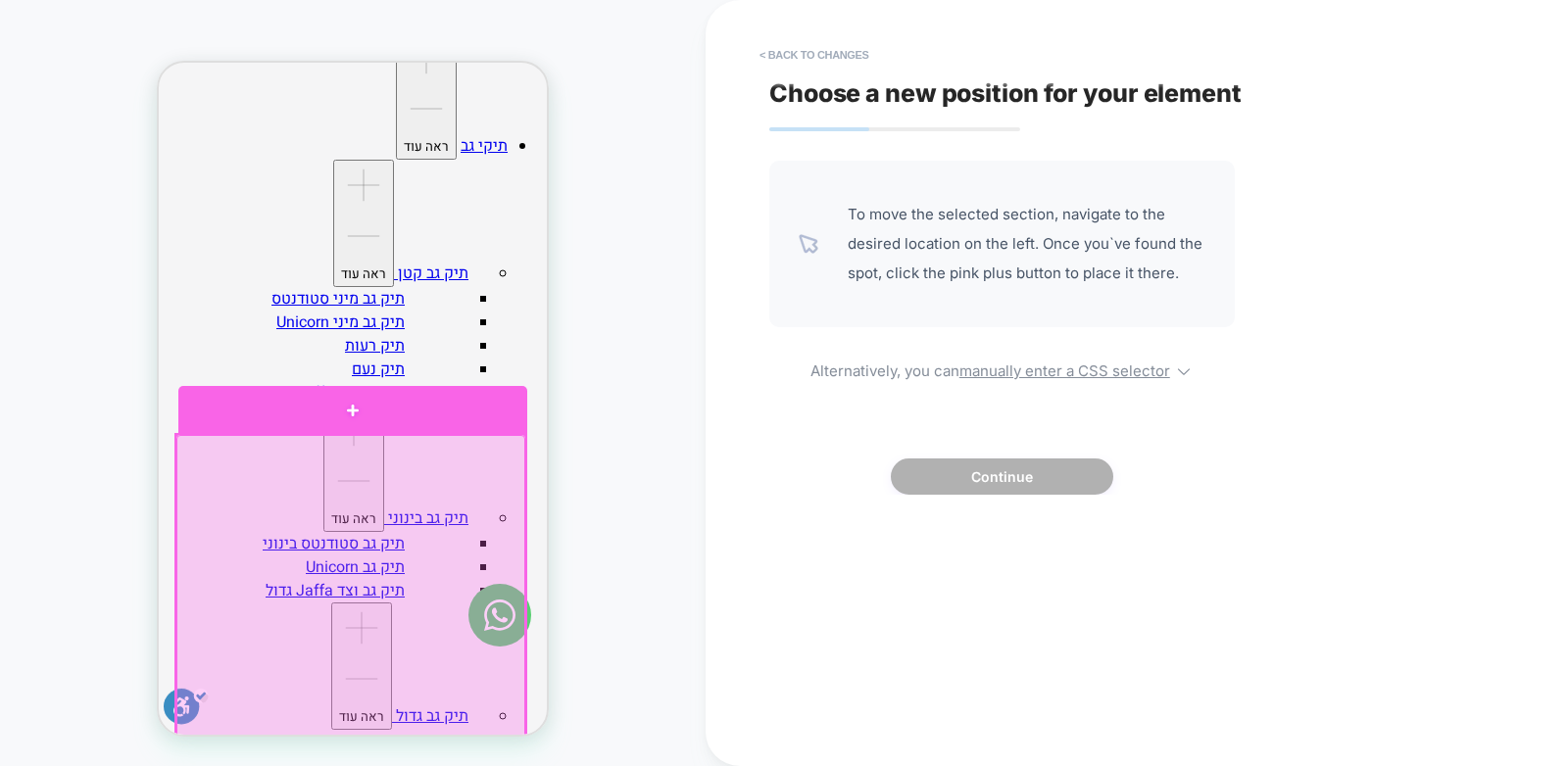 click at bounding box center [353, 409] 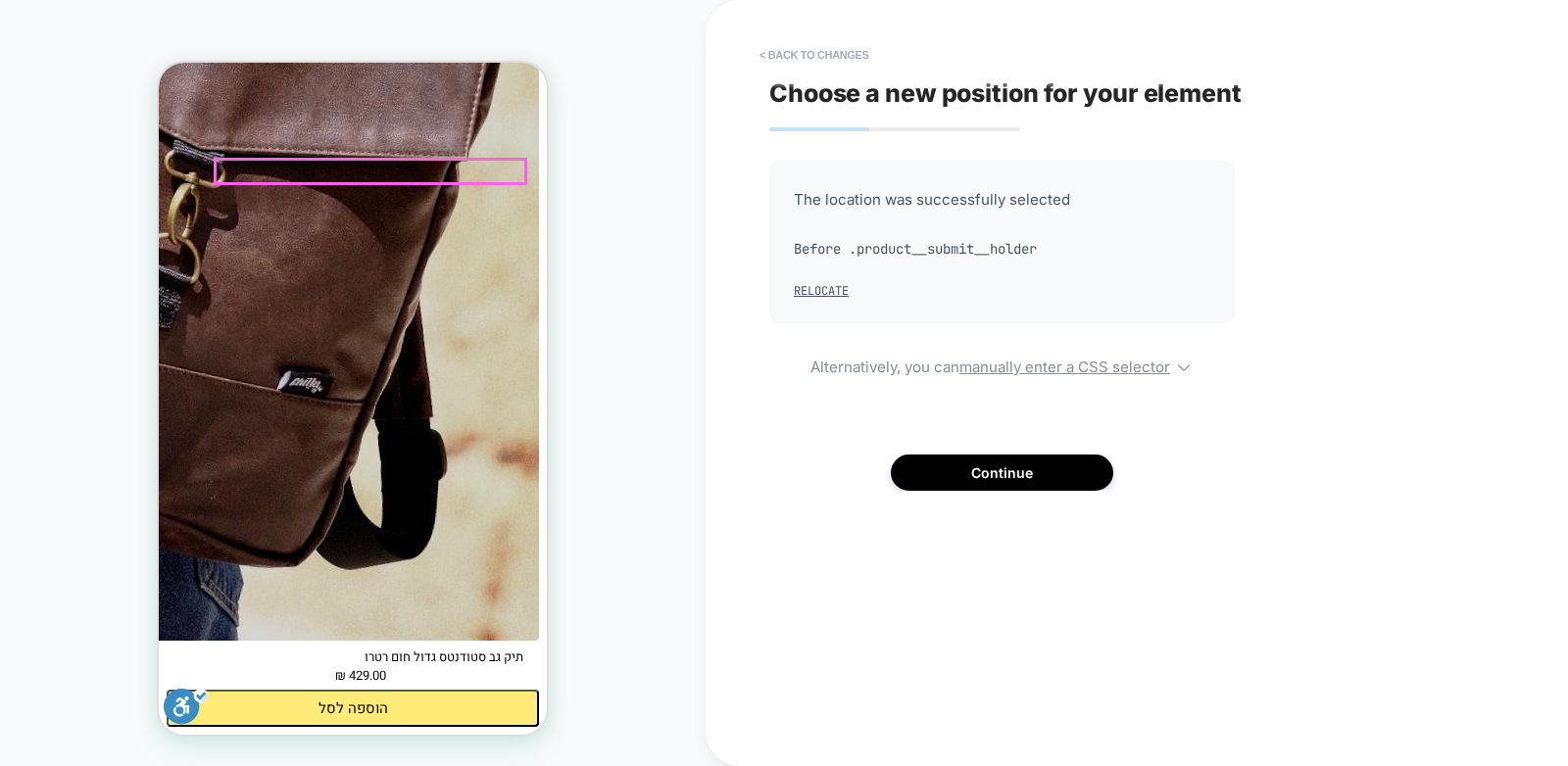 scroll, scrollTop: 1376, scrollLeft: 0, axis: vertical 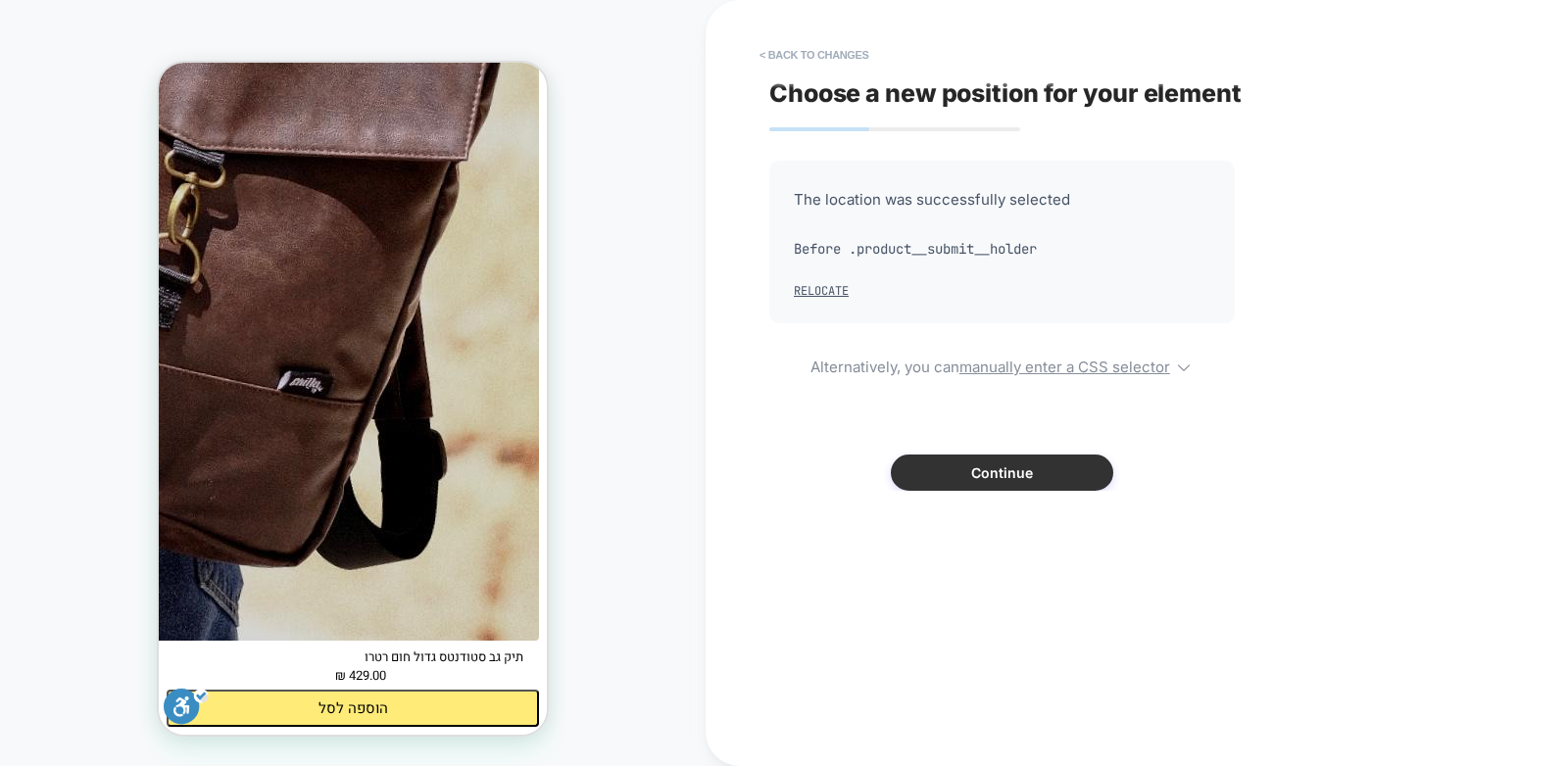 click on "Continue" at bounding box center [1002, 472] 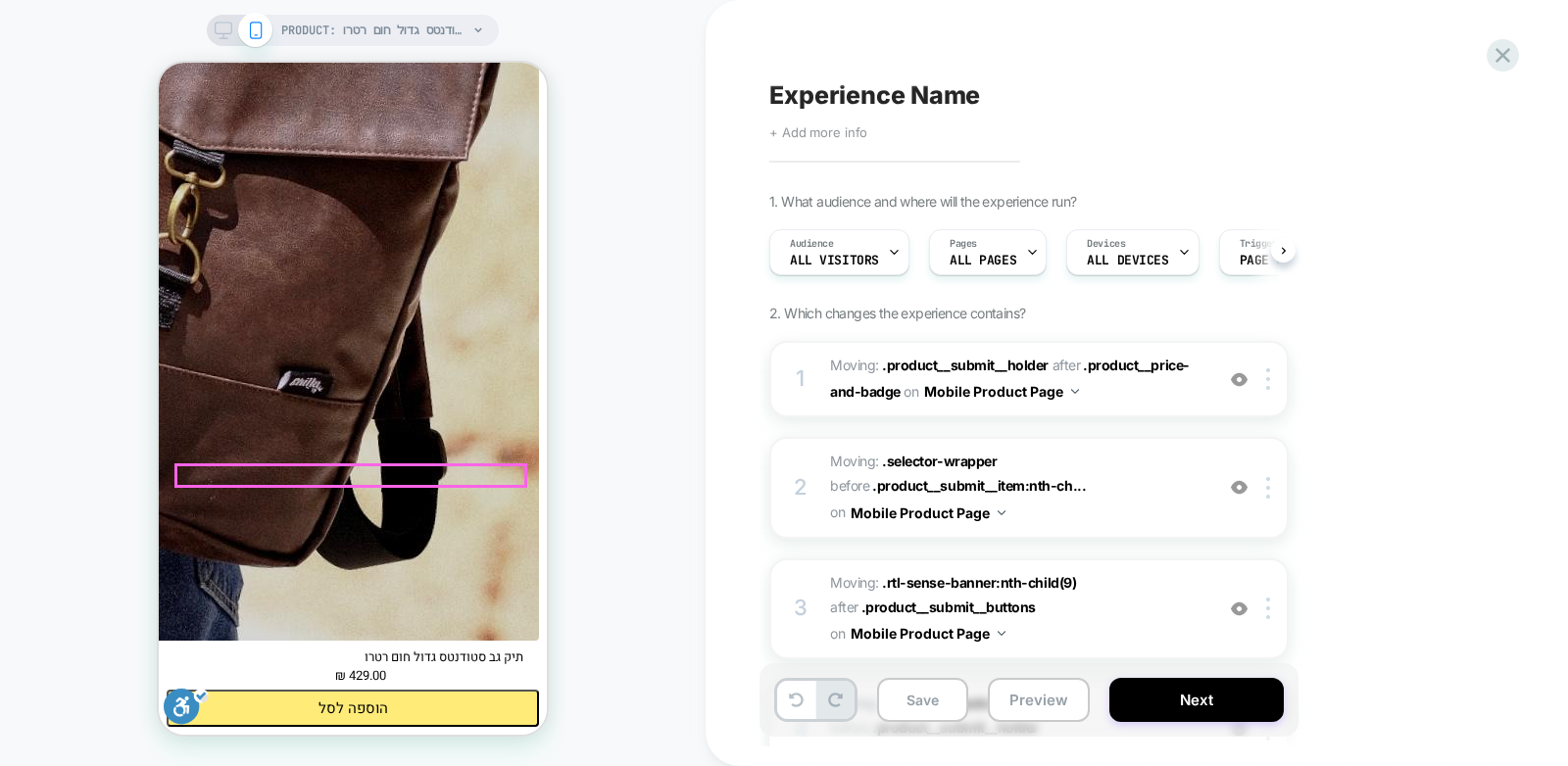 click on "לארוז למתנה?" at bounding box center [490, 62731] 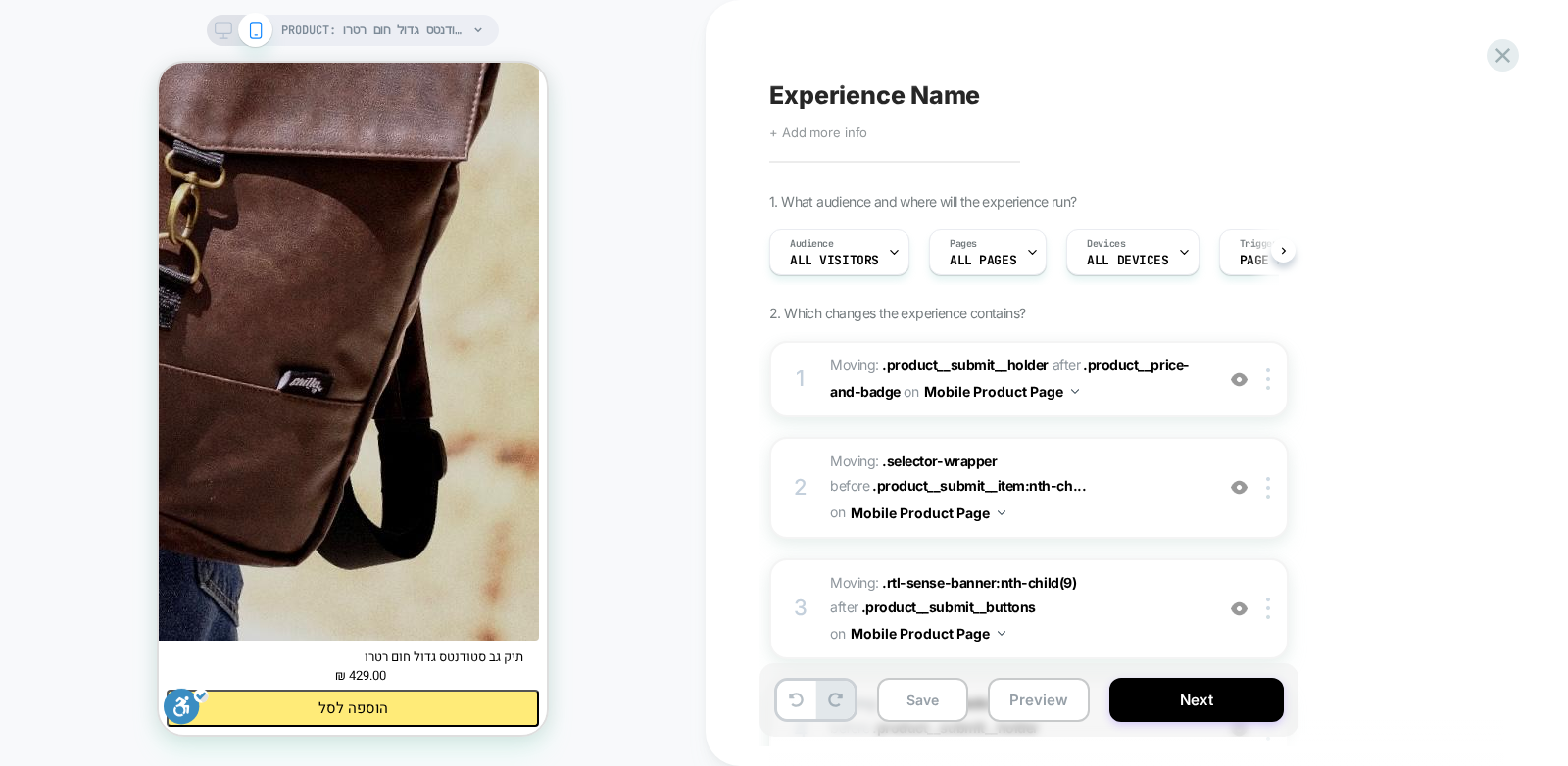 scroll, scrollTop: 0, scrollLeft: 1, axis: horizontal 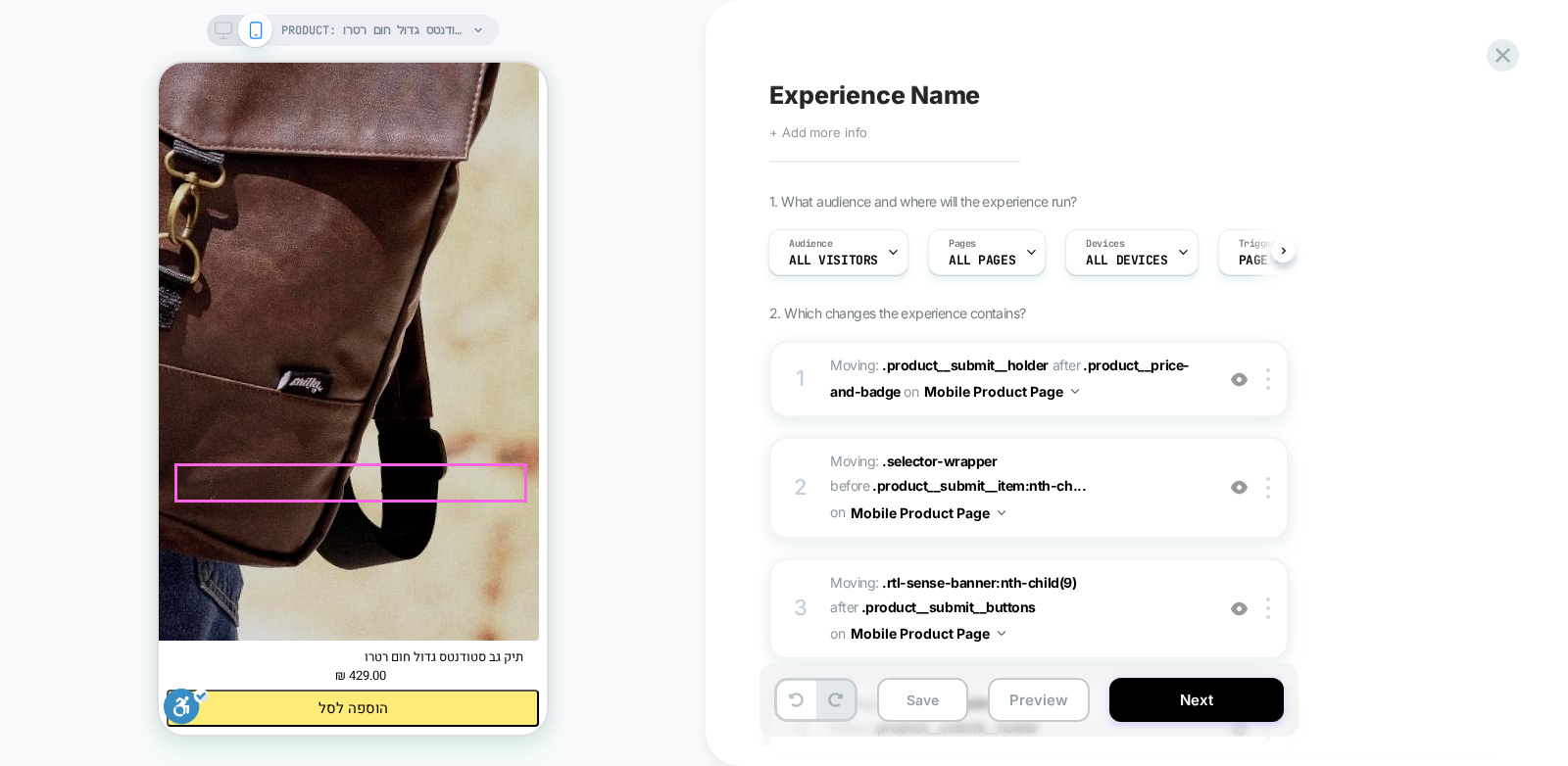 click on "לארוז למתנה?" at bounding box center [353, 62731] 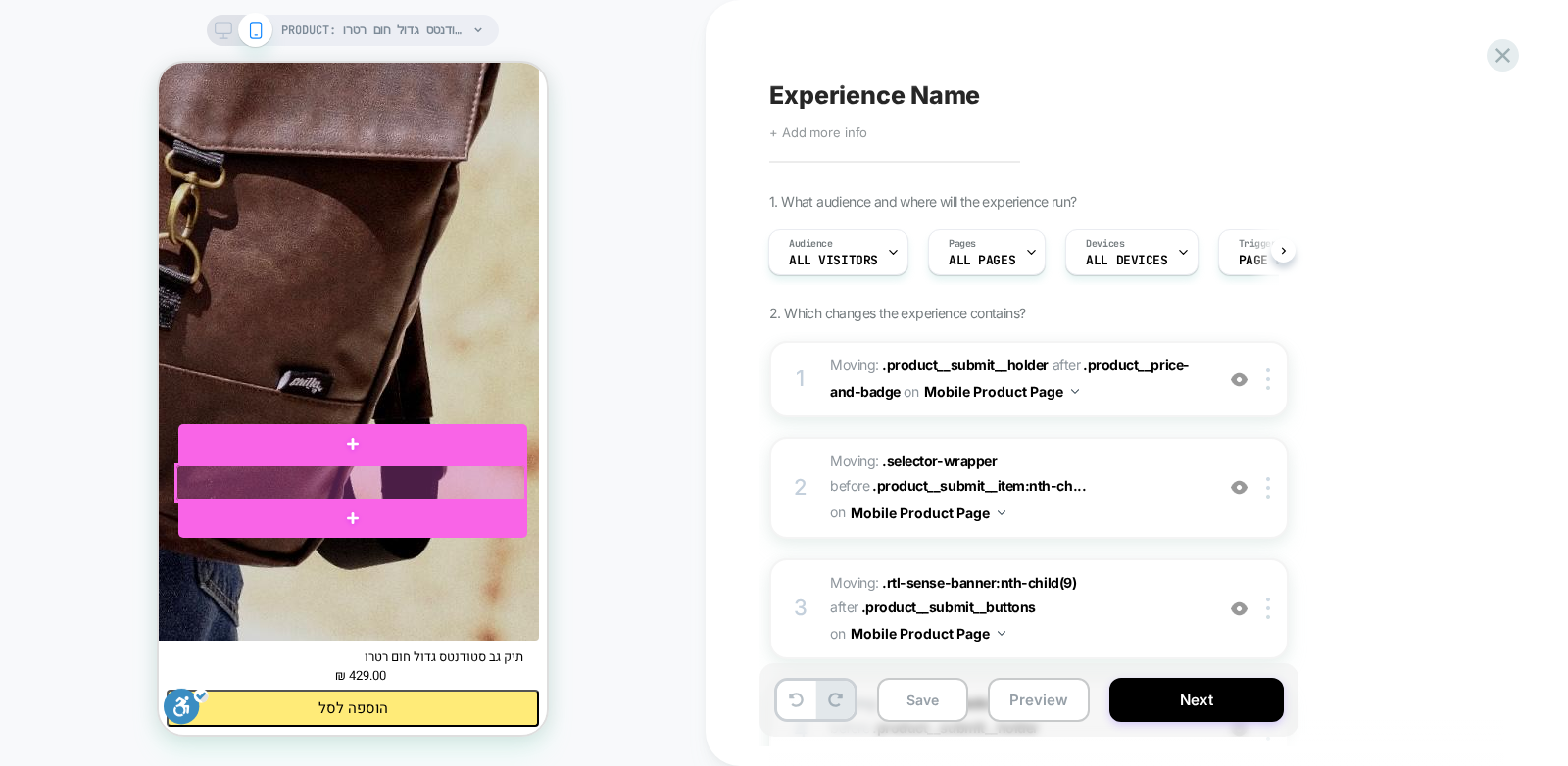 click at bounding box center [351, 483] 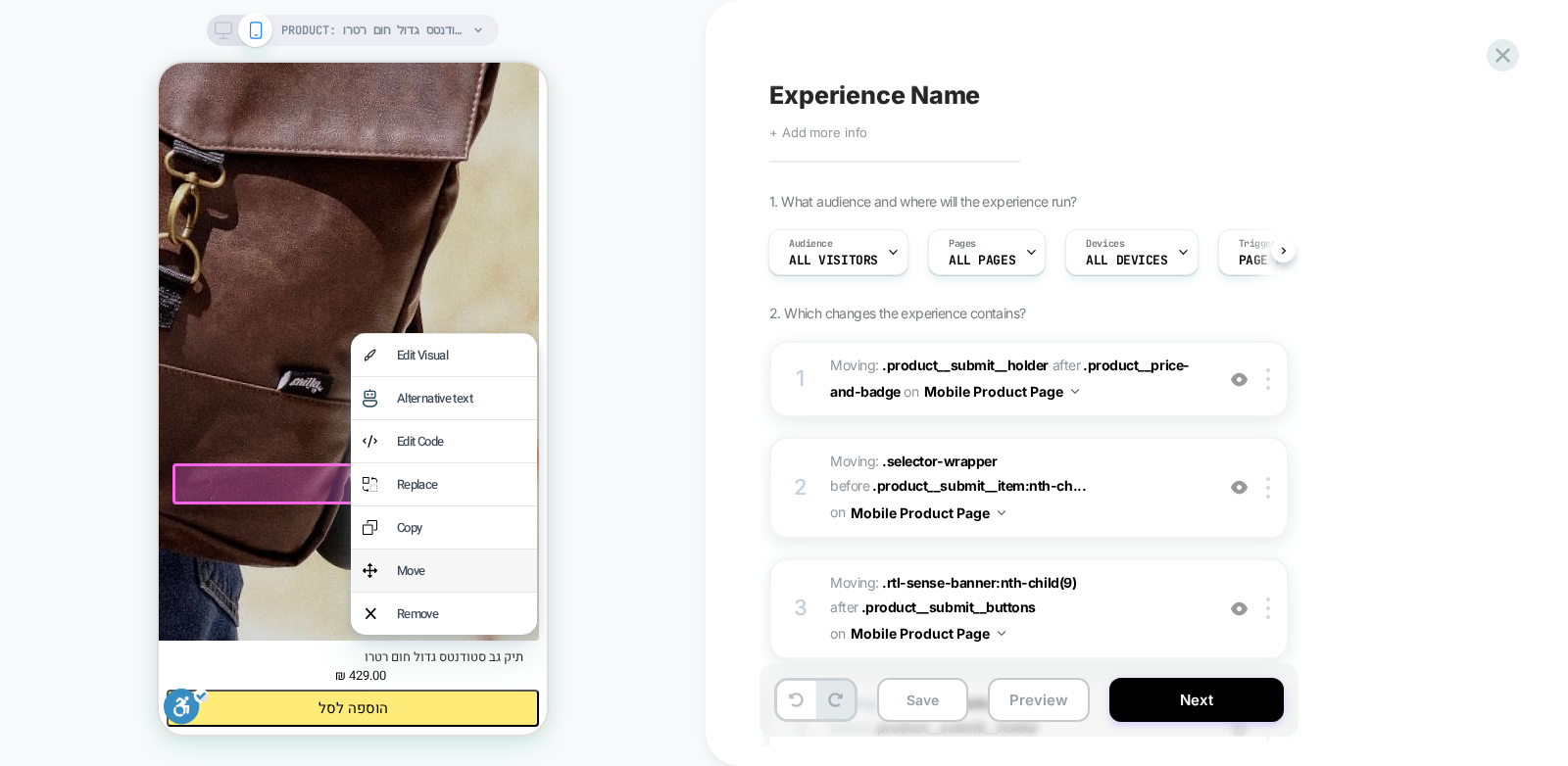 click on "Move" at bounding box center (461, 570) 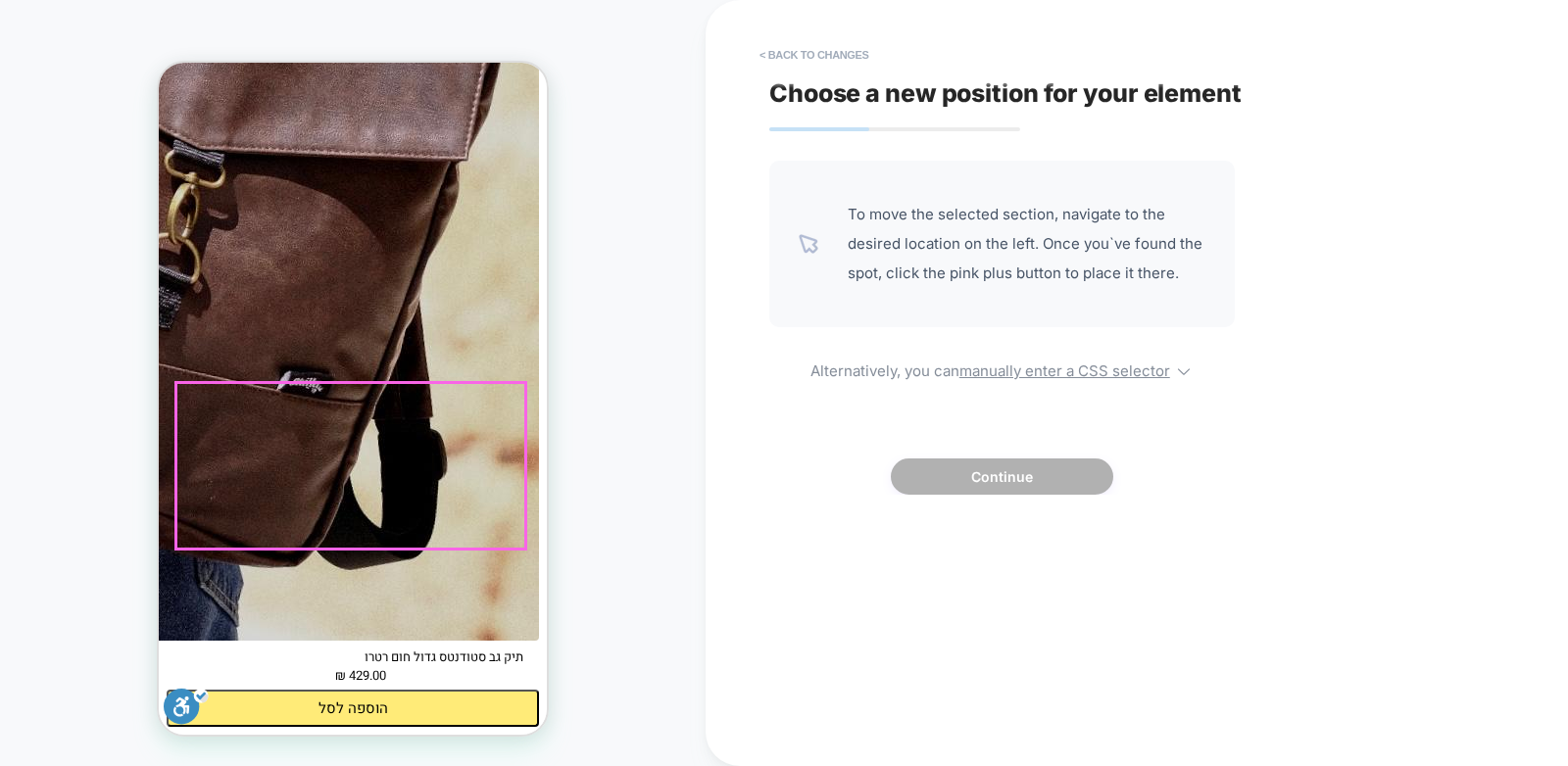 scroll, scrollTop: 414, scrollLeft: 0, axis: vertical 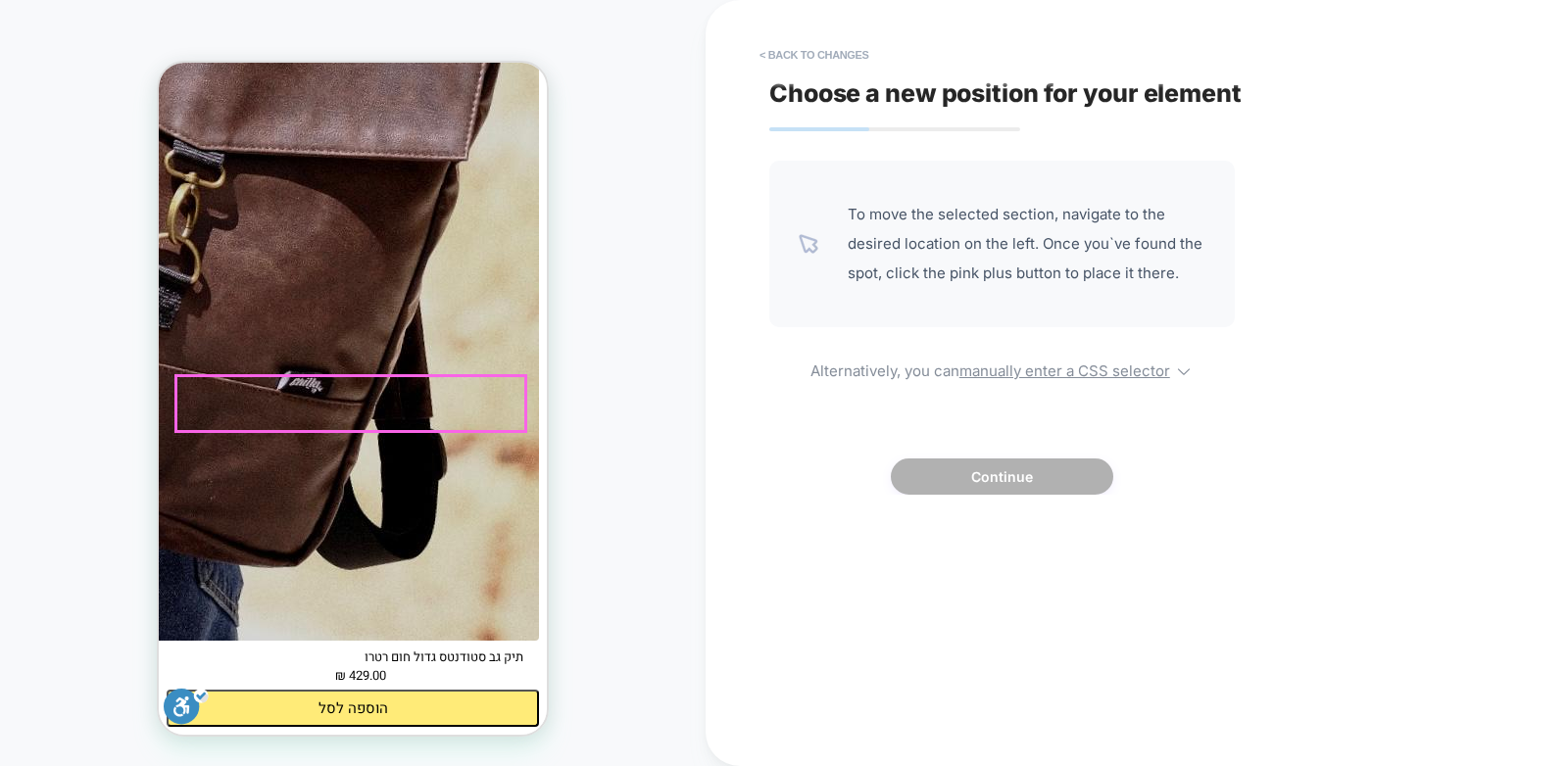 click on "Quantity
1
1
2
3
4
5
6
7
8
9
10 +
Quantity
Decrease quantity
*" at bounding box center [353, 62717] 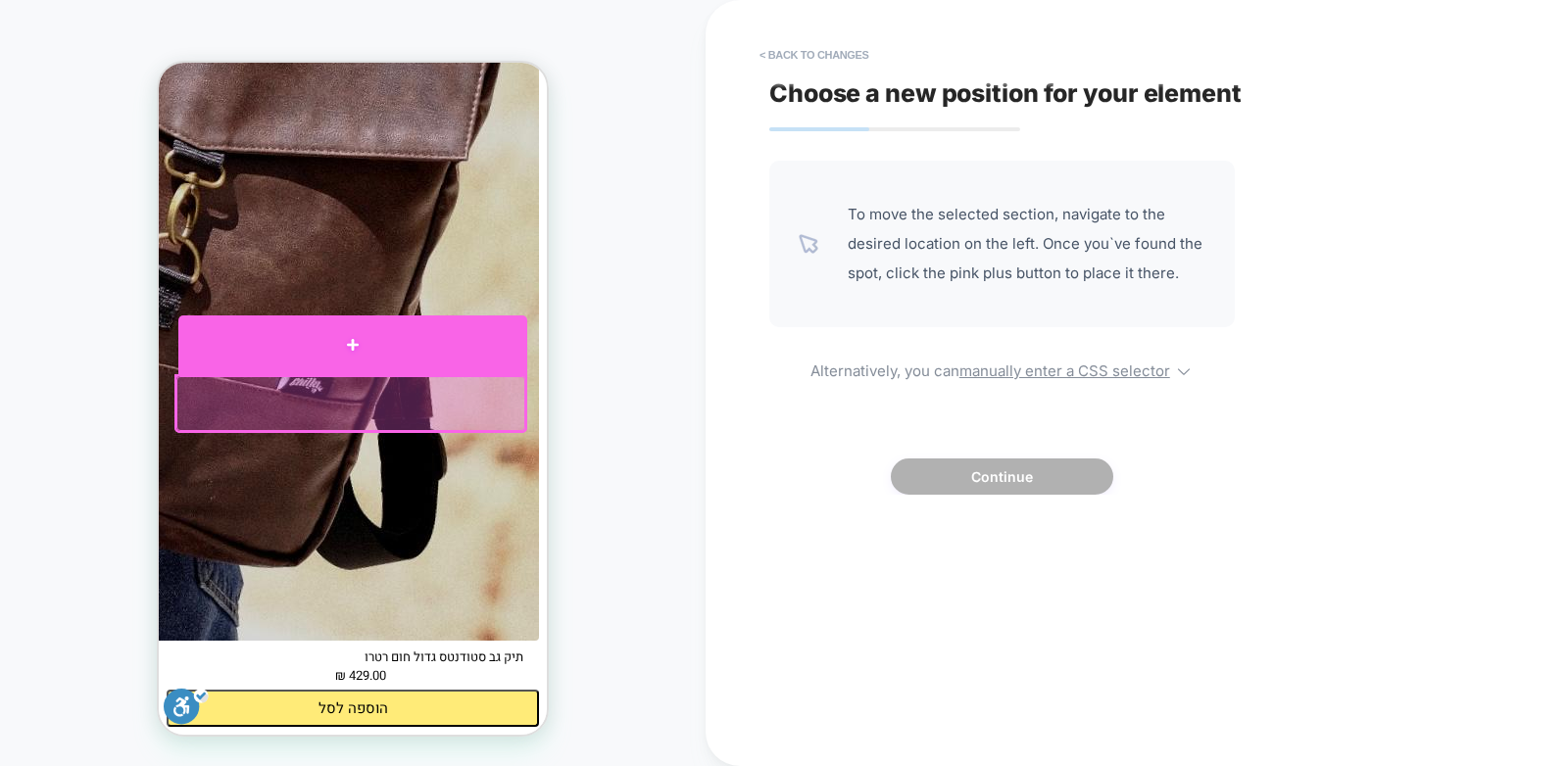 click at bounding box center (353, 345) 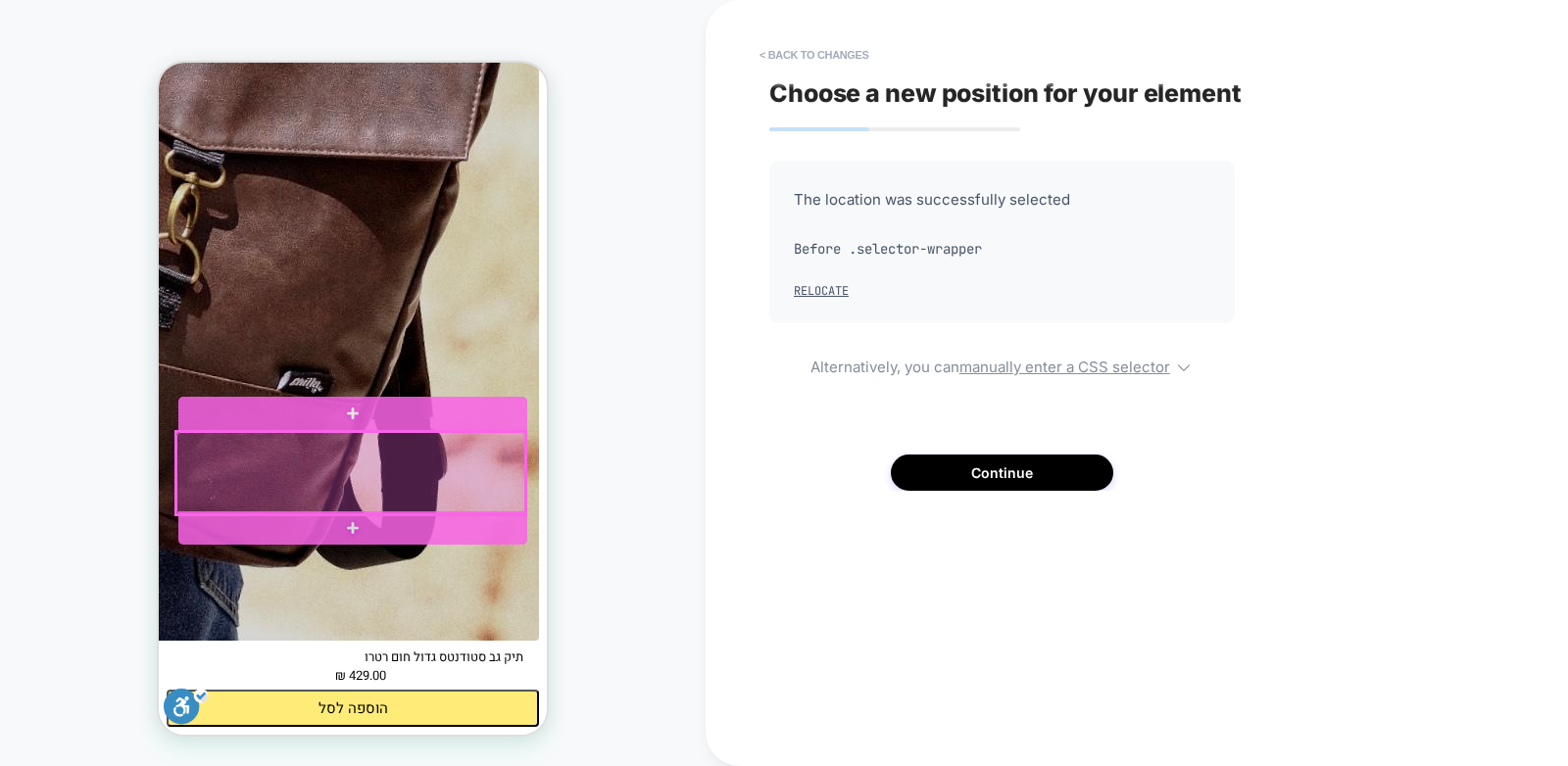 scroll, scrollTop: 1476, scrollLeft: 0, axis: vertical 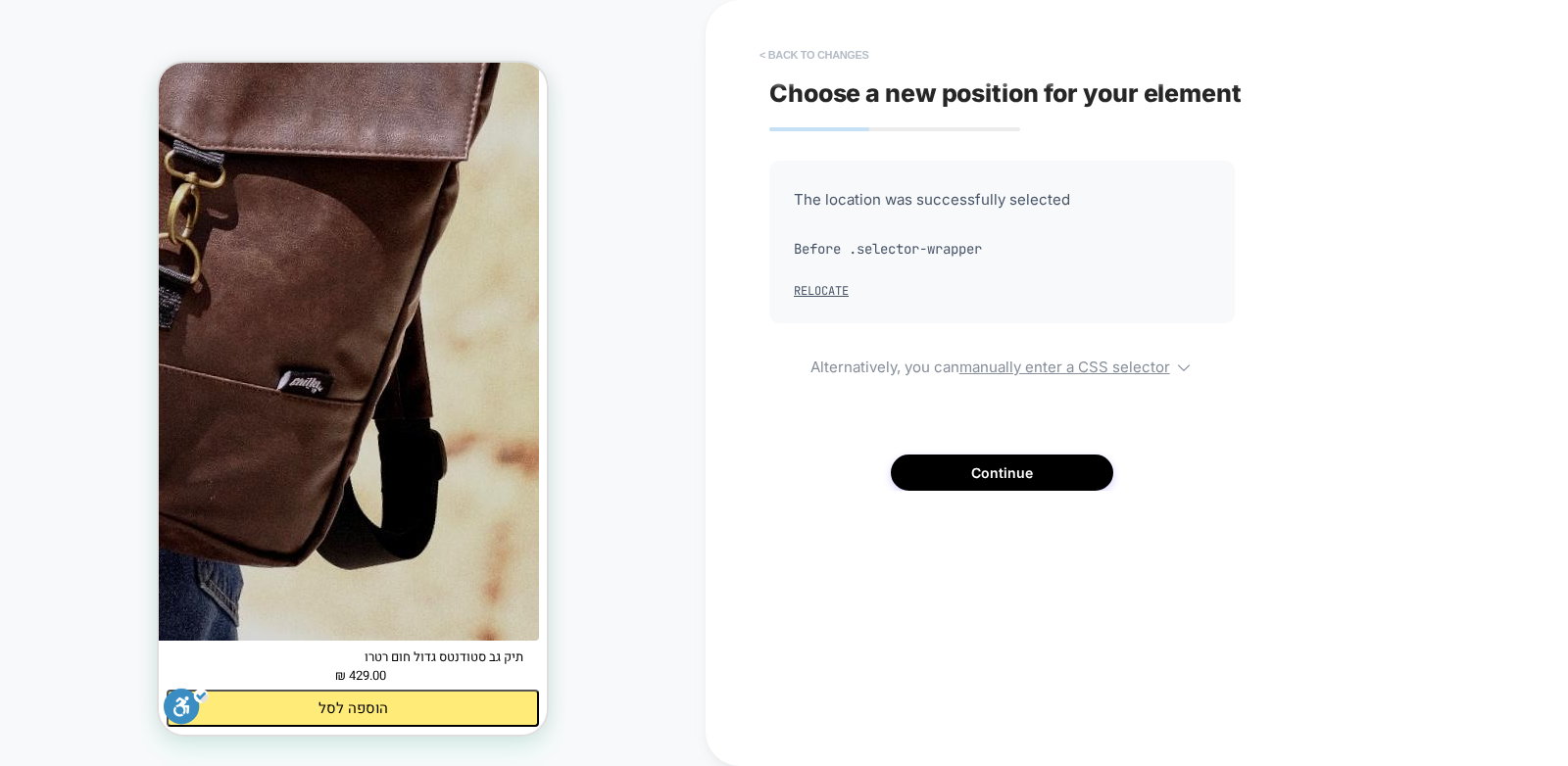 click on "< Back to changes" at bounding box center (814, 55) 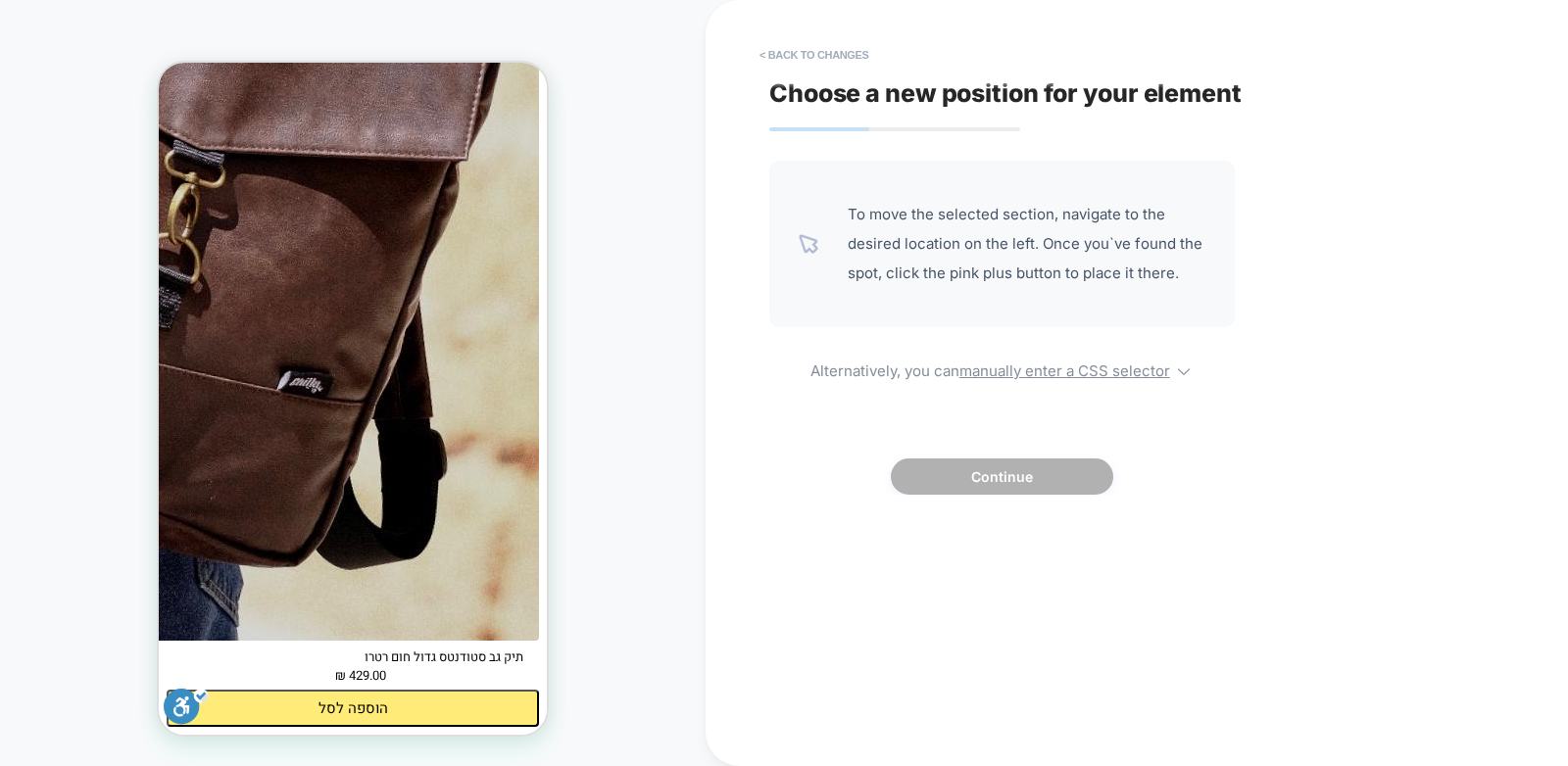 scroll, scrollTop: 1441, scrollLeft: 0, axis: vertical 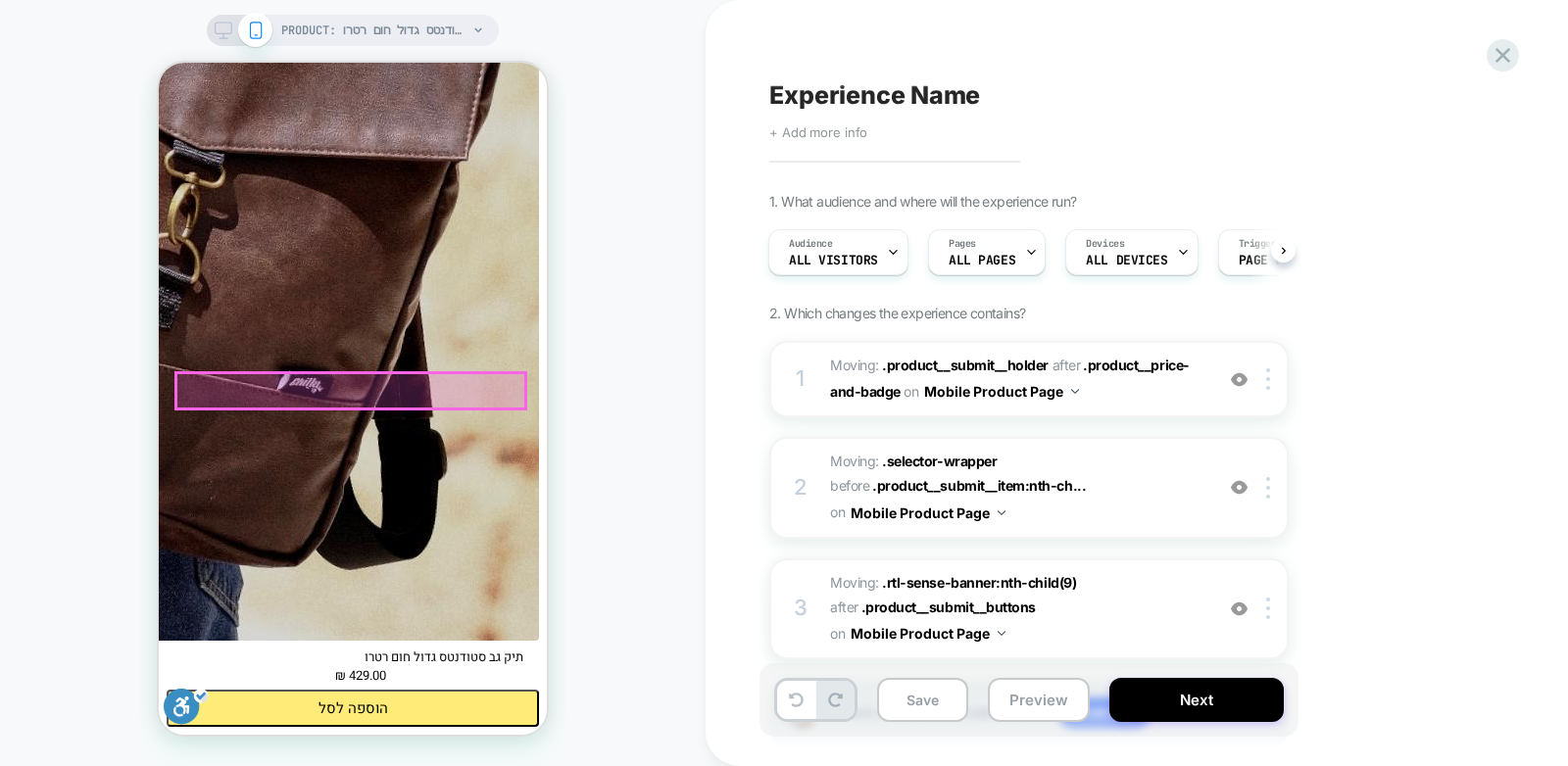 click on "דלג לתוכן
לאתר זה אין תמיכה מספקת לדפדפן שלך. אנו ממליצים להחליף לדפדפן Edge, Chrome, Safarai או Firefox.
משלוח חינם בהזמנות מ- 449 ₪
משלוח חינם בהזמנות מ- 449 ₪
5% לרכישה ראשונה  בהרשמה למועדון
5% לרכישה ראשונה  בהרשמה למועדון" at bounding box center (353, 44741) 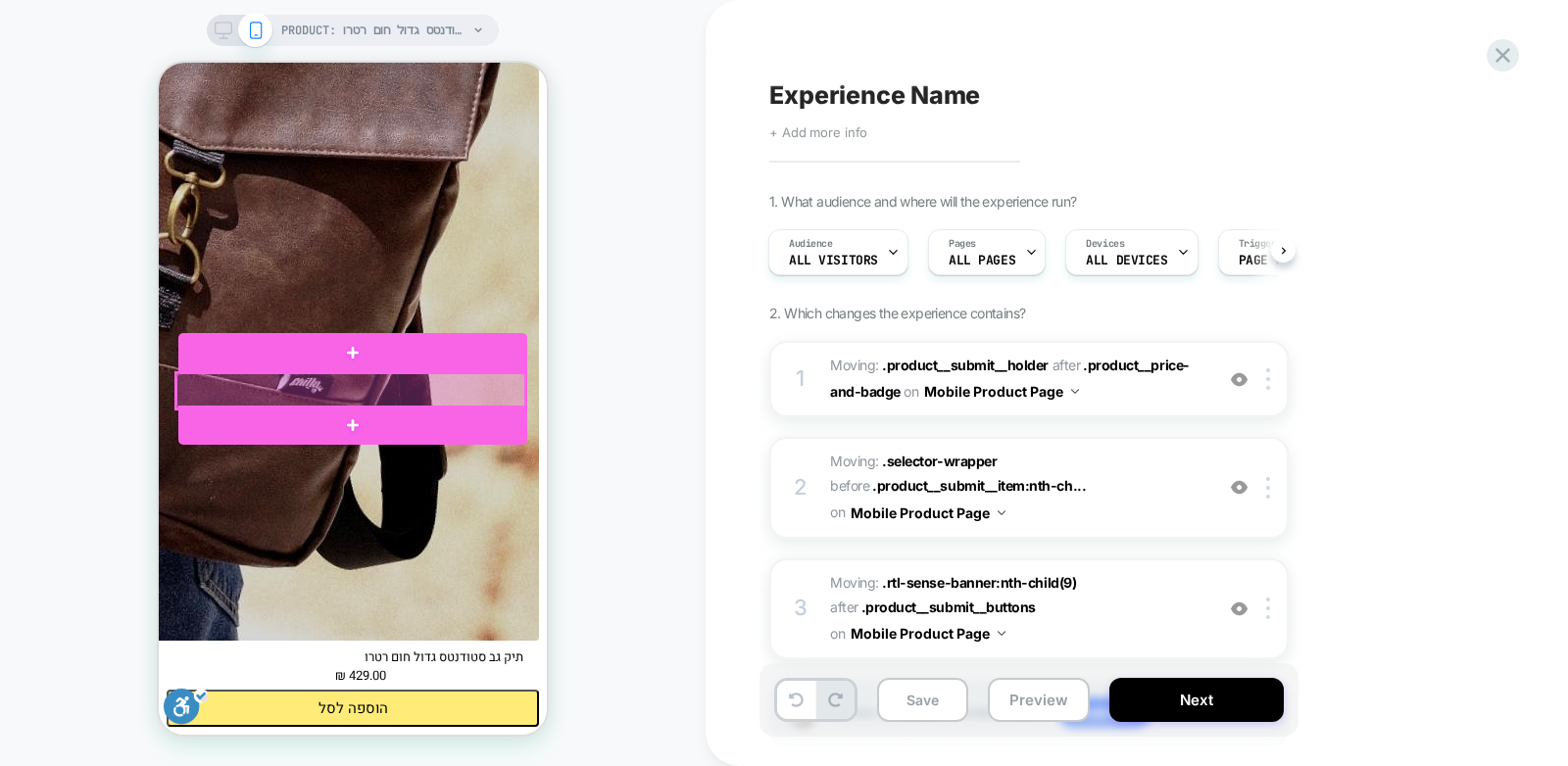 click at bounding box center (351, 391) 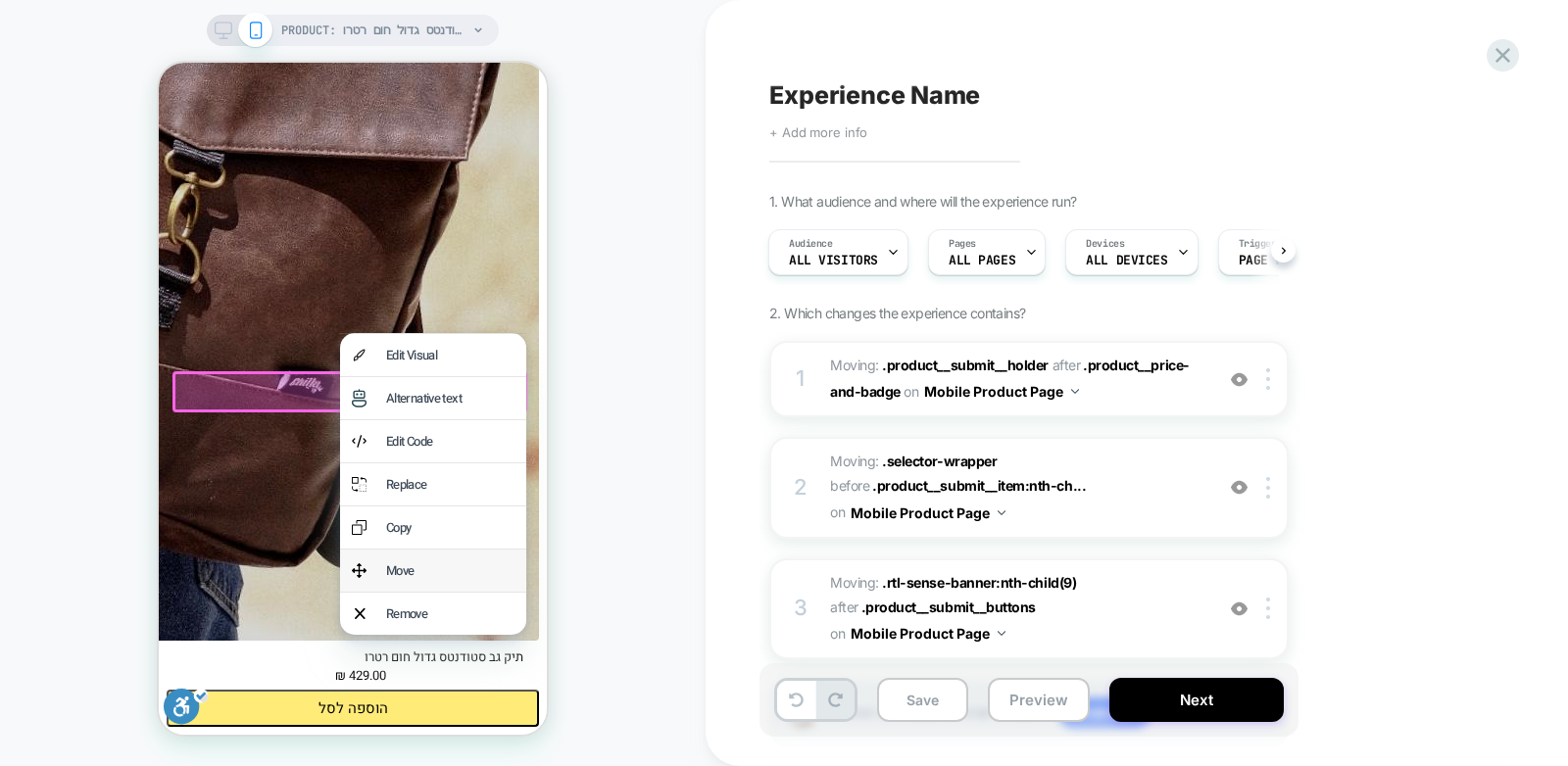 click on "Move" at bounding box center (450, 570) 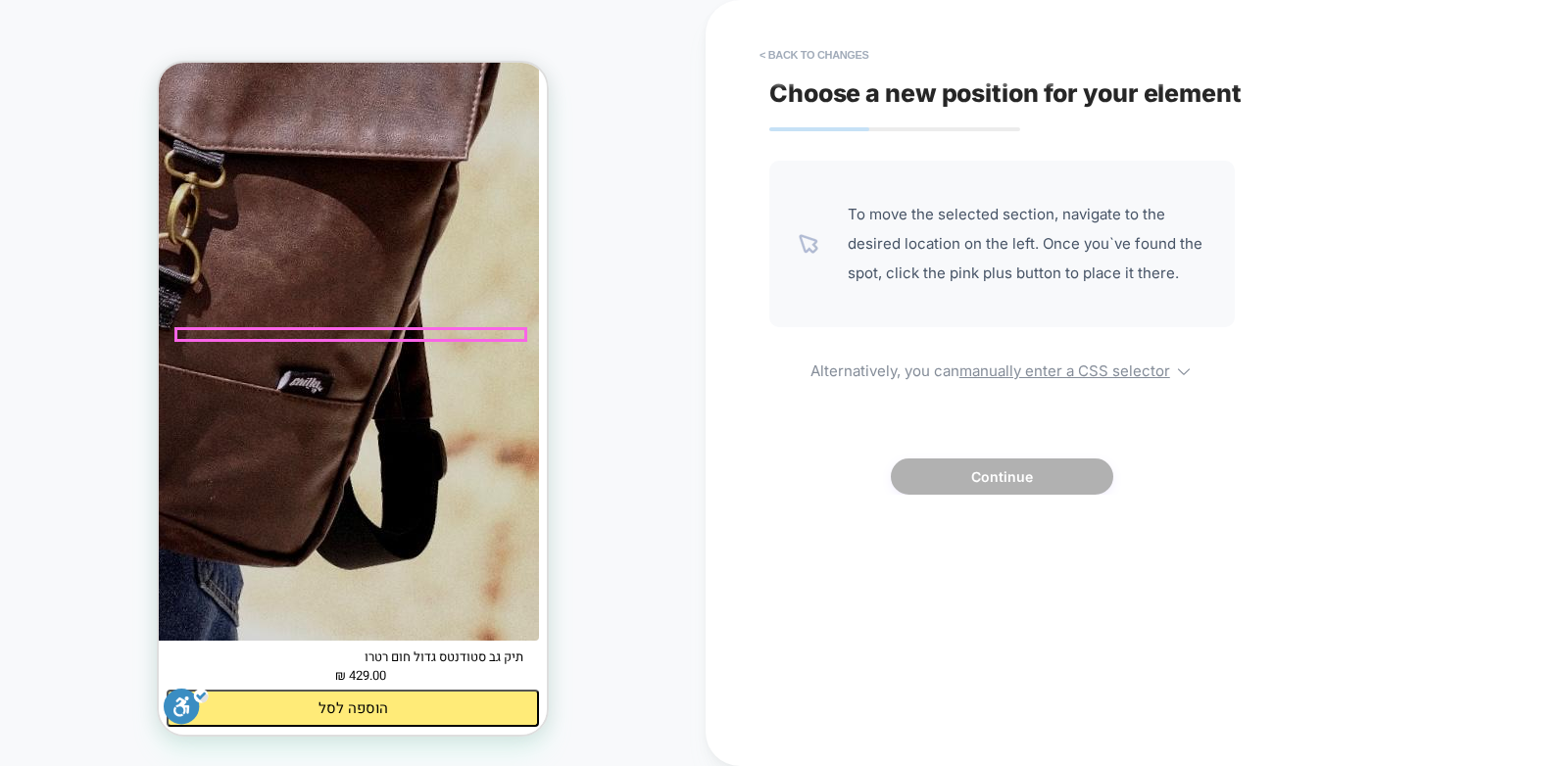 scroll, scrollTop: 466, scrollLeft: 0, axis: vertical 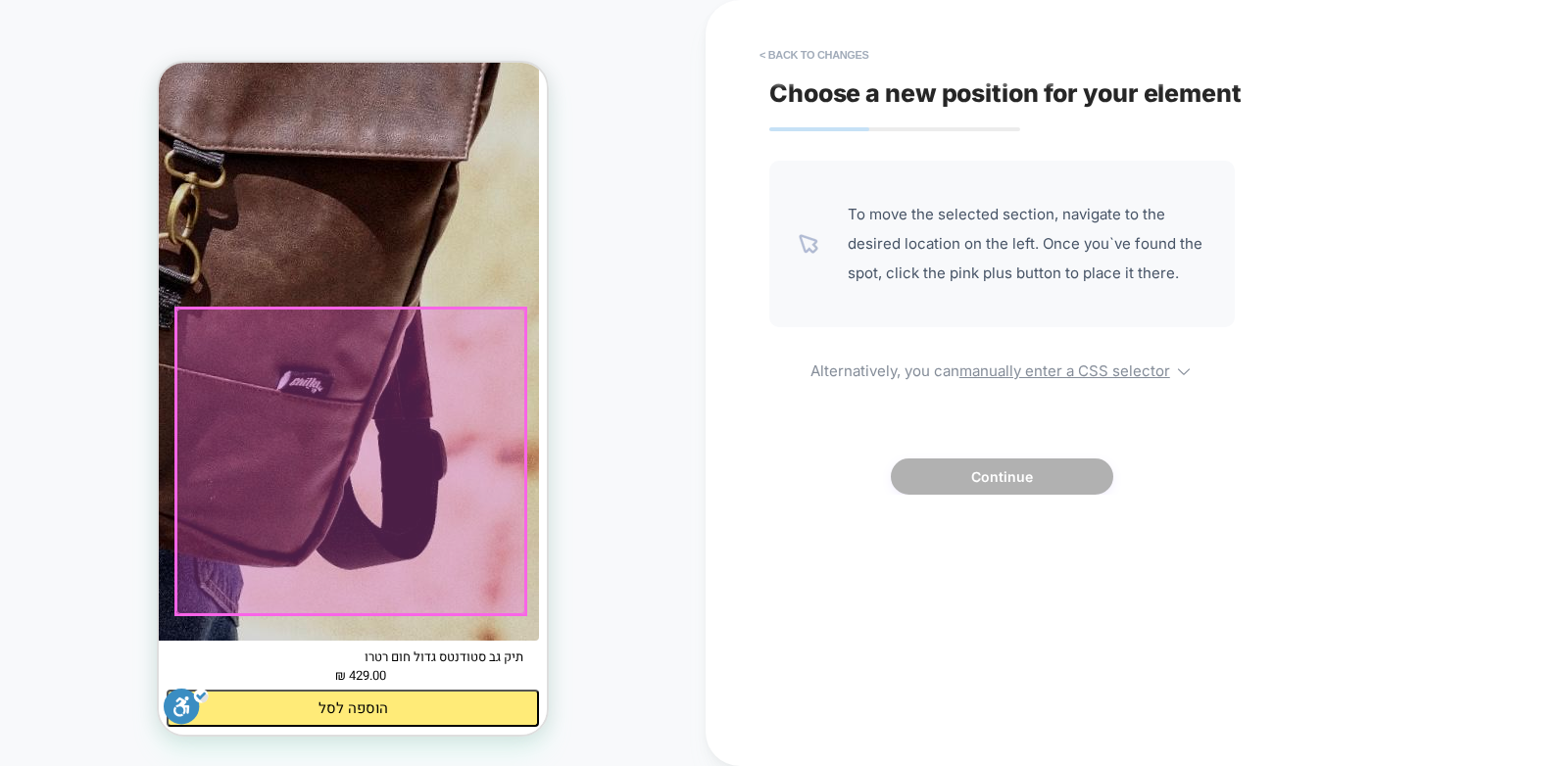 click on "דלג לתוכן
לאתר זה אין תמיכה מספקת לדפדפן שלך. אנו ממליצים להחליף לדפדפן Edge, Chrome, Safarai או Firefox.
משלוח חינם בהזמנות מ- 449 ₪
משלוח חינם בהזמנות מ- 449 ₪
5% לרכישה ראשונה  בהרשמה למועדון
5% לרכישה ראשונה  בהרשמה למועדון" at bounding box center (353, 45716) 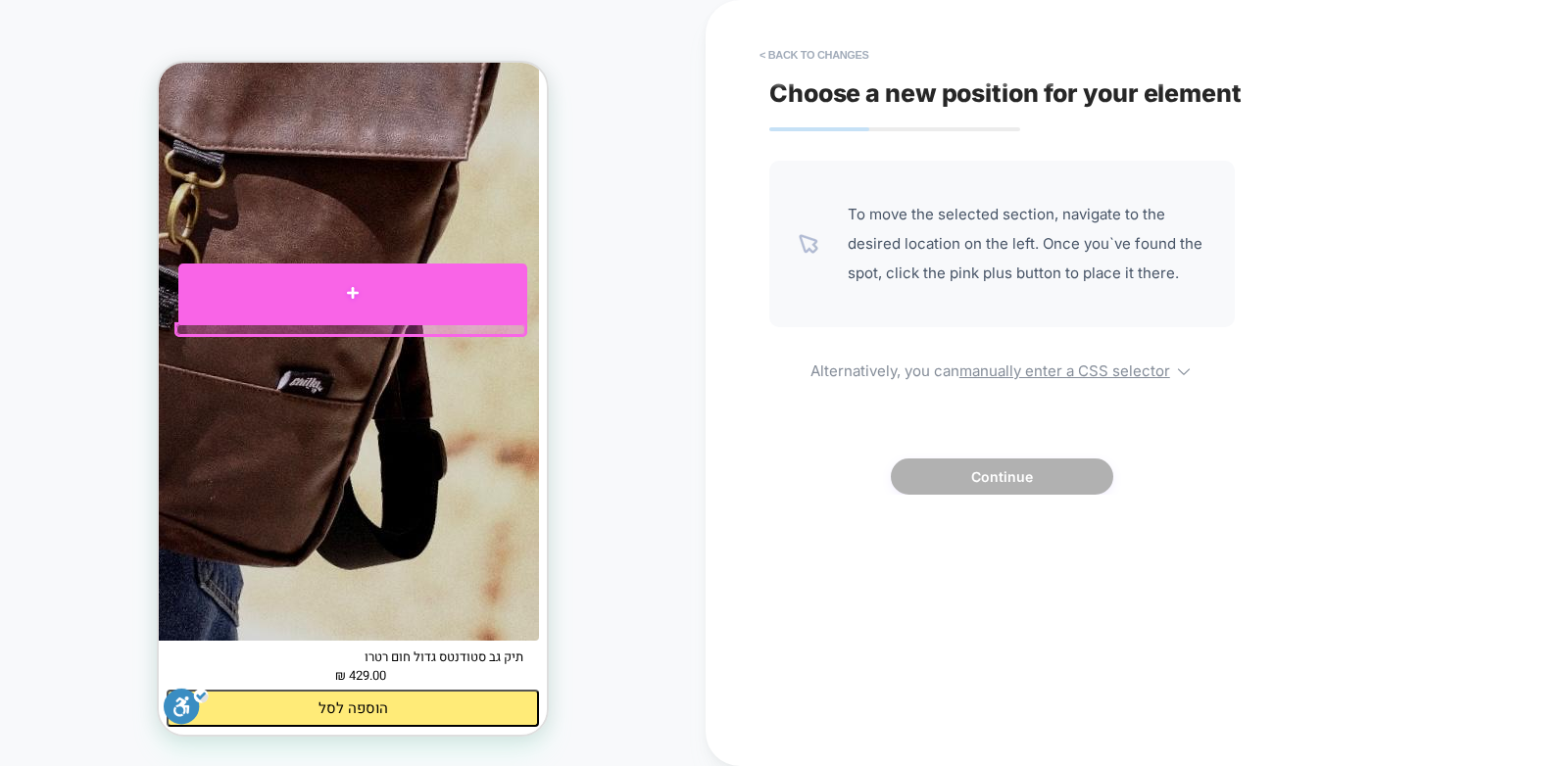 click at bounding box center [353, 293] 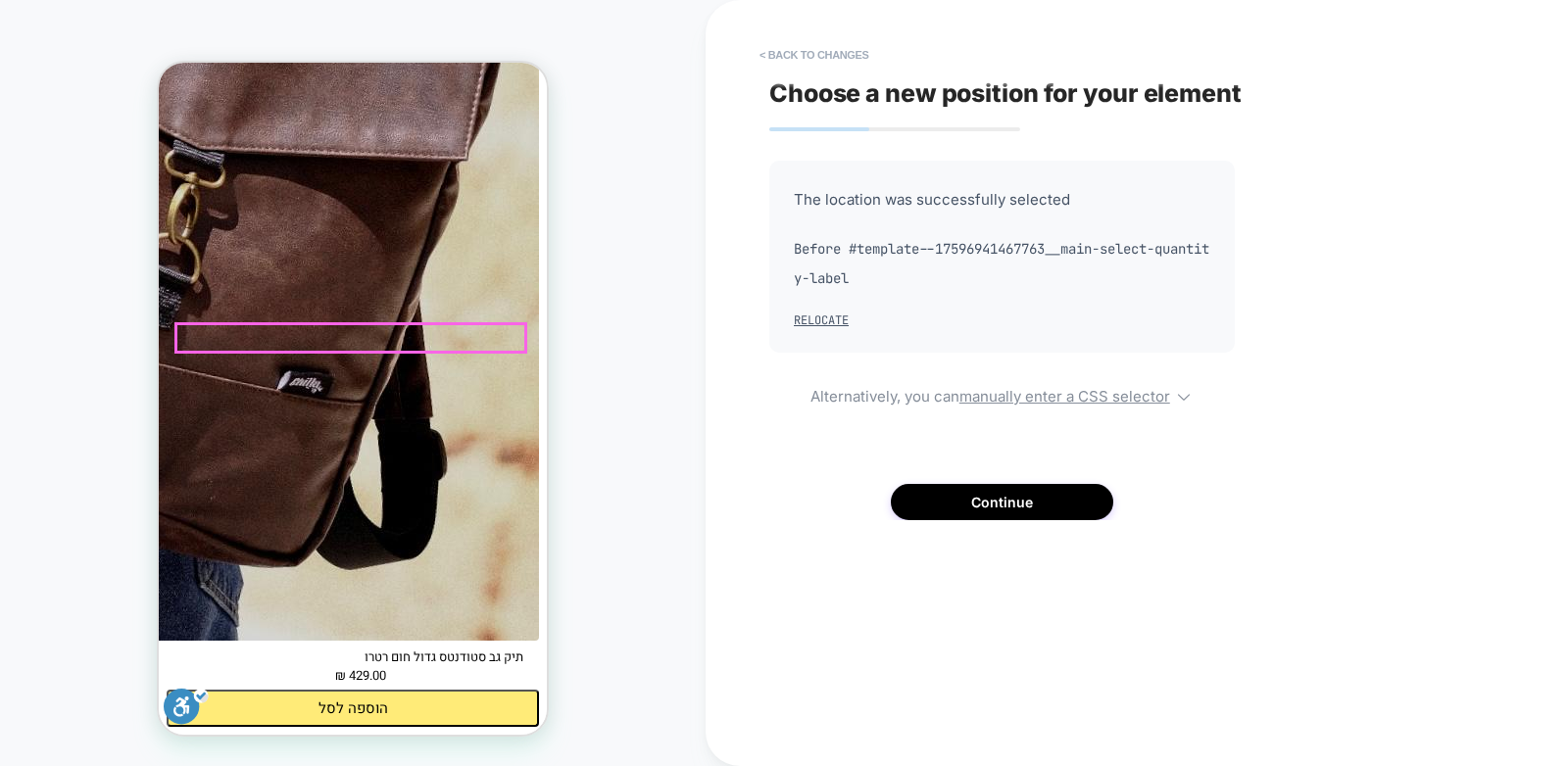 click on "פריט במלאי מהרו! מלאי נמוך פריט לא במלאי
פריט לא זמין" at bounding box center [353, 62483] 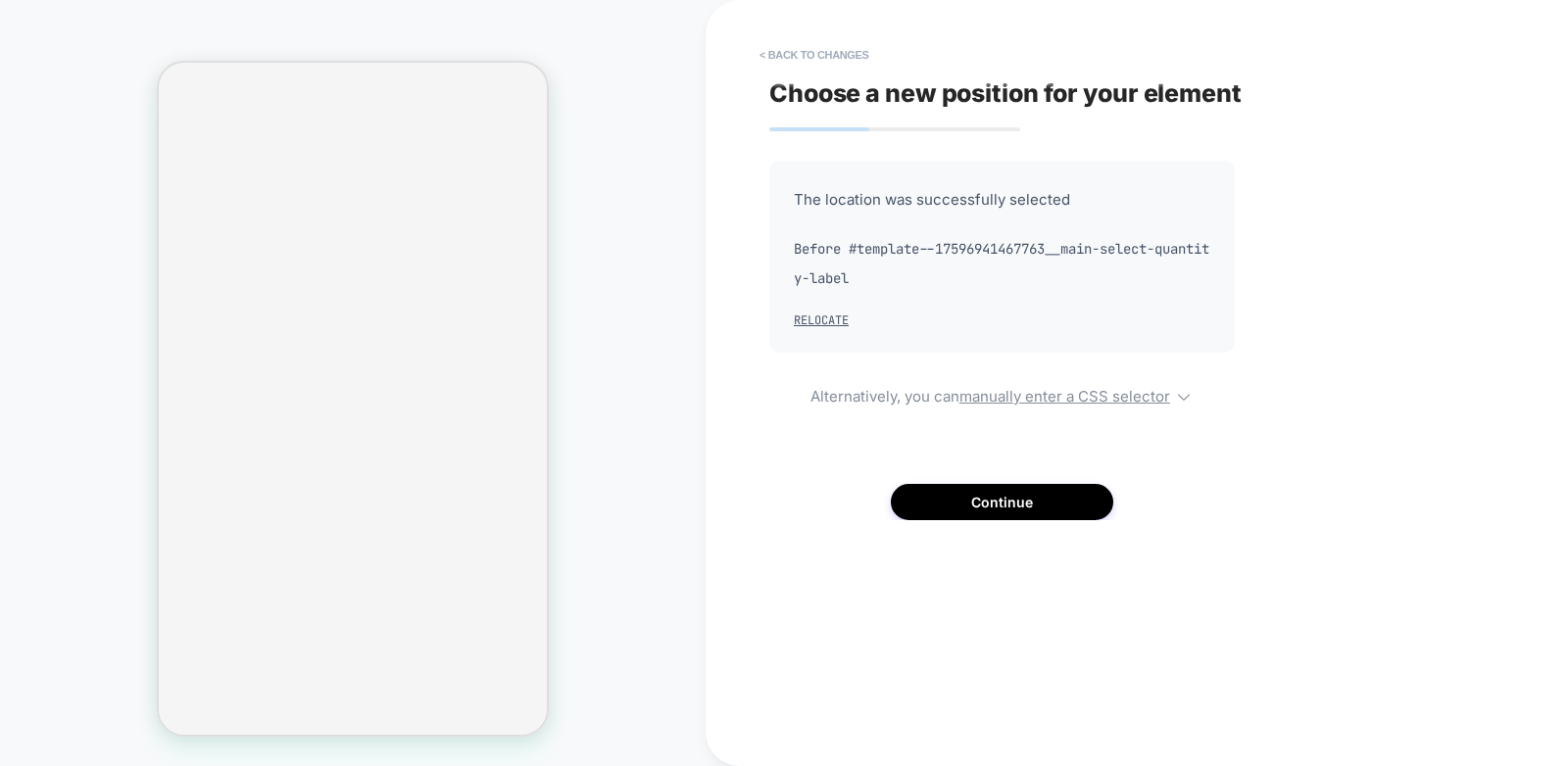 scroll, scrollTop: 0, scrollLeft: 0, axis: both 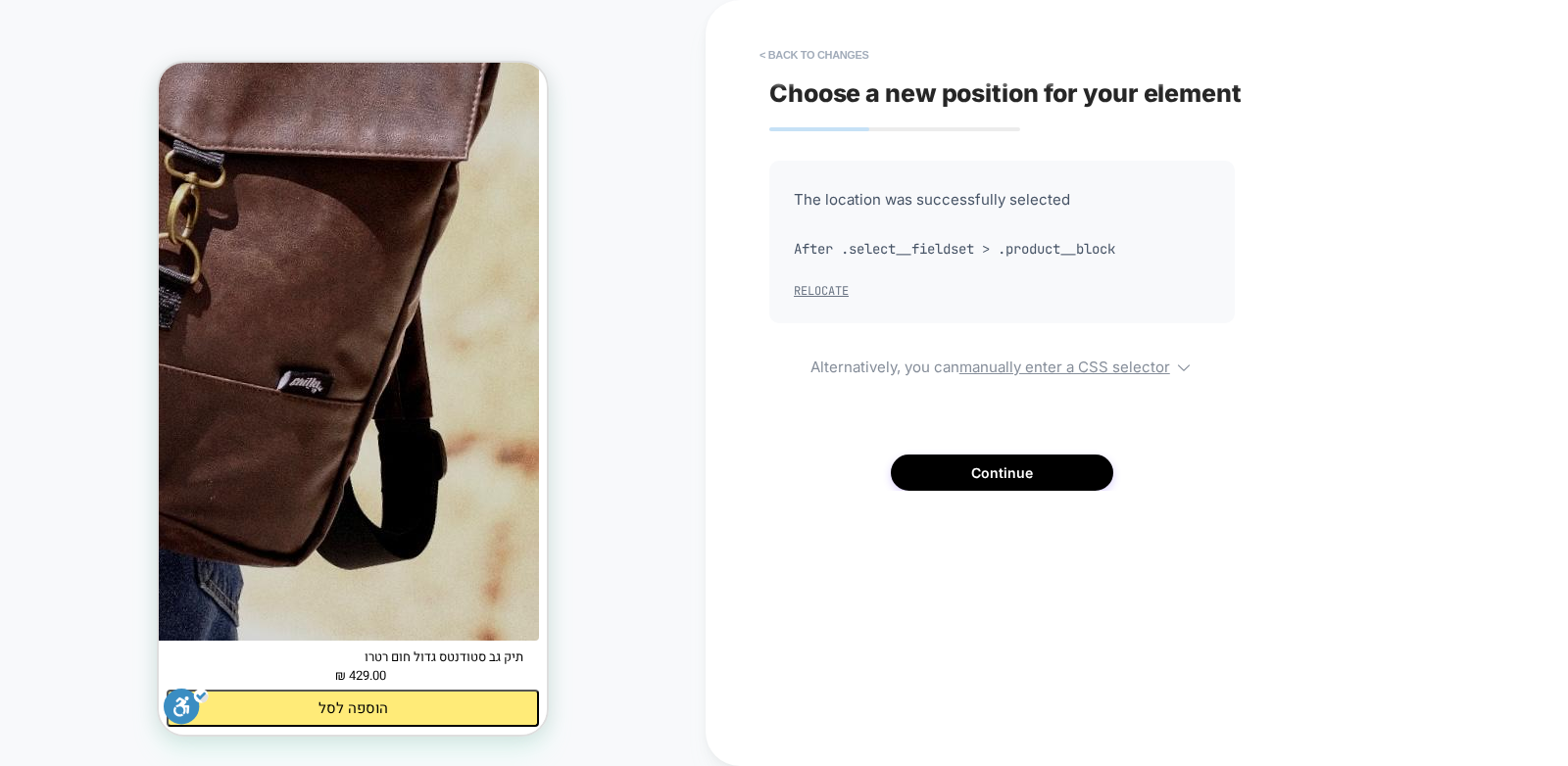 click on "Relocate" at bounding box center [821, 291] 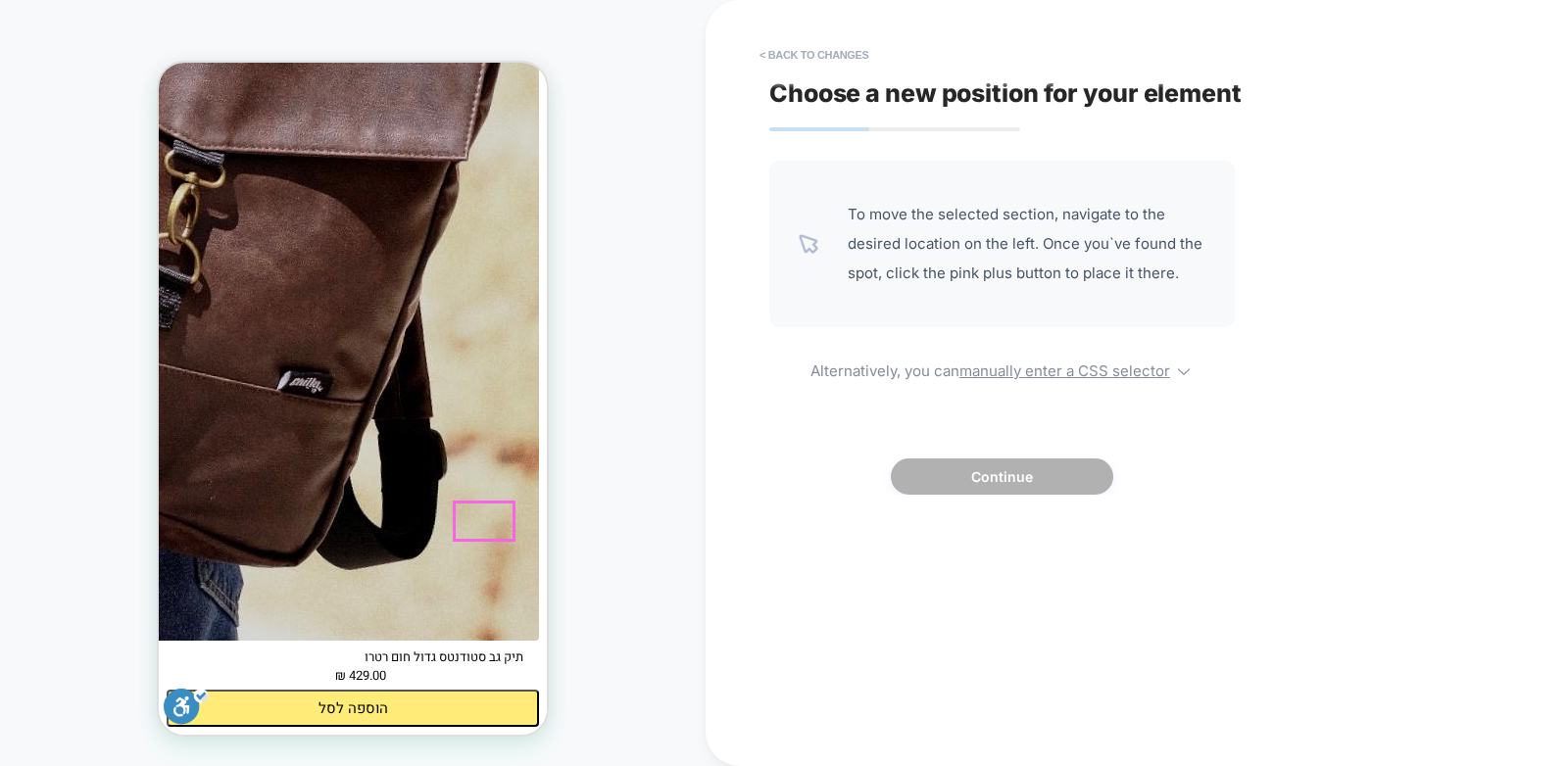 scroll, scrollTop: 476, scrollLeft: 0, axis: vertical 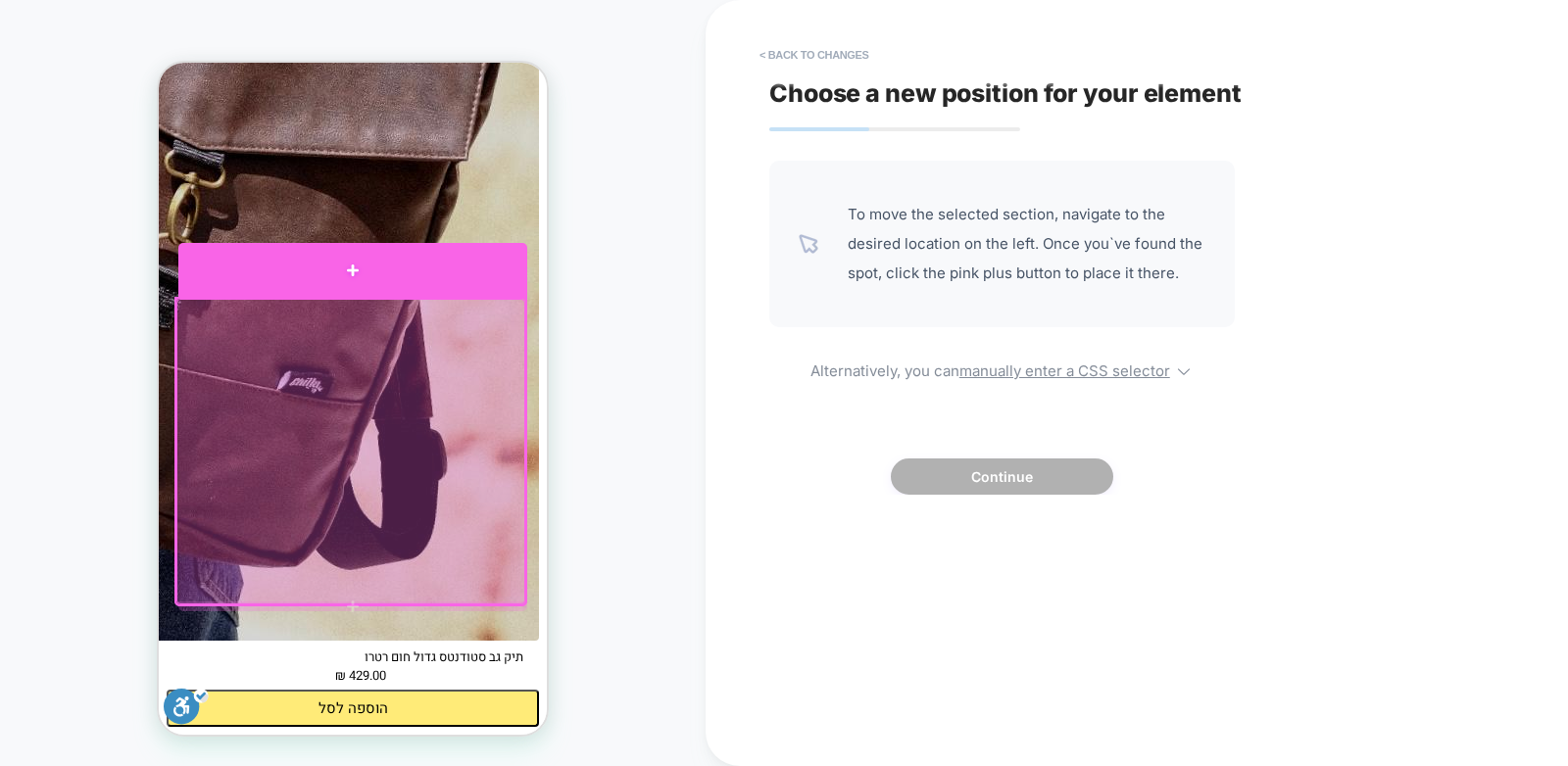 click at bounding box center (353, 269) 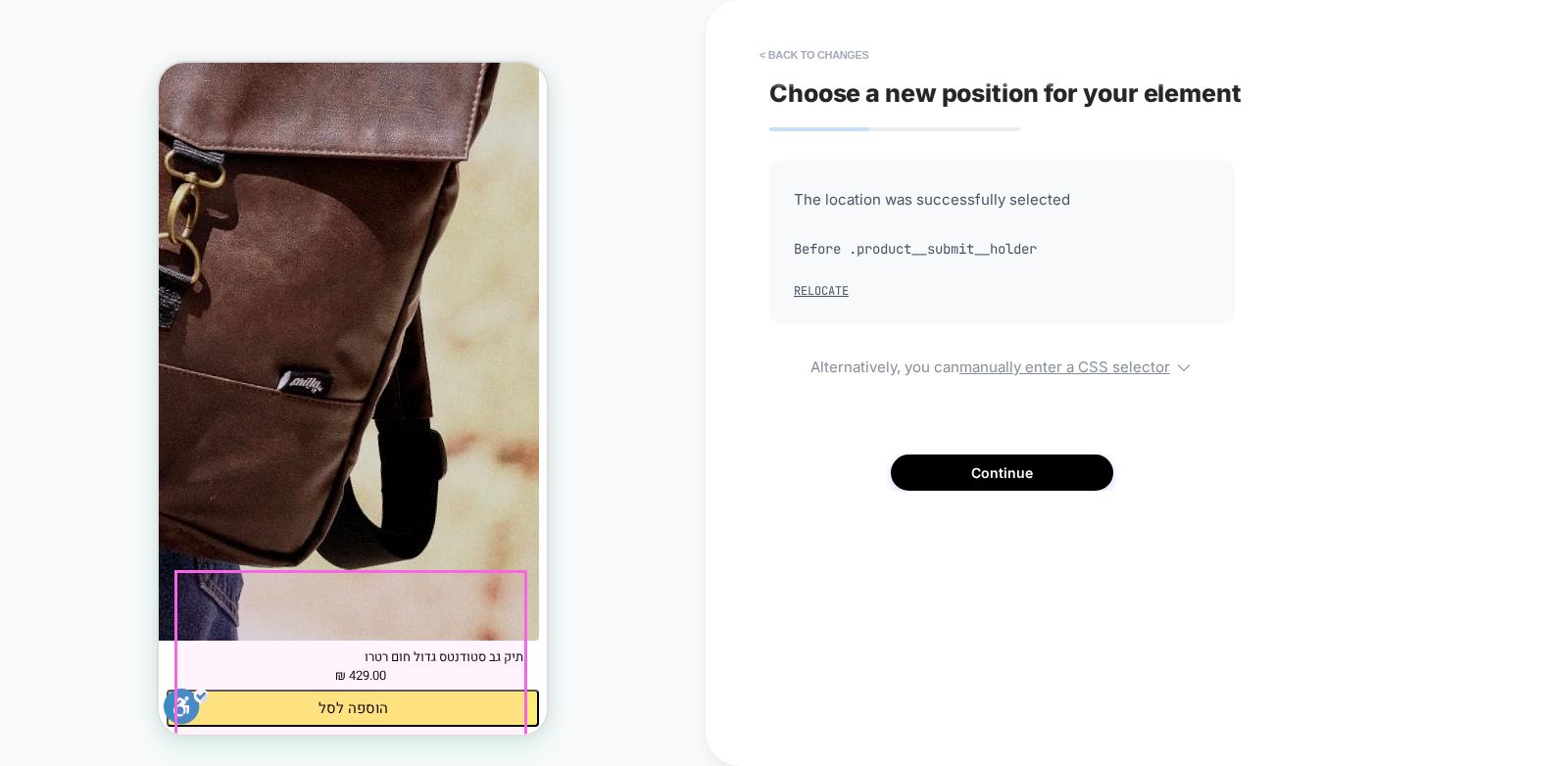 scroll, scrollTop: 448, scrollLeft: 0, axis: vertical 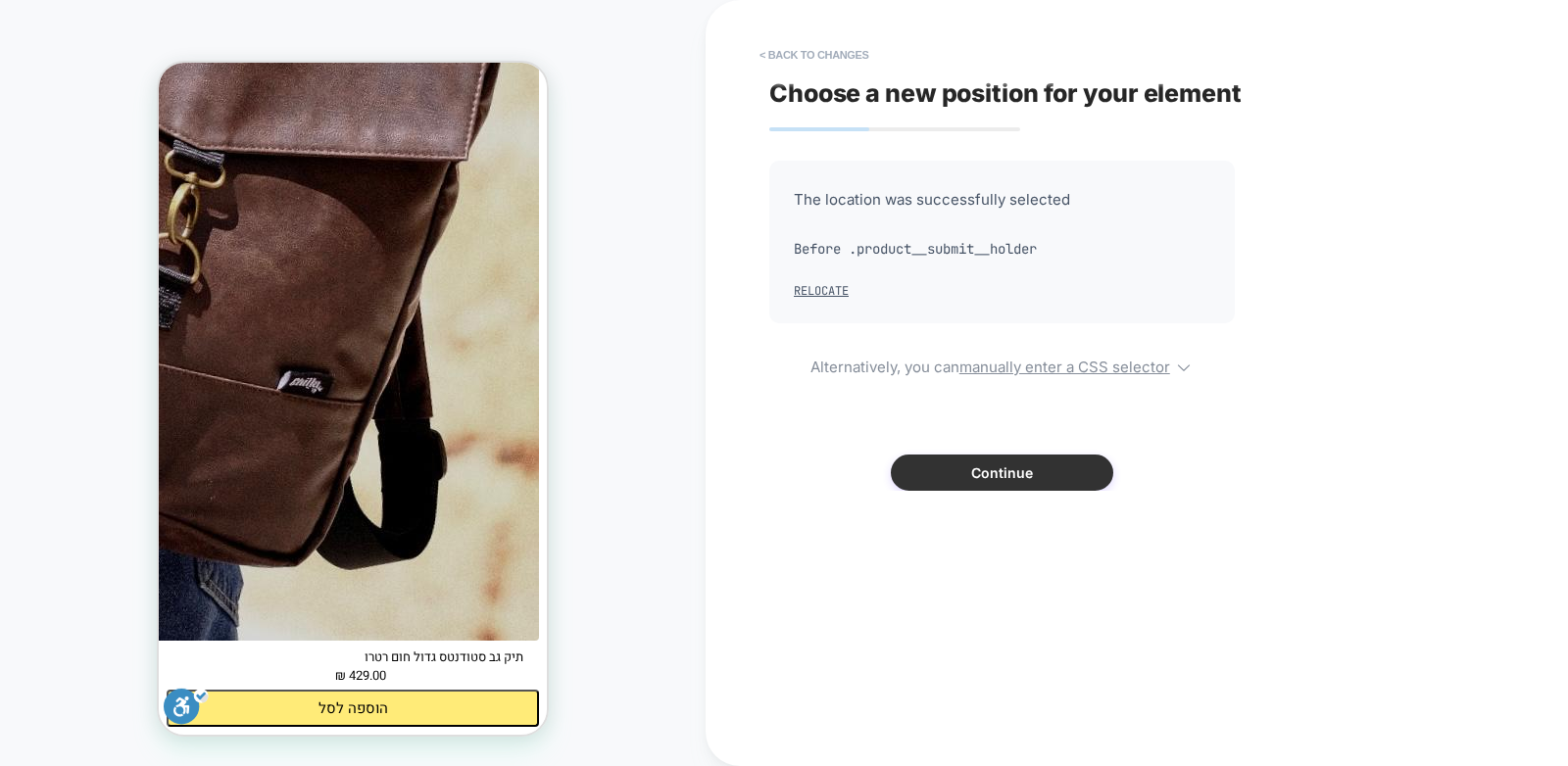 click on "Continue" at bounding box center (1002, 472) 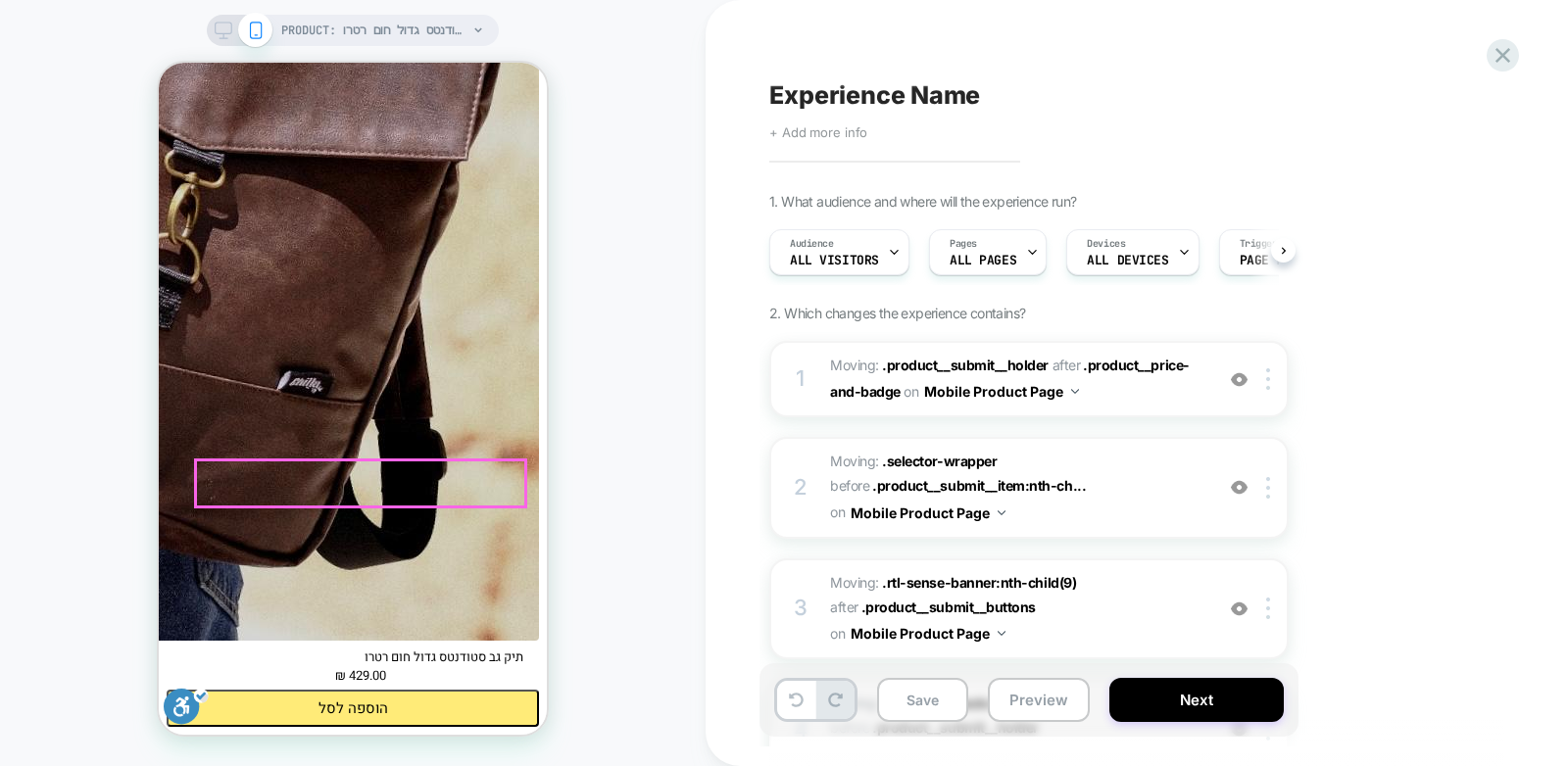 scroll, scrollTop: 658, scrollLeft: 0, axis: vertical 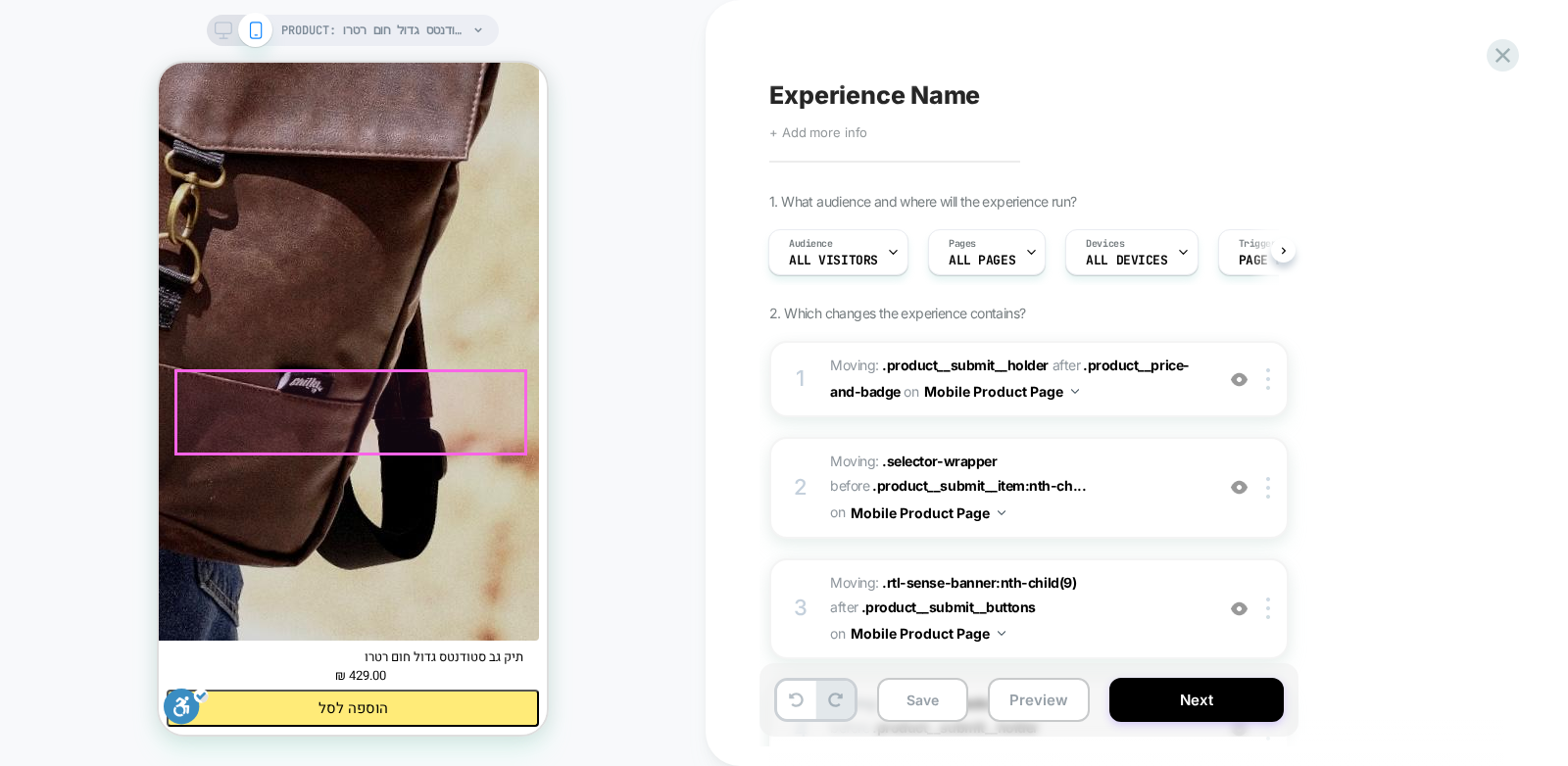 click at bounding box center [353, 62864] 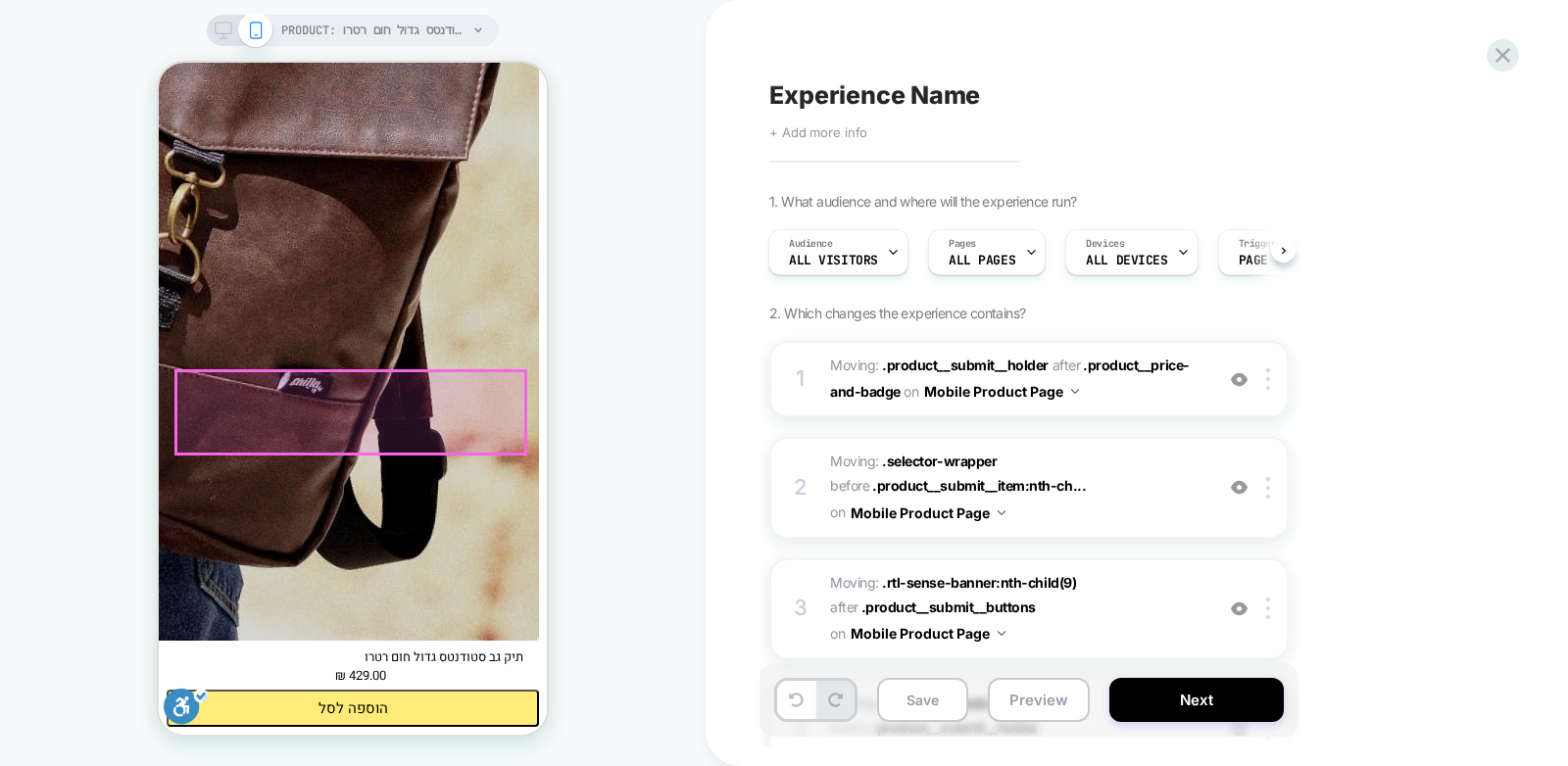 click at bounding box center (353, 62864) 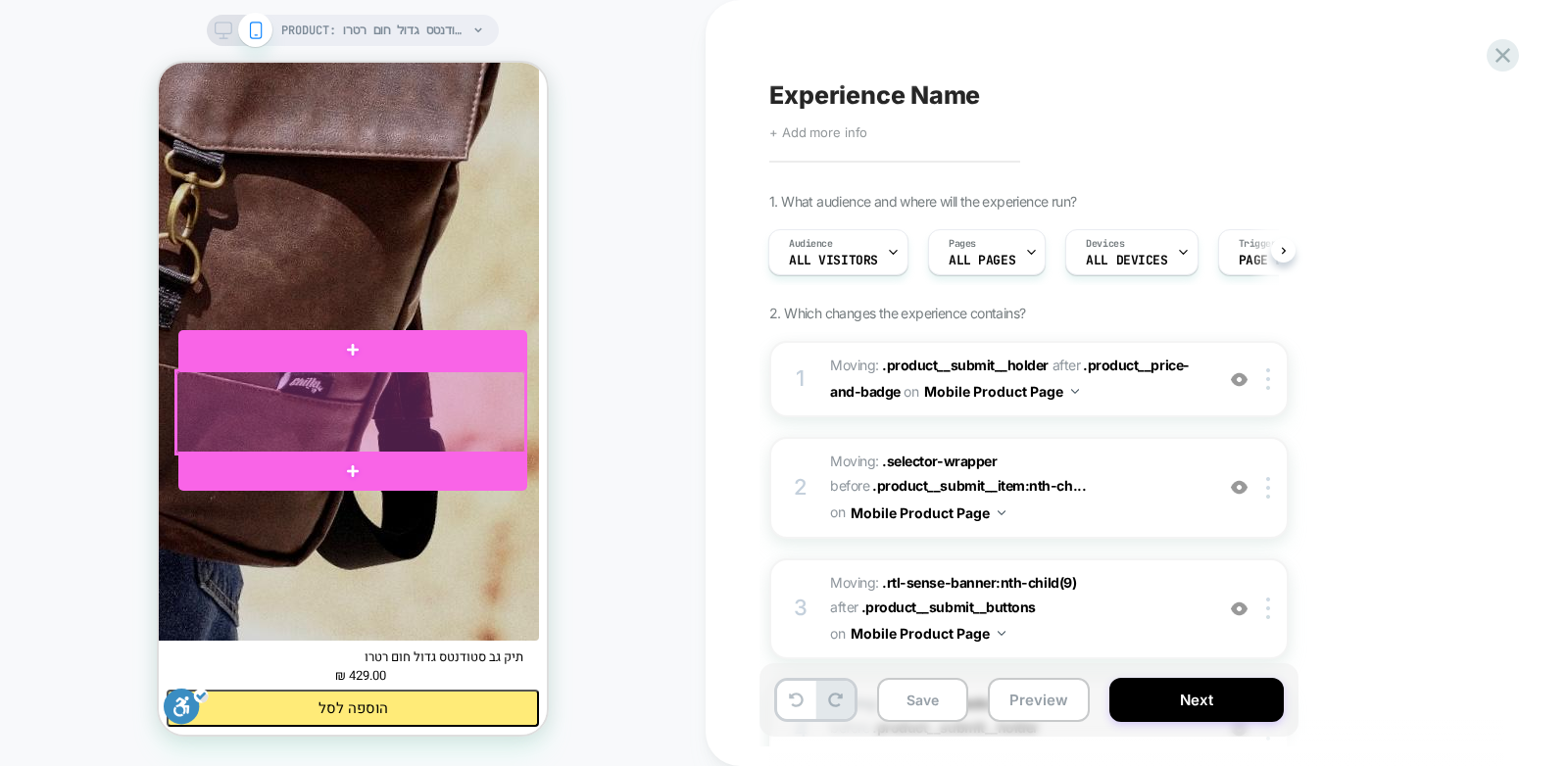 click at bounding box center (351, 412) 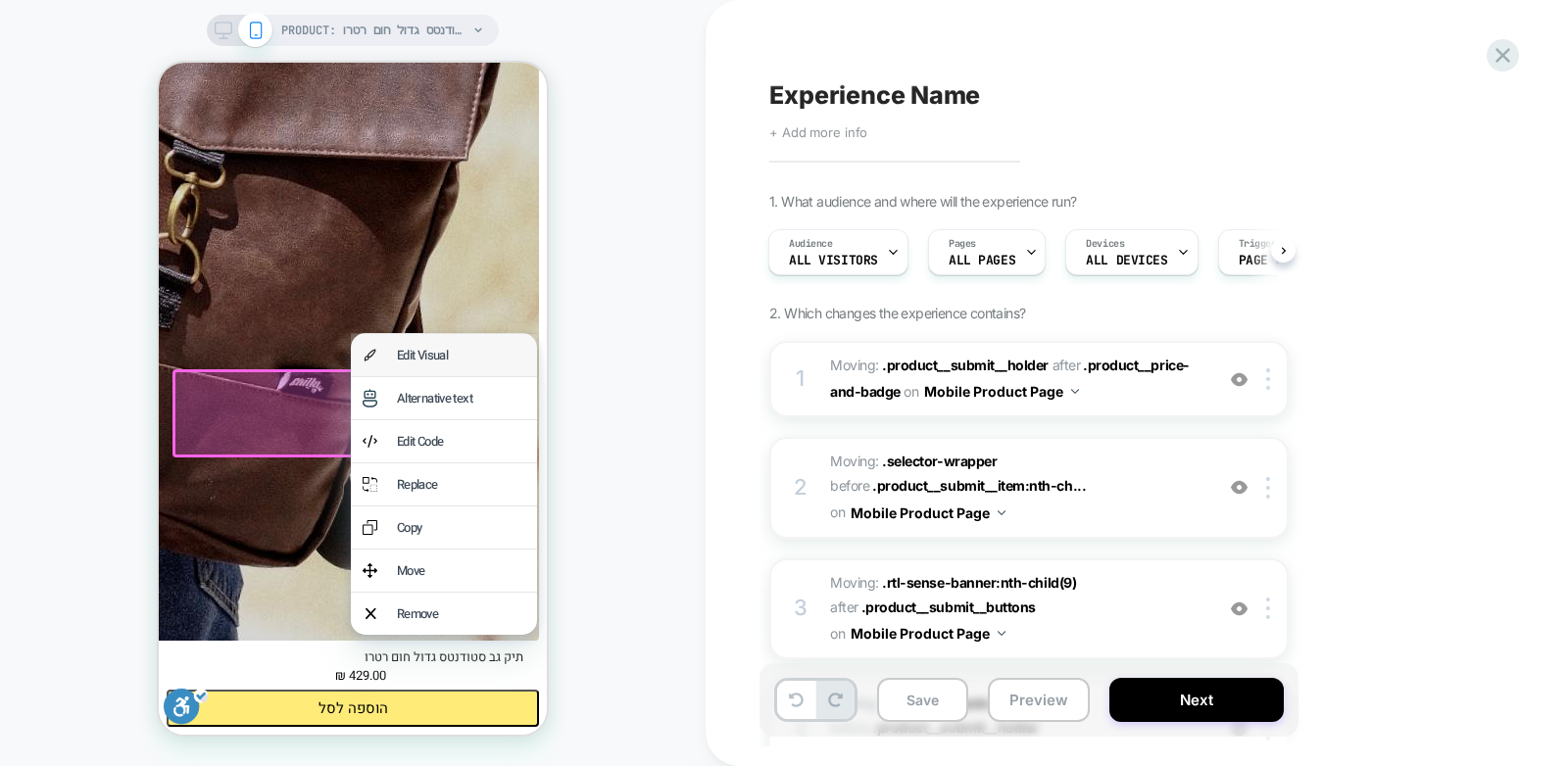 click on "Edit Visual" at bounding box center (444, 355) 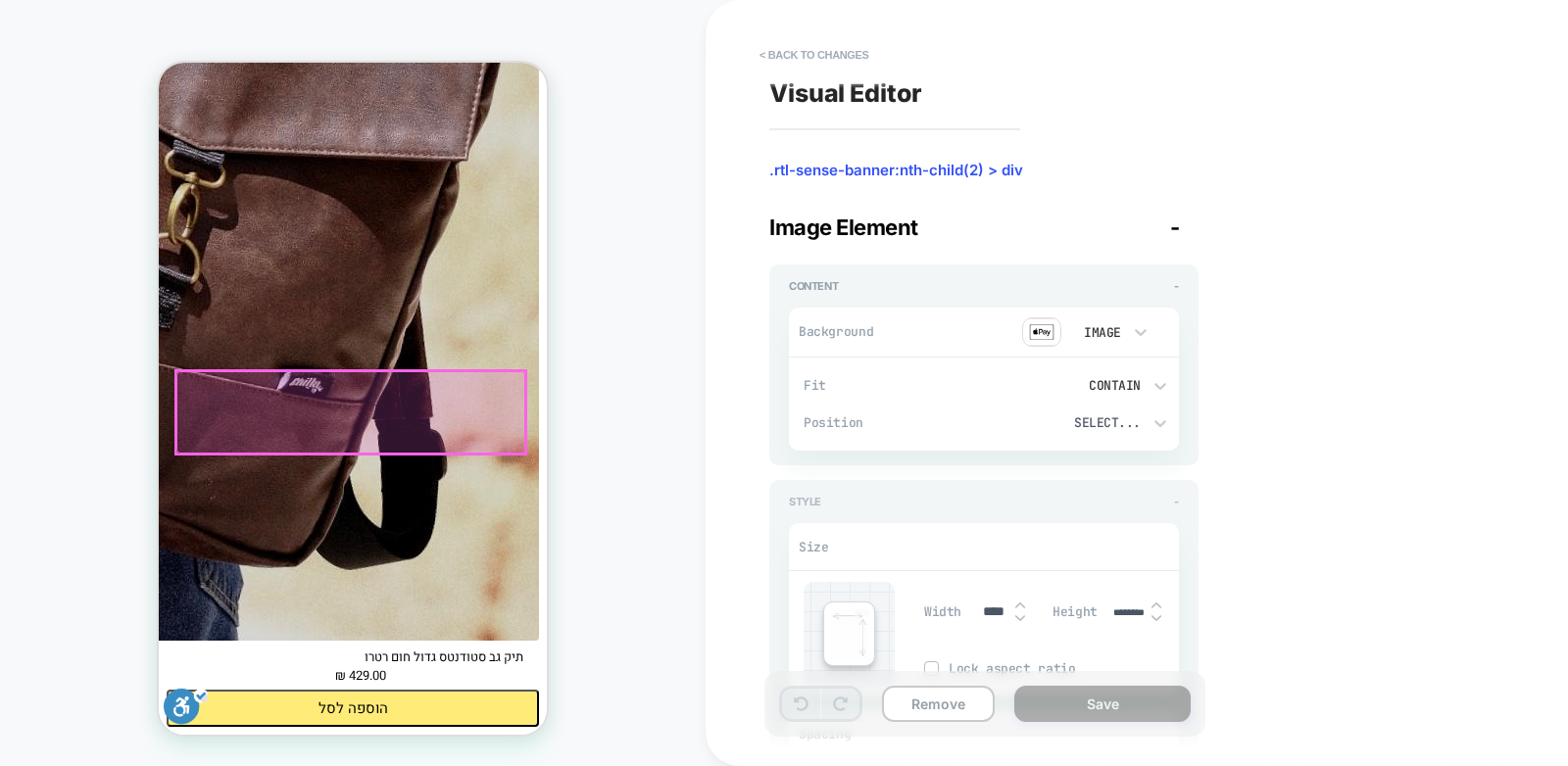 scroll, scrollTop: 655, scrollLeft: 0, axis: vertical 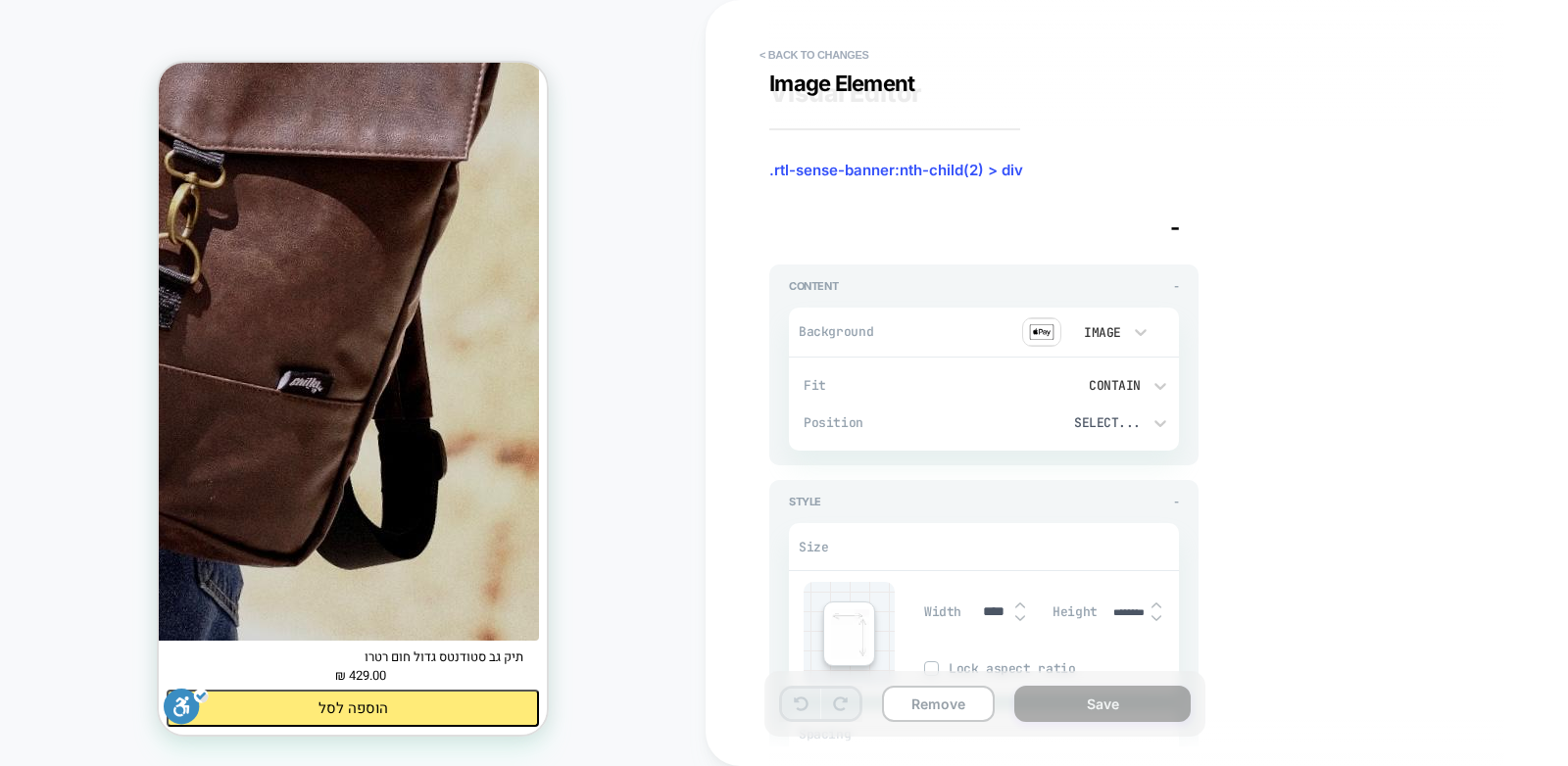 click on "***" at bounding box center (983, 844) 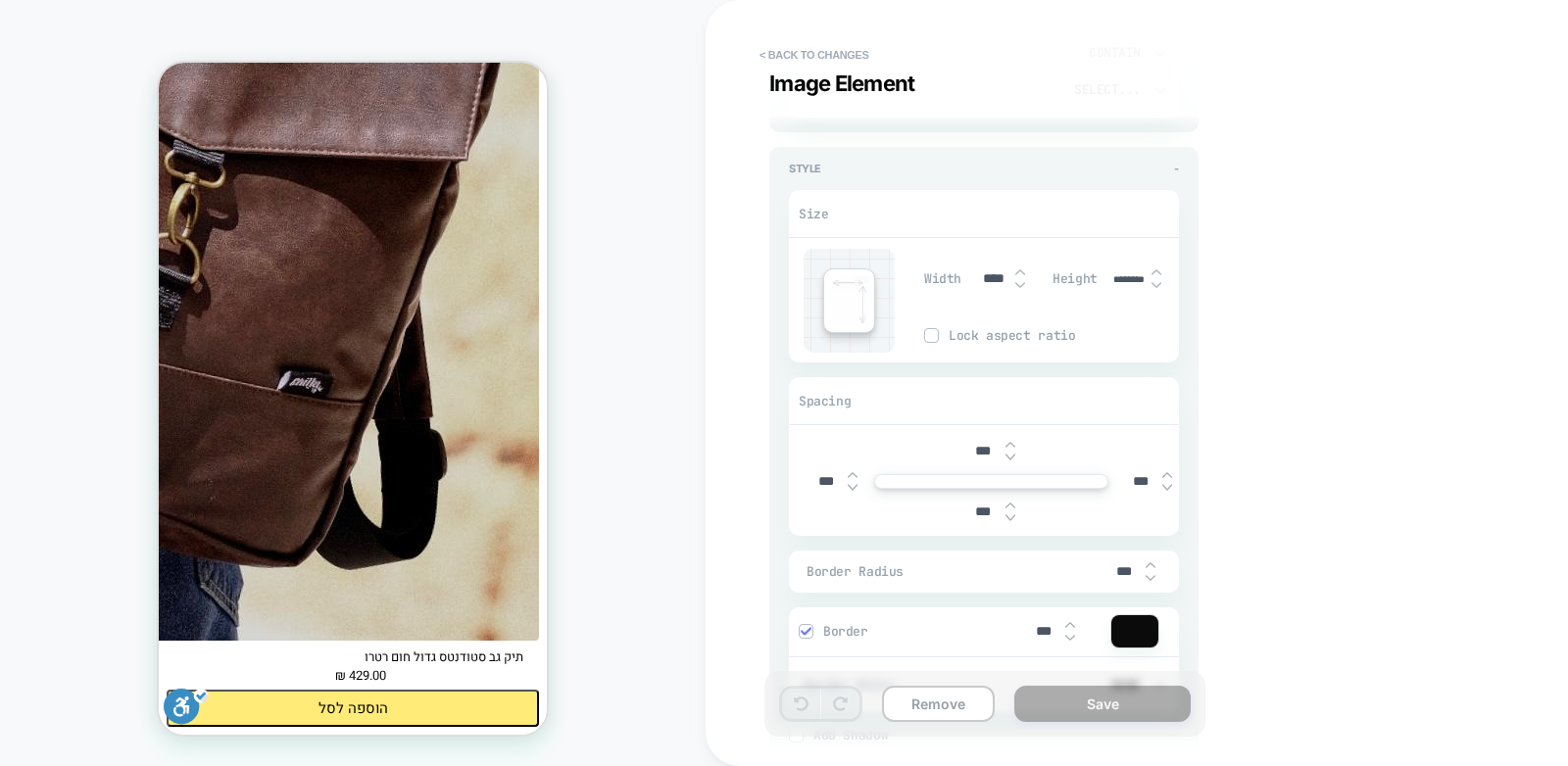 click on "***" at bounding box center [983, 511] 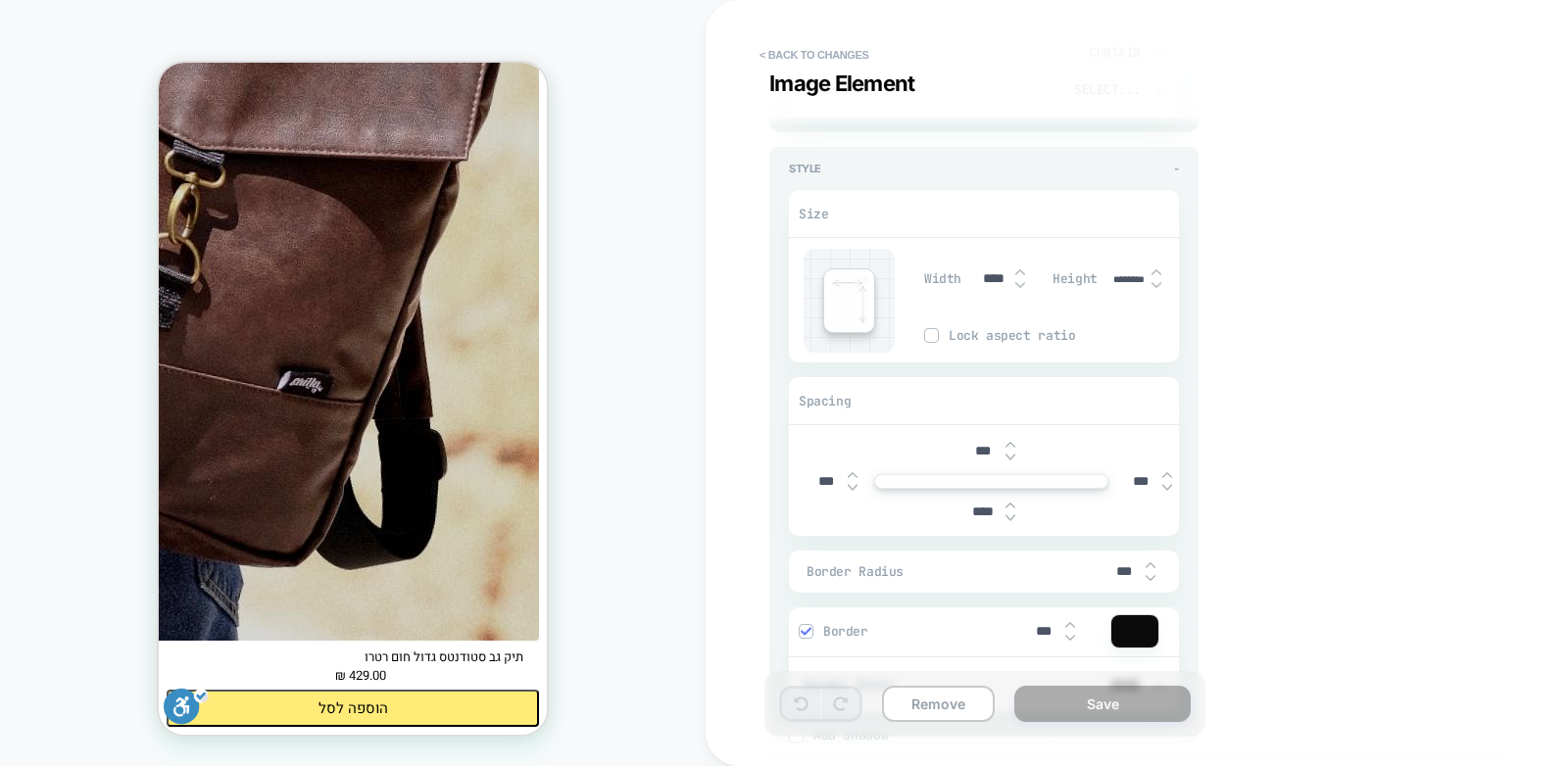 type on "*****" 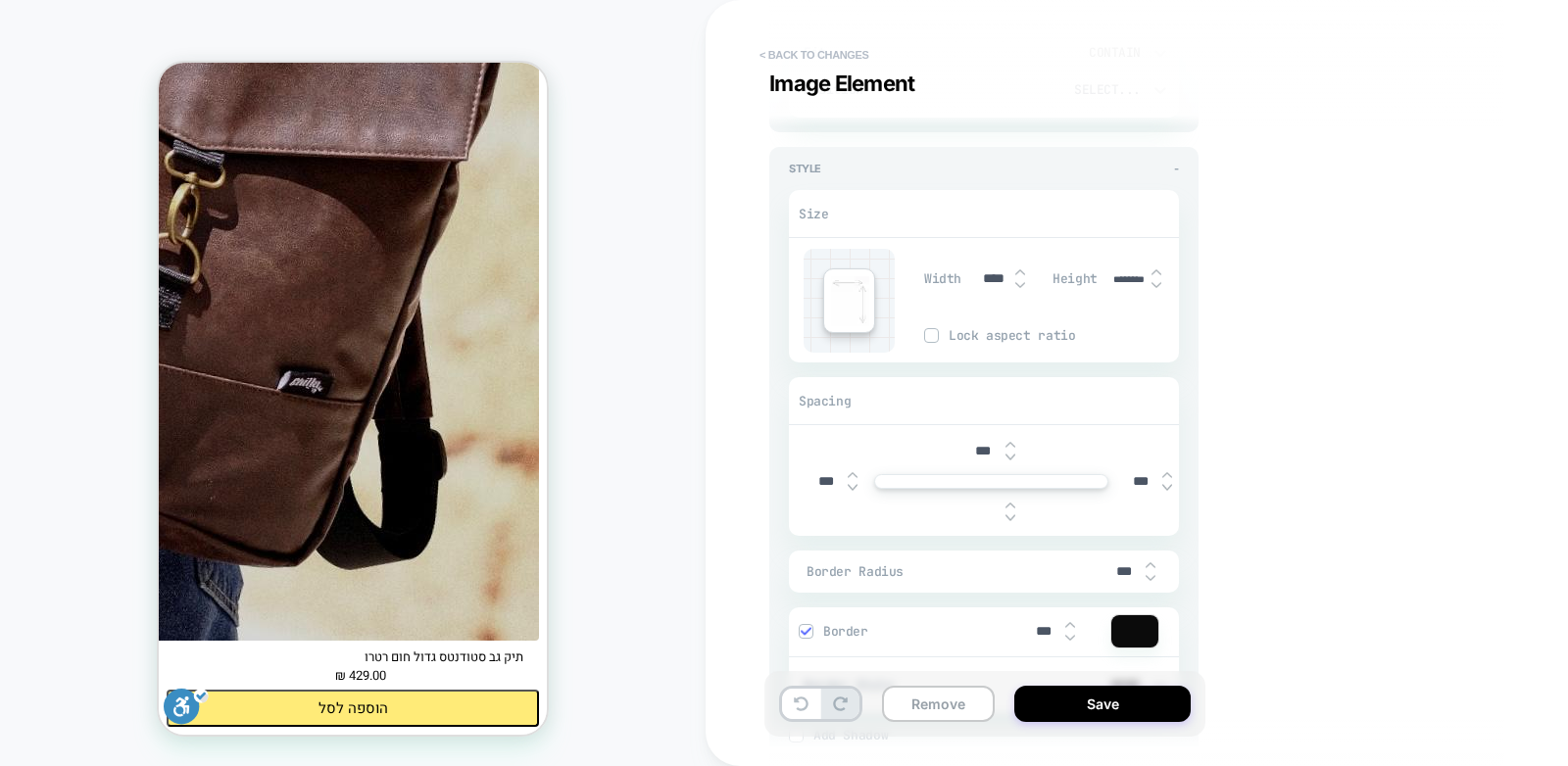 type 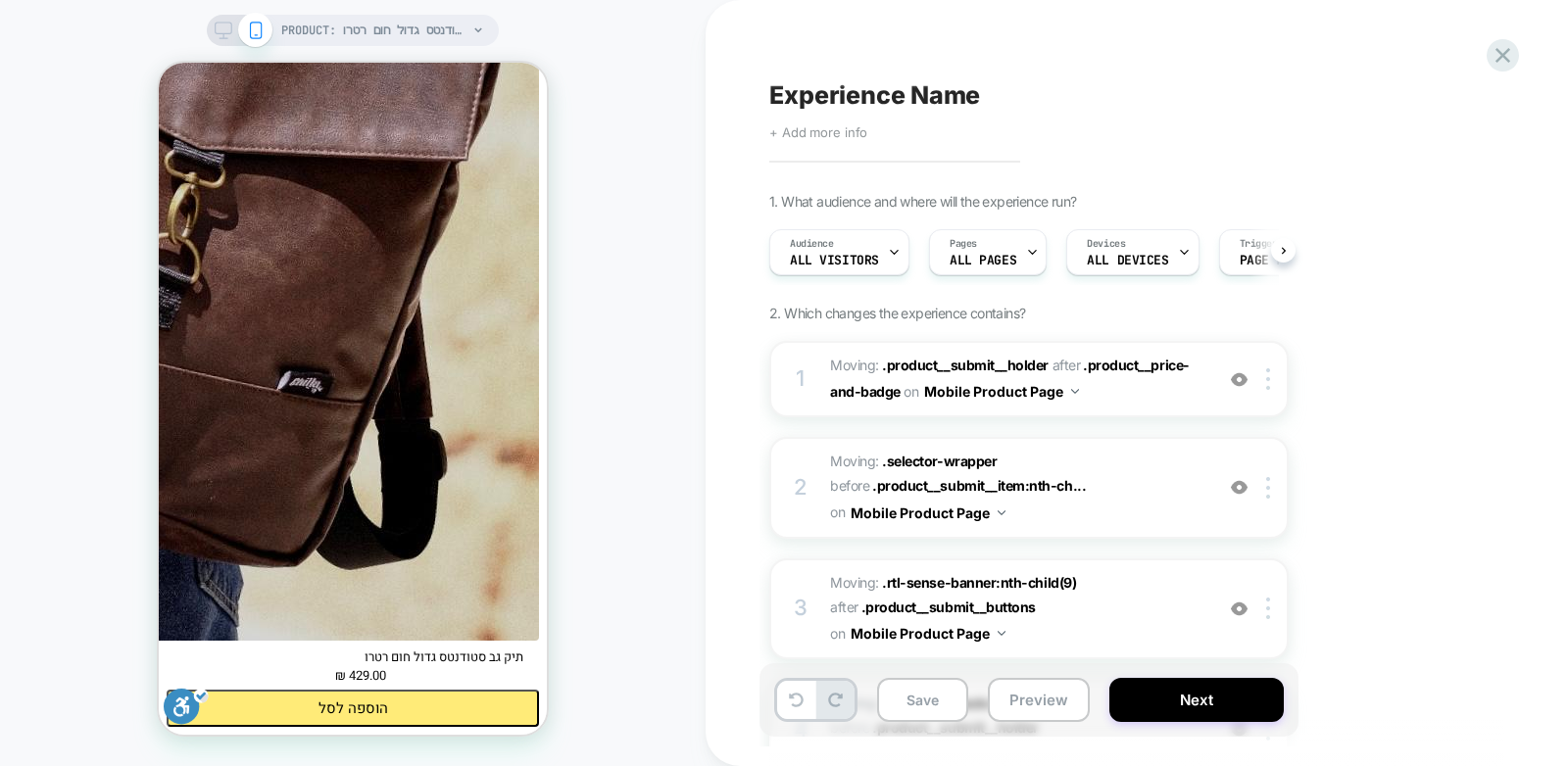 scroll, scrollTop: 0, scrollLeft: 1, axis: horizontal 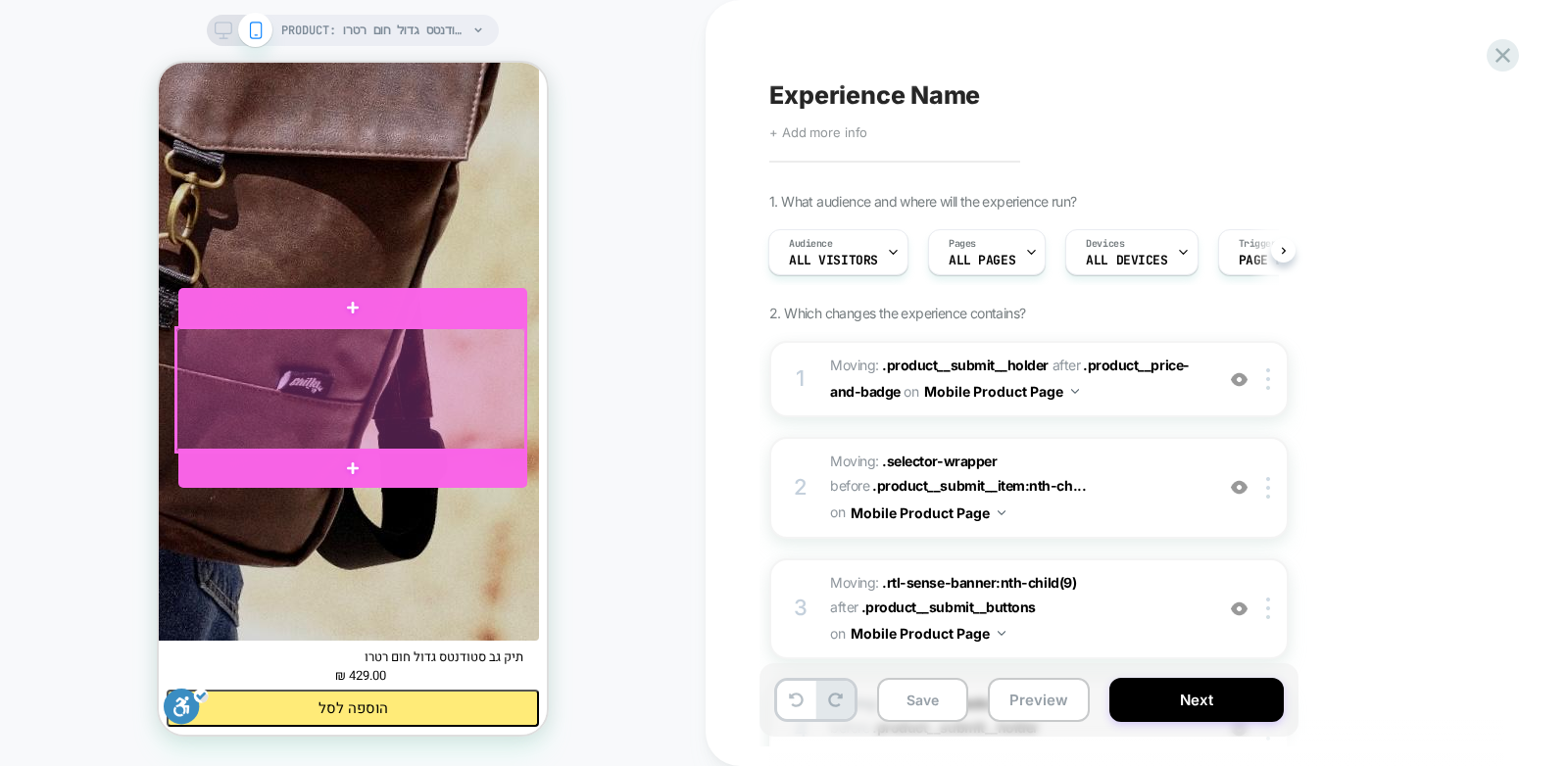 click at bounding box center [351, 390] 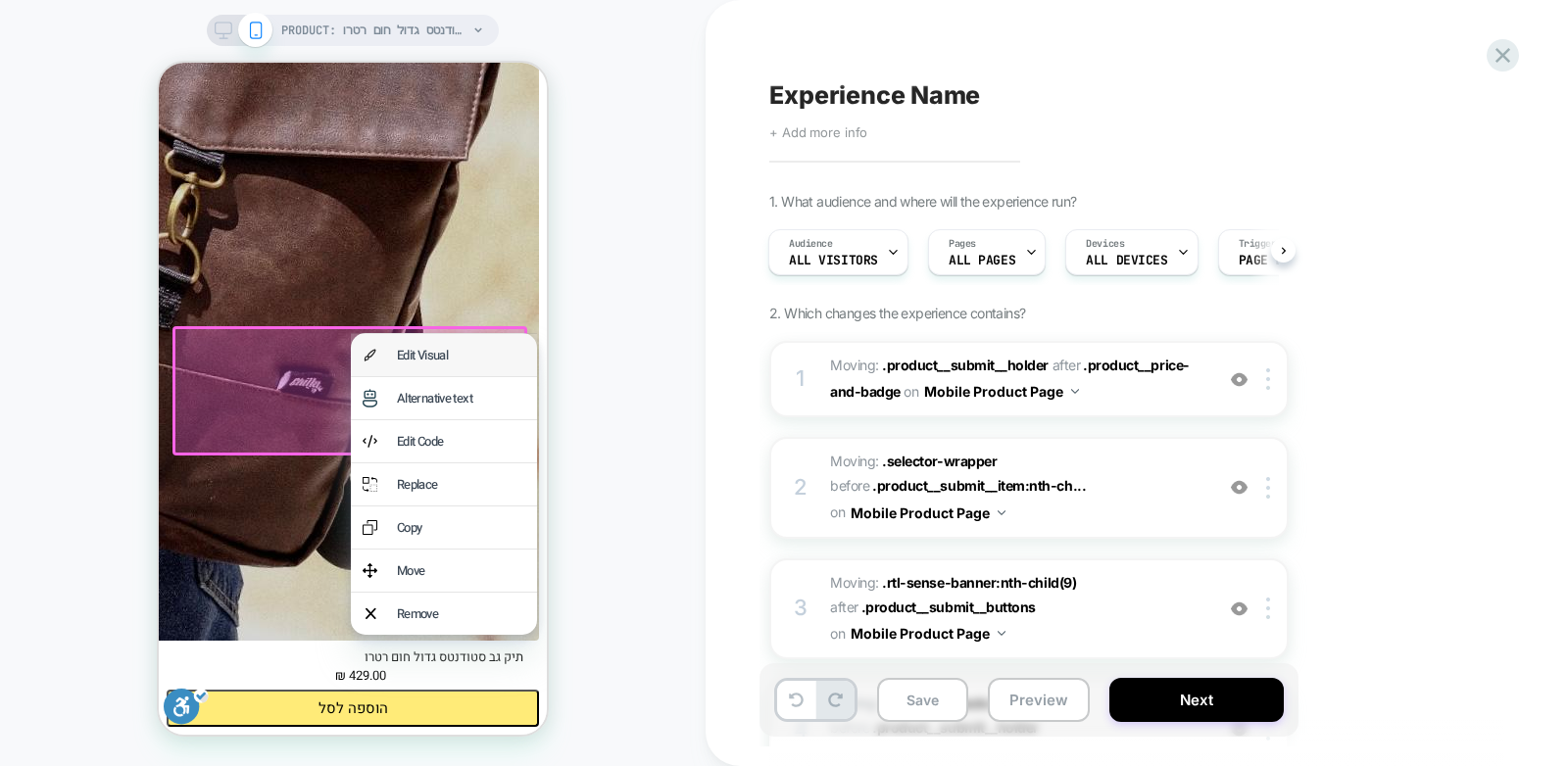 click on "Edit Visual" at bounding box center [461, 355] 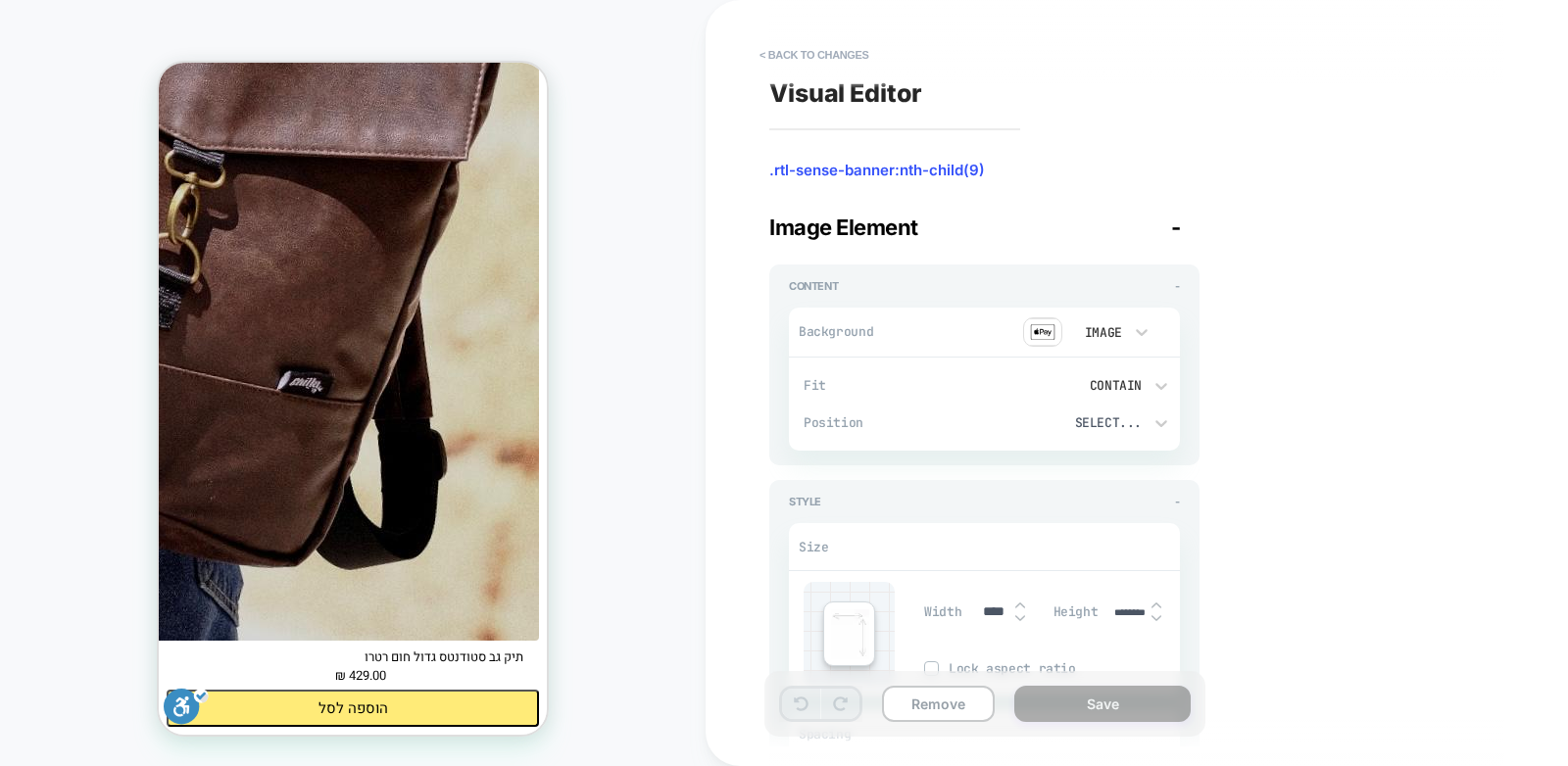 scroll, scrollTop: 129, scrollLeft: 0, axis: vertical 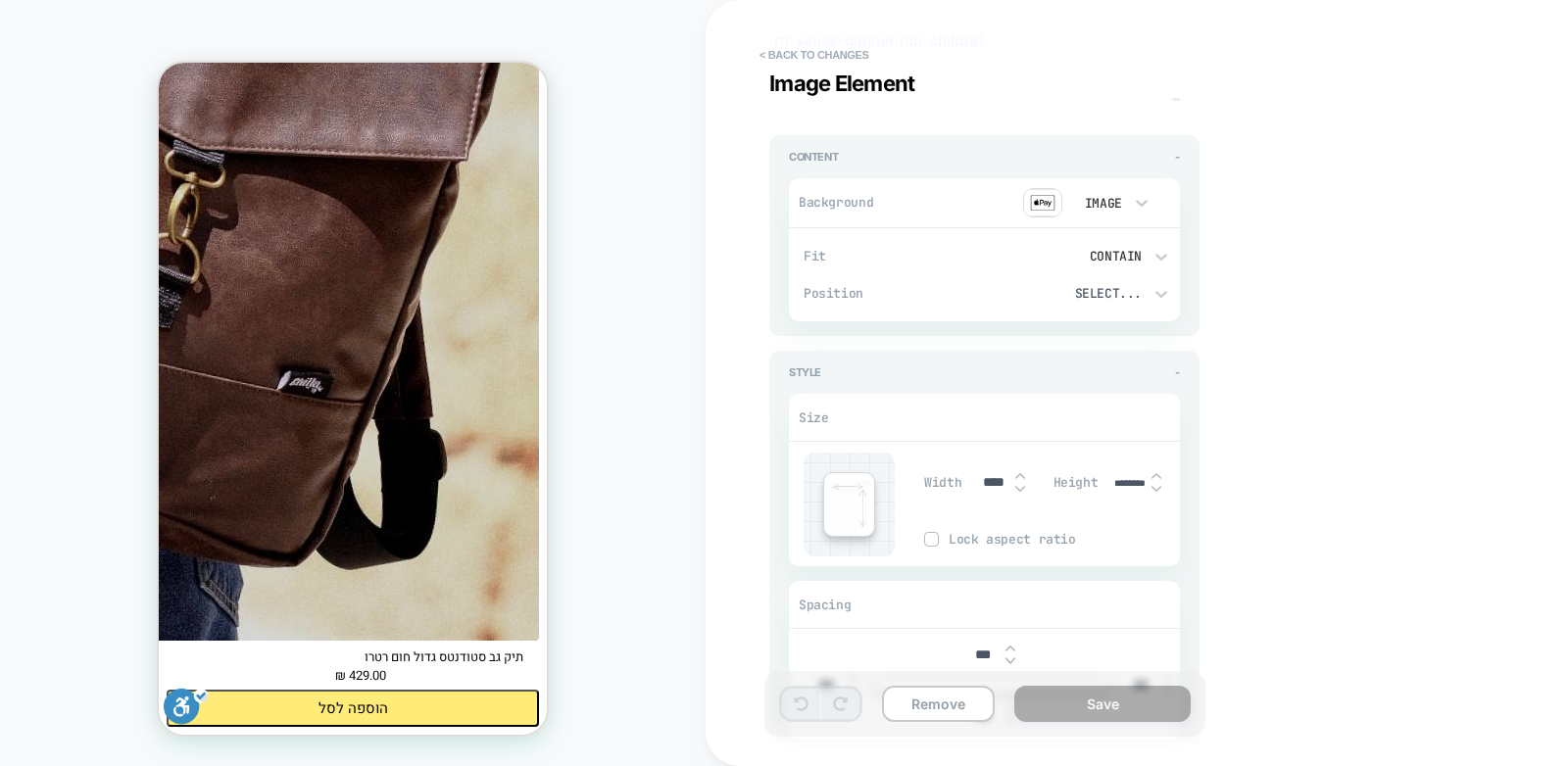 type on "*" 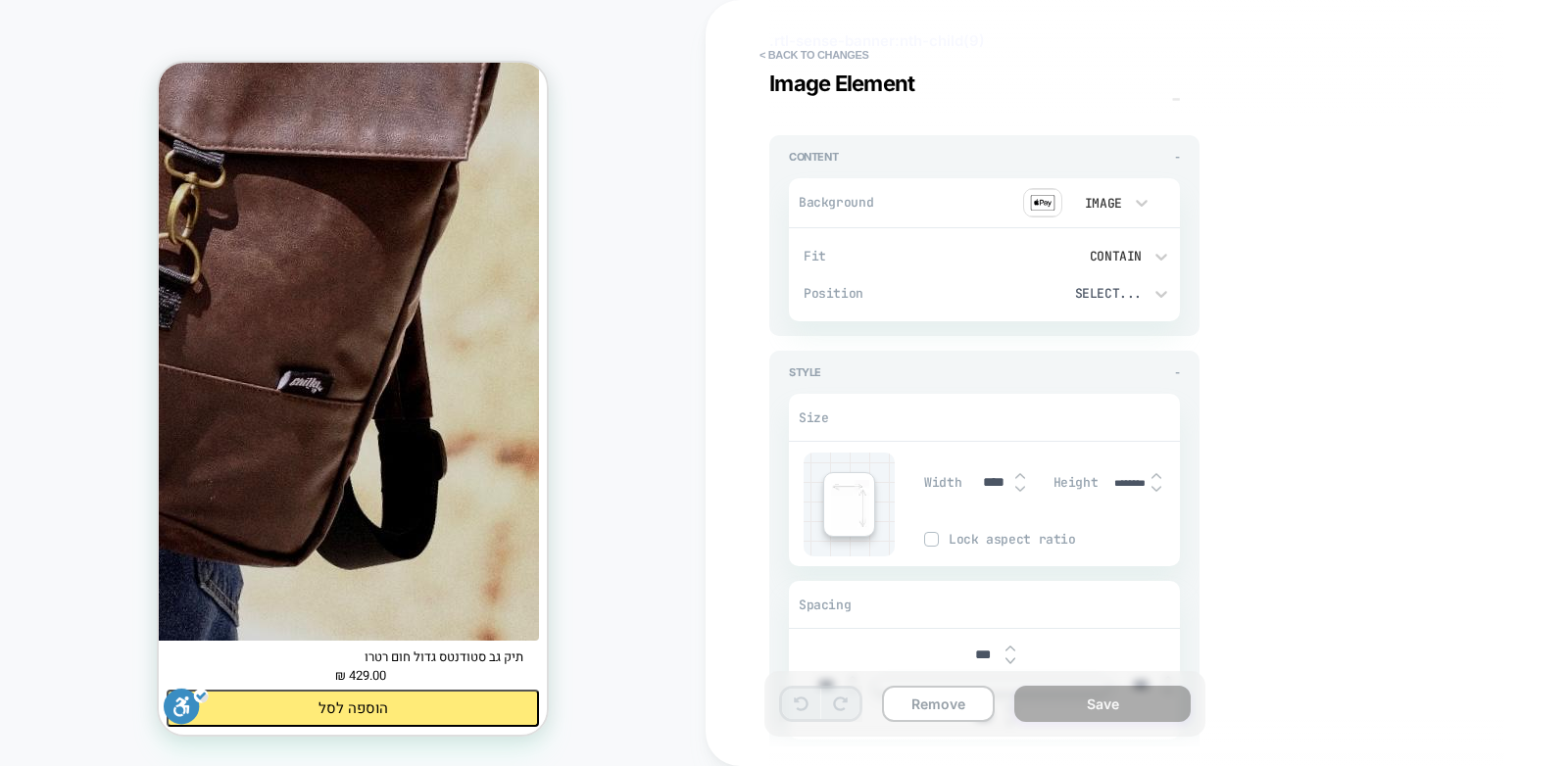 scroll, scrollTop: 311, scrollLeft: 0, axis: vertical 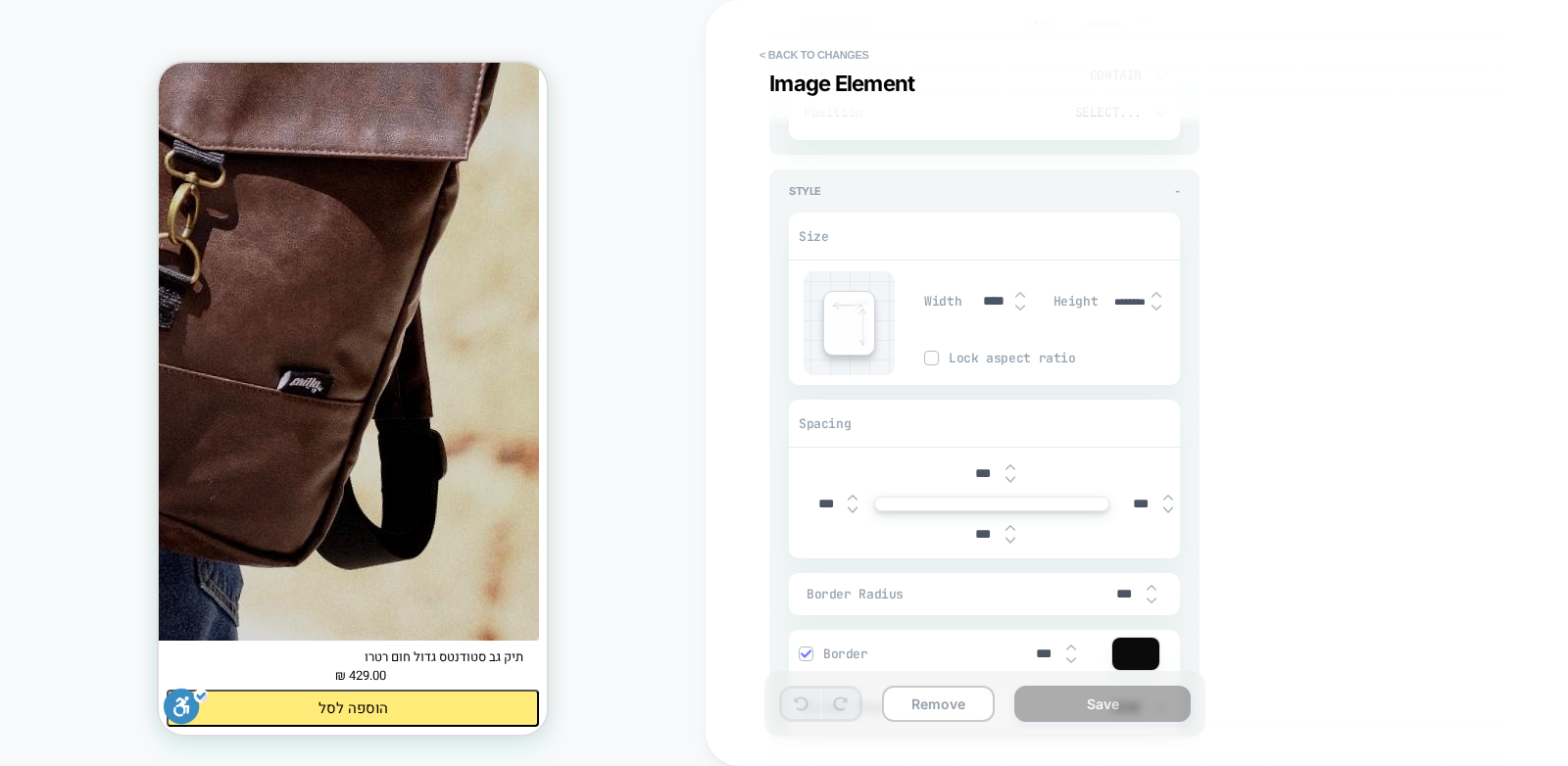 click on "***" at bounding box center (992, 534) 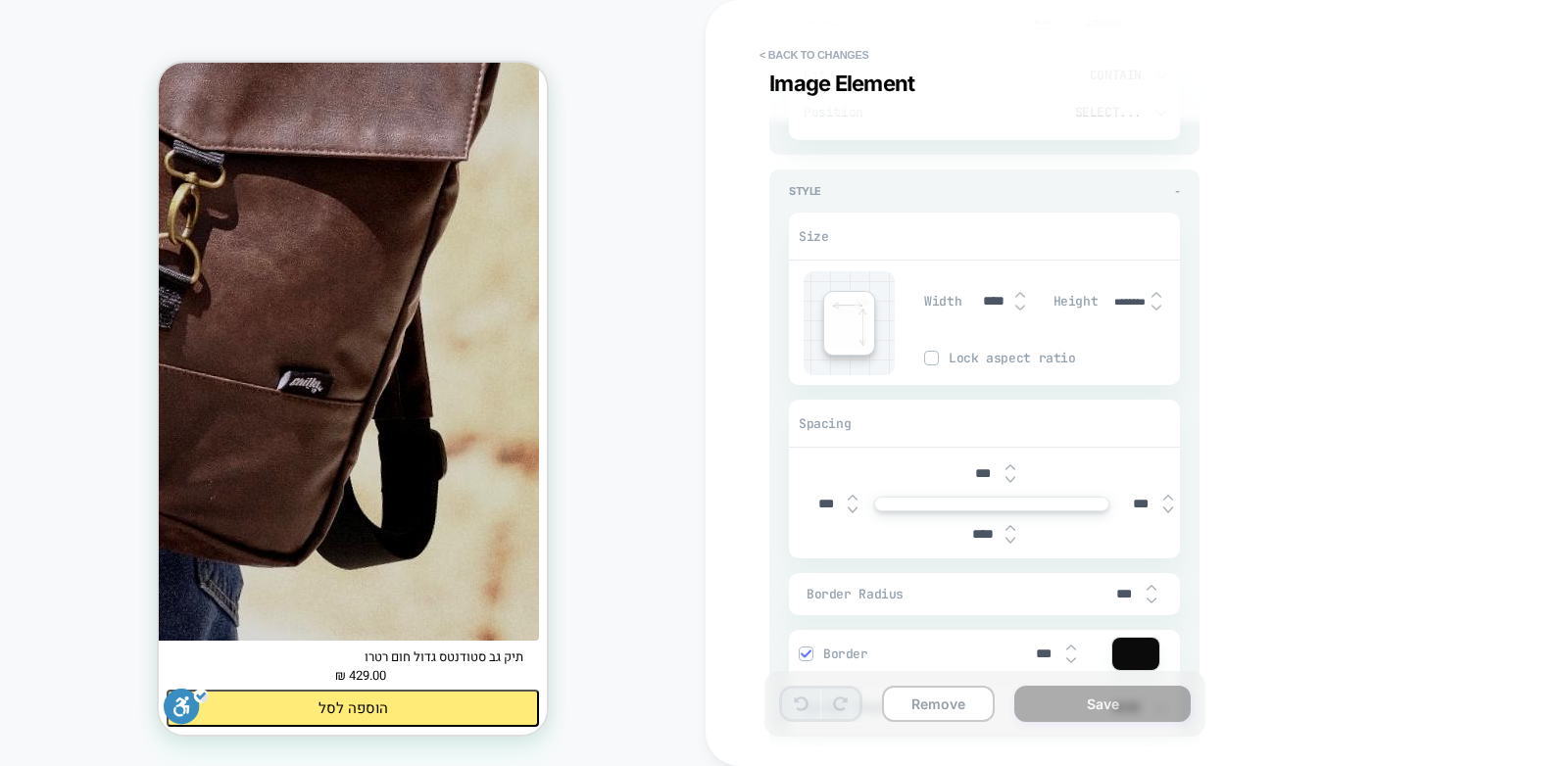 type on "*" 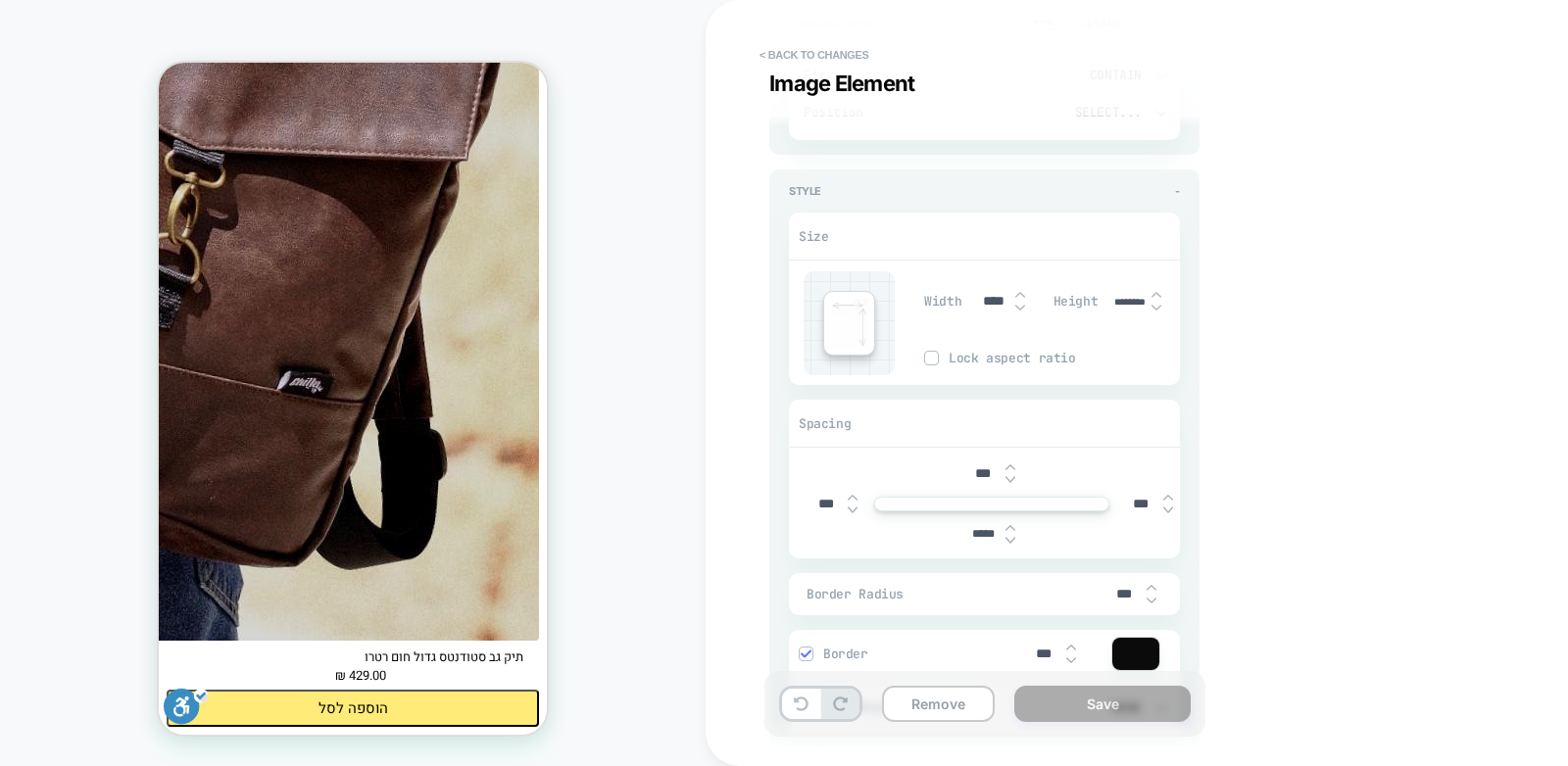 type on "*" 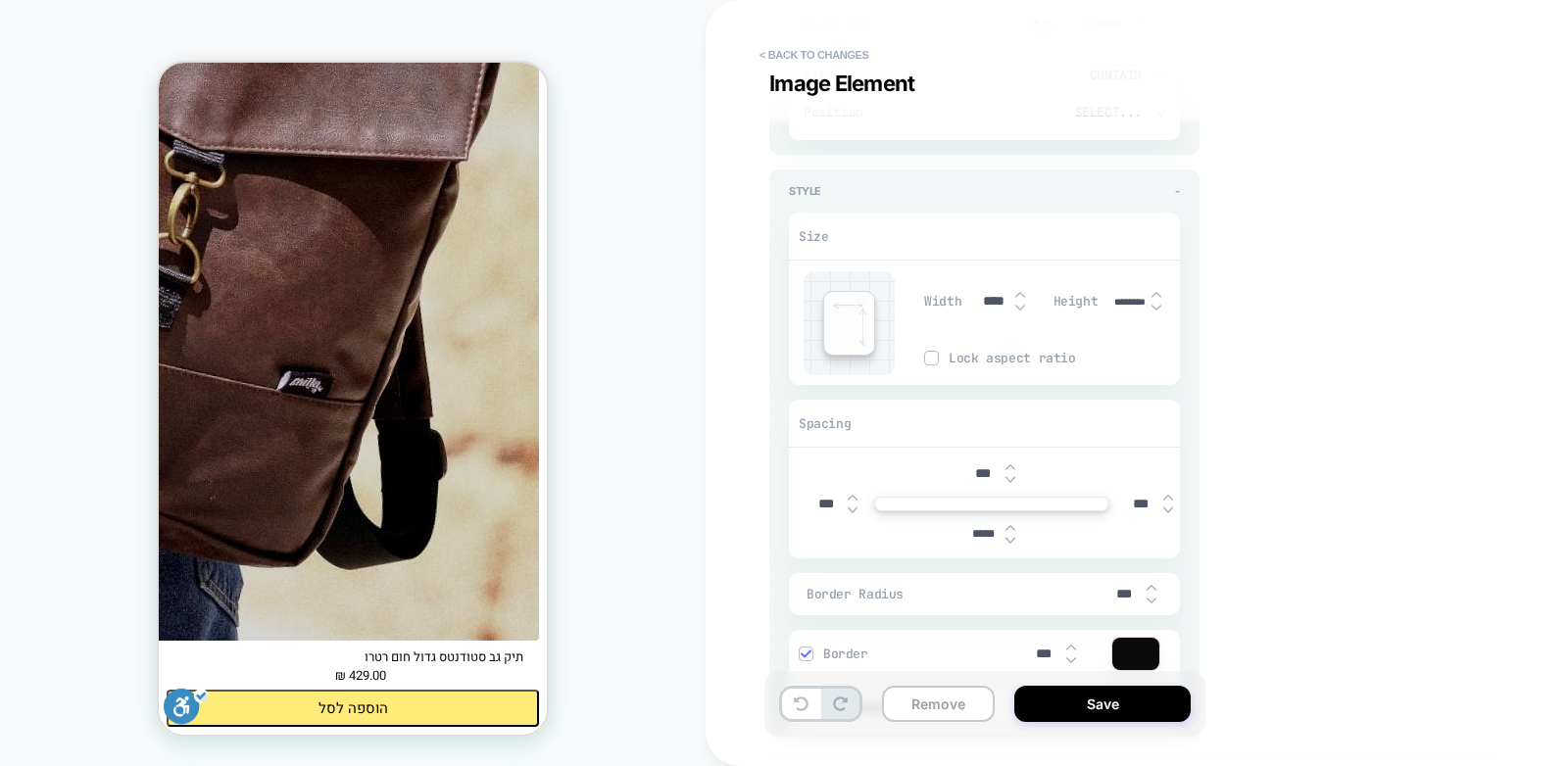type on "*****" 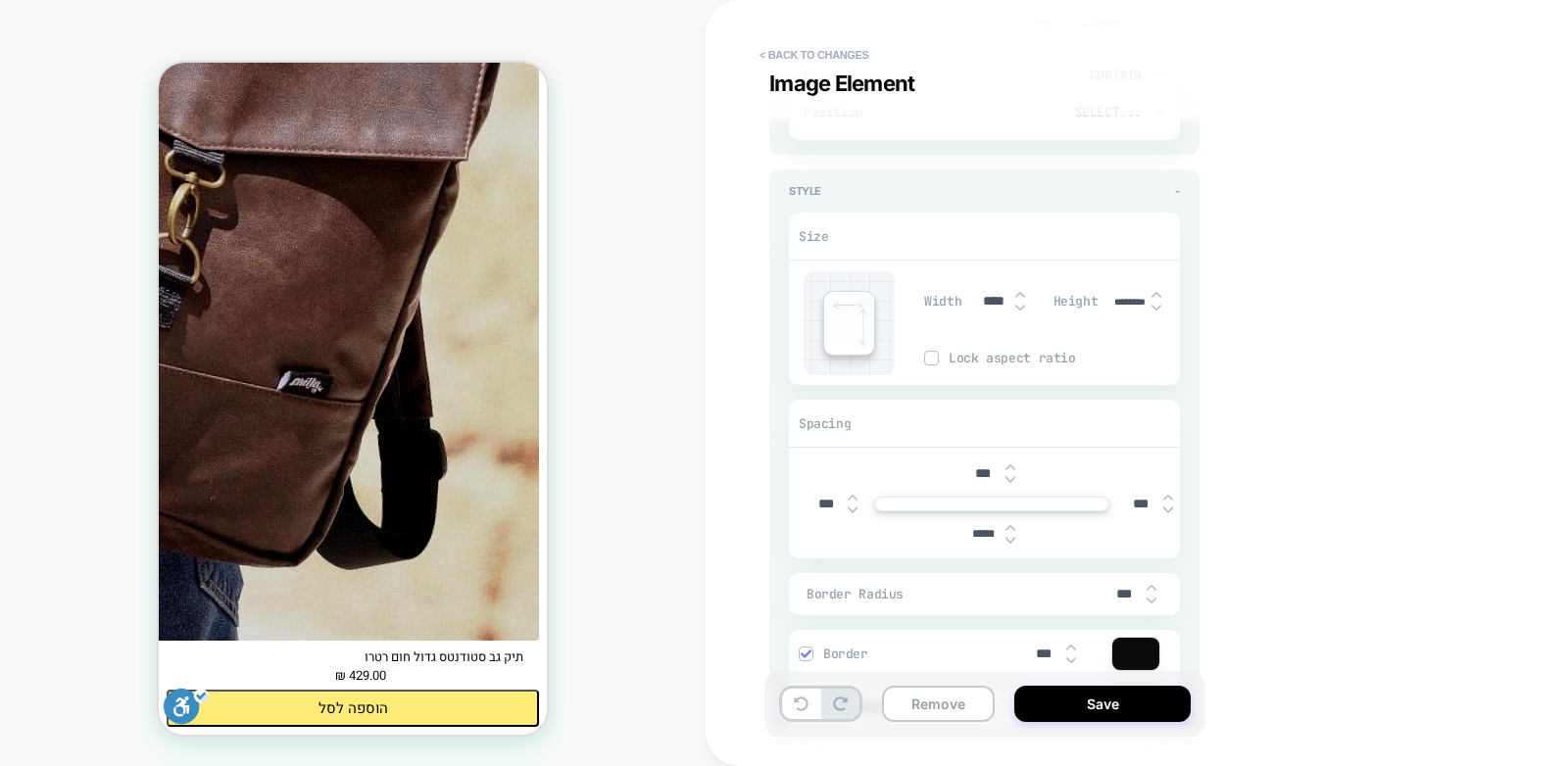 type 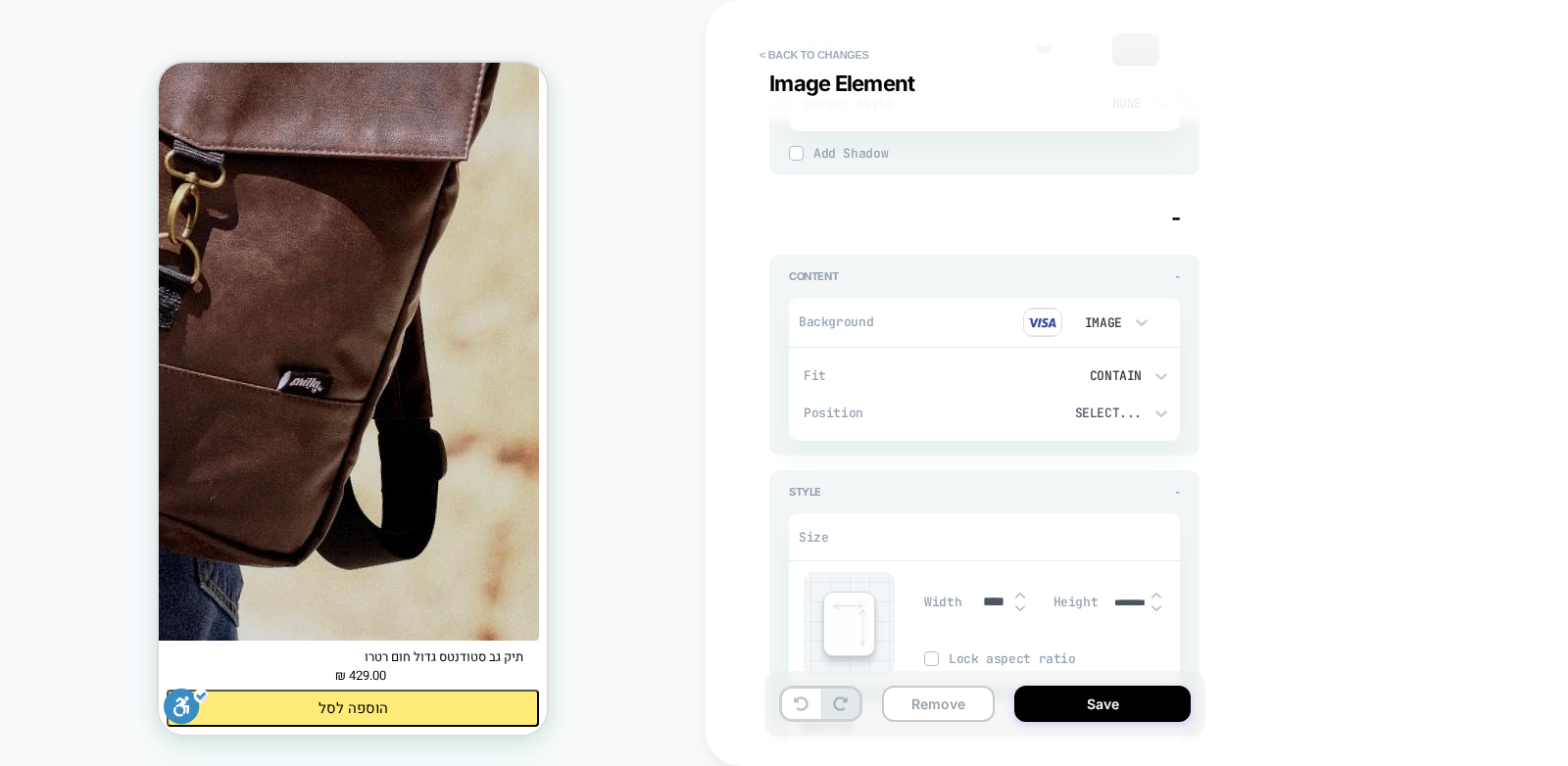 scroll, scrollTop: 7376, scrollLeft: 0, axis: vertical 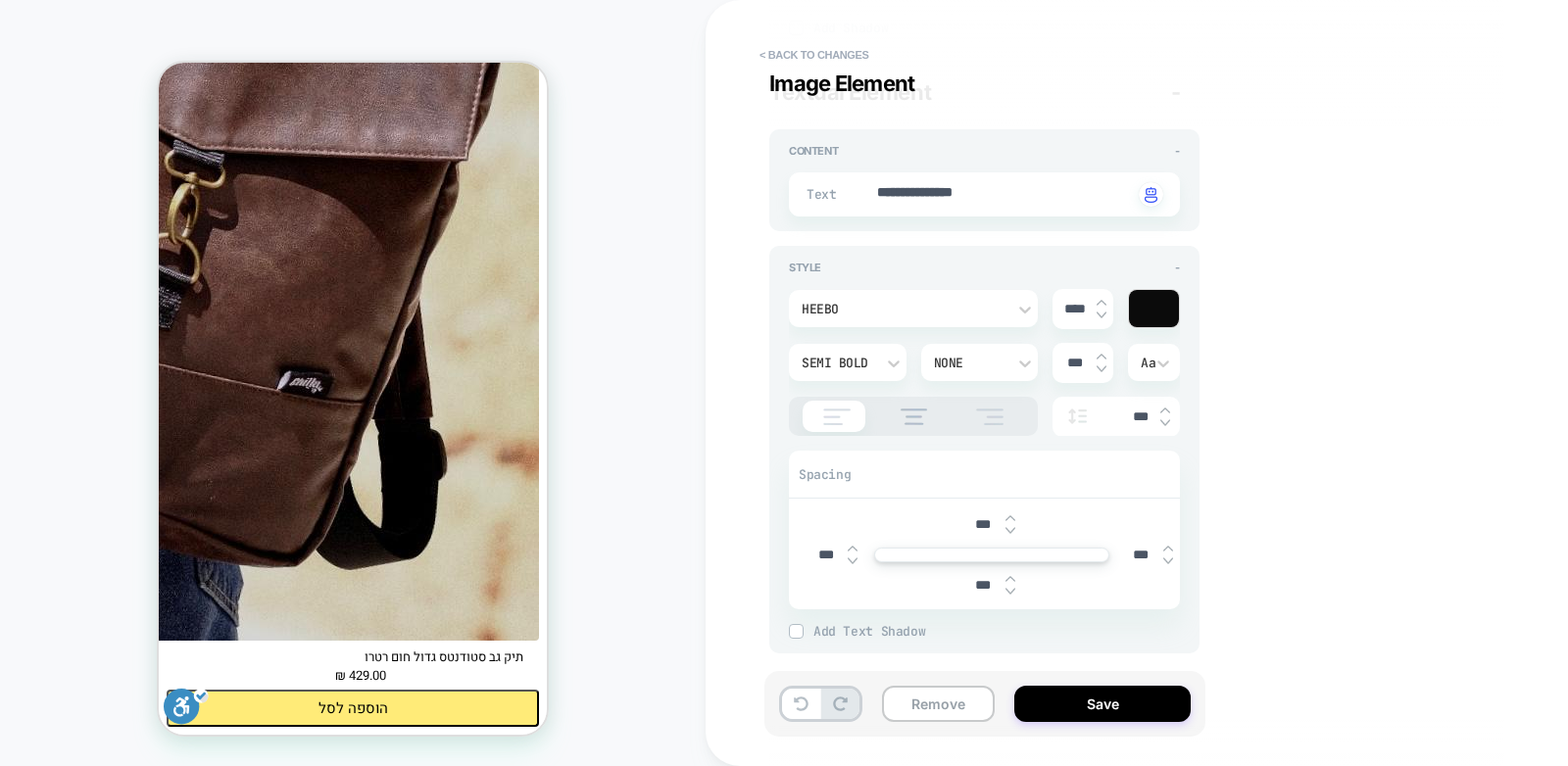 type on "*" 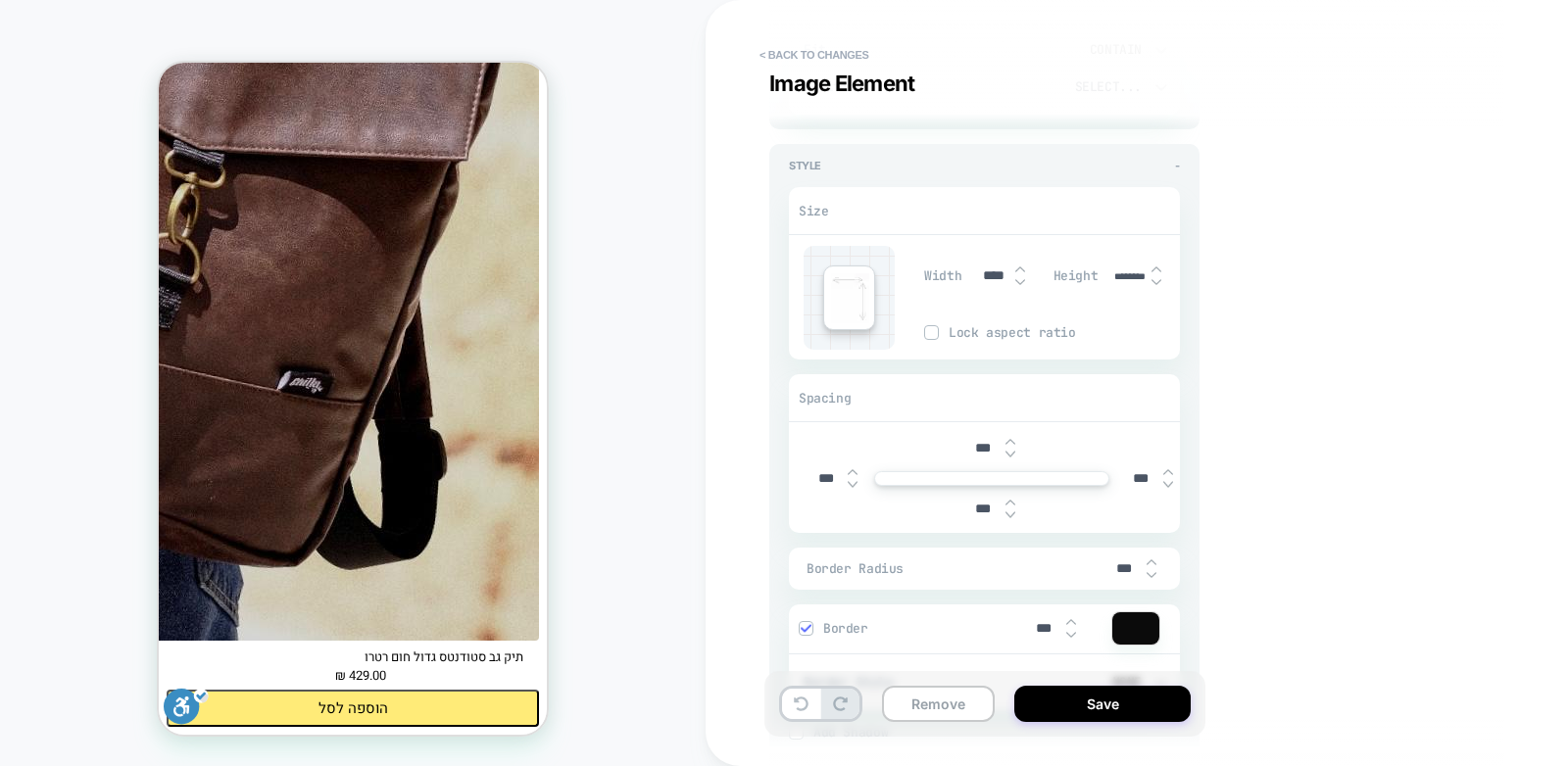 type 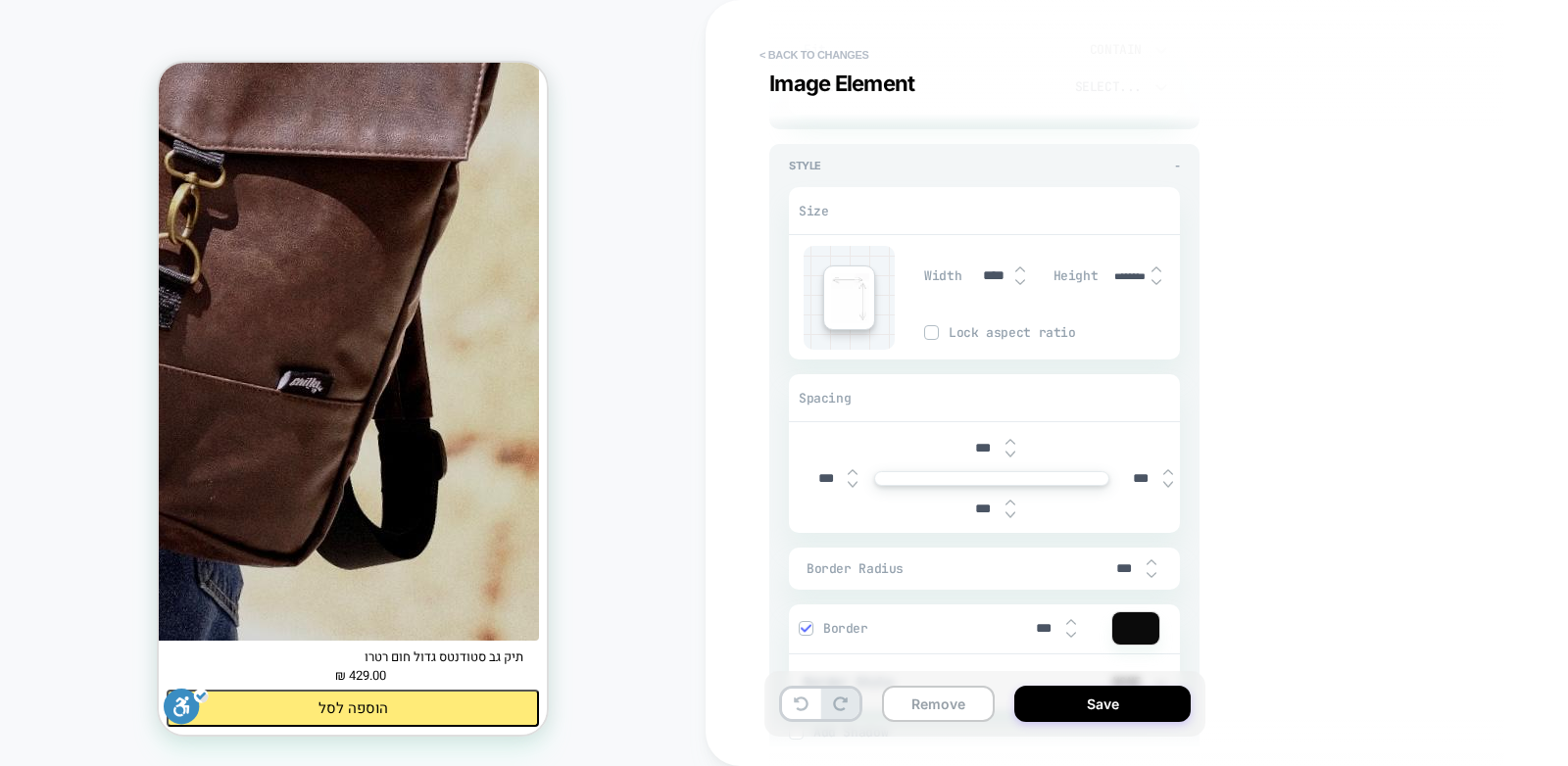 click on "< Back to changes" at bounding box center (814, 55) 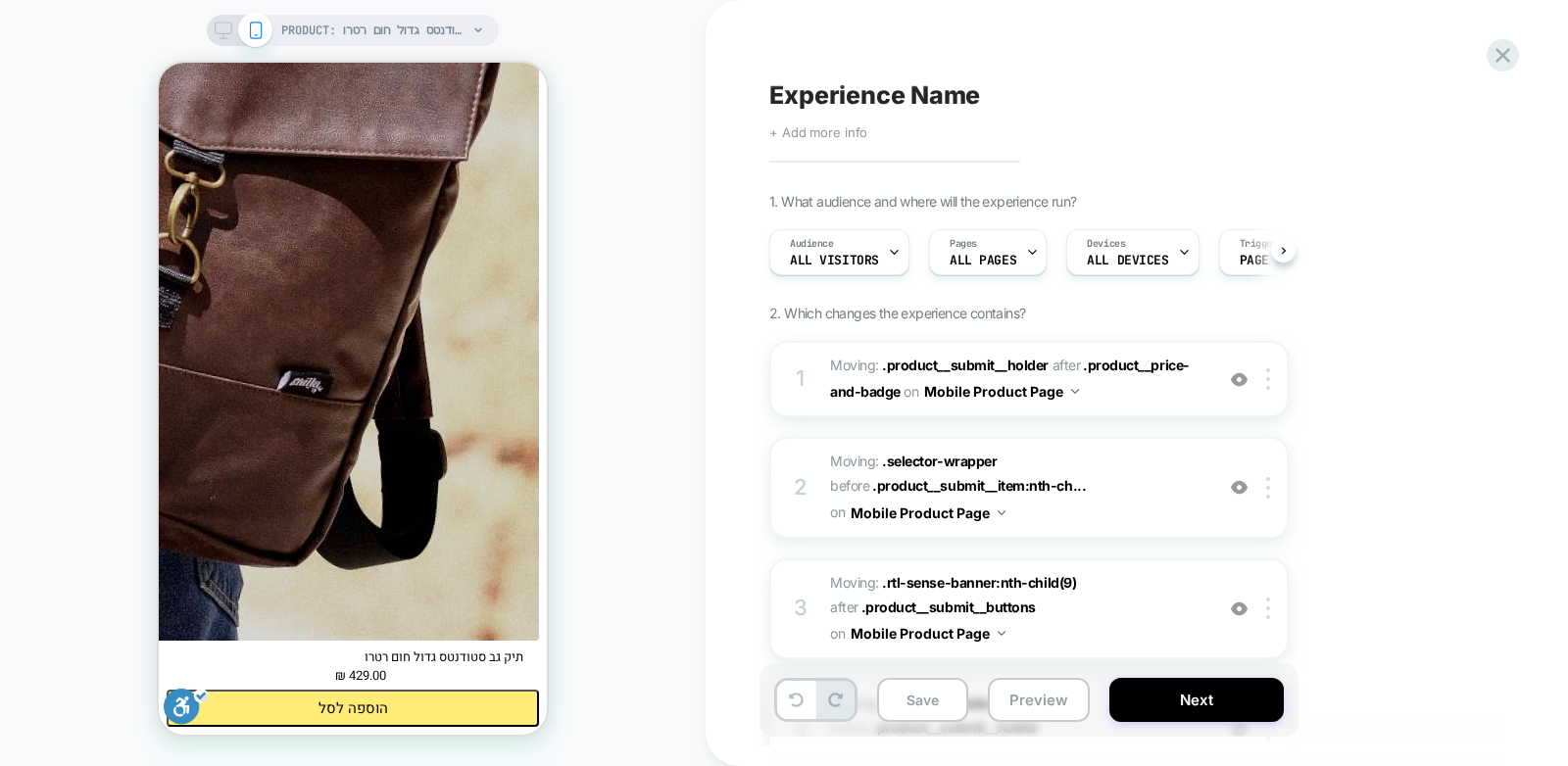 scroll, scrollTop: 0, scrollLeft: 1, axis: horizontal 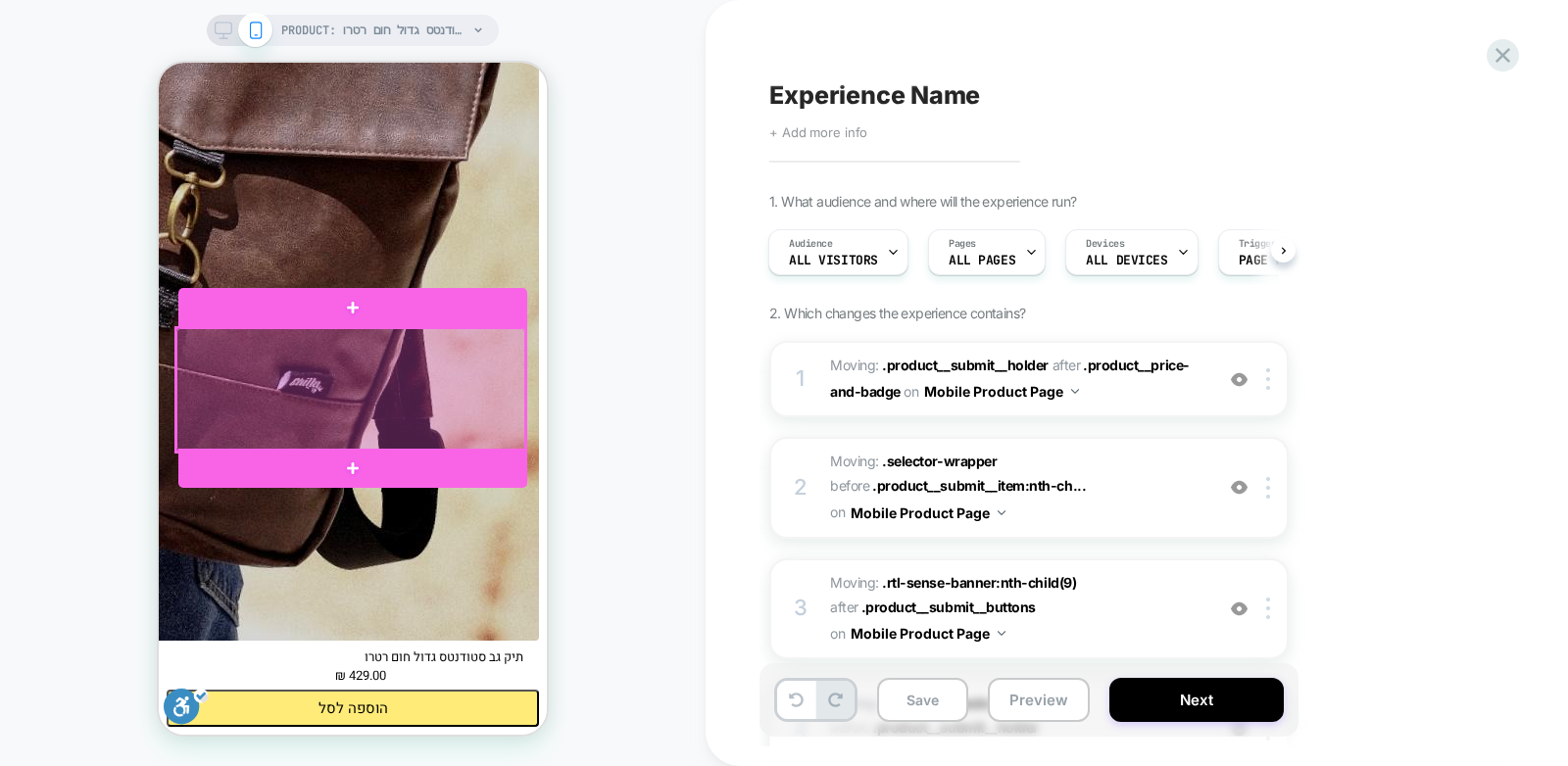 click at bounding box center [351, 390] 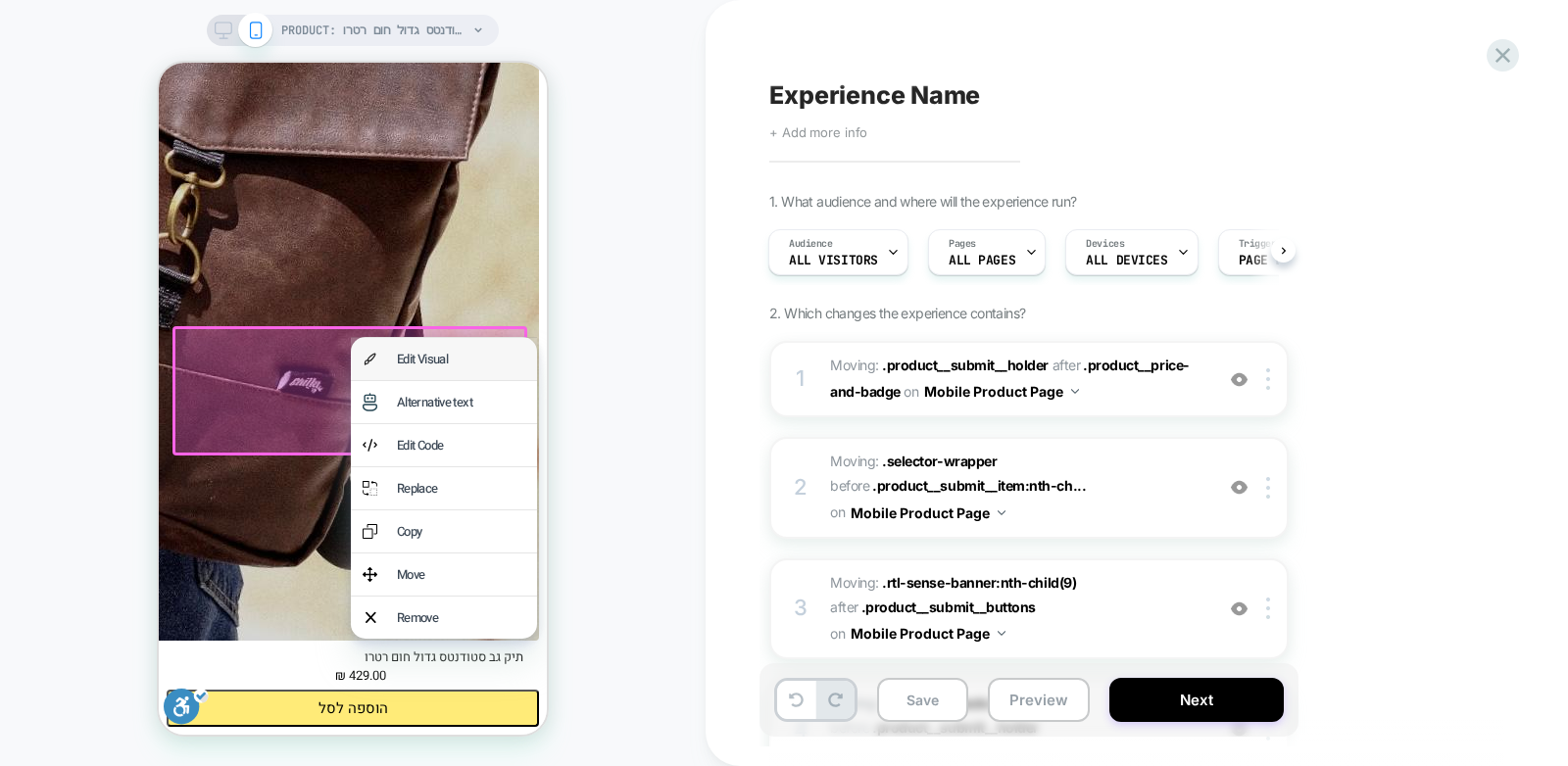 click on "Edit Visual" at bounding box center (461, 359) 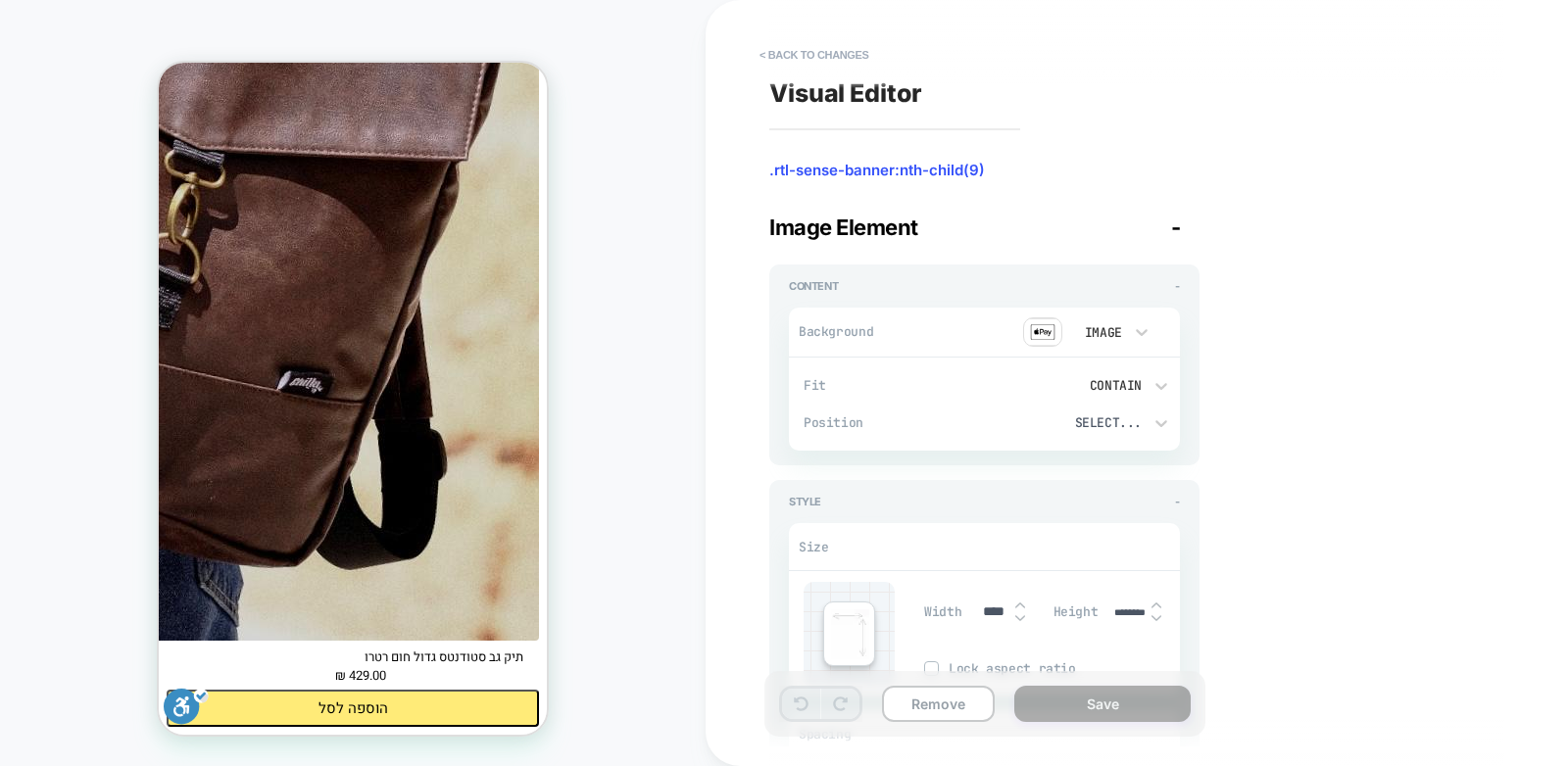 type on "*" 